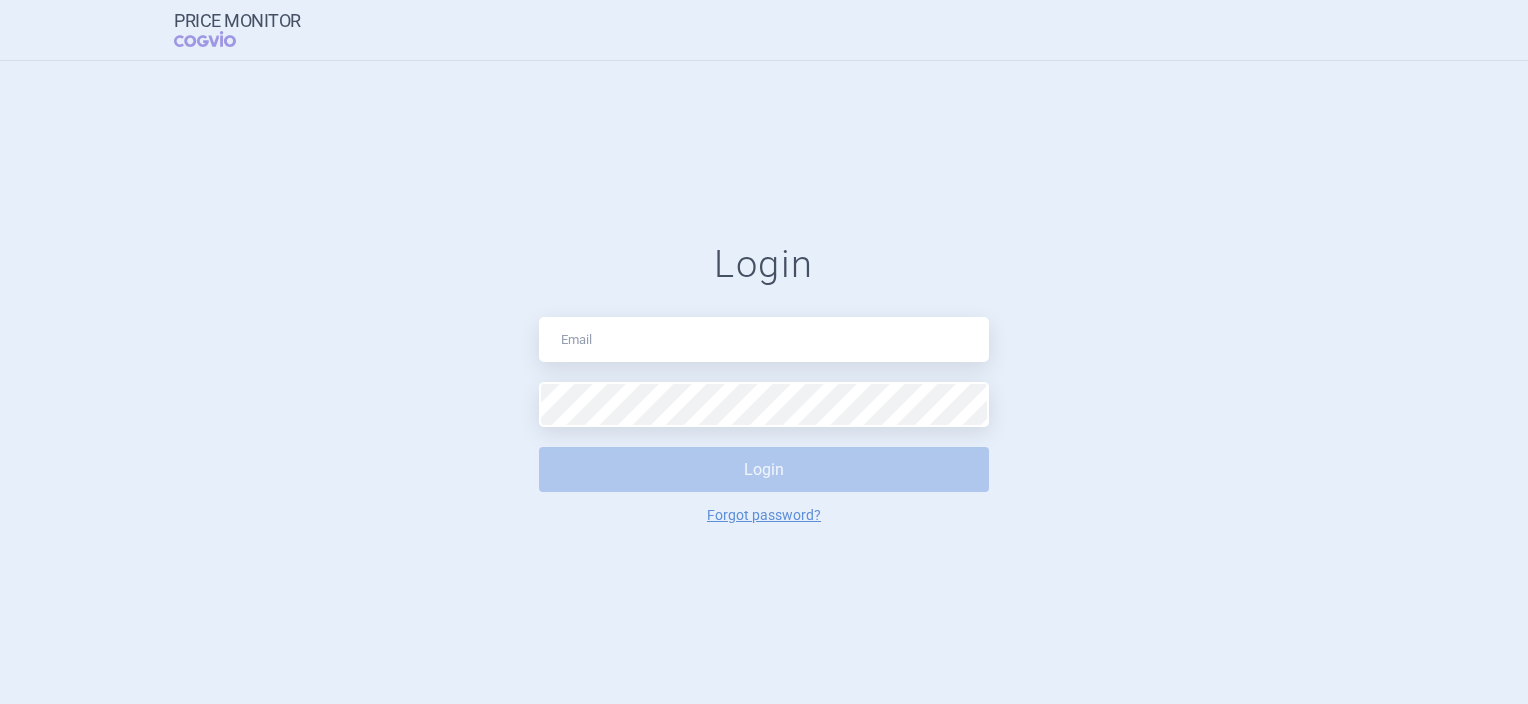 scroll, scrollTop: 0, scrollLeft: 0, axis: both 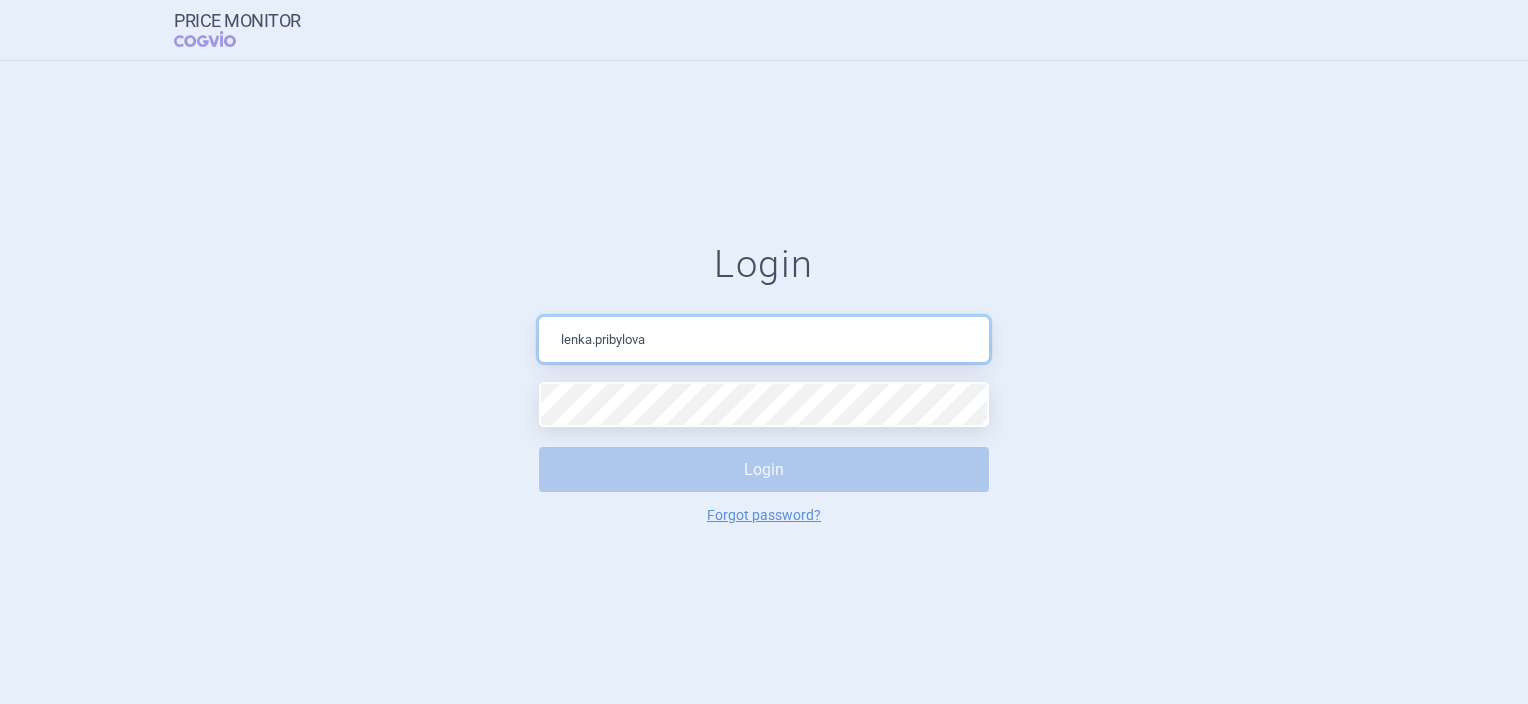 click on "lenka.pribylova" at bounding box center [764, 339] 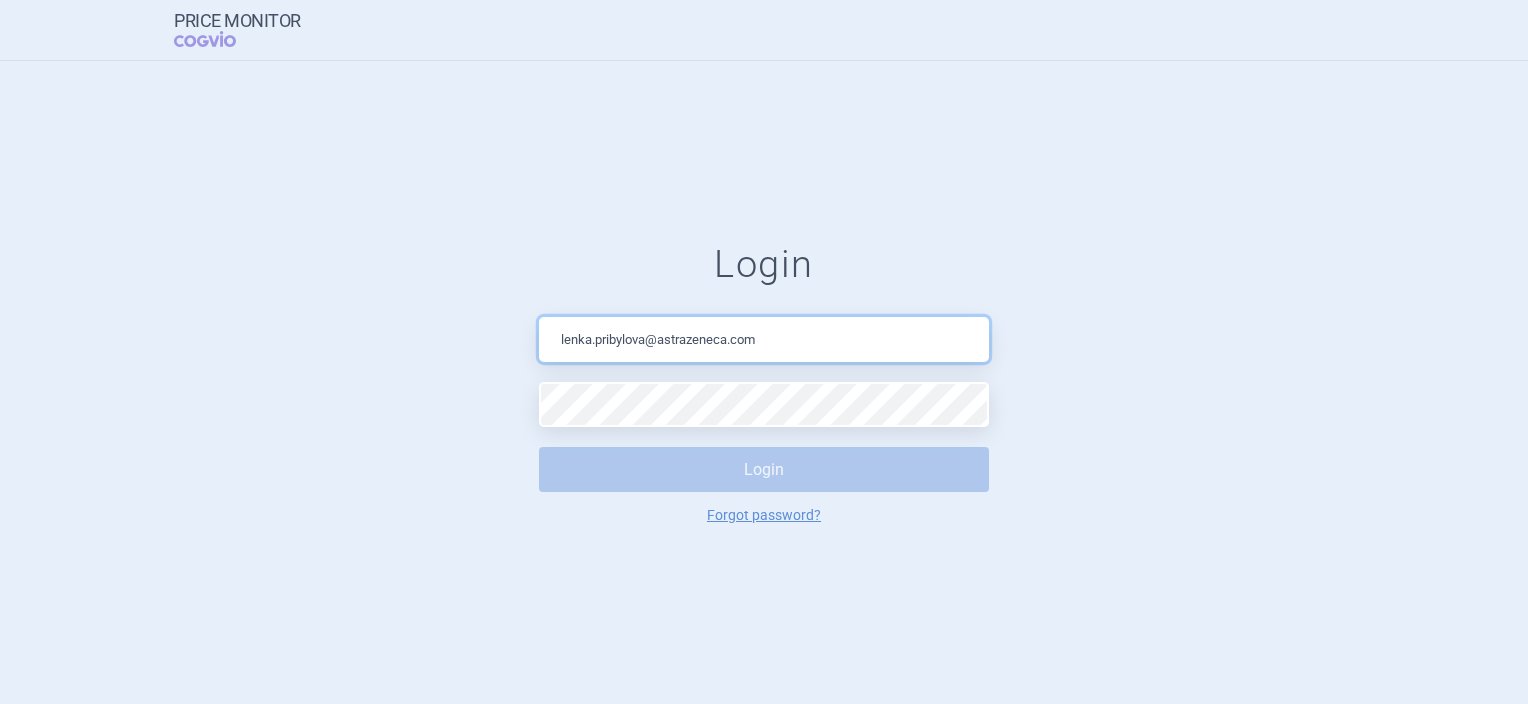 type on "lenka.pribylova@astrazeneca.com" 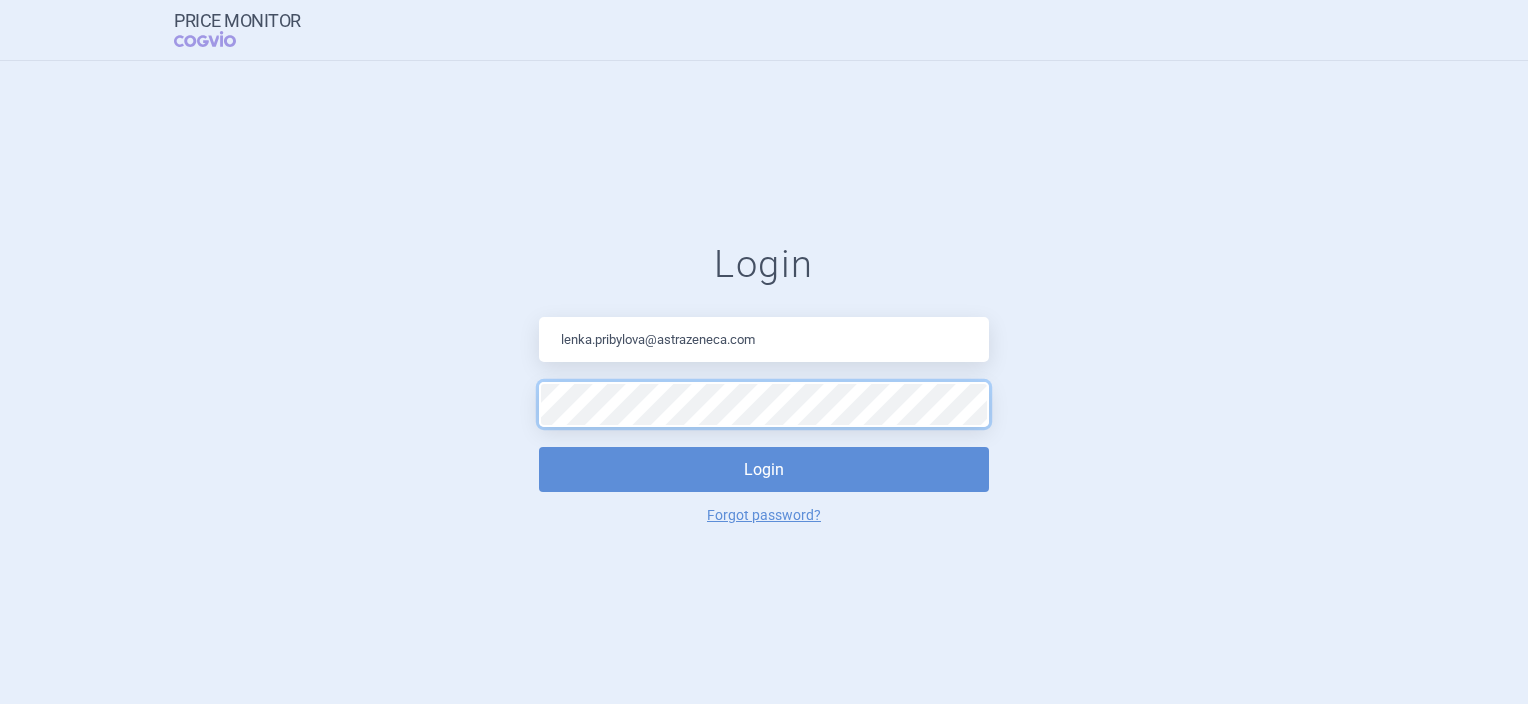 click on "Login" at bounding box center (764, 469) 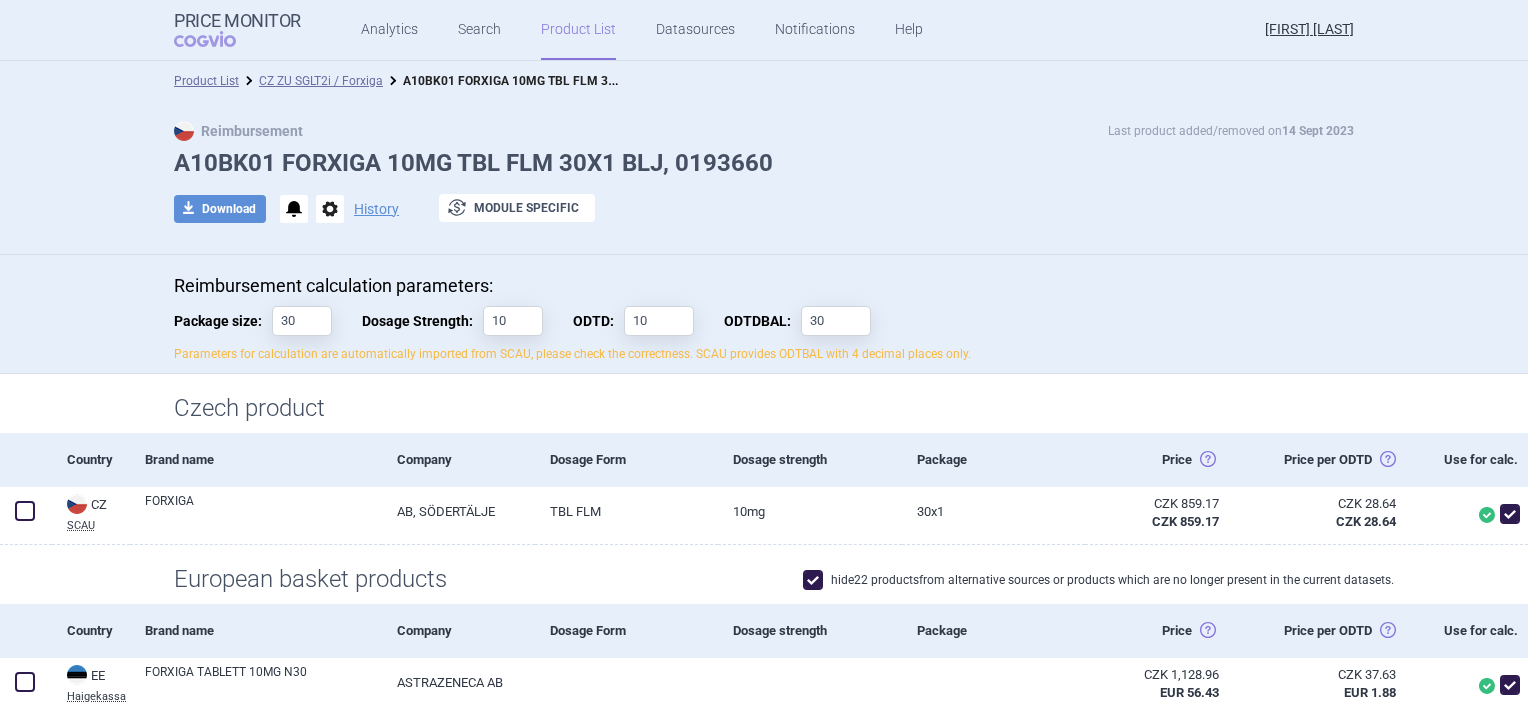 drag, startPoint x: 333, startPoint y: 49, endPoint x: 333, endPoint y: 66, distance: 17 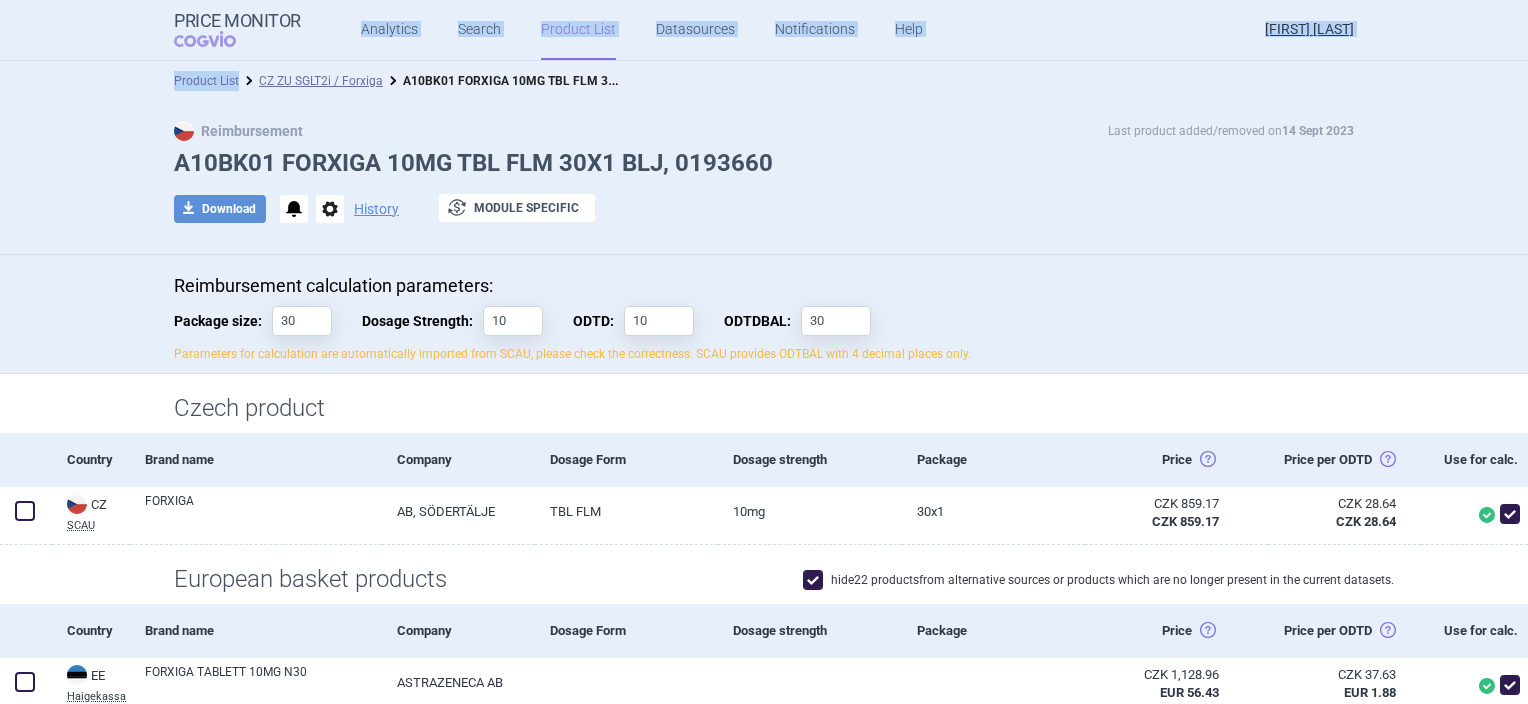 drag, startPoint x: 333, startPoint y: 66, endPoint x: 190, endPoint y: 81, distance: 143.78456 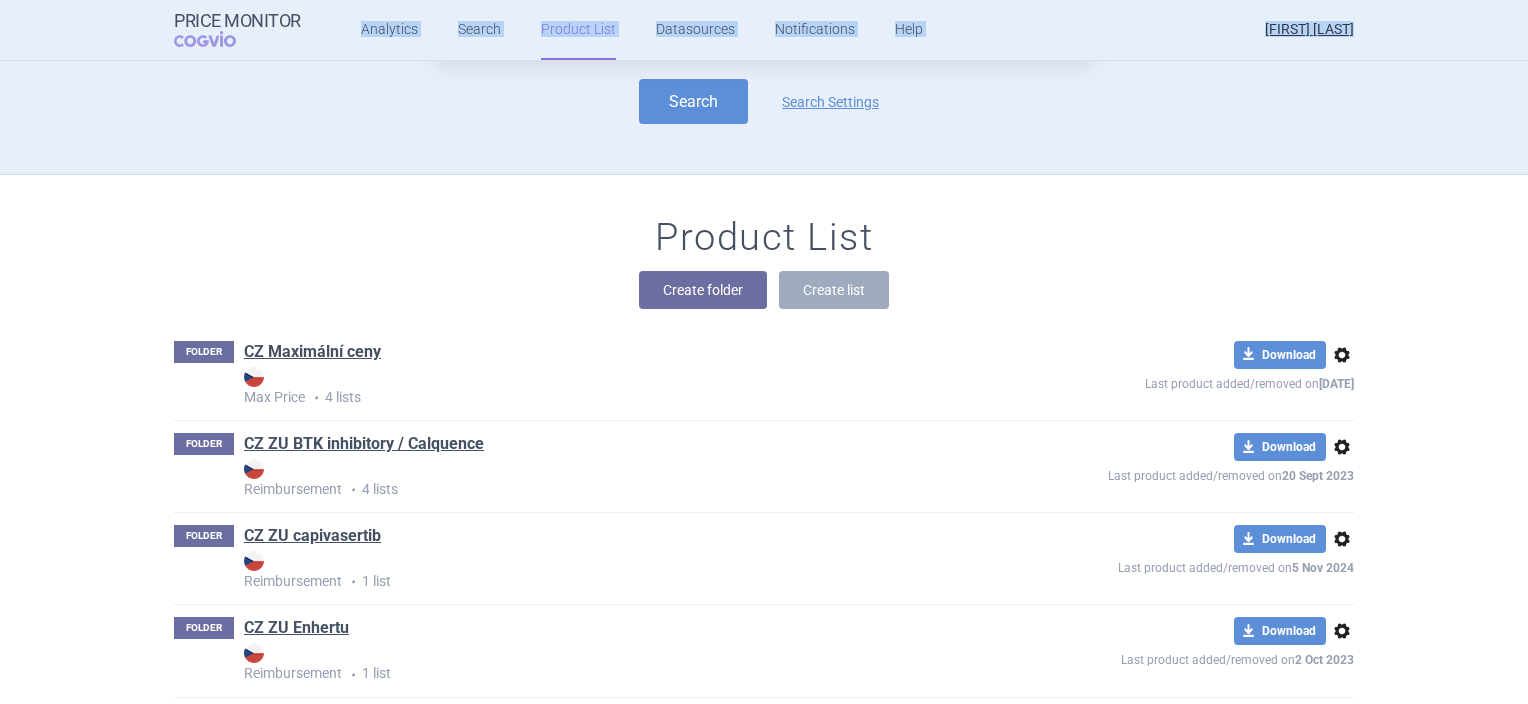 scroll, scrollTop: 0, scrollLeft: 0, axis: both 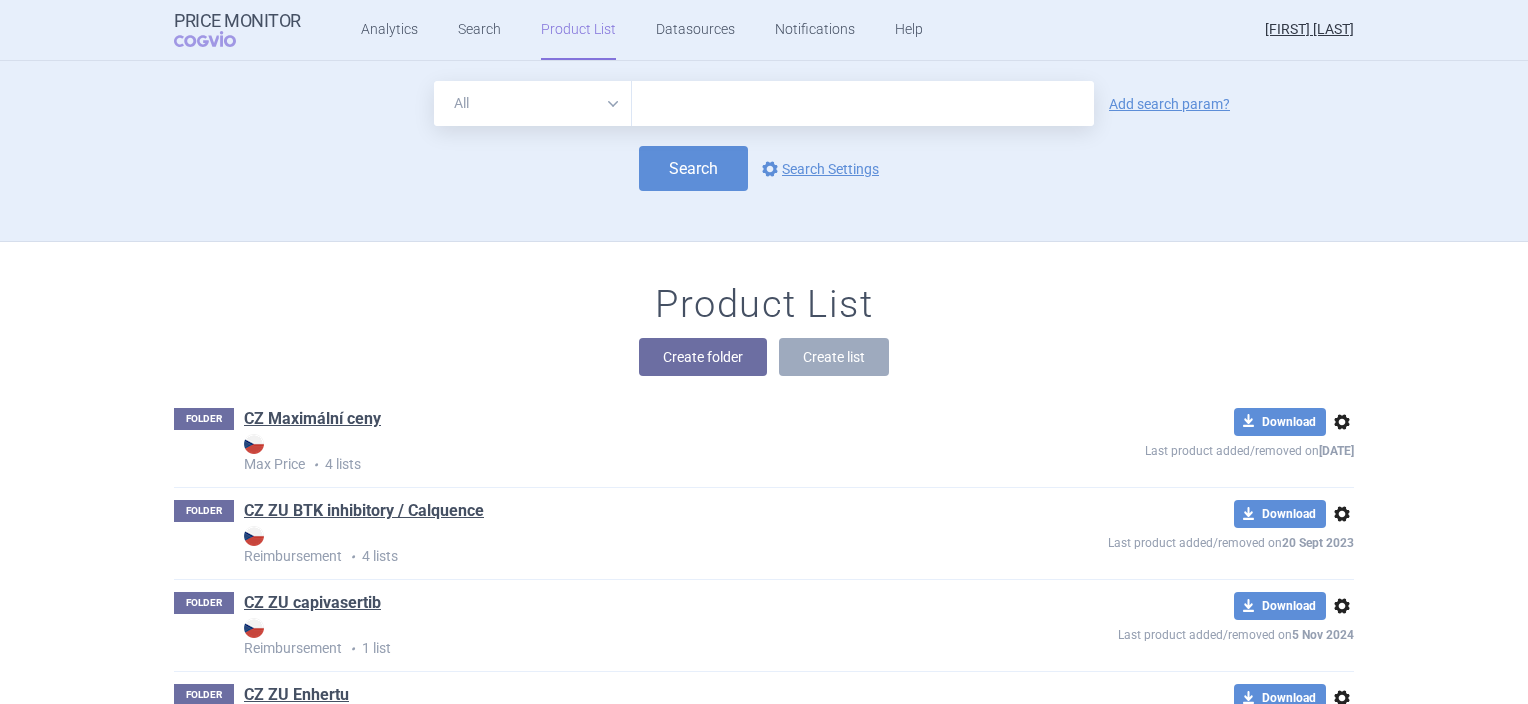 click on "FOLDER CZ Maximální ceny Max Price • 4 lists download Download options Last product added/removed on 3 Oct 2024" at bounding box center [764, 441] 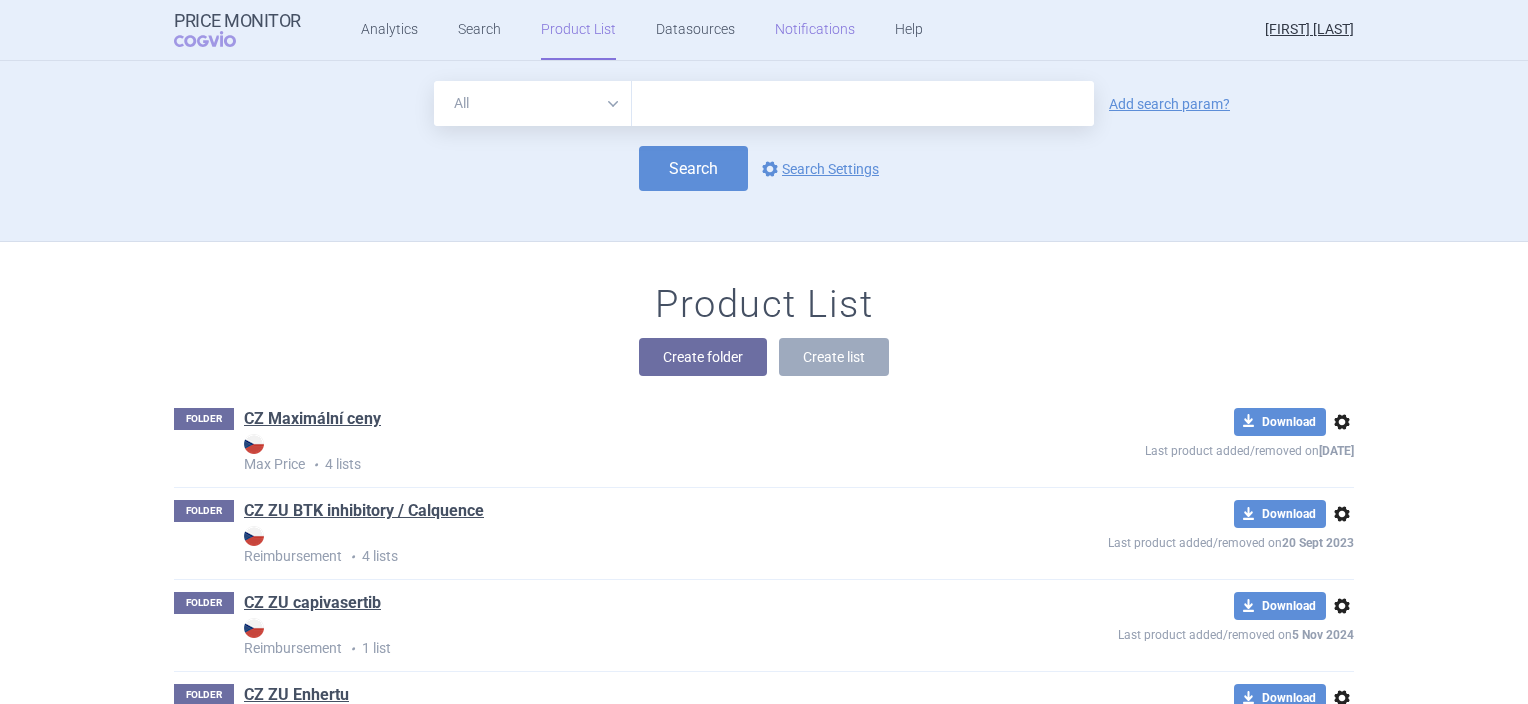 click on "Notifications" at bounding box center (815, 30) 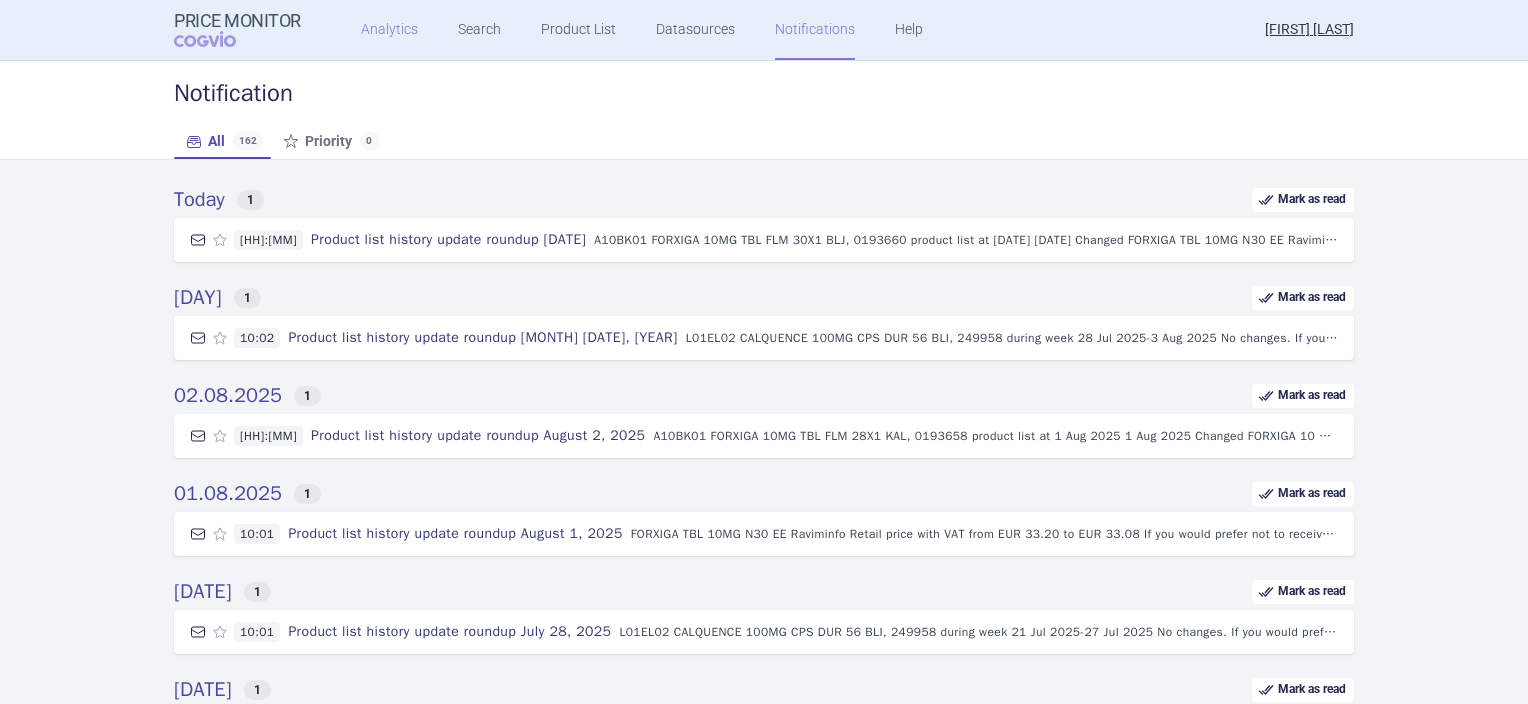 click on "Analytics" at bounding box center [389, 30] 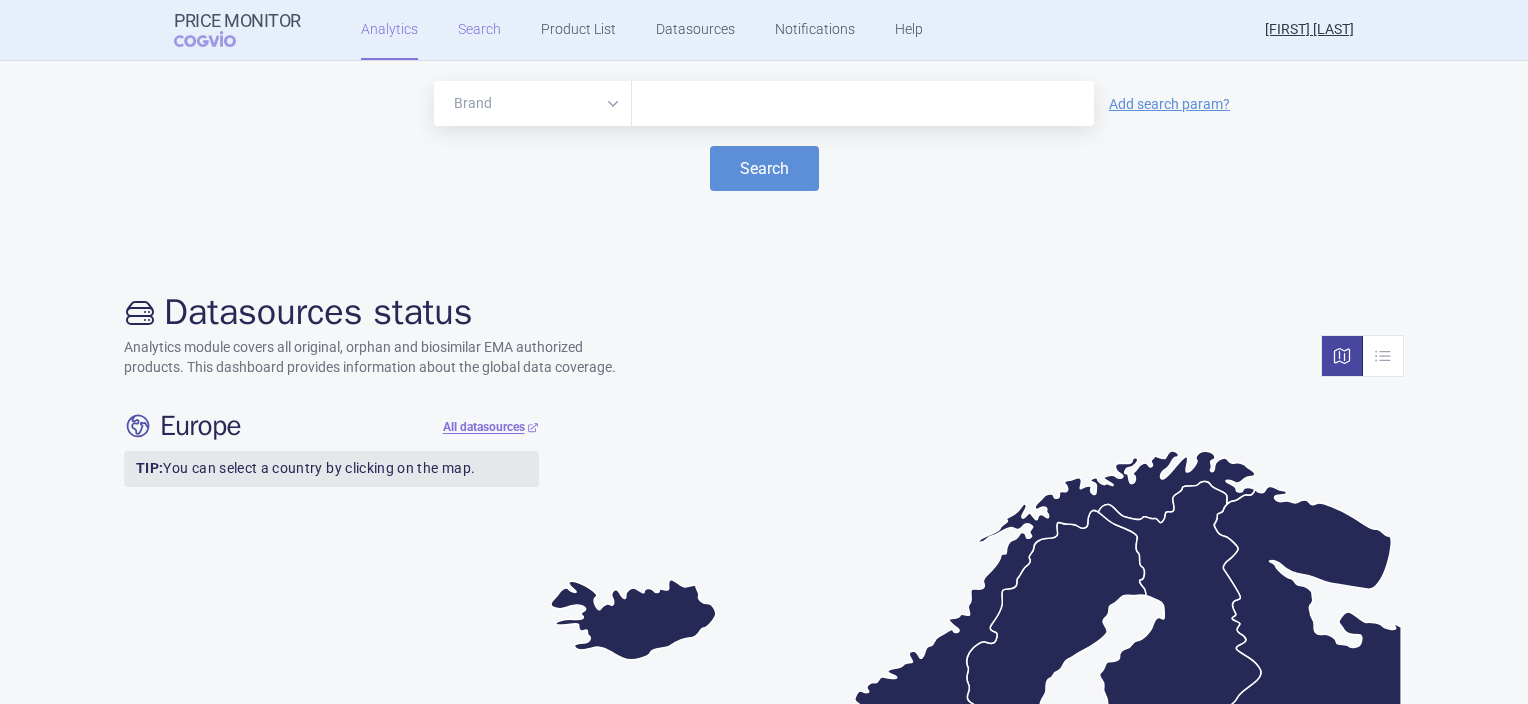 click on "Search" at bounding box center [479, 30] 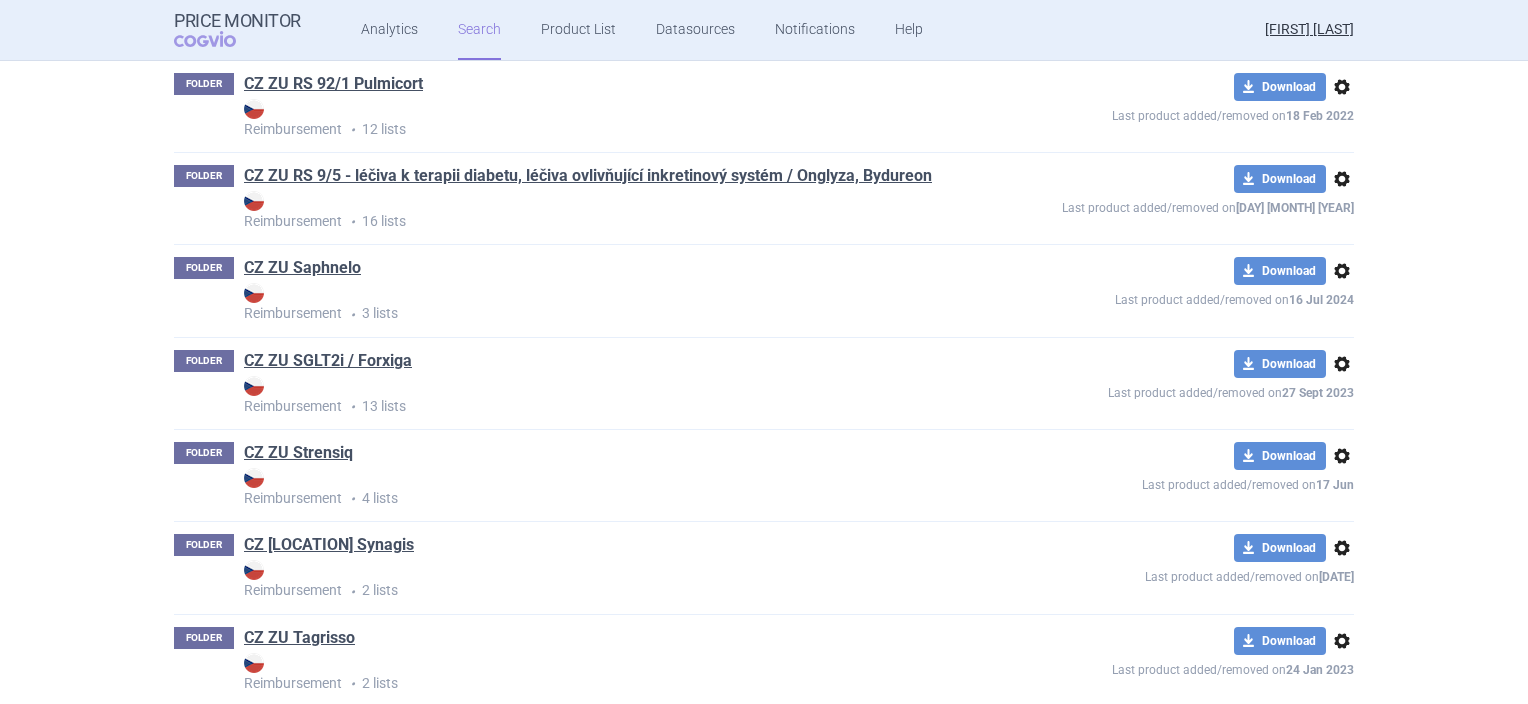 scroll, scrollTop: 1400, scrollLeft: 0, axis: vertical 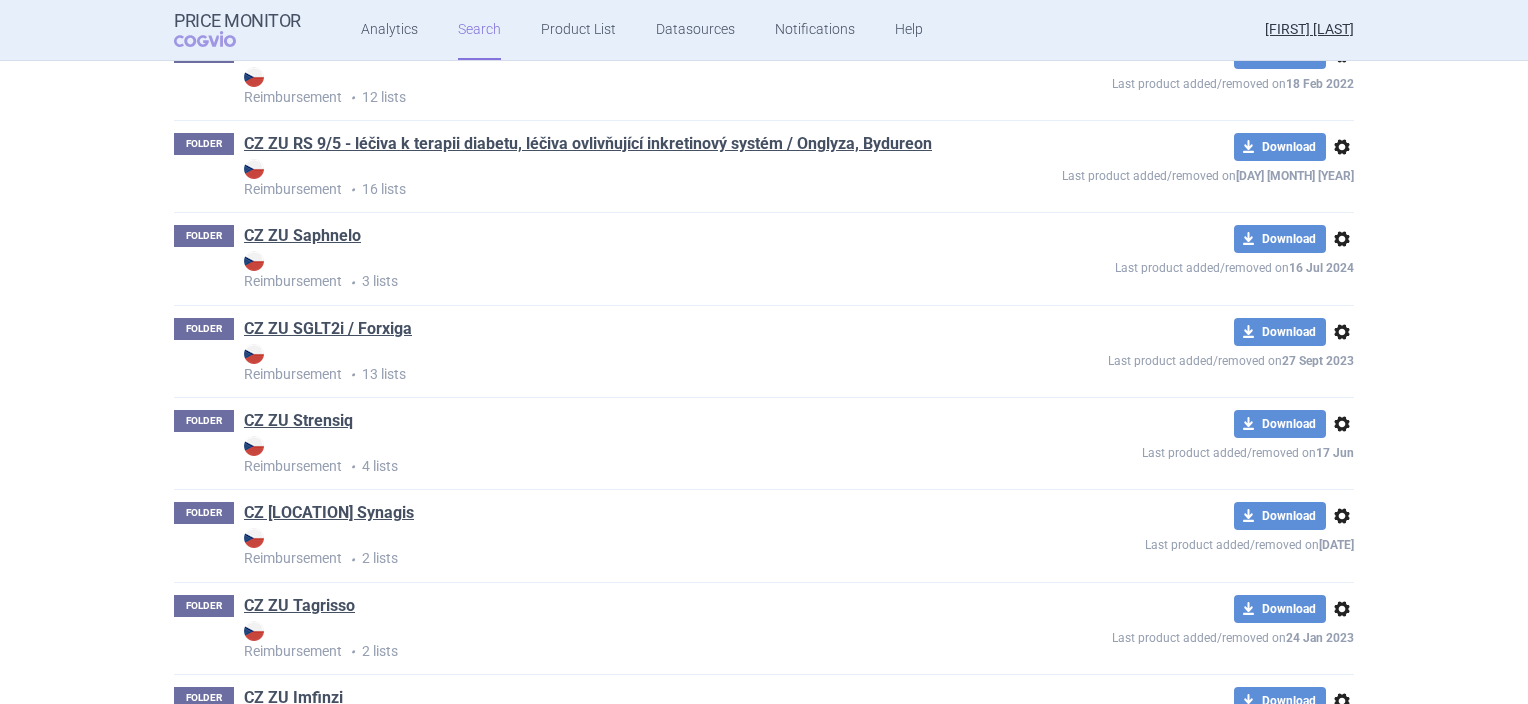 click on "options" at bounding box center (1342, 332) 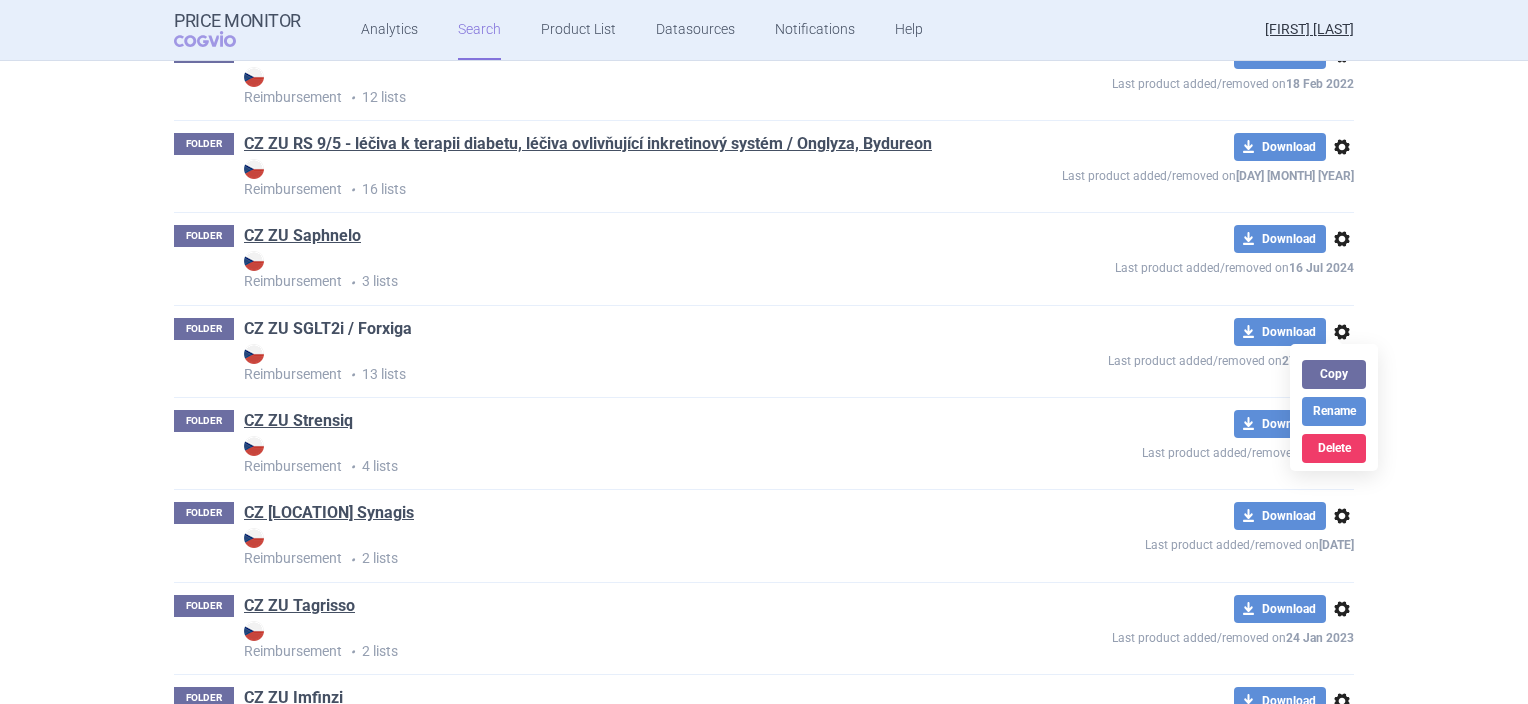 click on "CZ ZU SGLT2i / Forxiga" at bounding box center [328, 329] 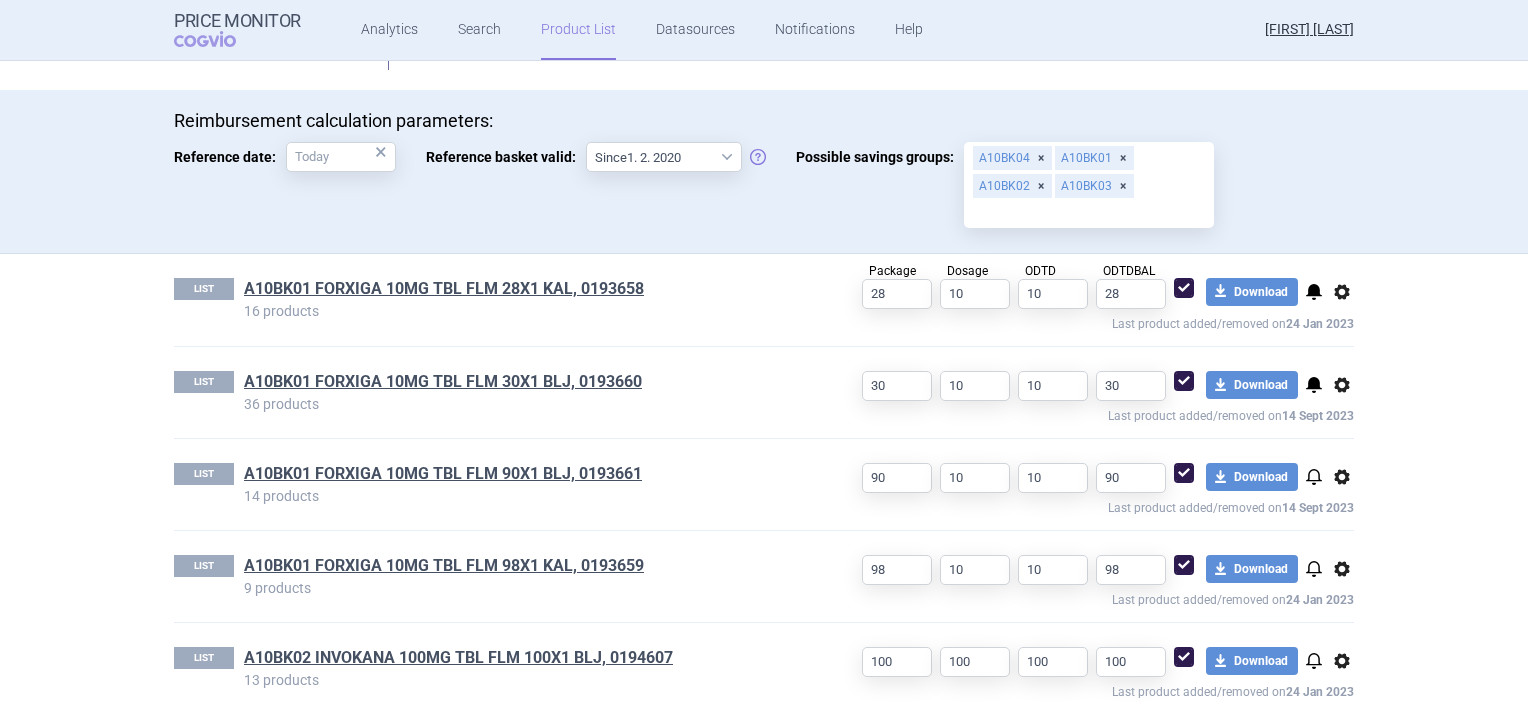 scroll, scrollTop: 600, scrollLeft: 0, axis: vertical 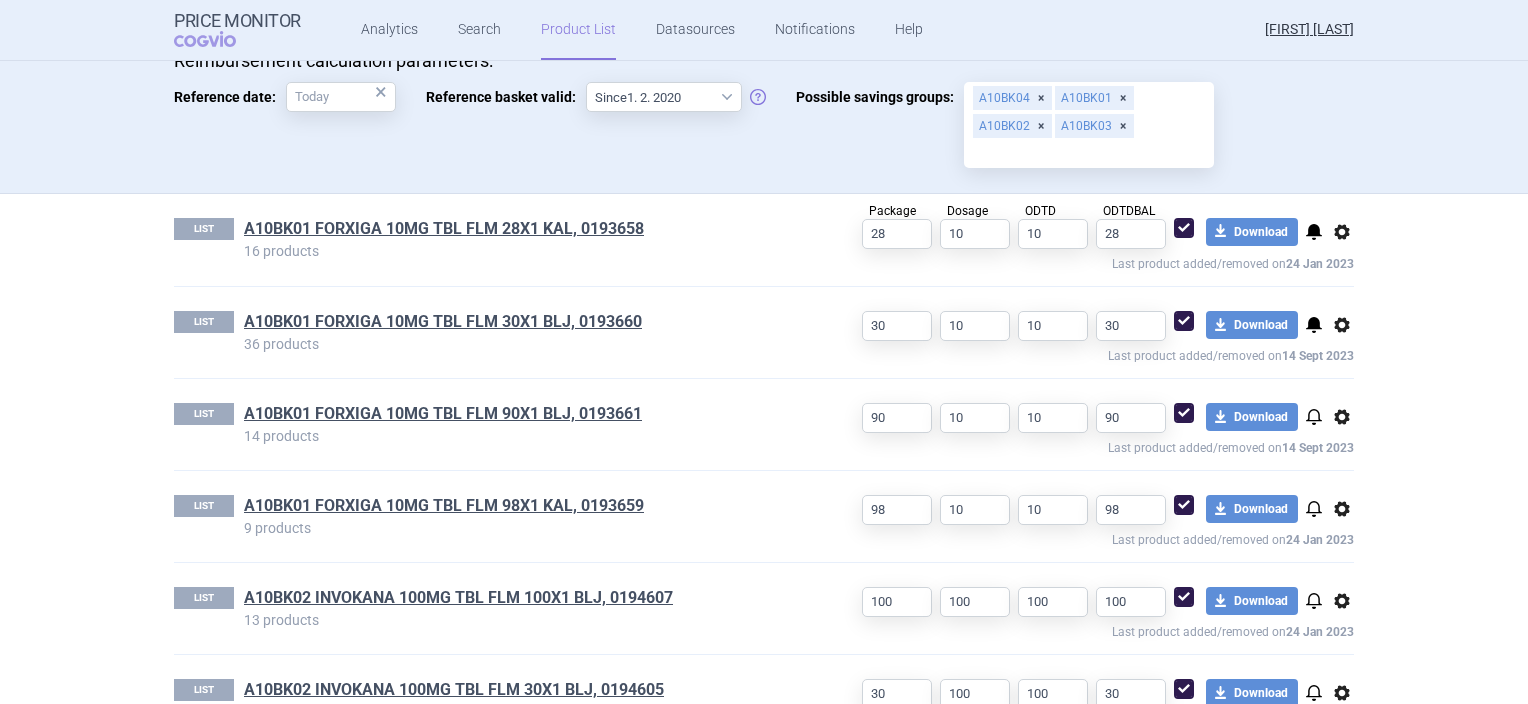 click on "notifications" at bounding box center (1314, 232) 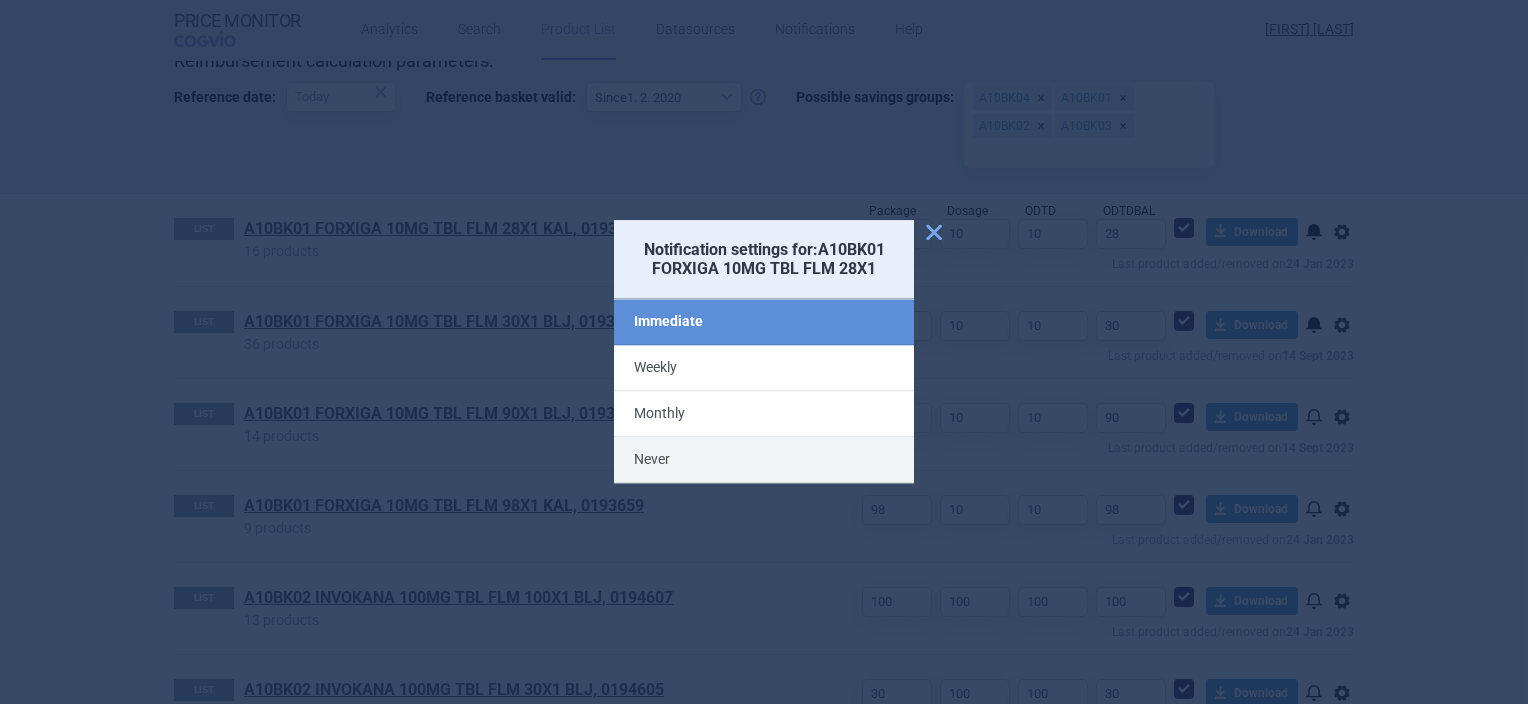 click on "Never" at bounding box center (764, 461) 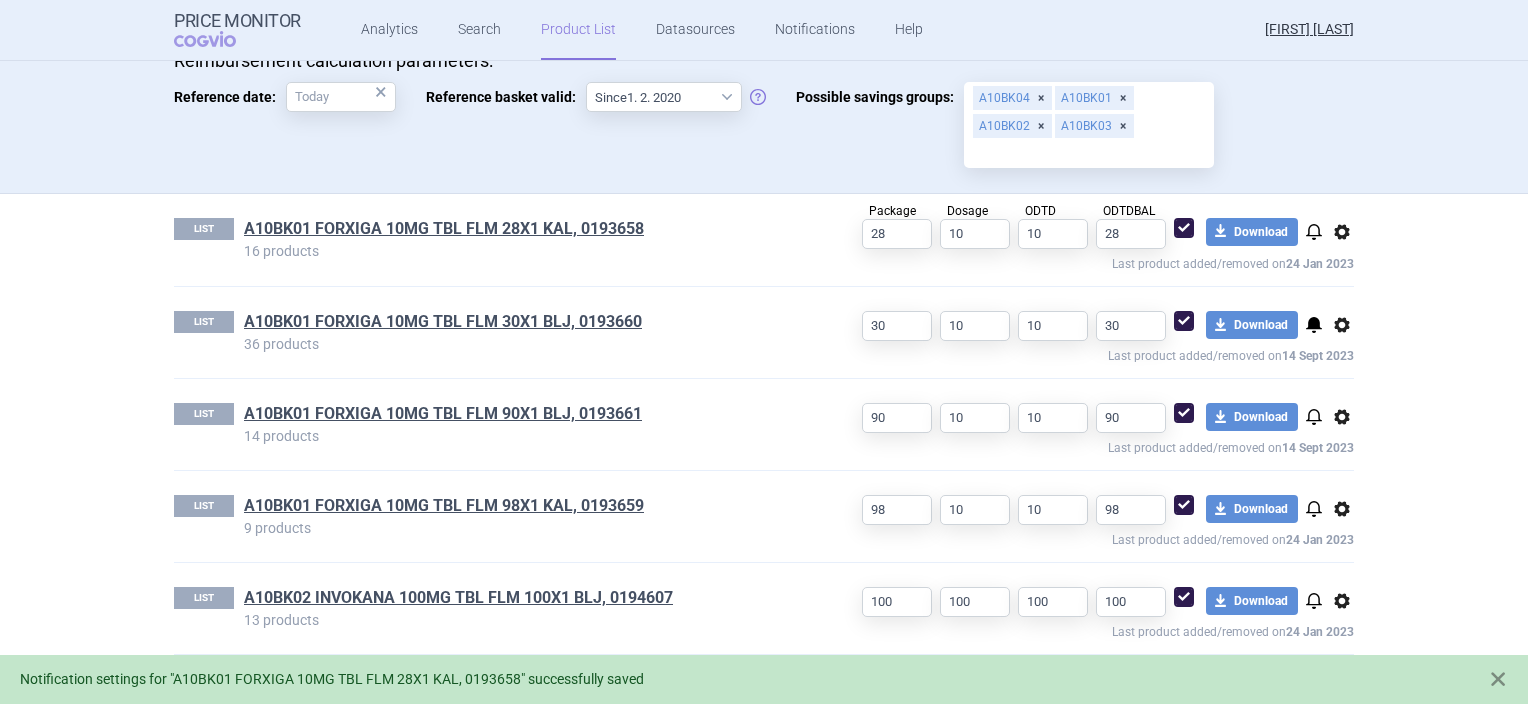 click on "notifications" at bounding box center (1314, 325) 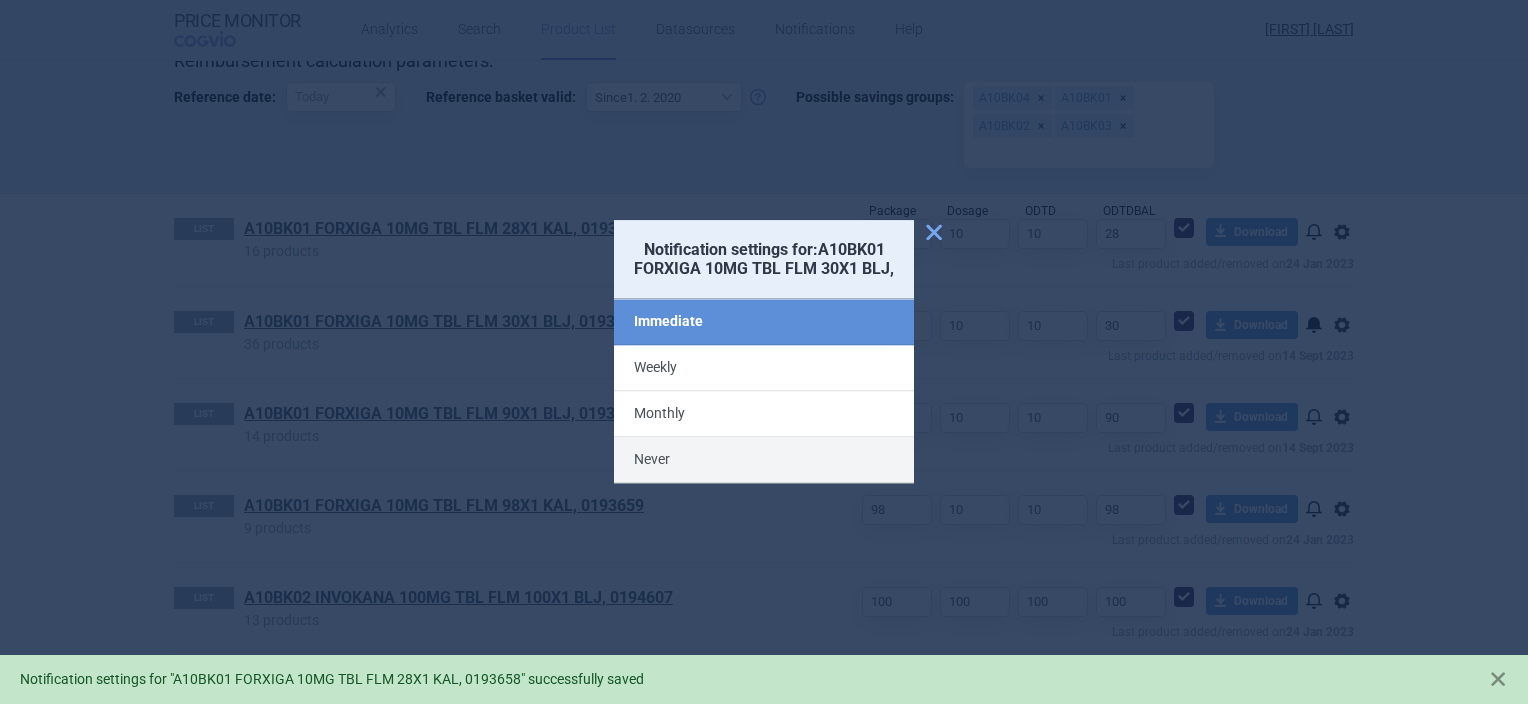 click on "Never" at bounding box center (764, 461) 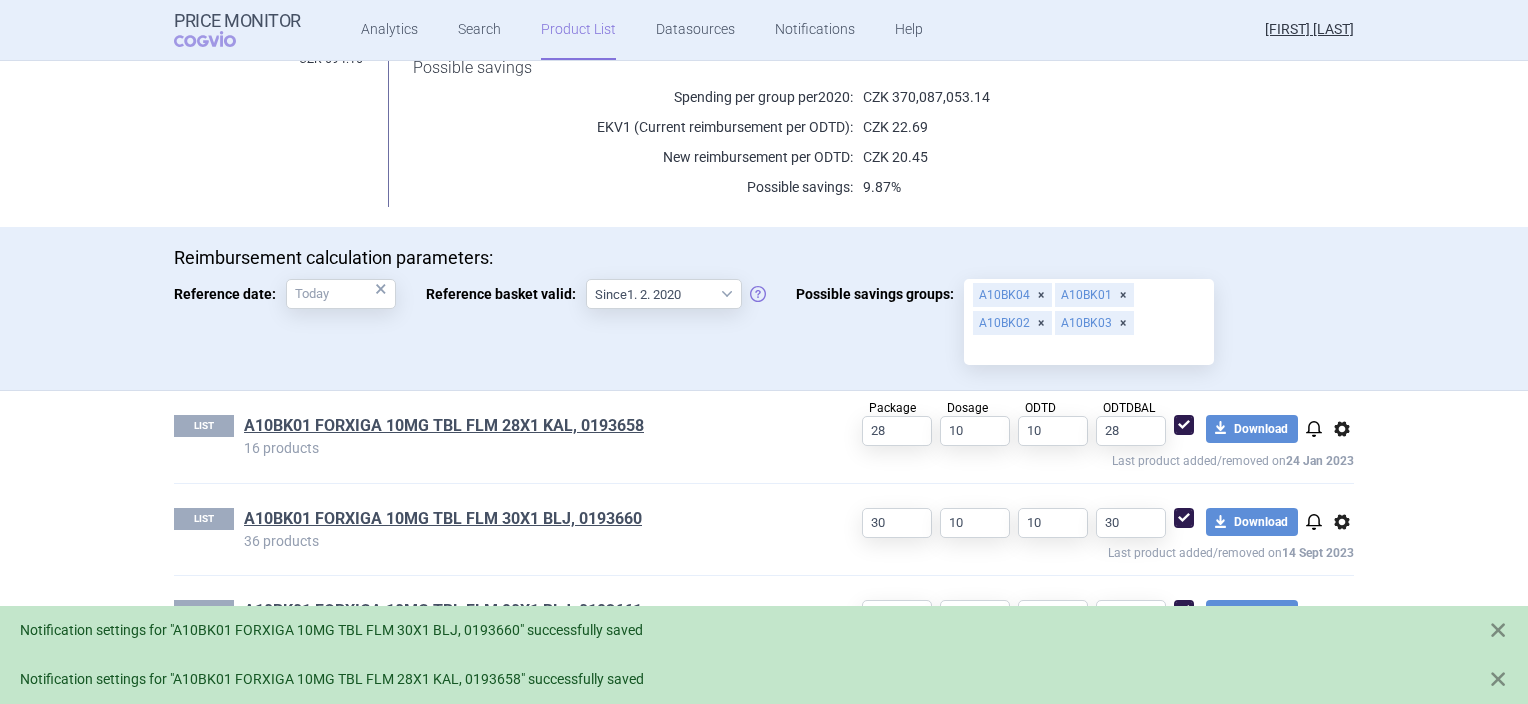 scroll, scrollTop: 0, scrollLeft: 0, axis: both 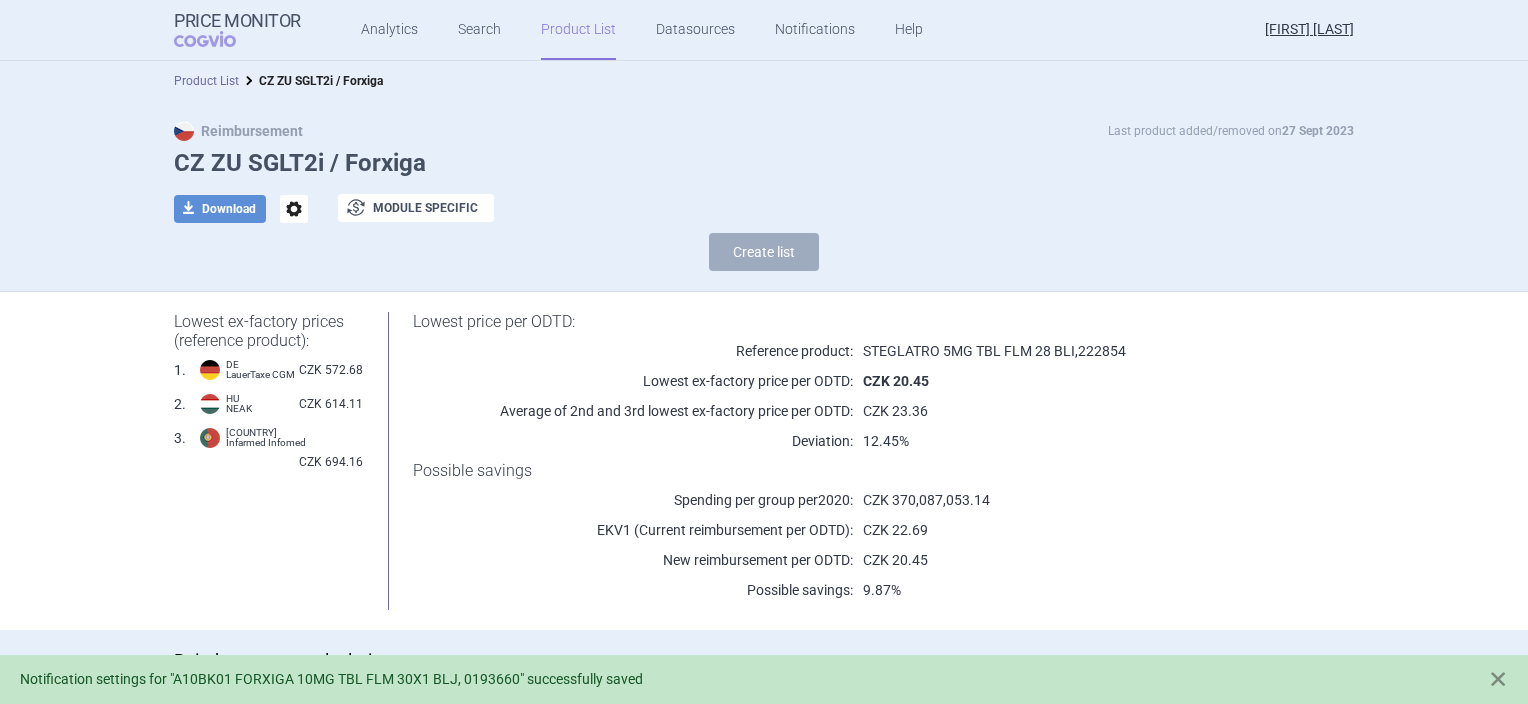click on "Product List" at bounding box center [206, 81] 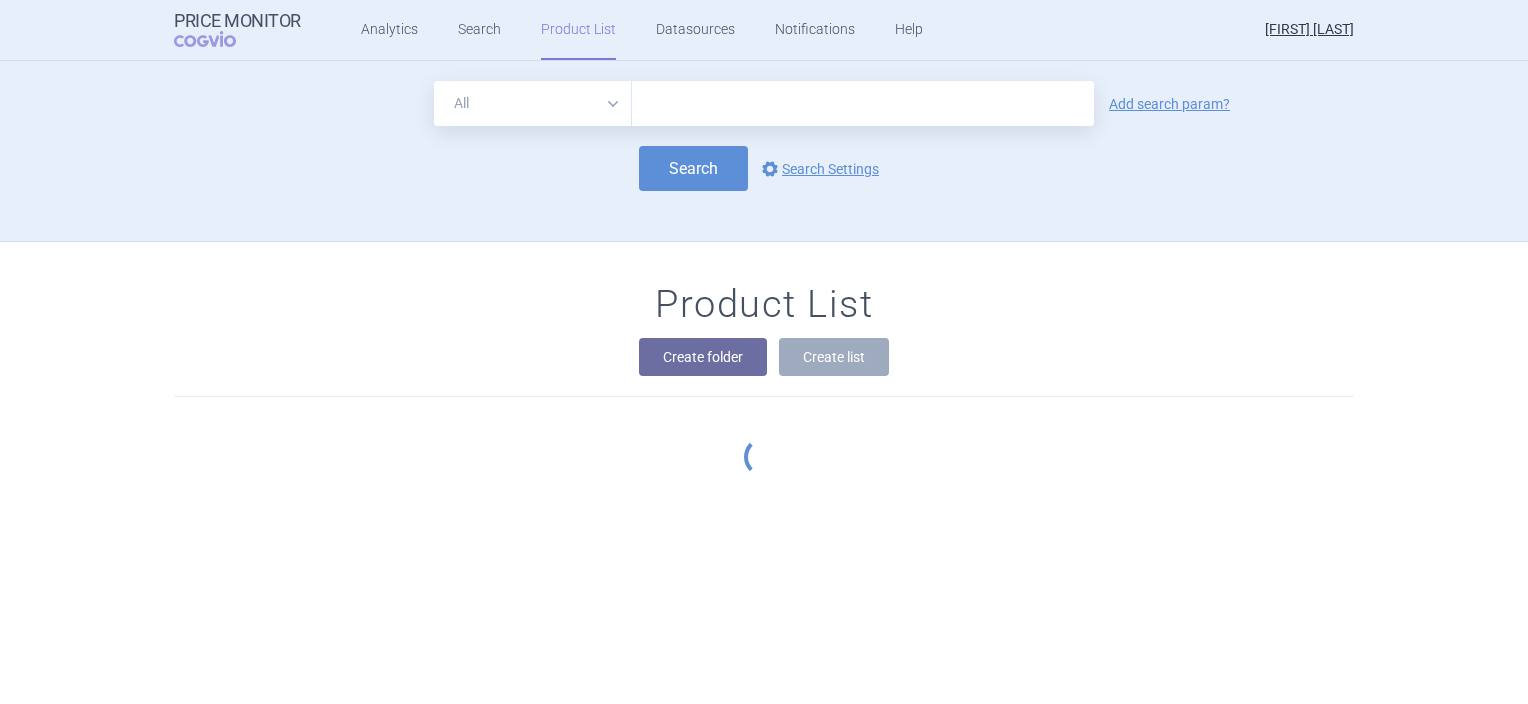 scroll, scrollTop: 180, scrollLeft: 0, axis: vertical 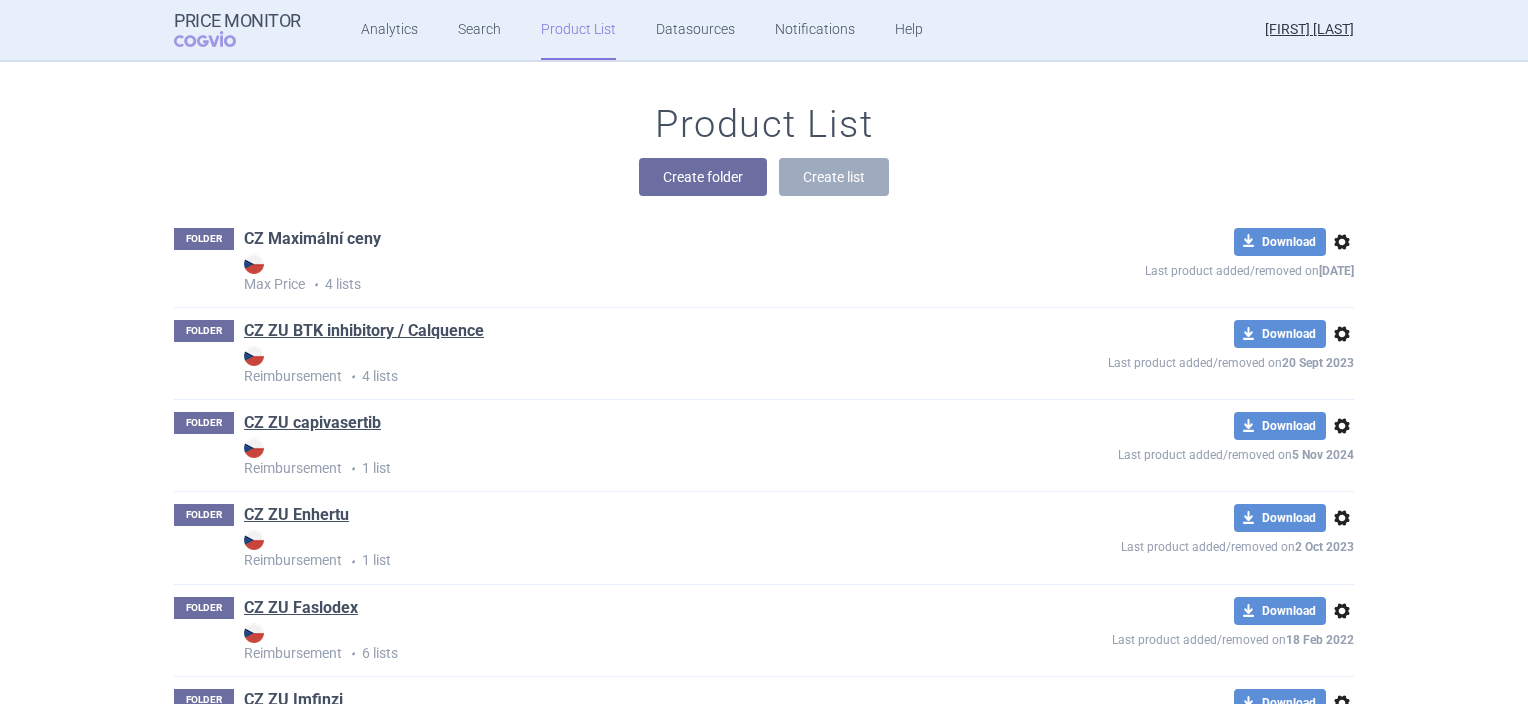 click on "CZ Maximální ceny" at bounding box center (312, 239) 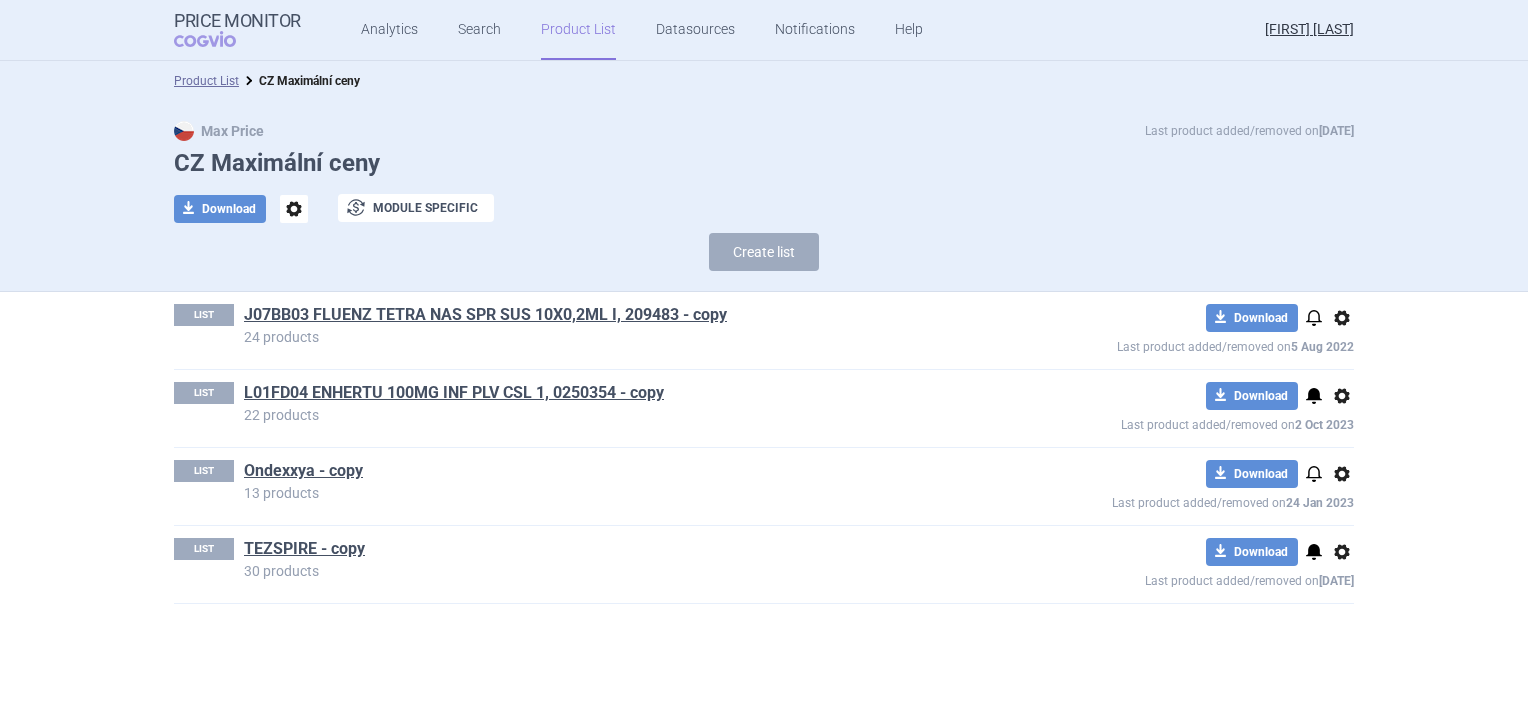 click on "Last product added/removed on 2 Oct 2023" at bounding box center [1177, 422] 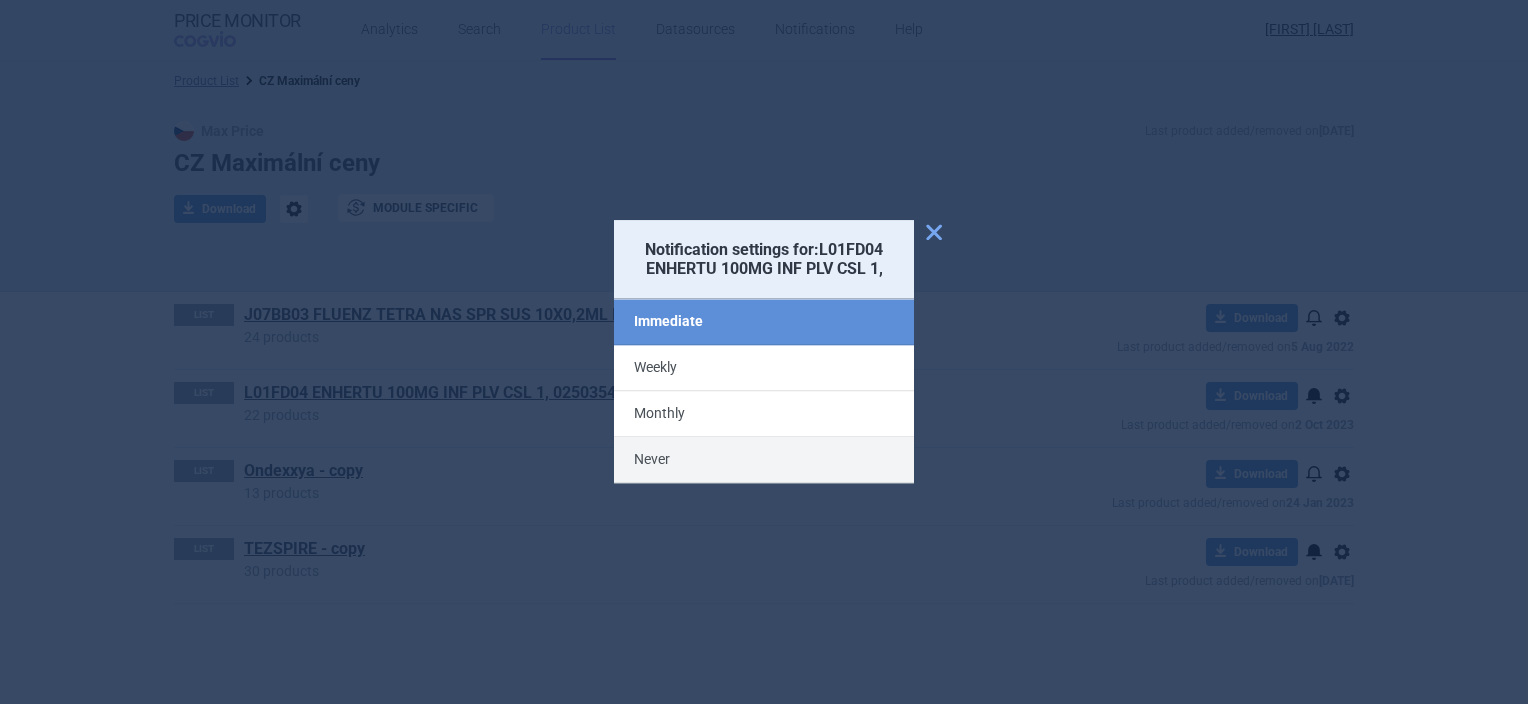 drag, startPoint x: 653, startPoint y: 451, endPoint x: 740, endPoint y: 467, distance: 88.45903 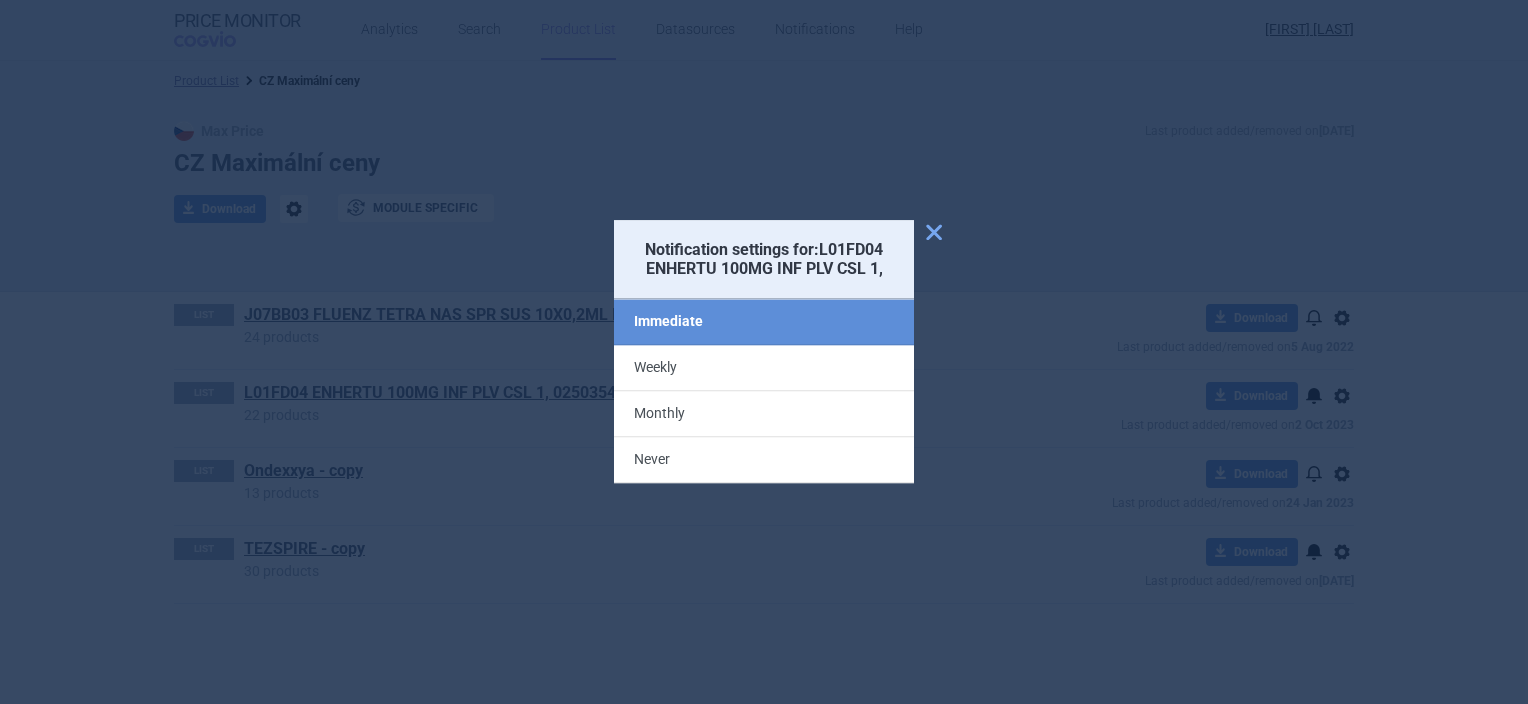 click on "Never" at bounding box center [0, 0] 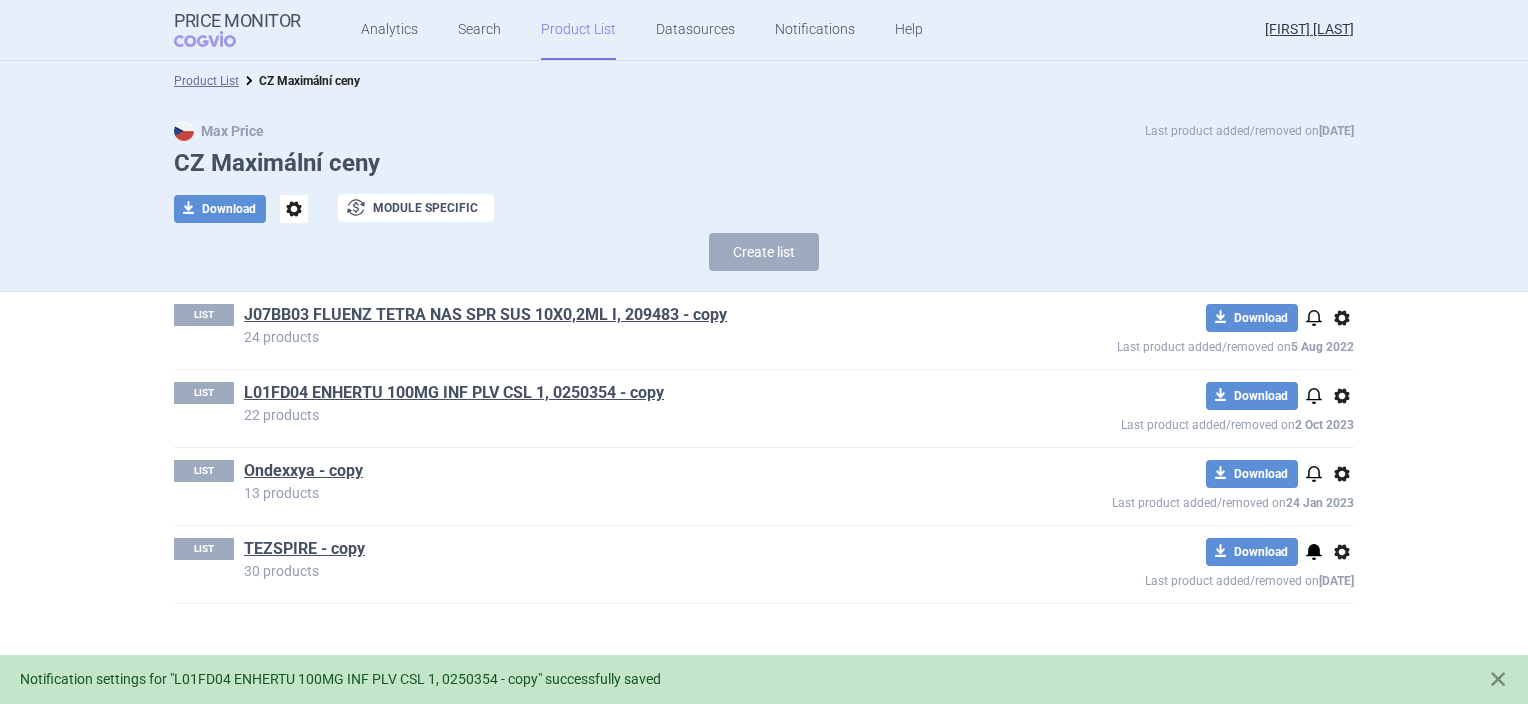 click on "notifications" at bounding box center [1314, 552] 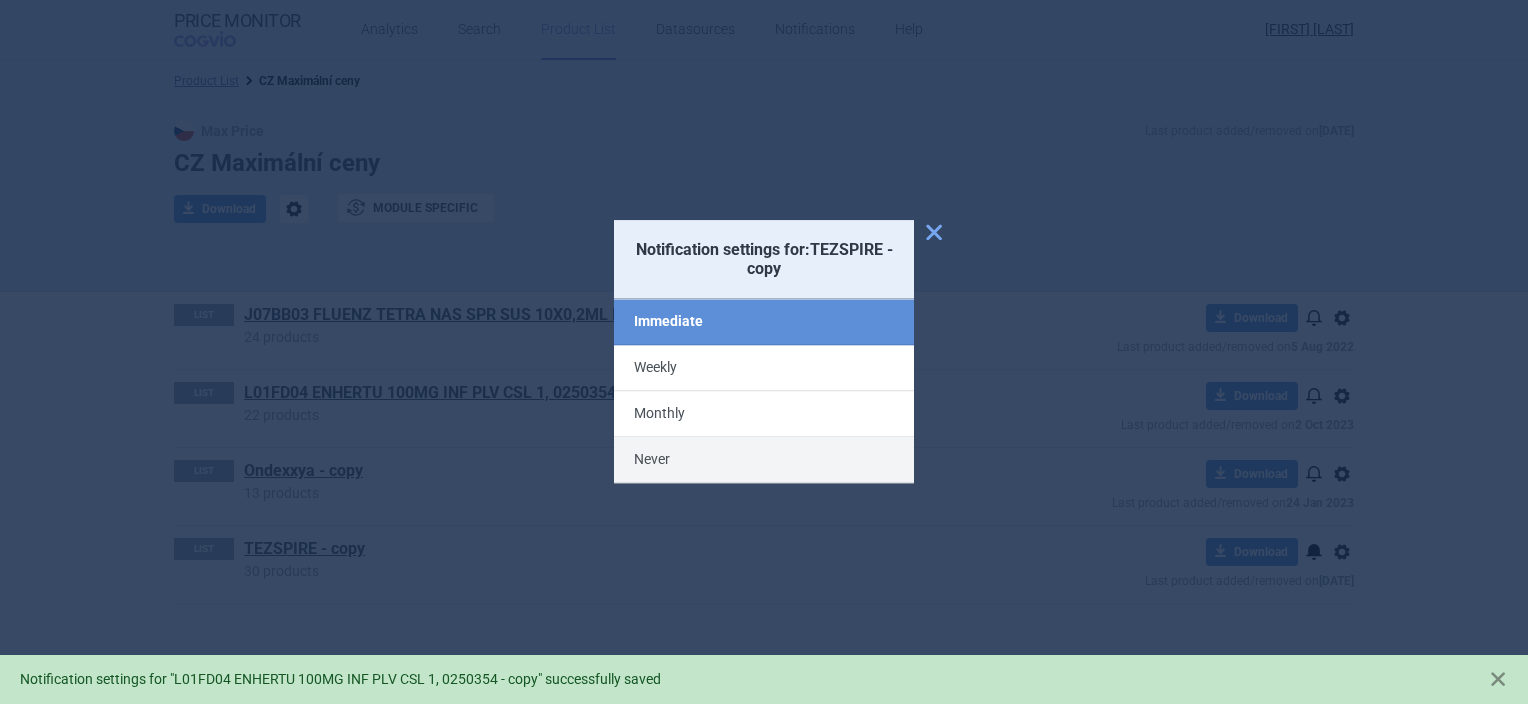 click on "Never" at bounding box center (764, 461) 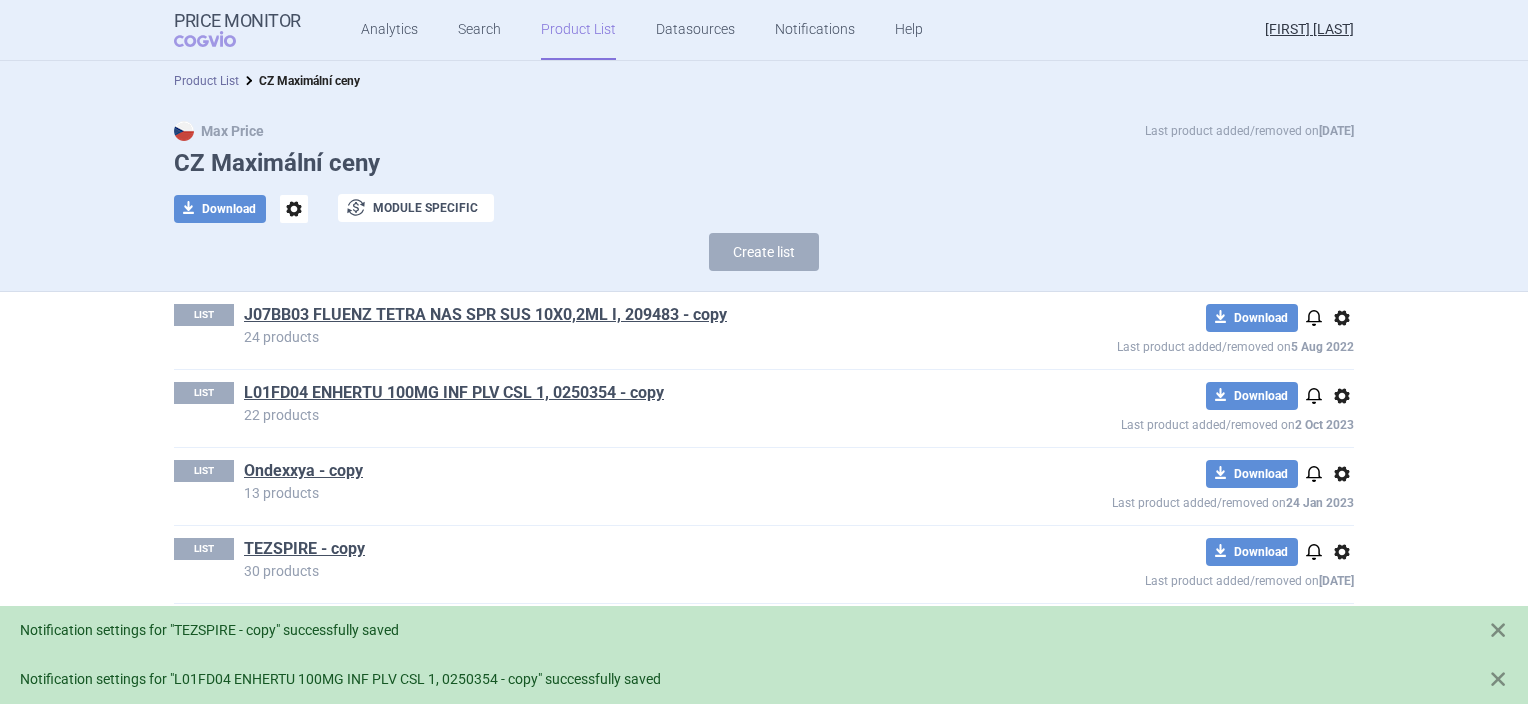 click on "Product List" at bounding box center [206, 81] 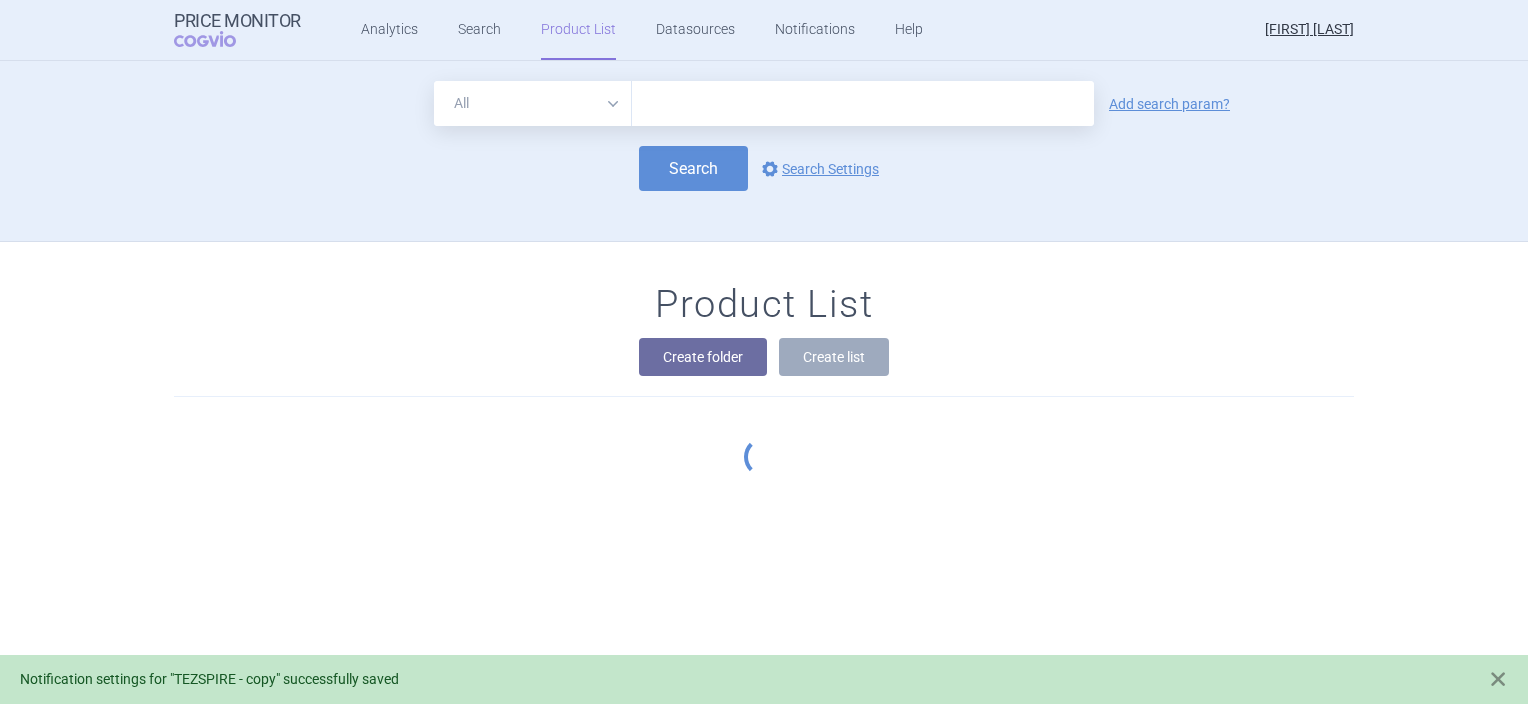 scroll, scrollTop: 180, scrollLeft: 0, axis: vertical 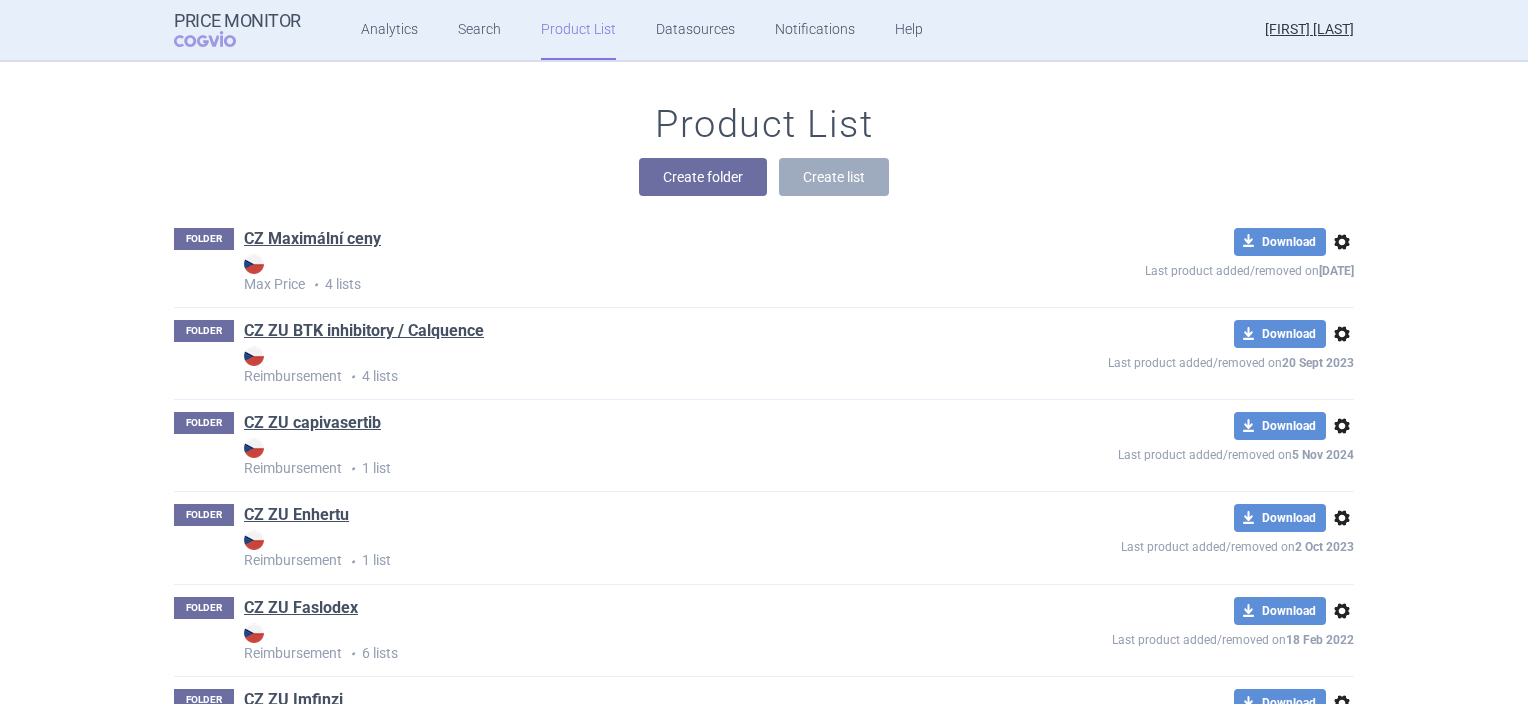 click on "options" at bounding box center (1342, 334) 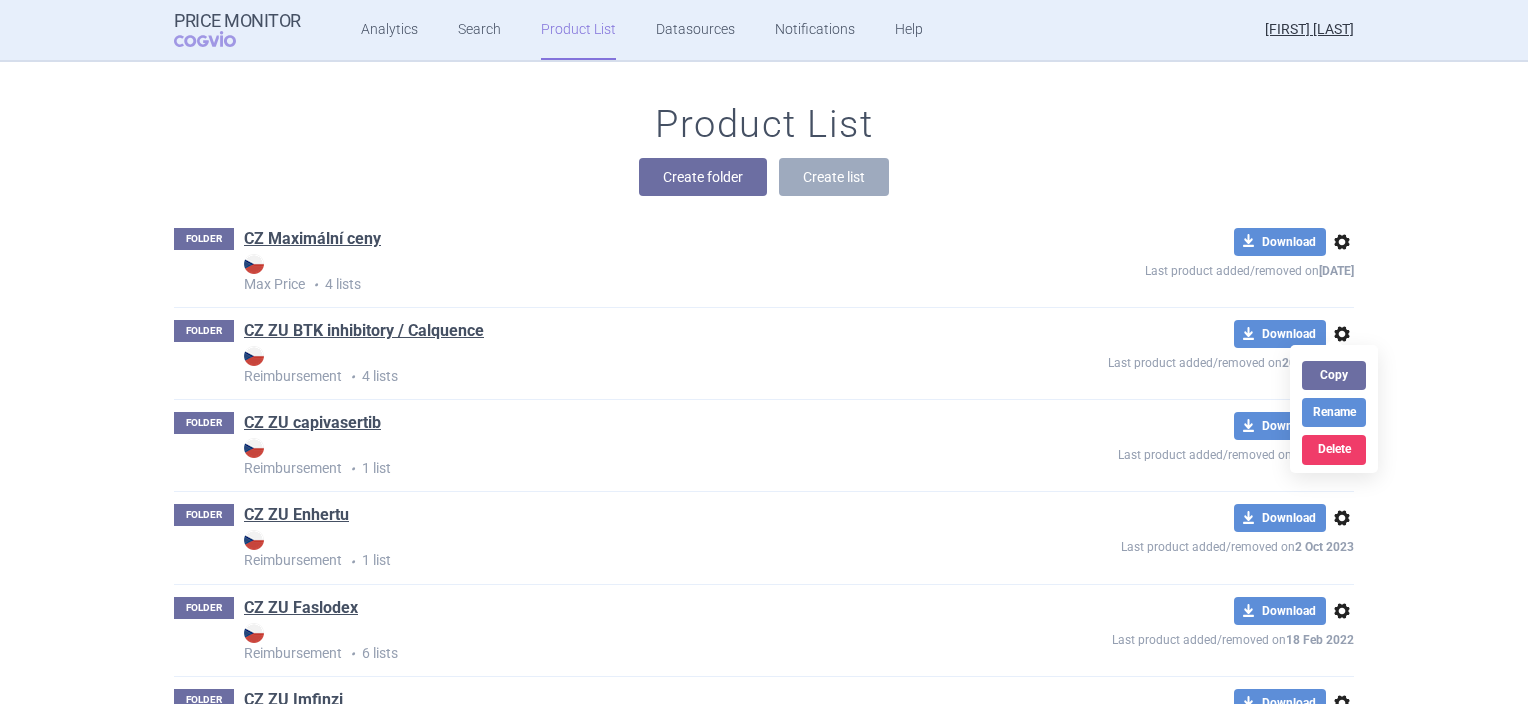 drag, startPoint x: 1162, startPoint y: 332, endPoint x: 973, endPoint y: 313, distance: 189.95262 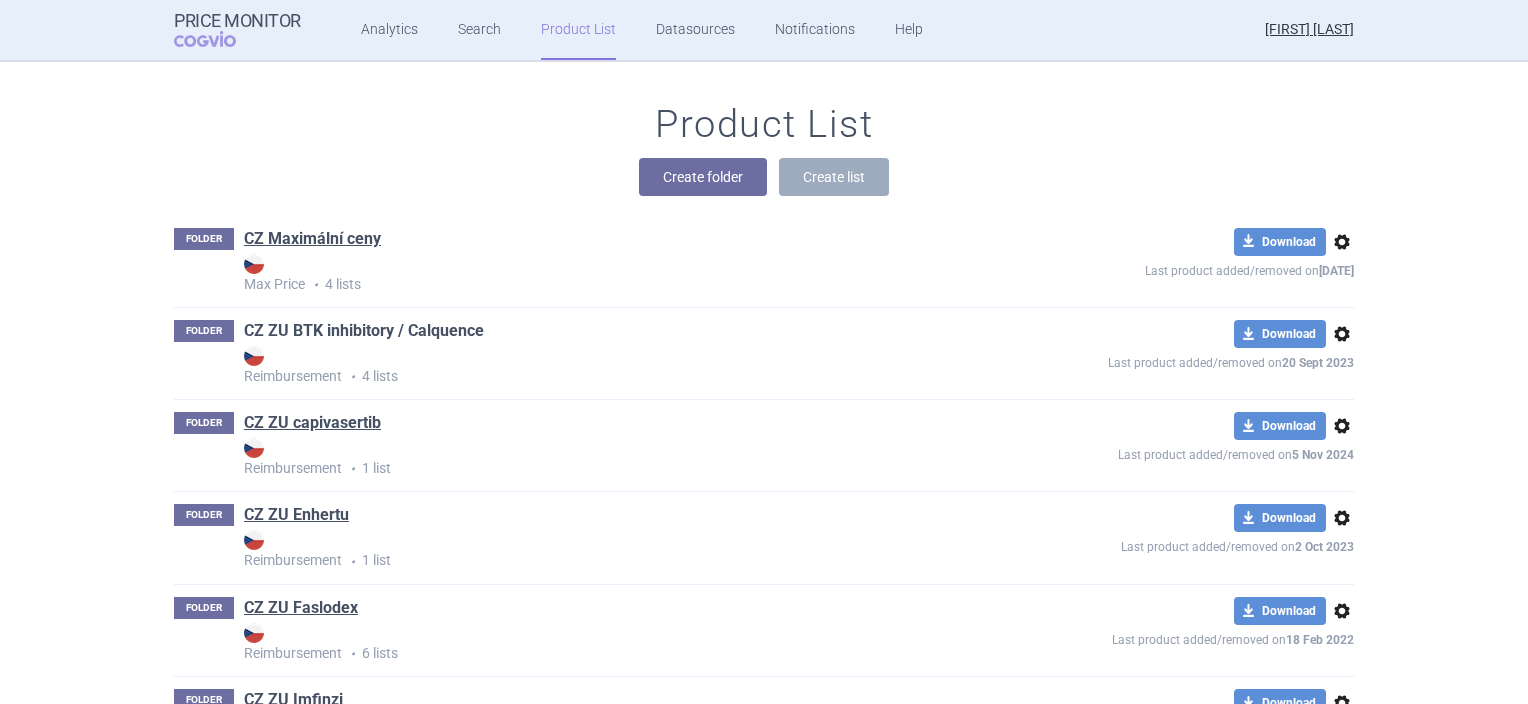 click on "CZ ZU BTK inhibitory / Calquence" at bounding box center (364, 331) 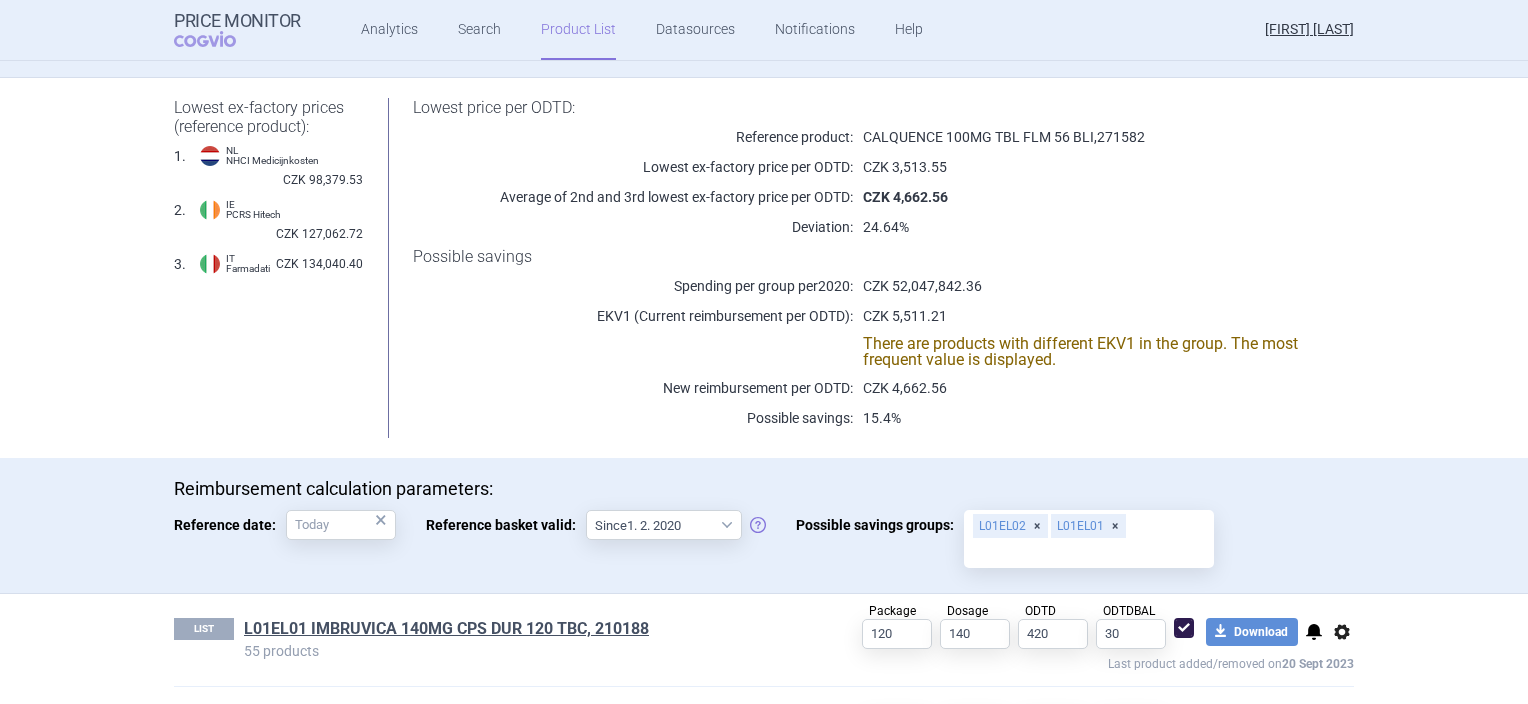 scroll, scrollTop: 490, scrollLeft: 0, axis: vertical 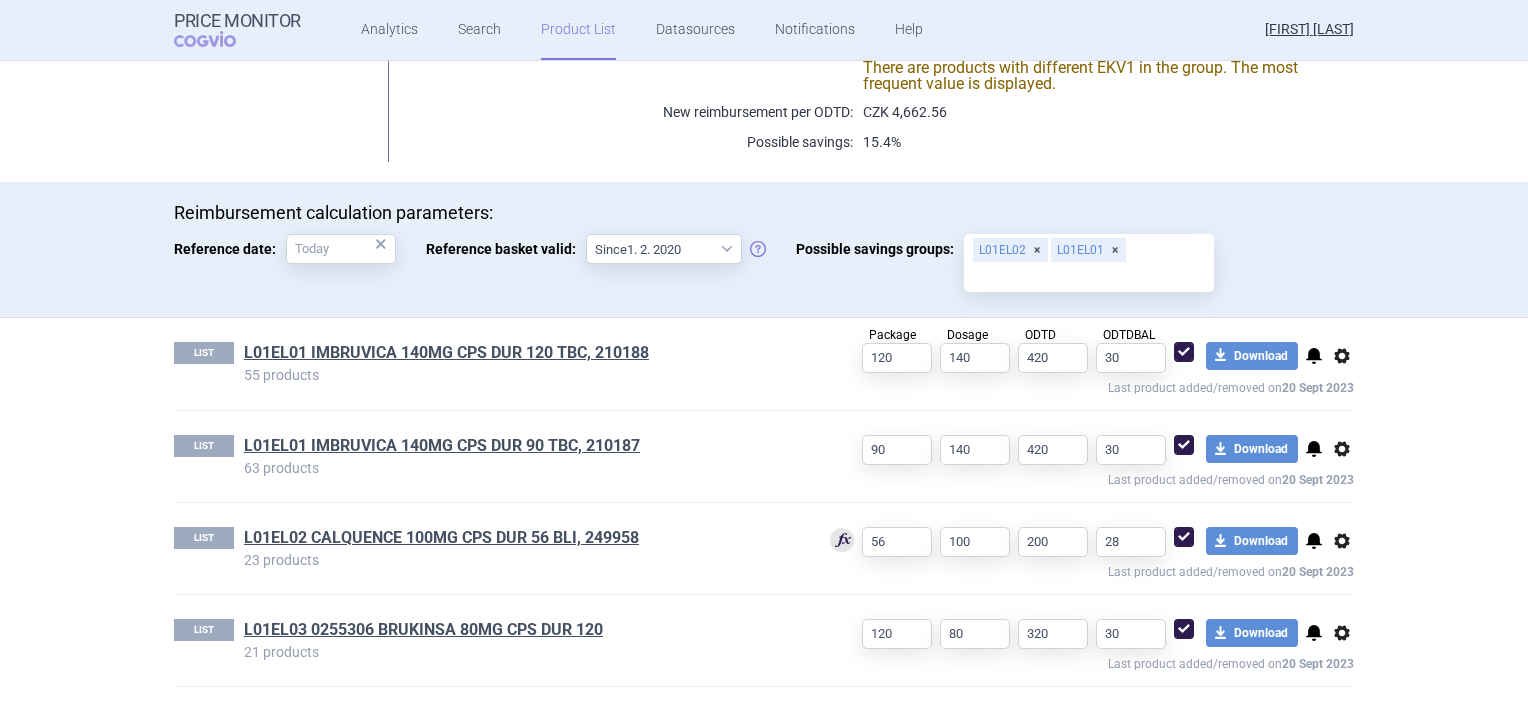 click on "notifications" at bounding box center (1314, 356) 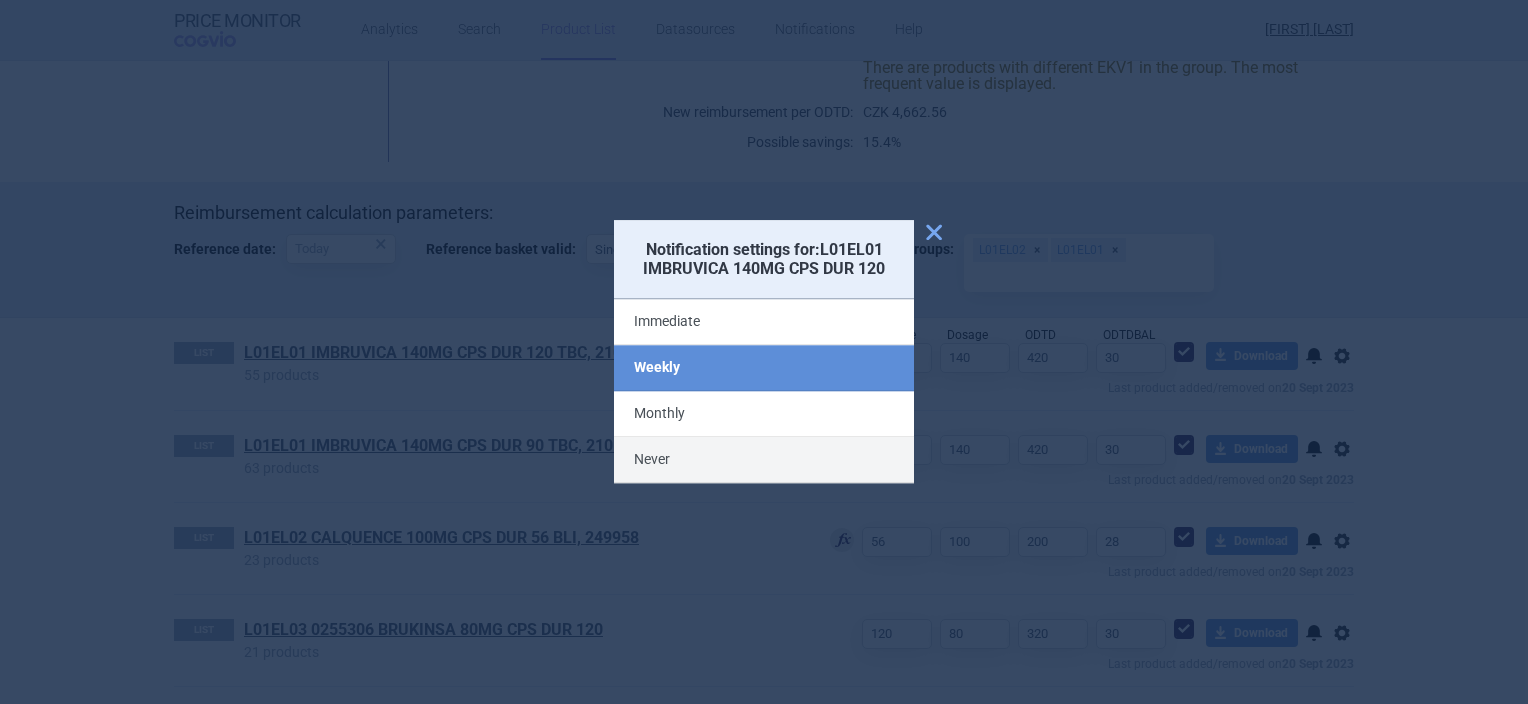 click on "Never" at bounding box center (764, 461) 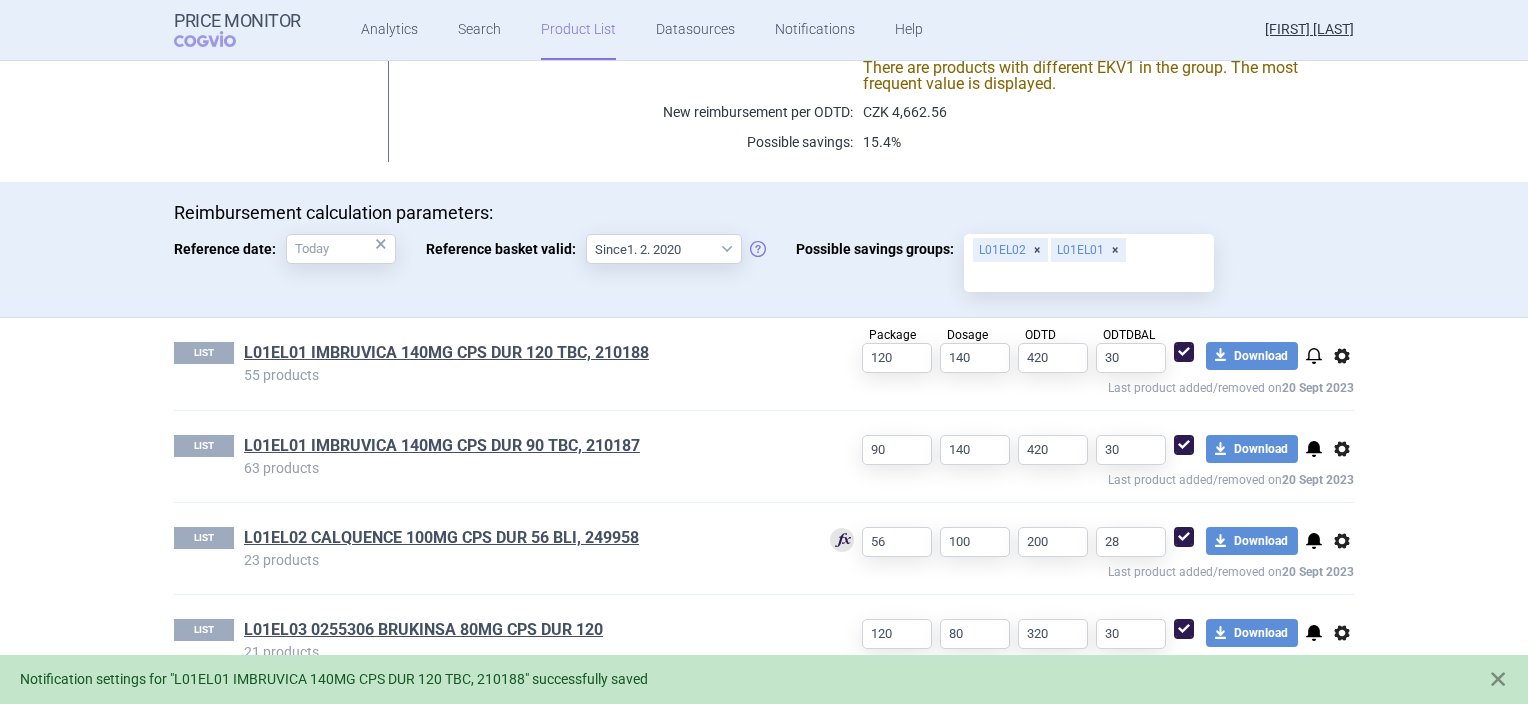 click on "notifications" at bounding box center (1314, 449) 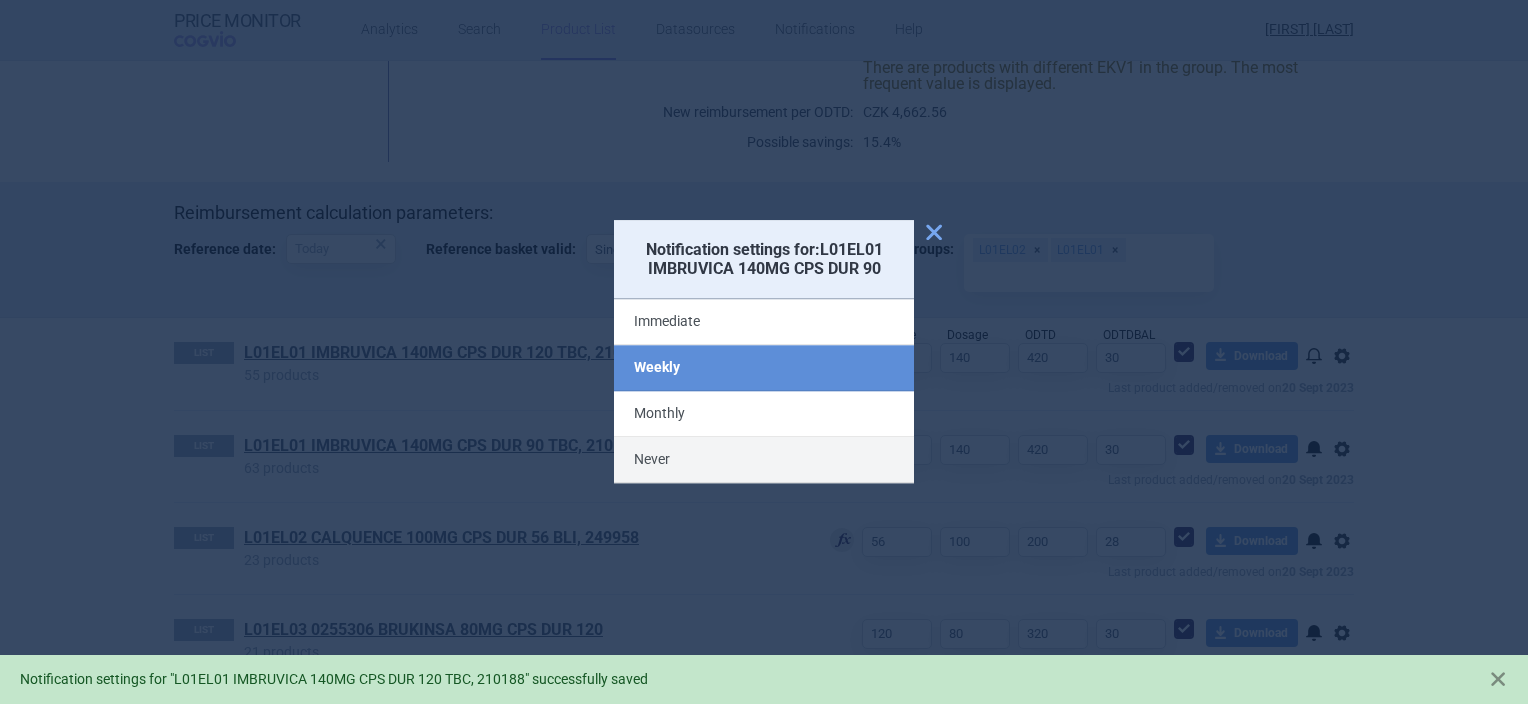 click on "Never" at bounding box center (764, 461) 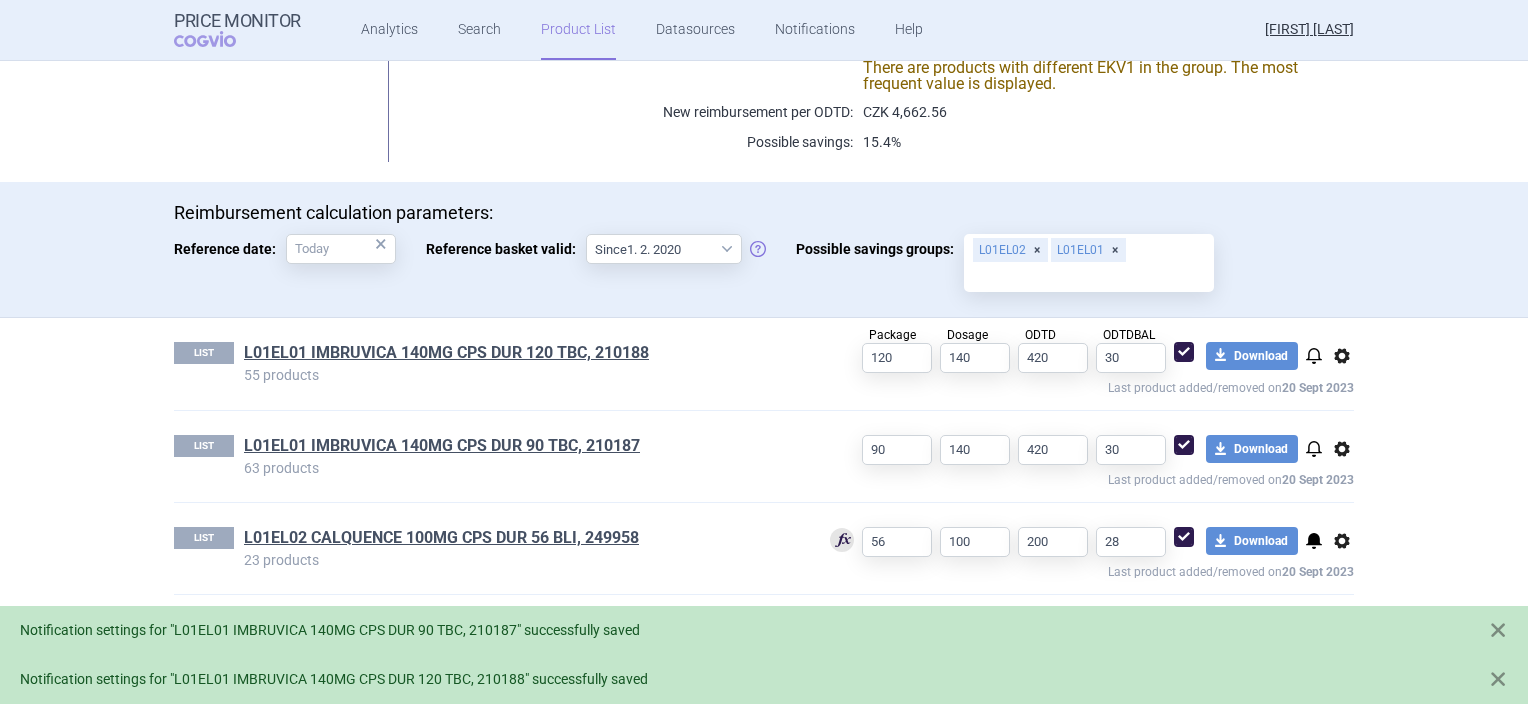 click on "notifications" at bounding box center [1314, 541] 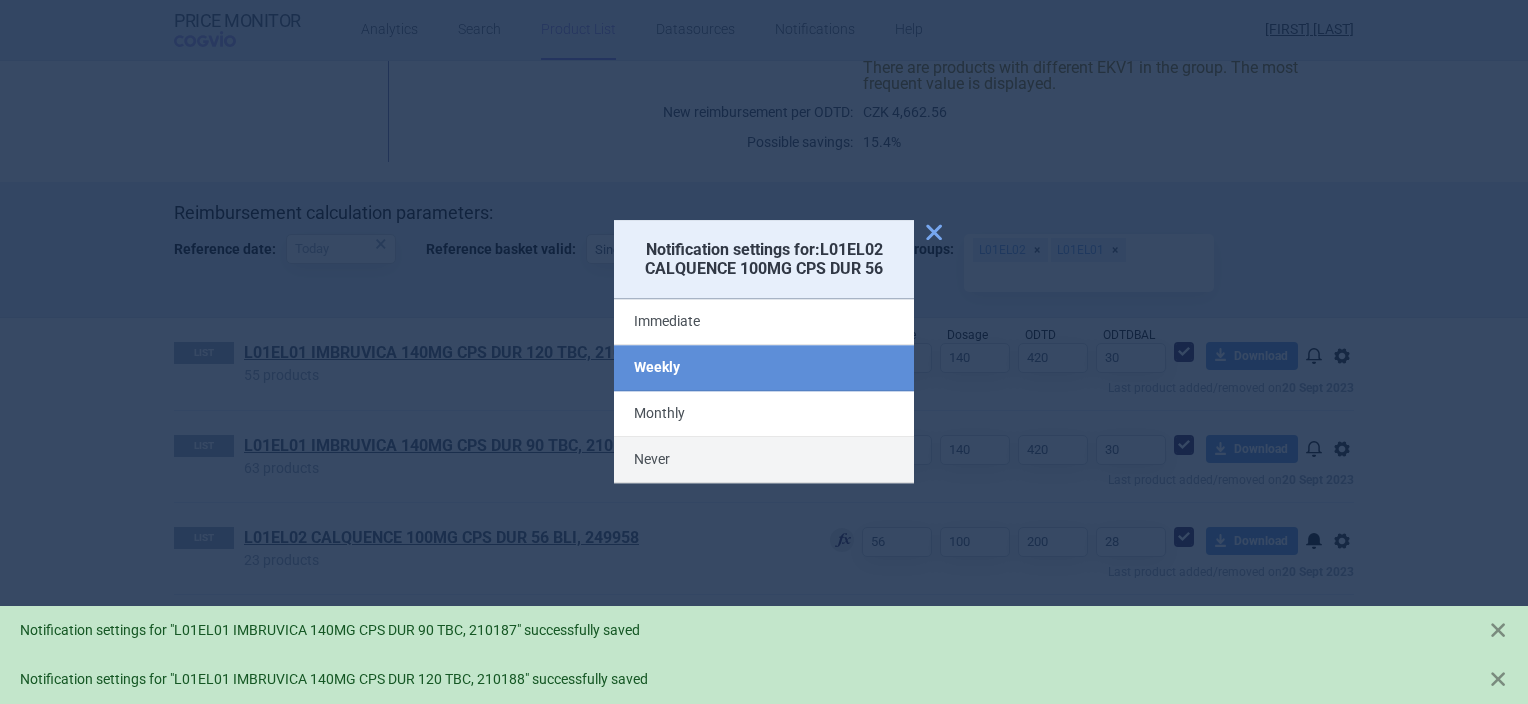 click on "Never" at bounding box center [764, 461] 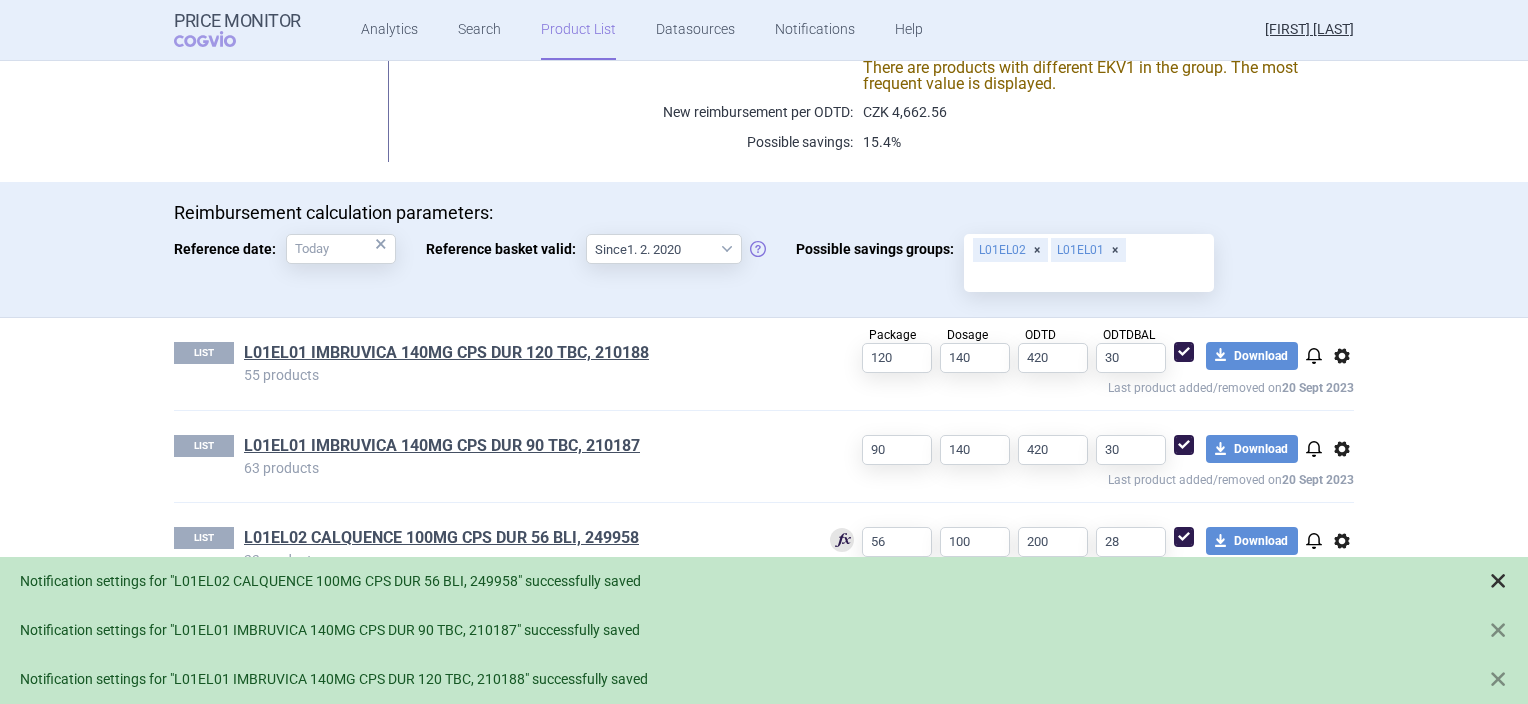 click at bounding box center [1498, 581] 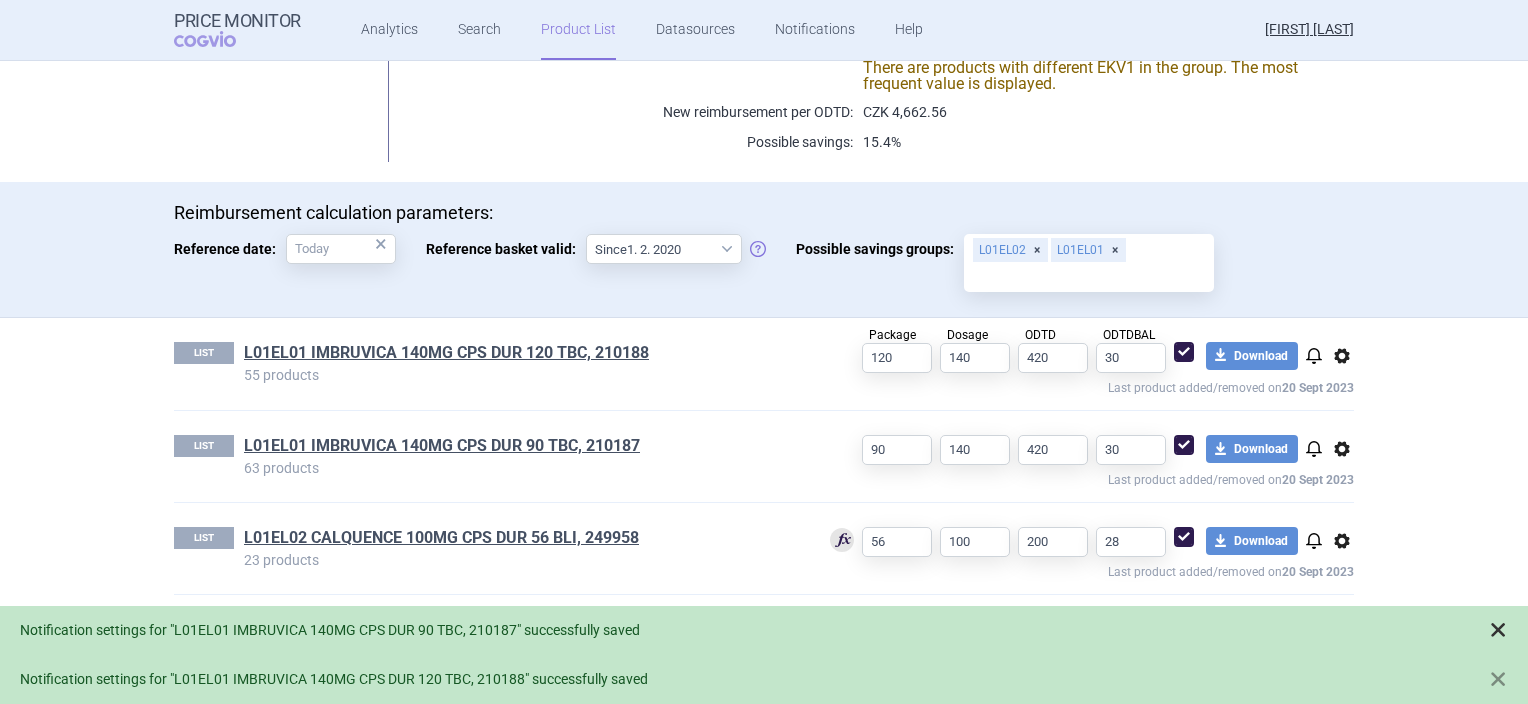 click at bounding box center [1498, 630] 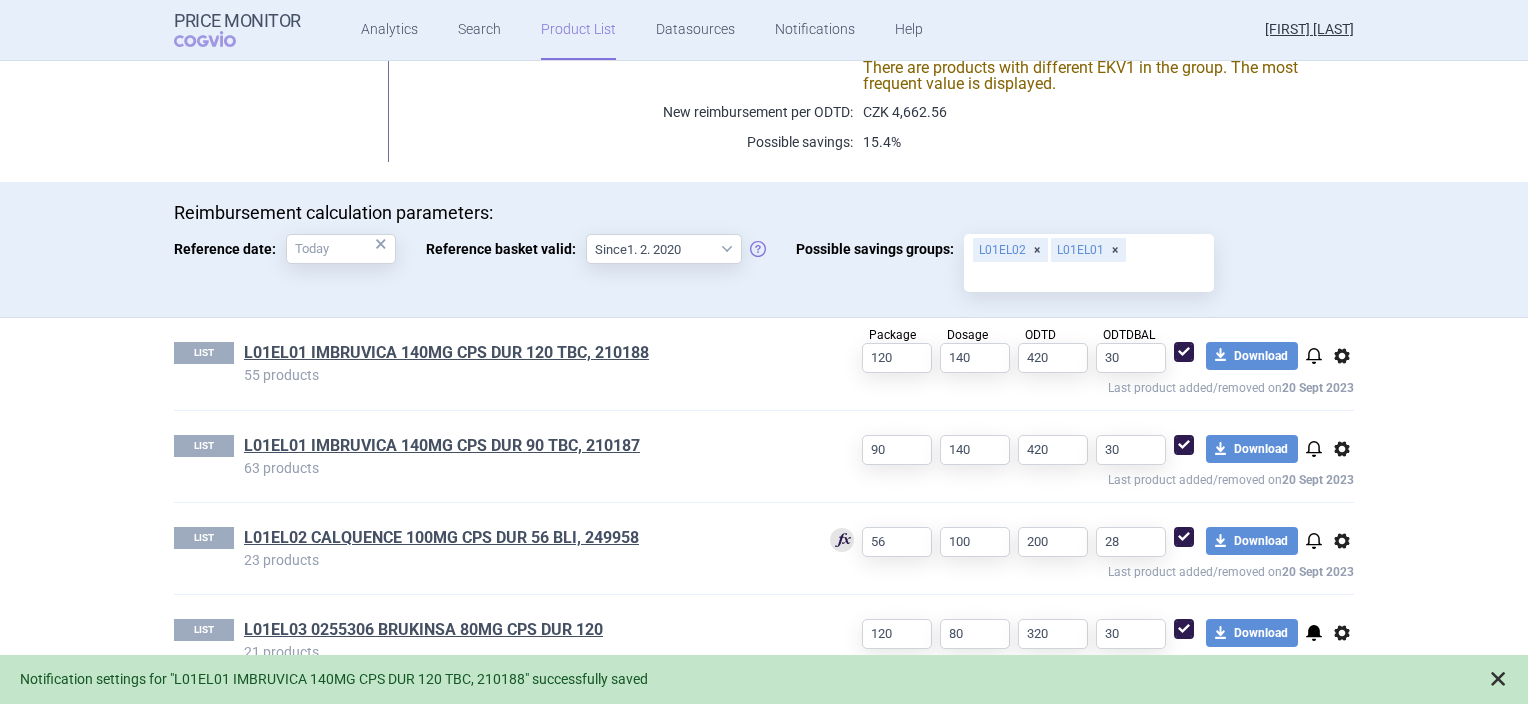 click at bounding box center [1498, 679] 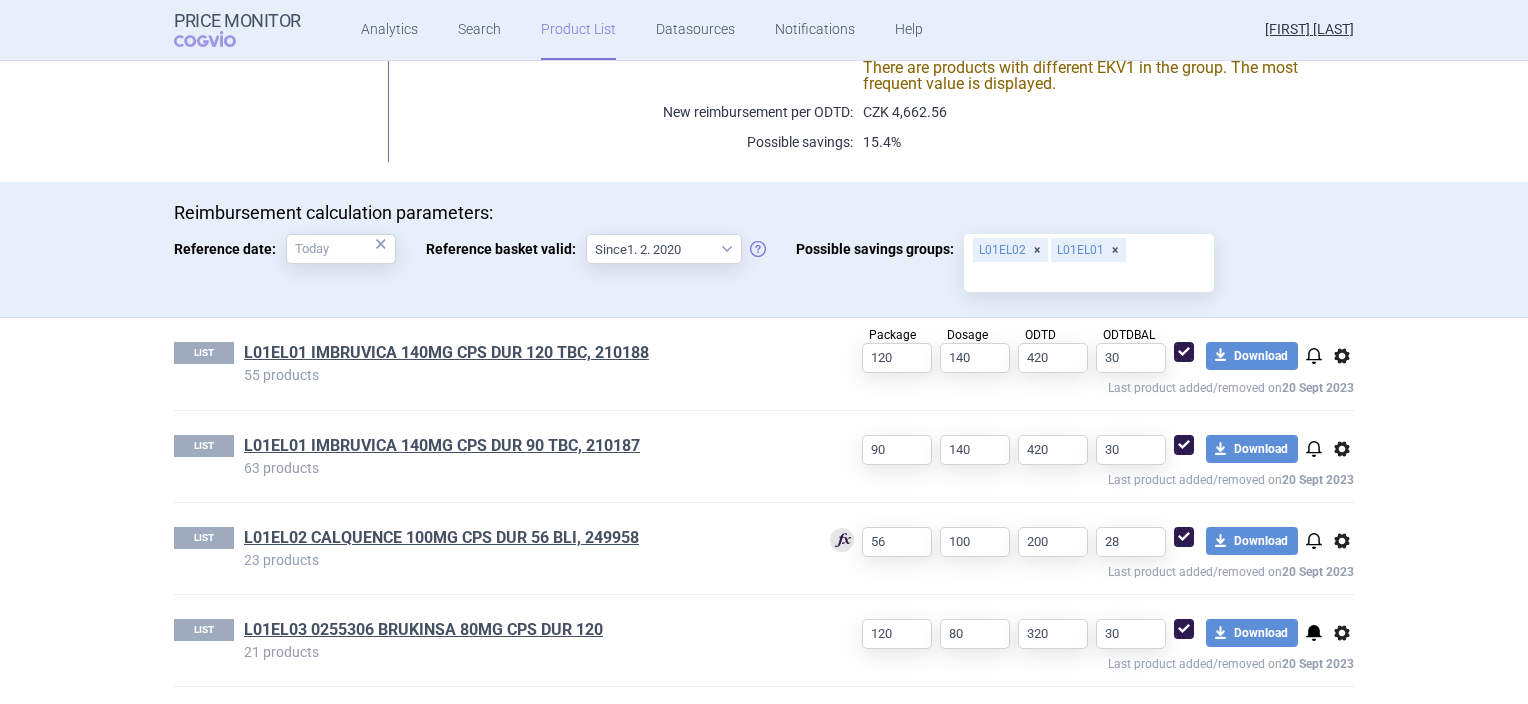 click on "notifications" at bounding box center (1314, 633) 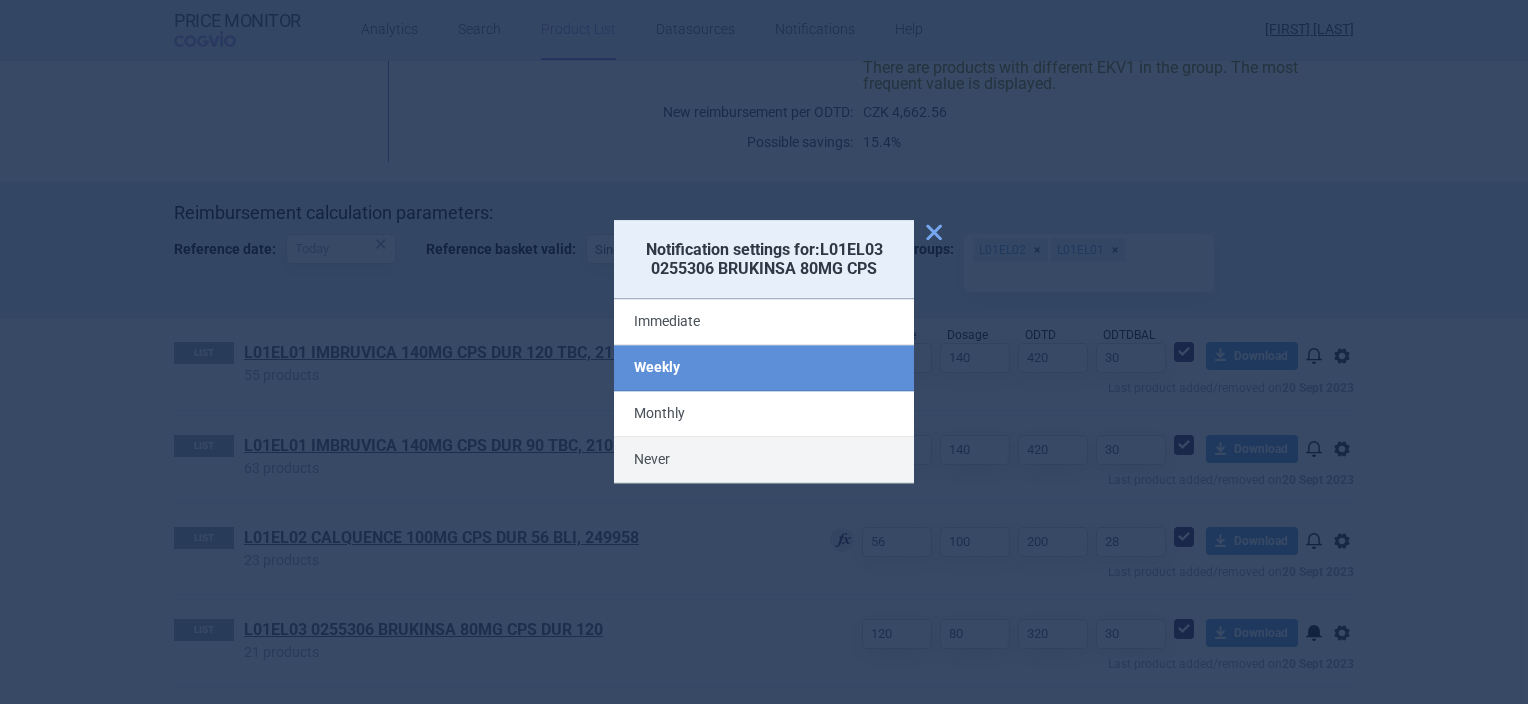 click on "Never" at bounding box center [764, 461] 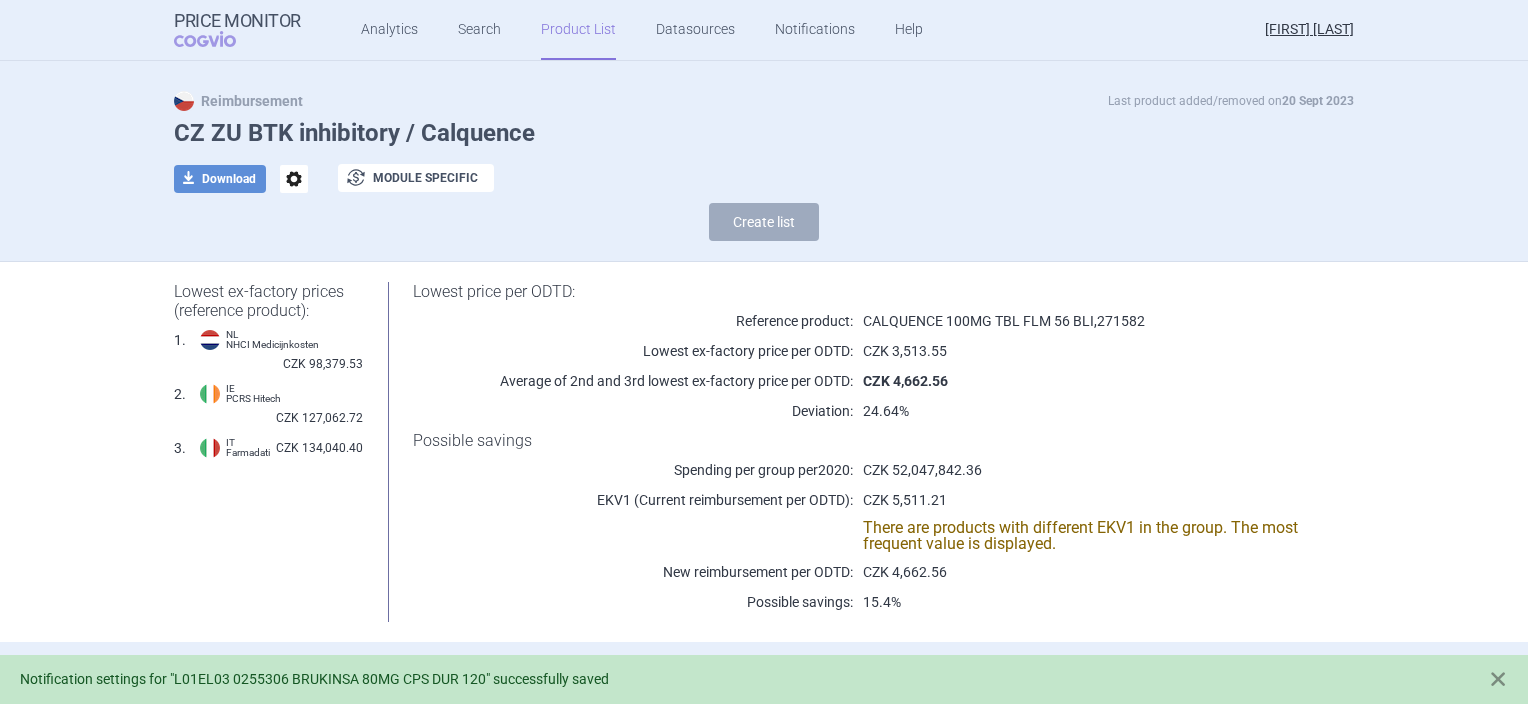 scroll, scrollTop: 0, scrollLeft: 0, axis: both 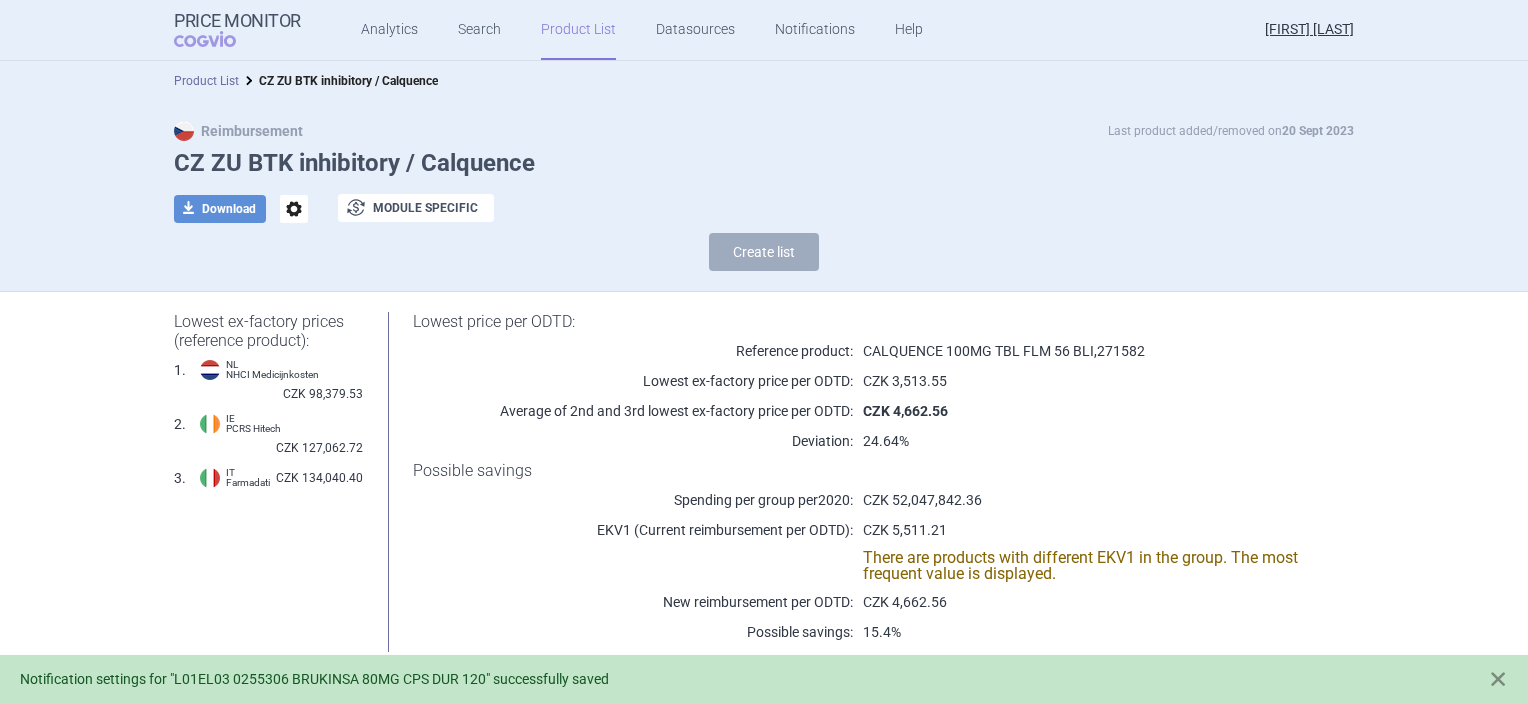 click on "Product List" at bounding box center (206, 81) 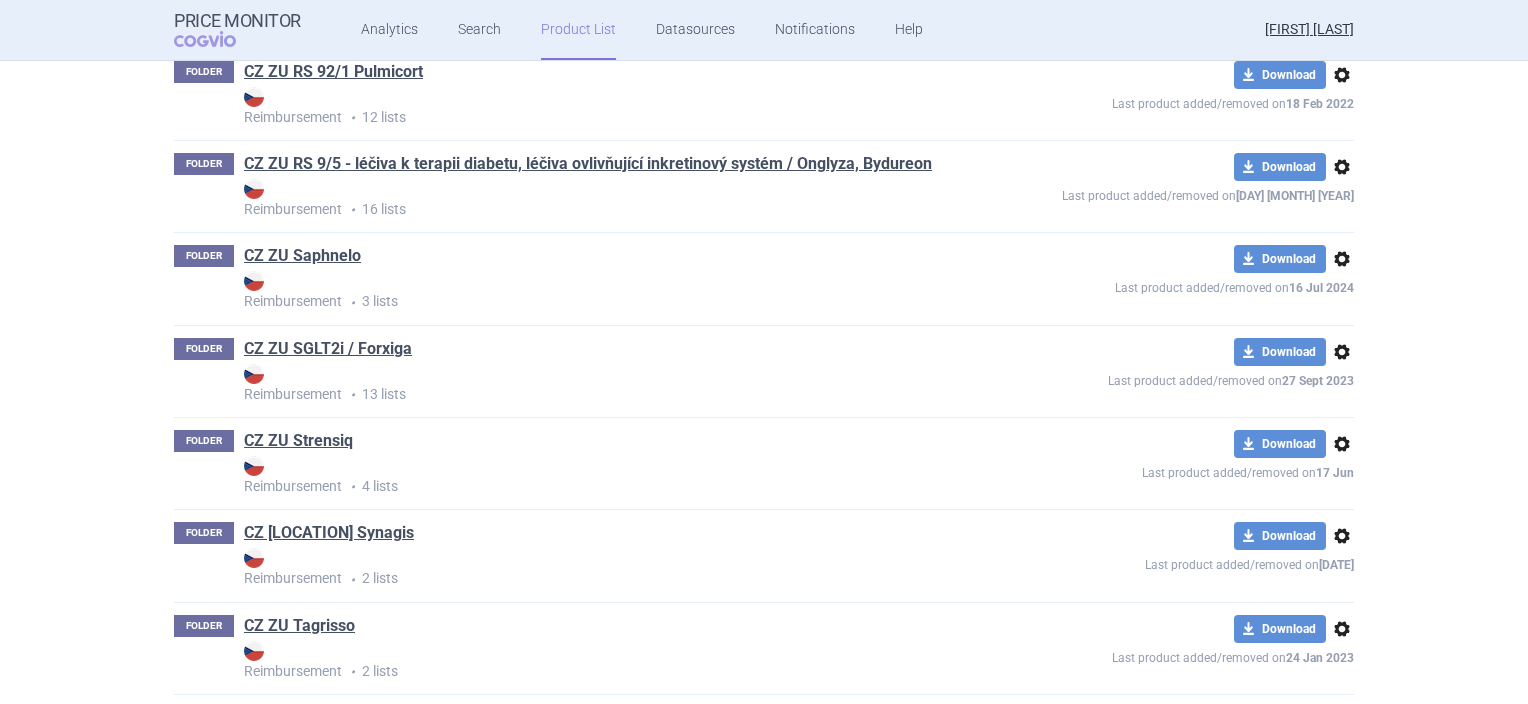 scroll, scrollTop: 1580, scrollLeft: 0, axis: vertical 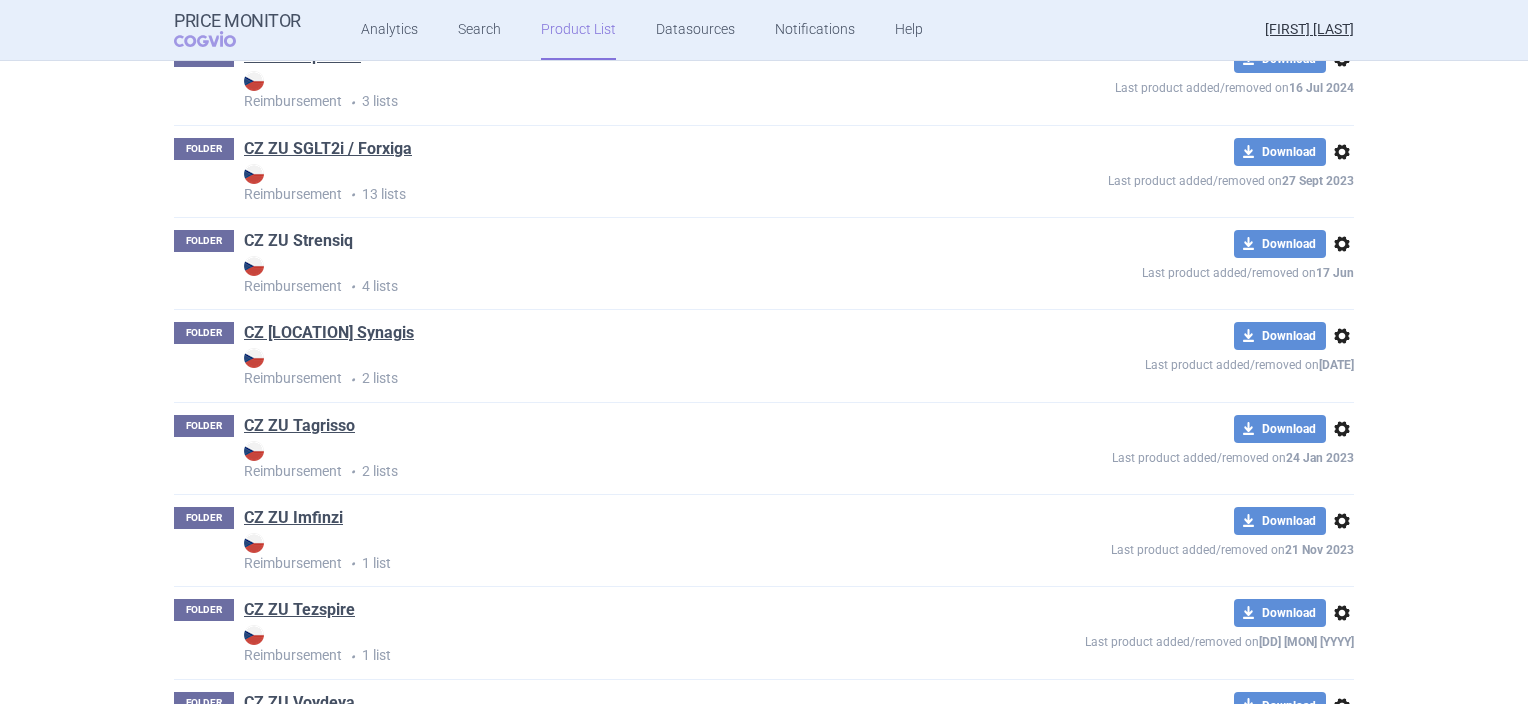 click on "CZ ZU Strensiq" at bounding box center [298, 241] 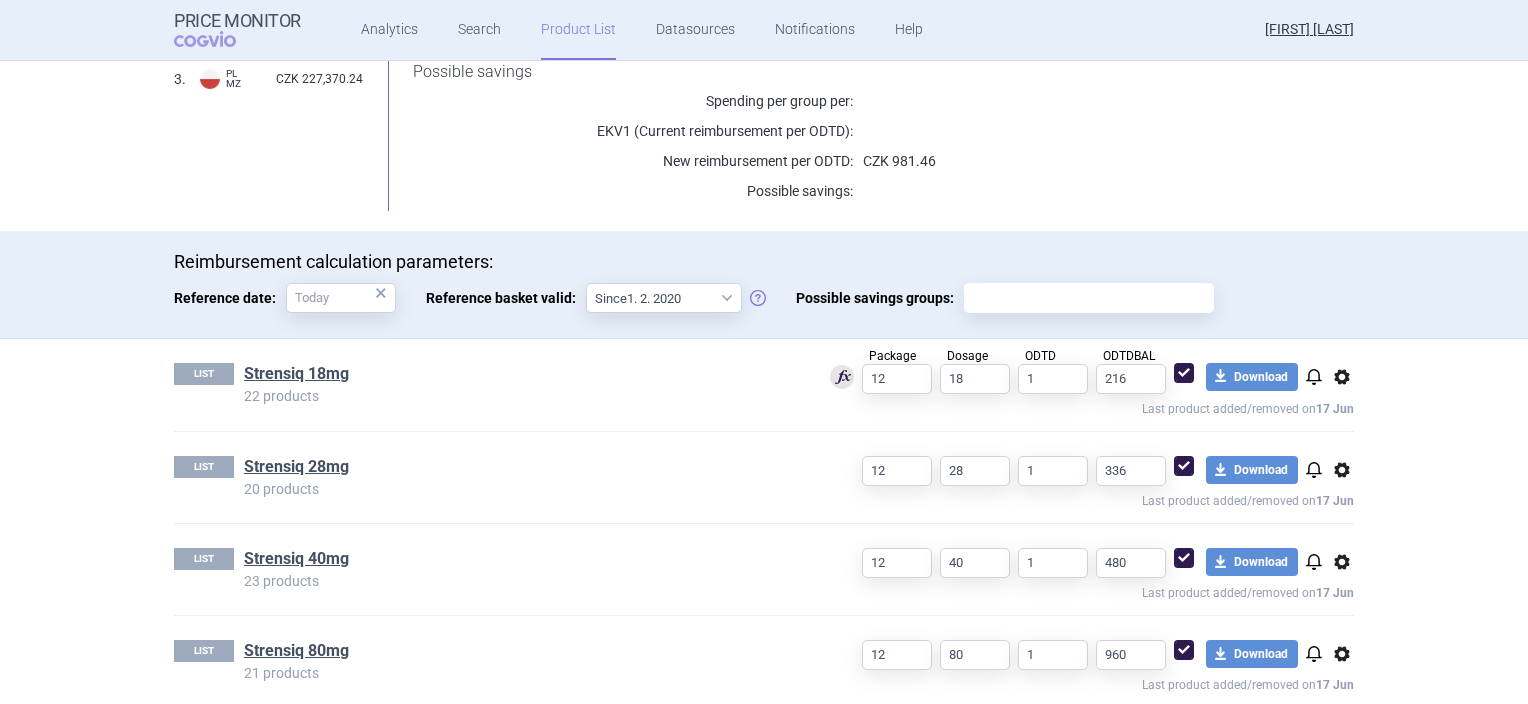 scroll, scrollTop: 421, scrollLeft: 0, axis: vertical 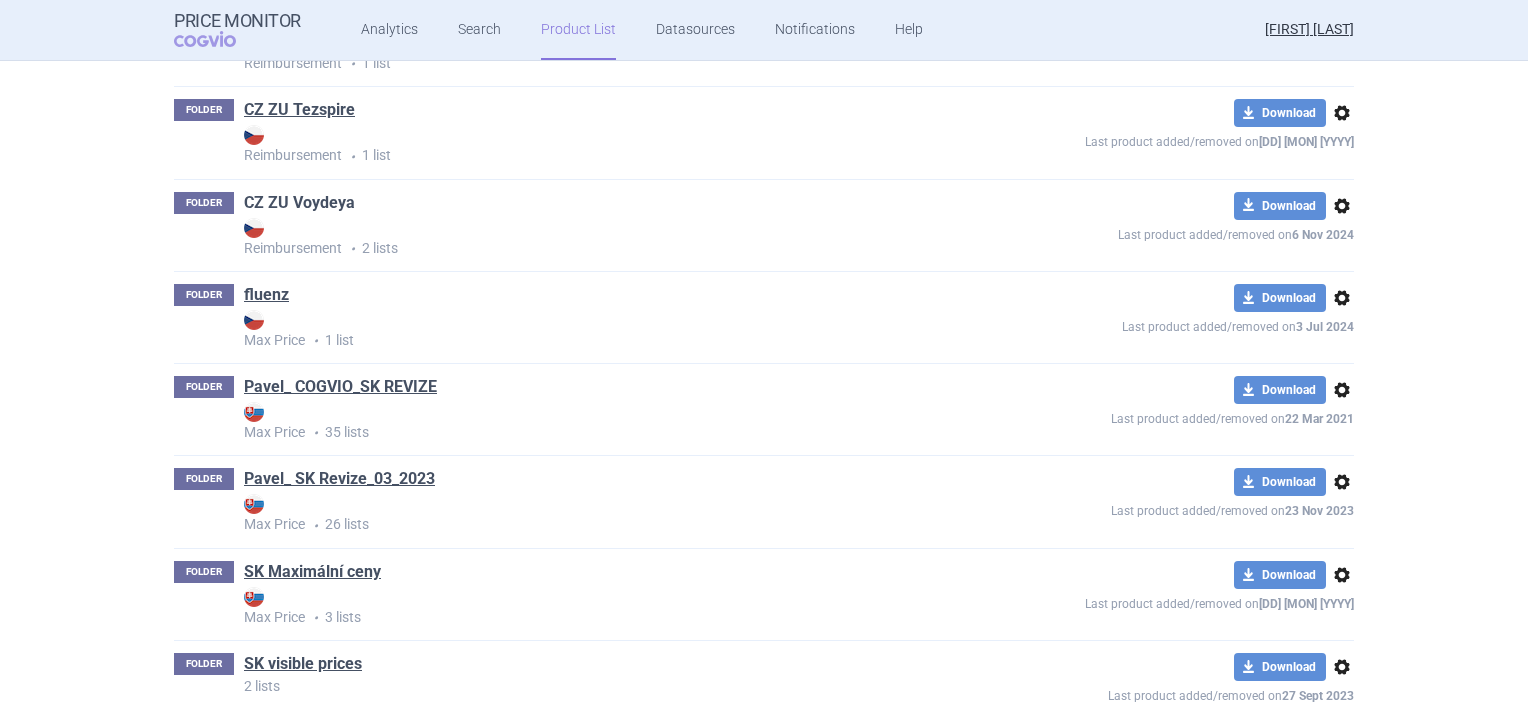 click on "CZ ZU Voydeya" at bounding box center (299, 203) 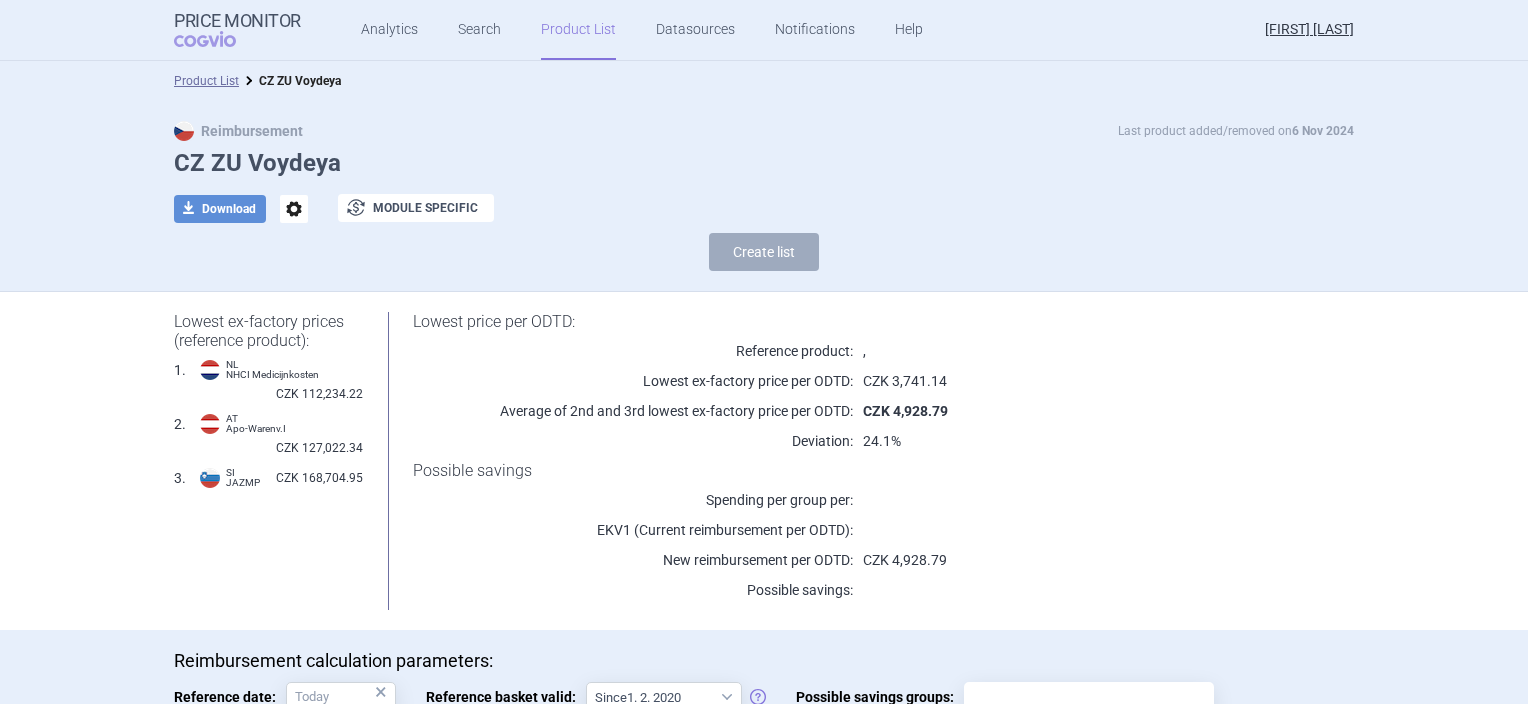 scroll, scrollTop: 237, scrollLeft: 0, axis: vertical 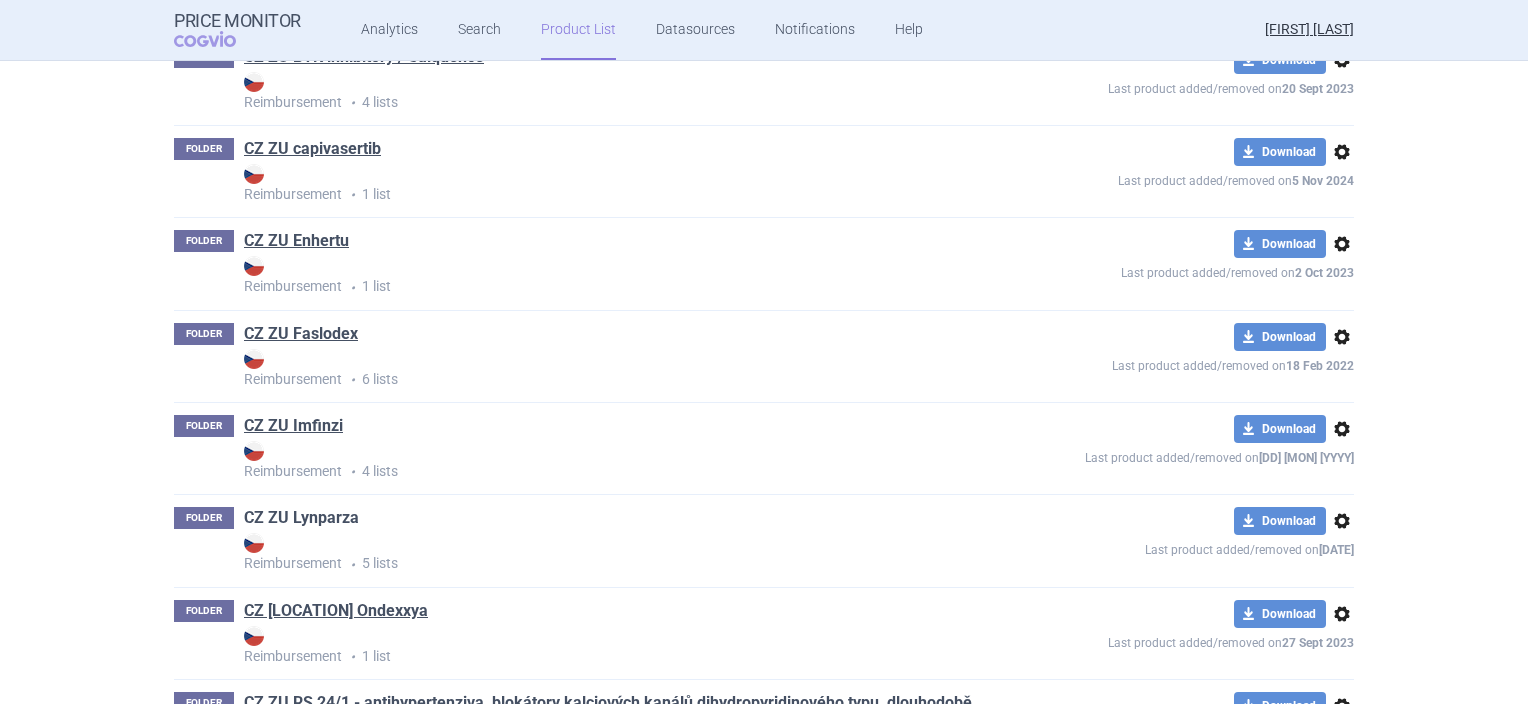 click on "CZ ZU Lynparza" at bounding box center (301, 518) 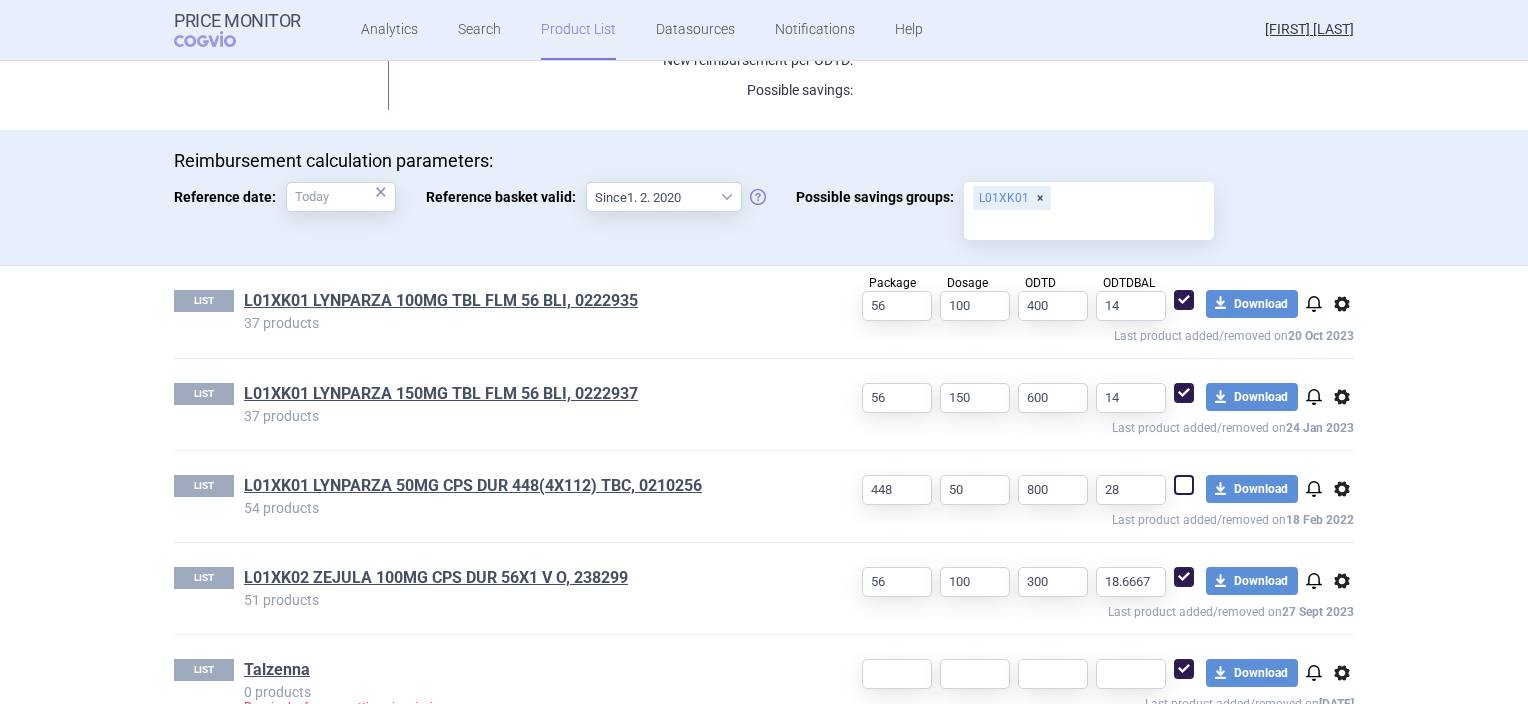 scroll, scrollTop: 540, scrollLeft: 0, axis: vertical 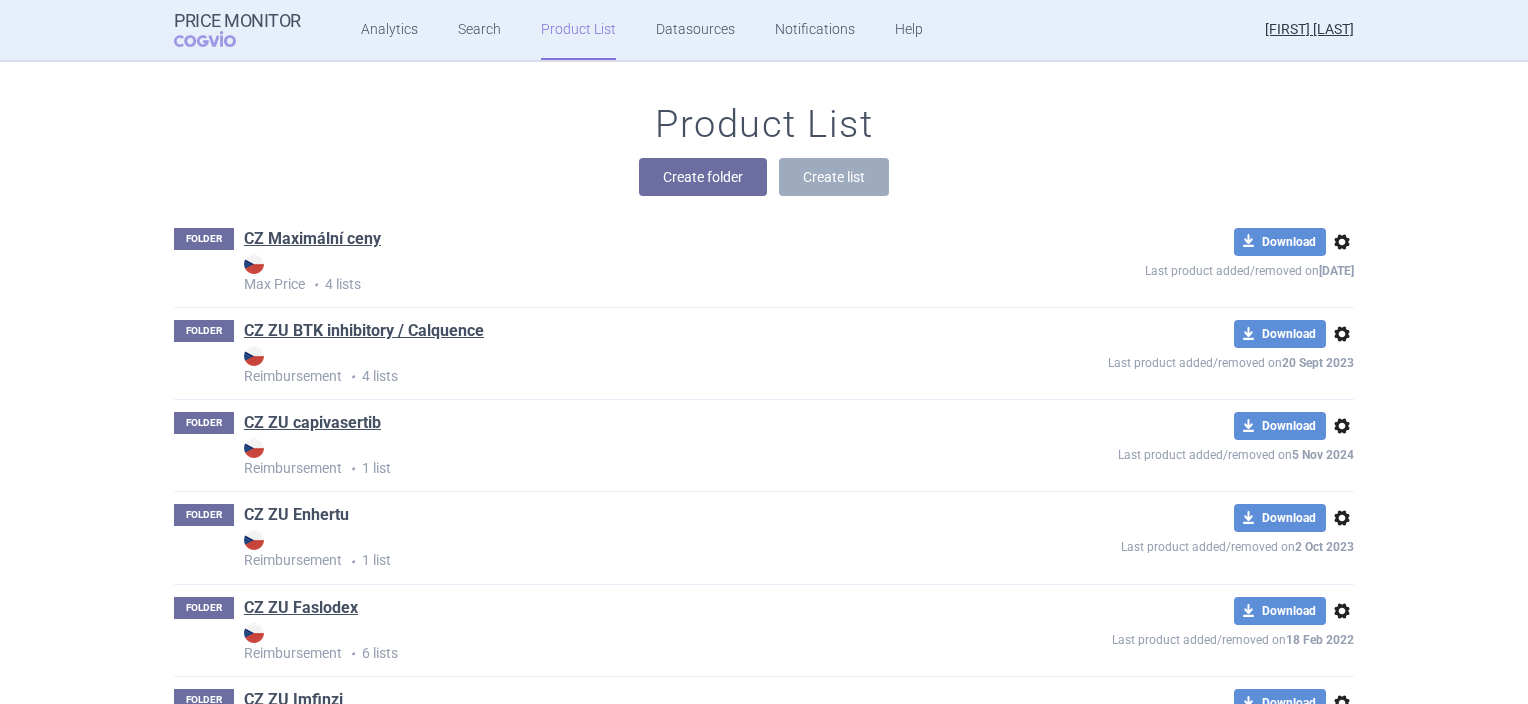 click on "CZ ZU Enhertu" at bounding box center [296, 515] 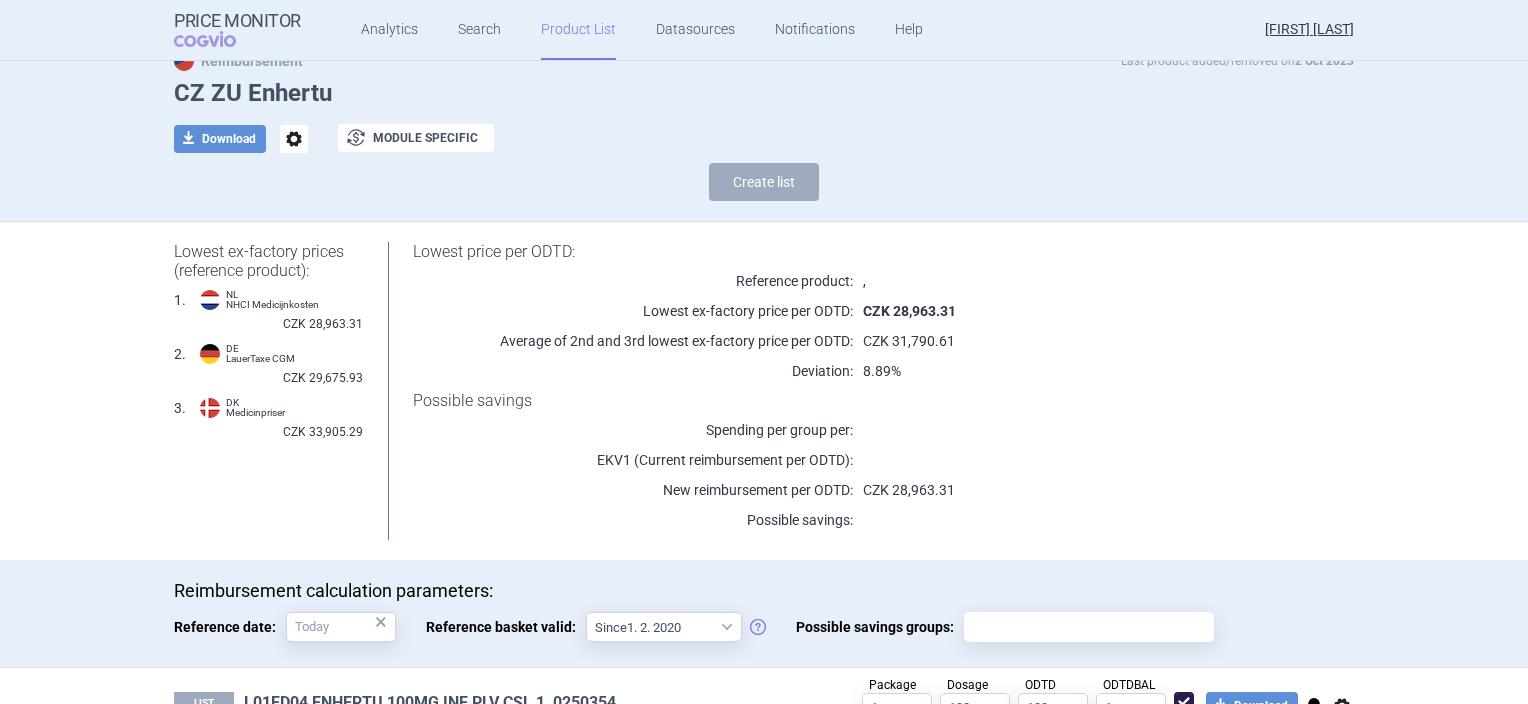 scroll, scrollTop: 146, scrollLeft: 0, axis: vertical 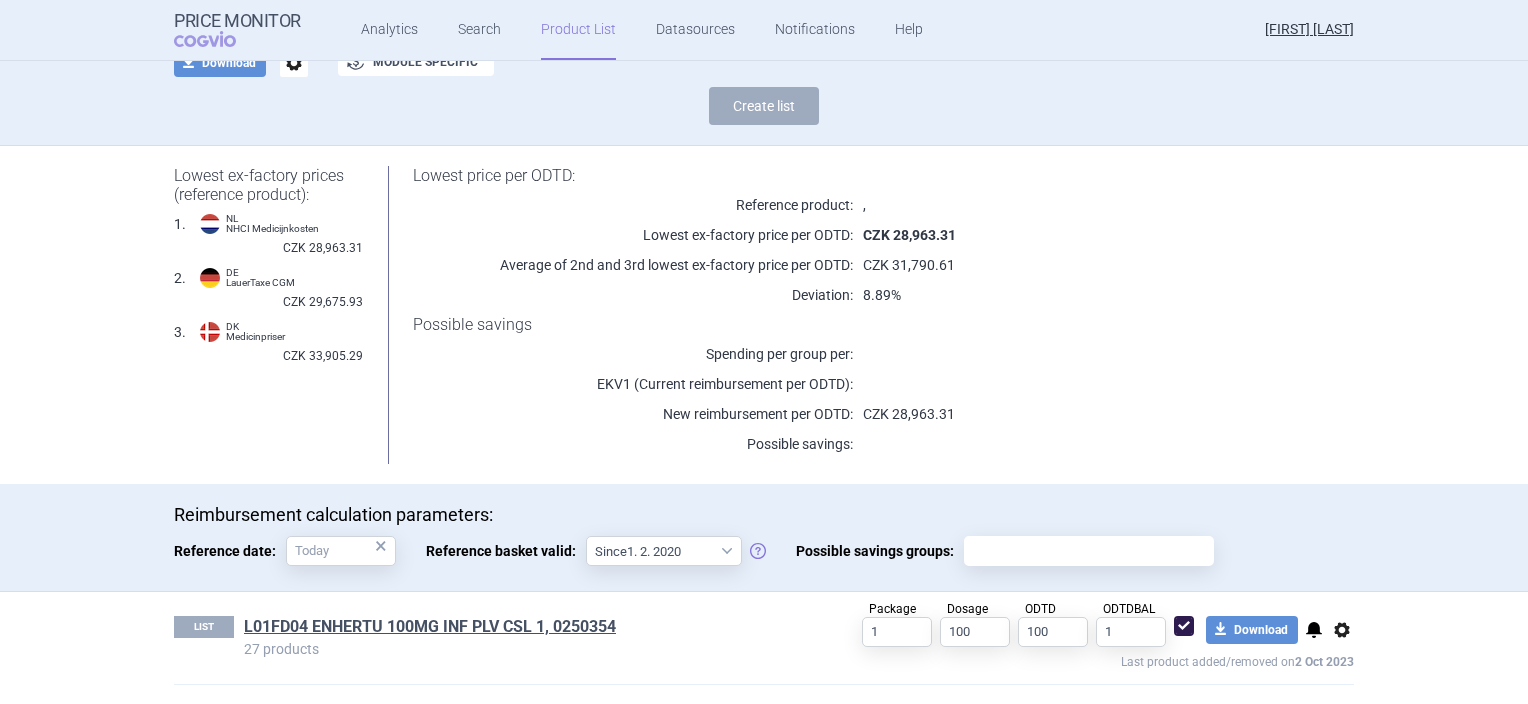 click on "notifications" at bounding box center [1314, 630] 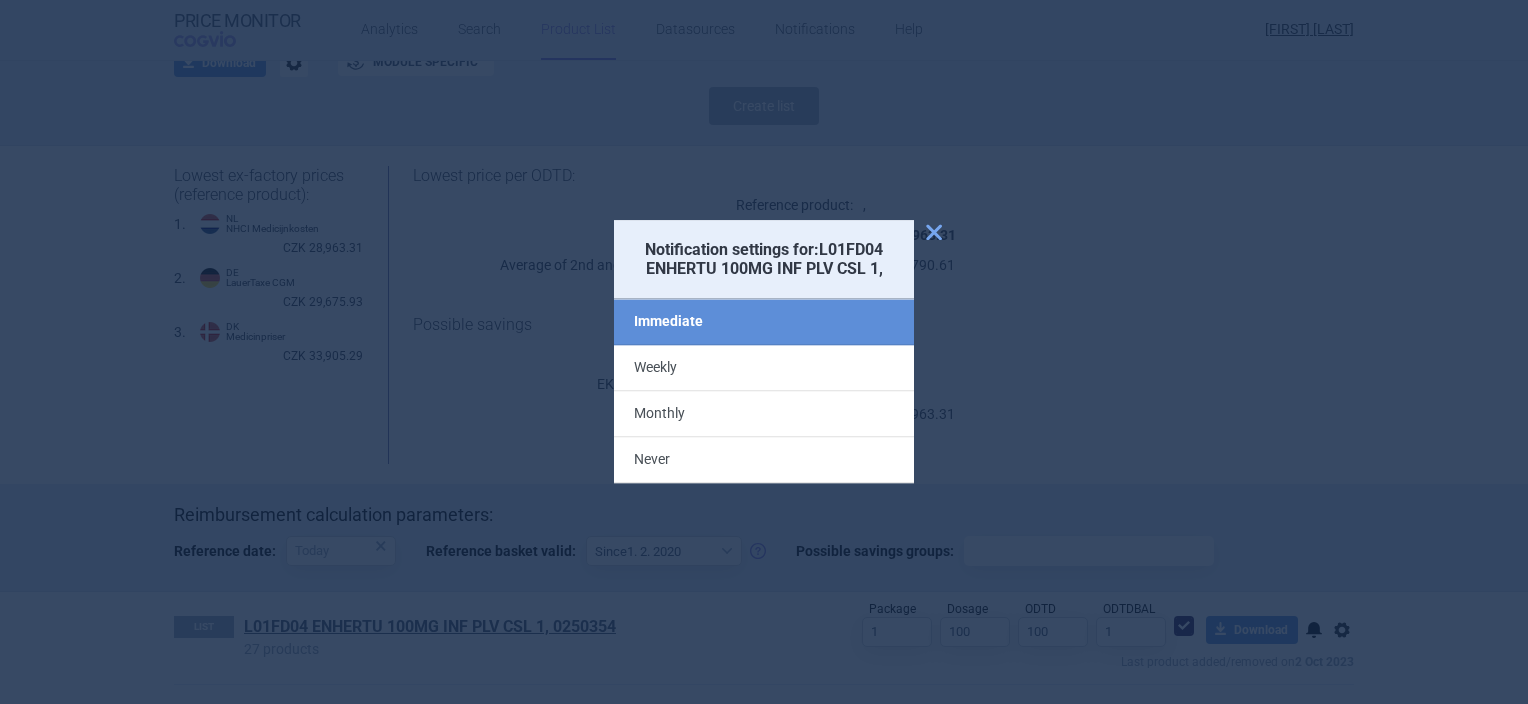 click on "Never" at bounding box center [764, 461] 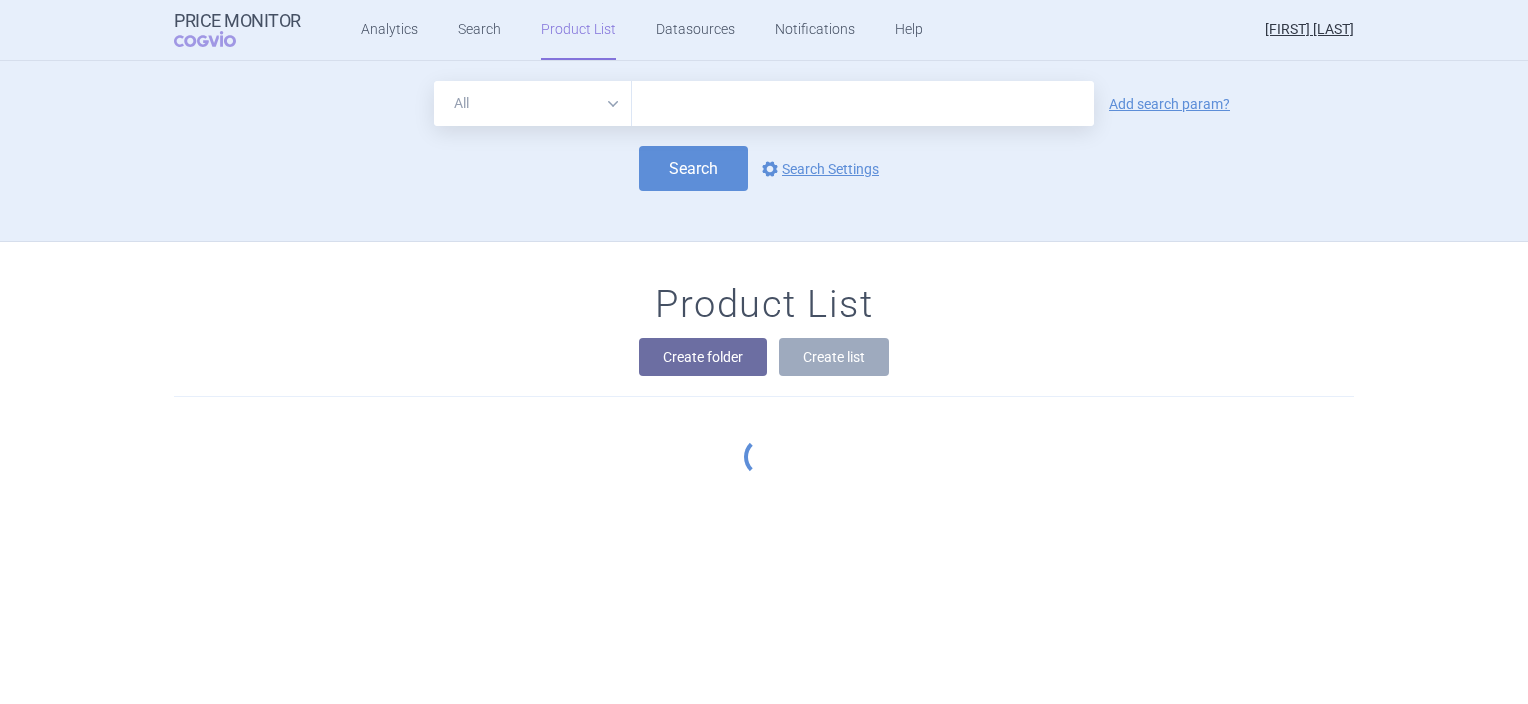 scroll, scrollTop: 180, scrollLeft: 0, axis: vertical 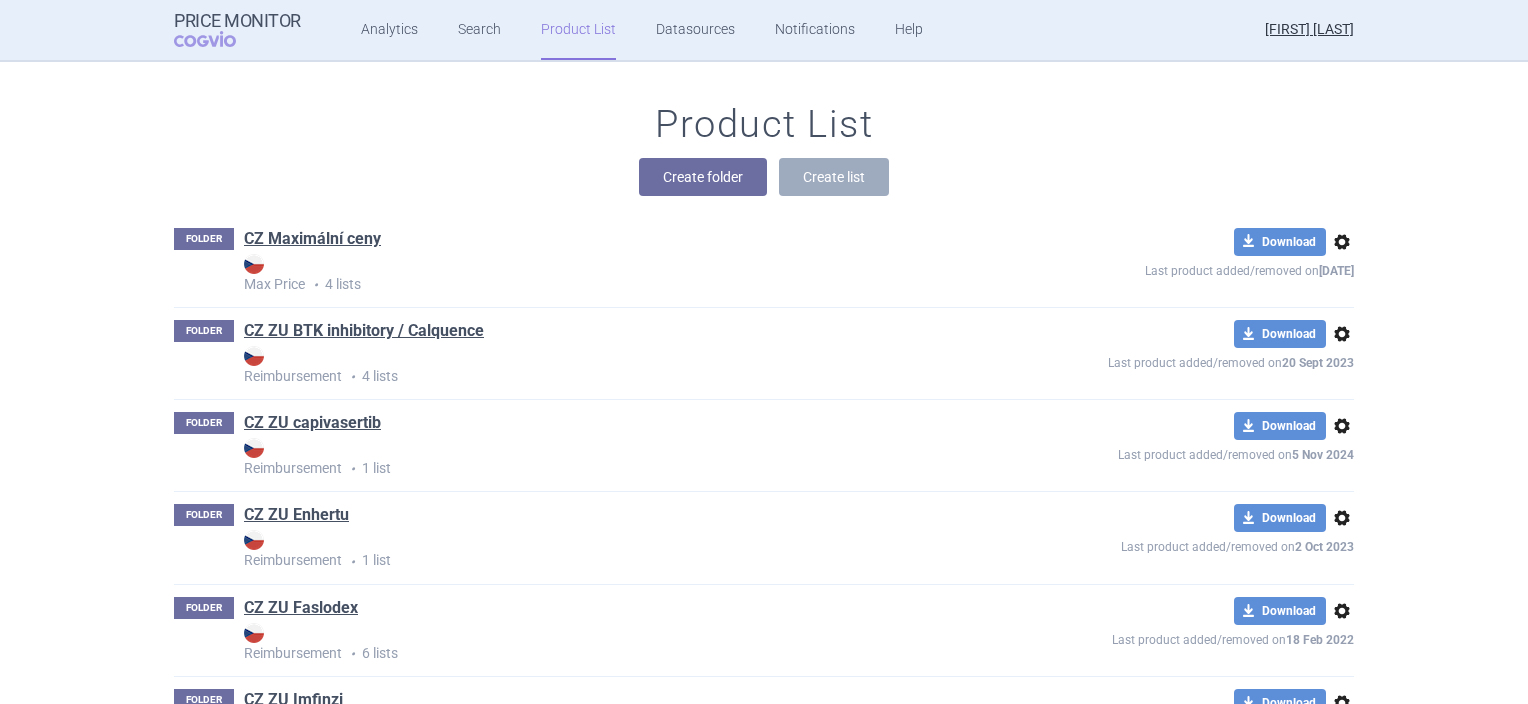 click on "CZ ZU Faslodex" at bounding box center [301, 608] 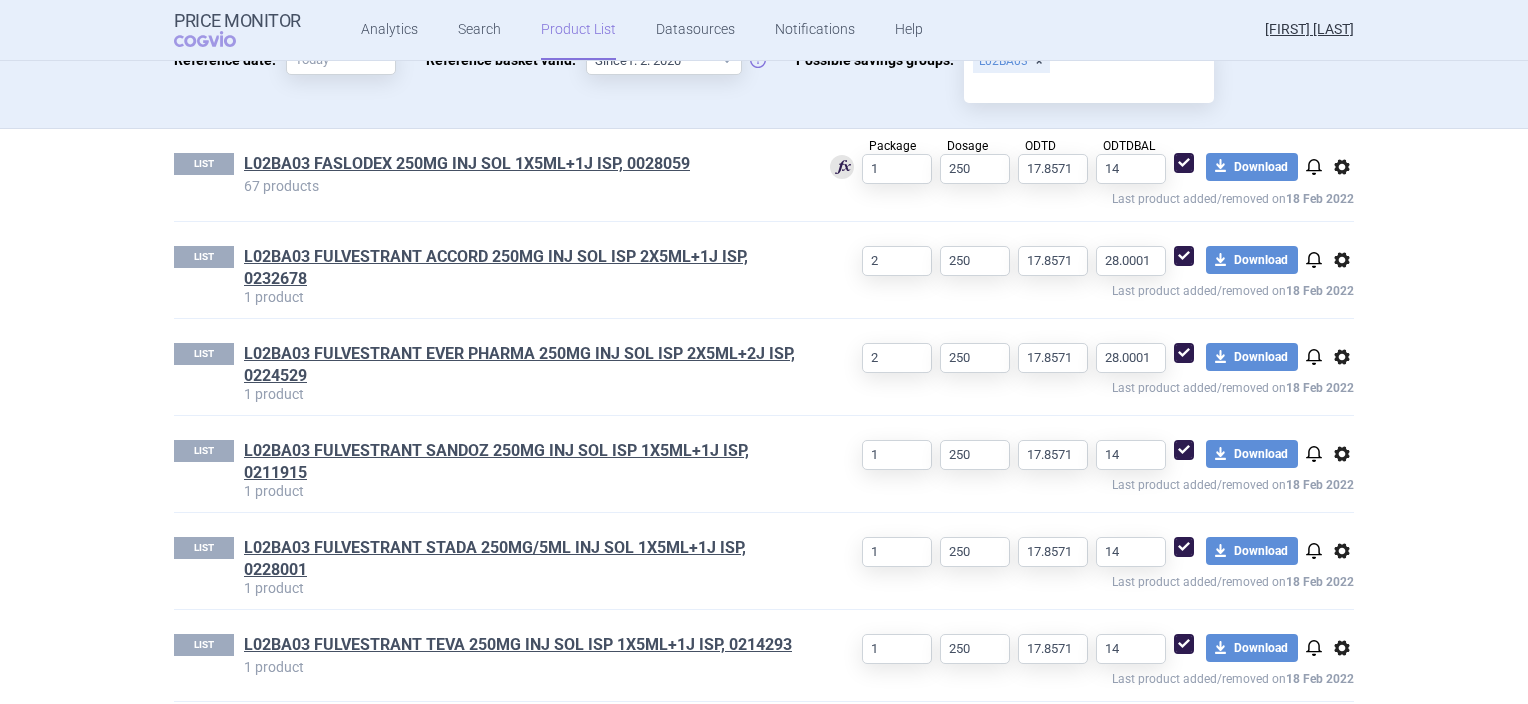 scroll, scrollTop: 652, scrollLeft: 0, axis: vertical 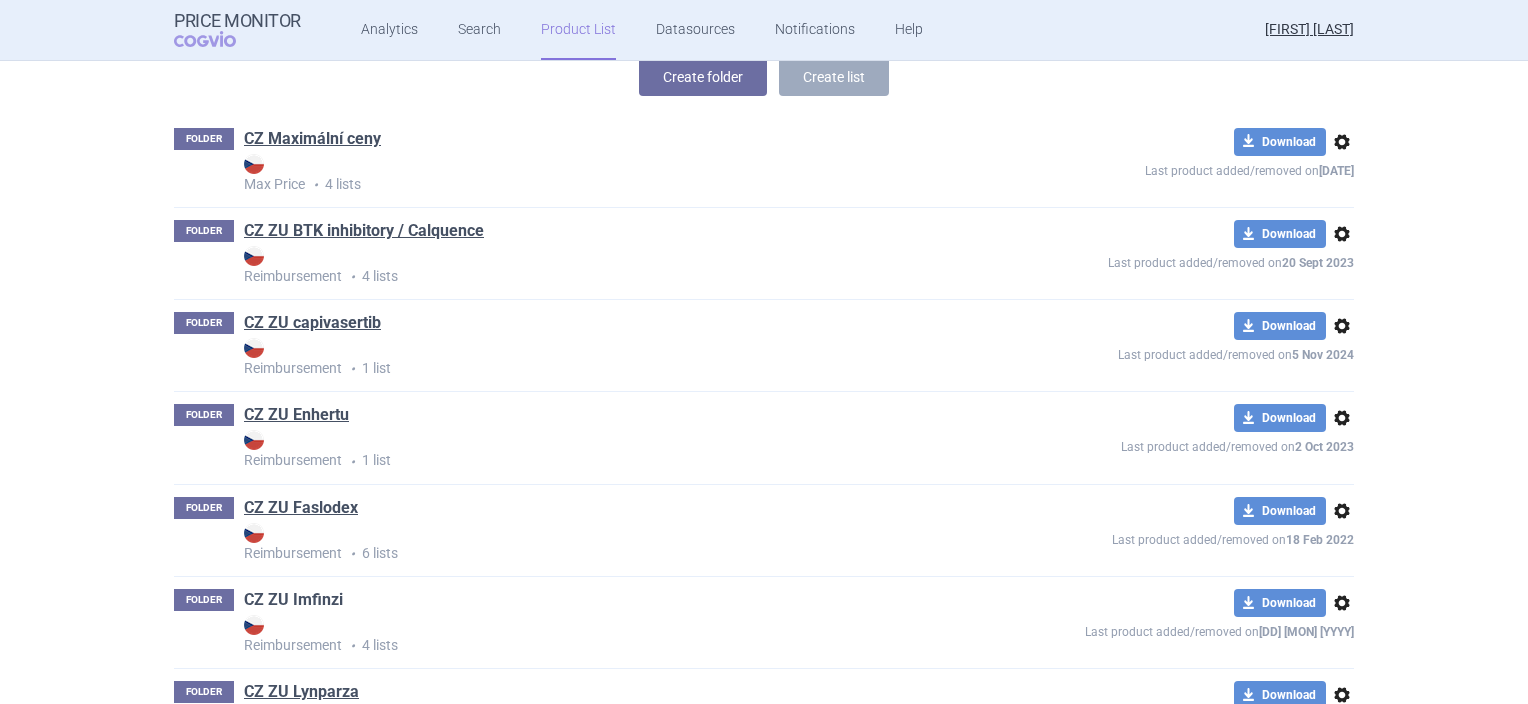 click on "CZ ZU Imfinzi" at bounding box center (293, 600) 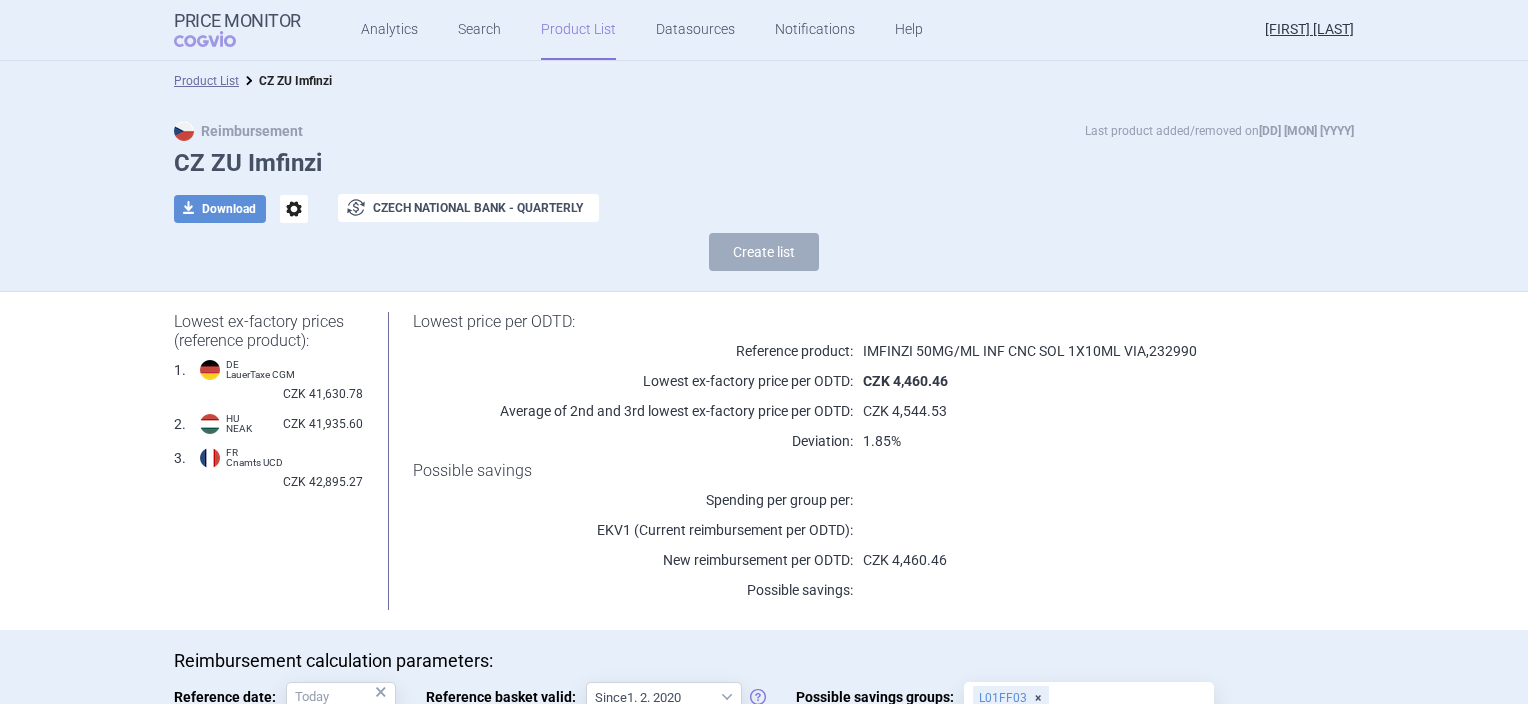 scroll, scrollTop: 448, scrollLeft: 0, axis: vertical 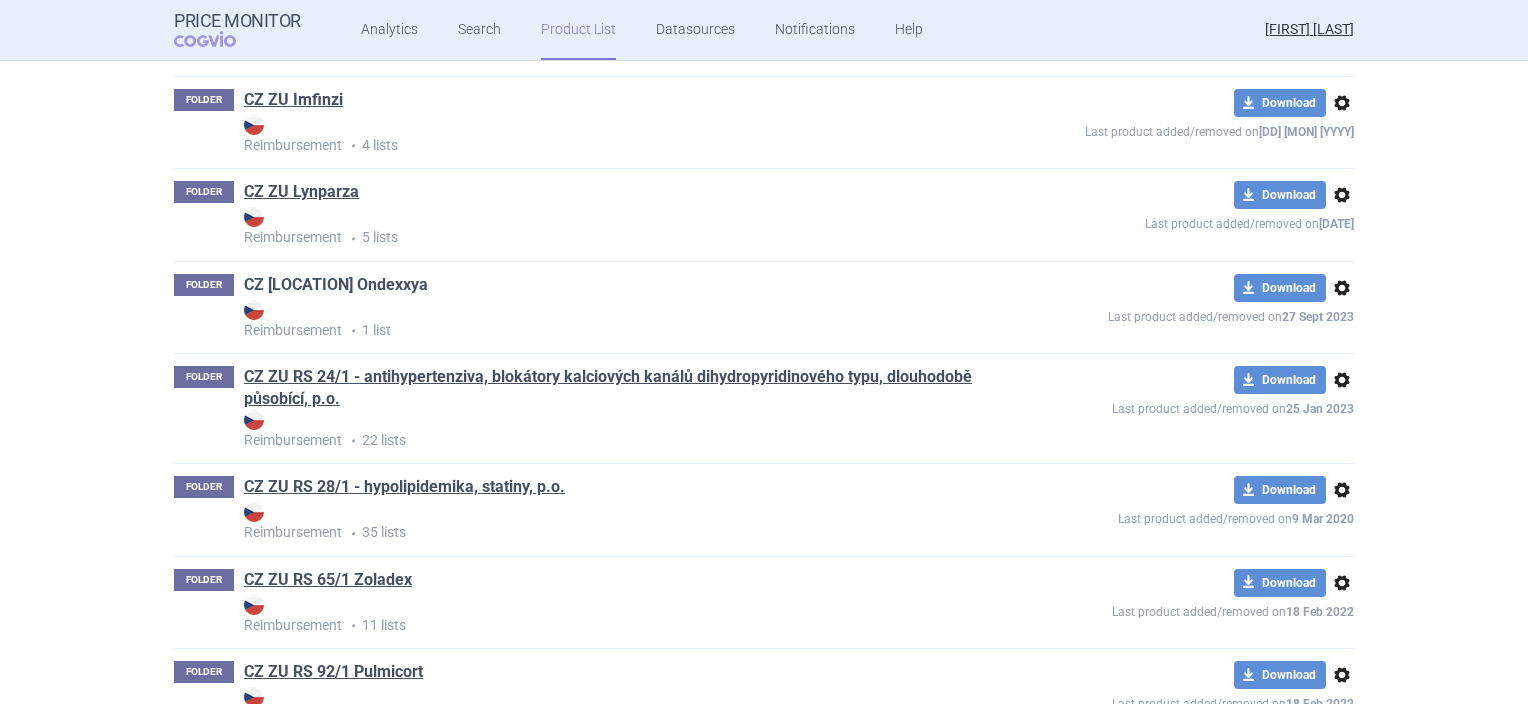 click on "CZ [LOCATION] Ondexxya" at bounding box center (336, 285) 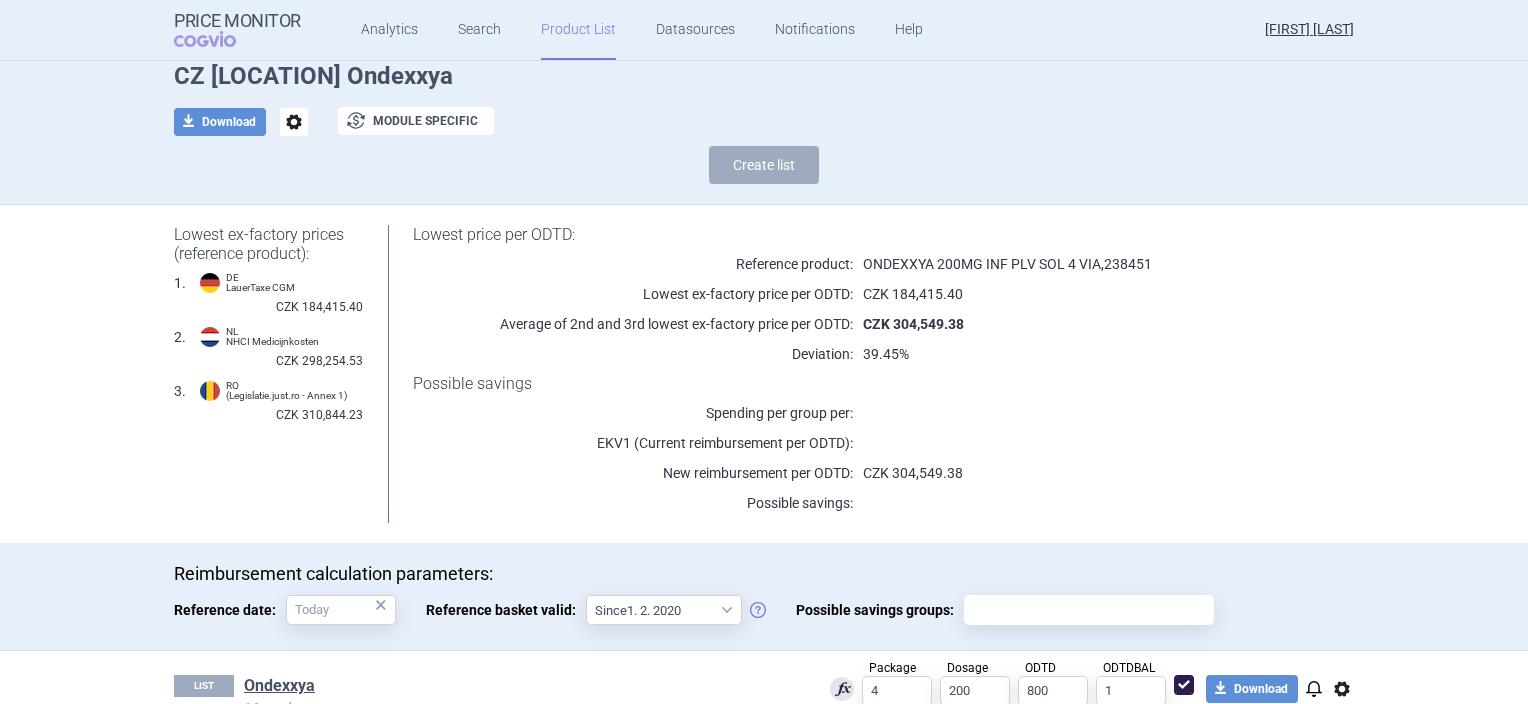 scroll, scrollTop: 146, scrollLeft: 0, axis: vertical 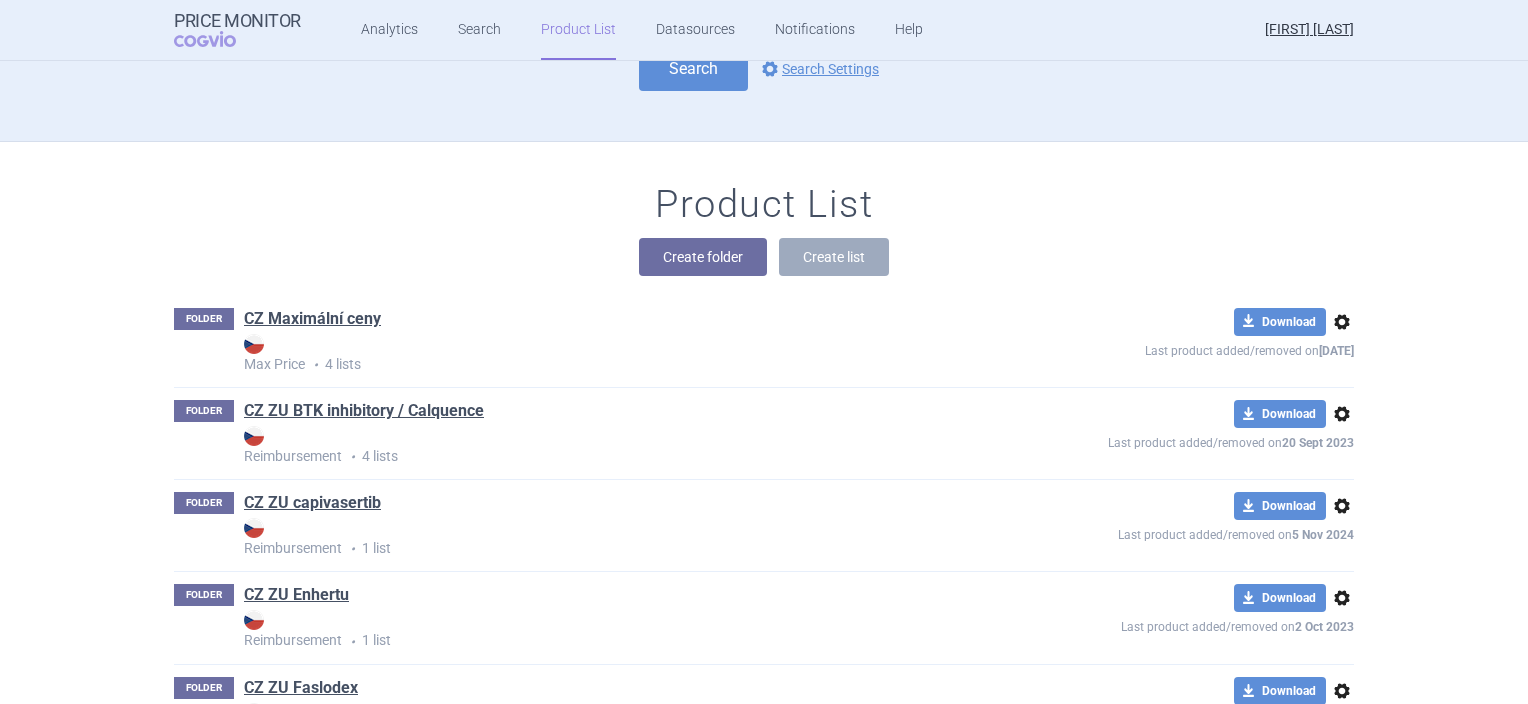 click on "Max Price • 4 lists" at bounding box center [587, 341] 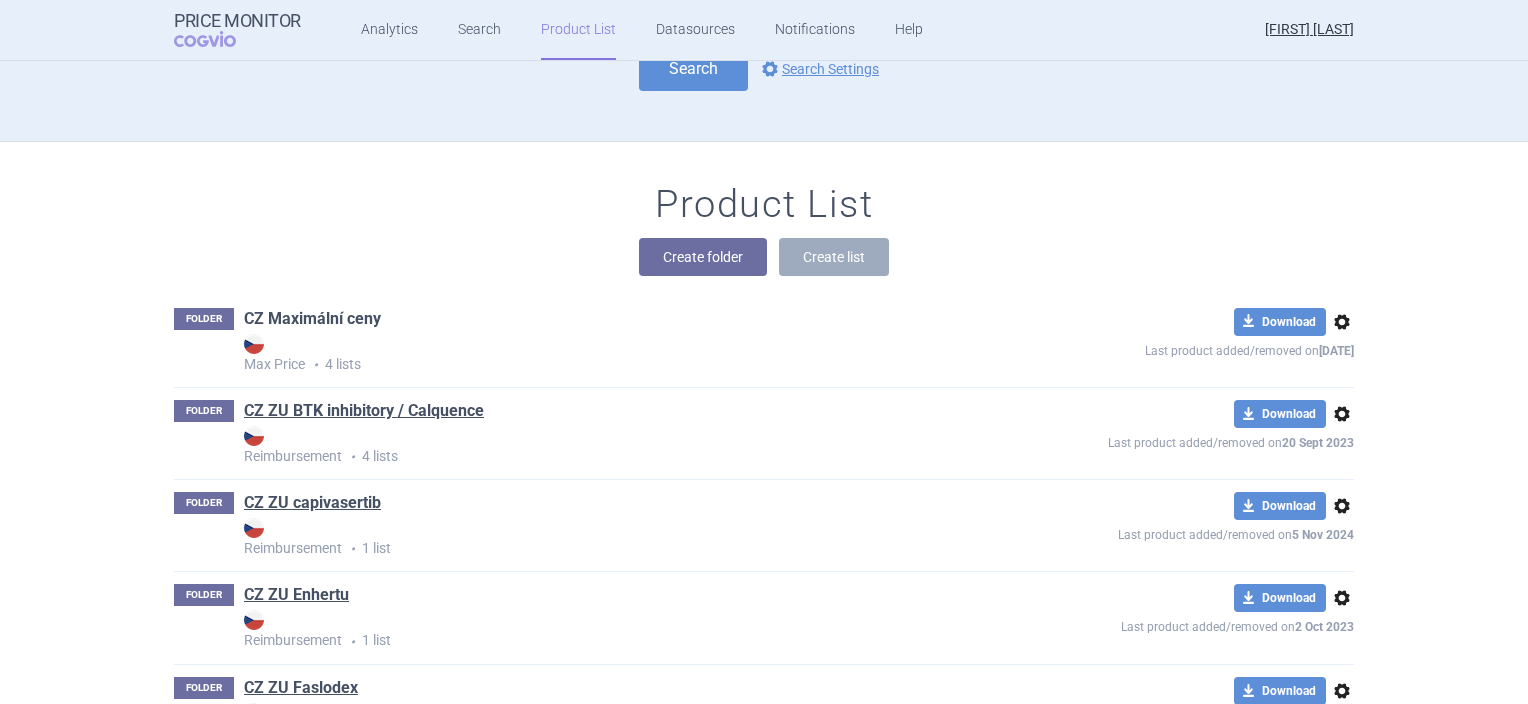 click on "CZ Maximální ceny" at bounding box center [312, 319] 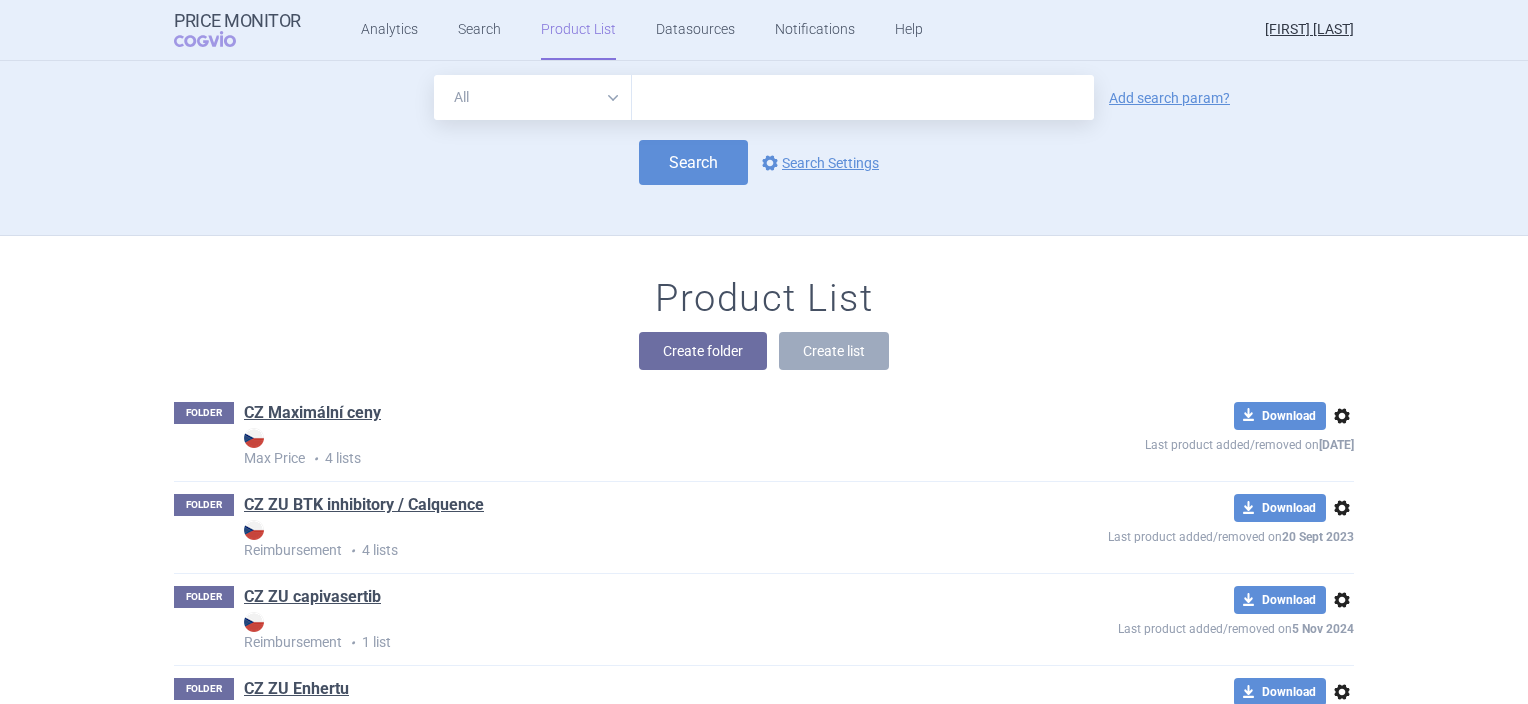 scroll, scrollTop: 0, scrollLeft: 0, axis: both 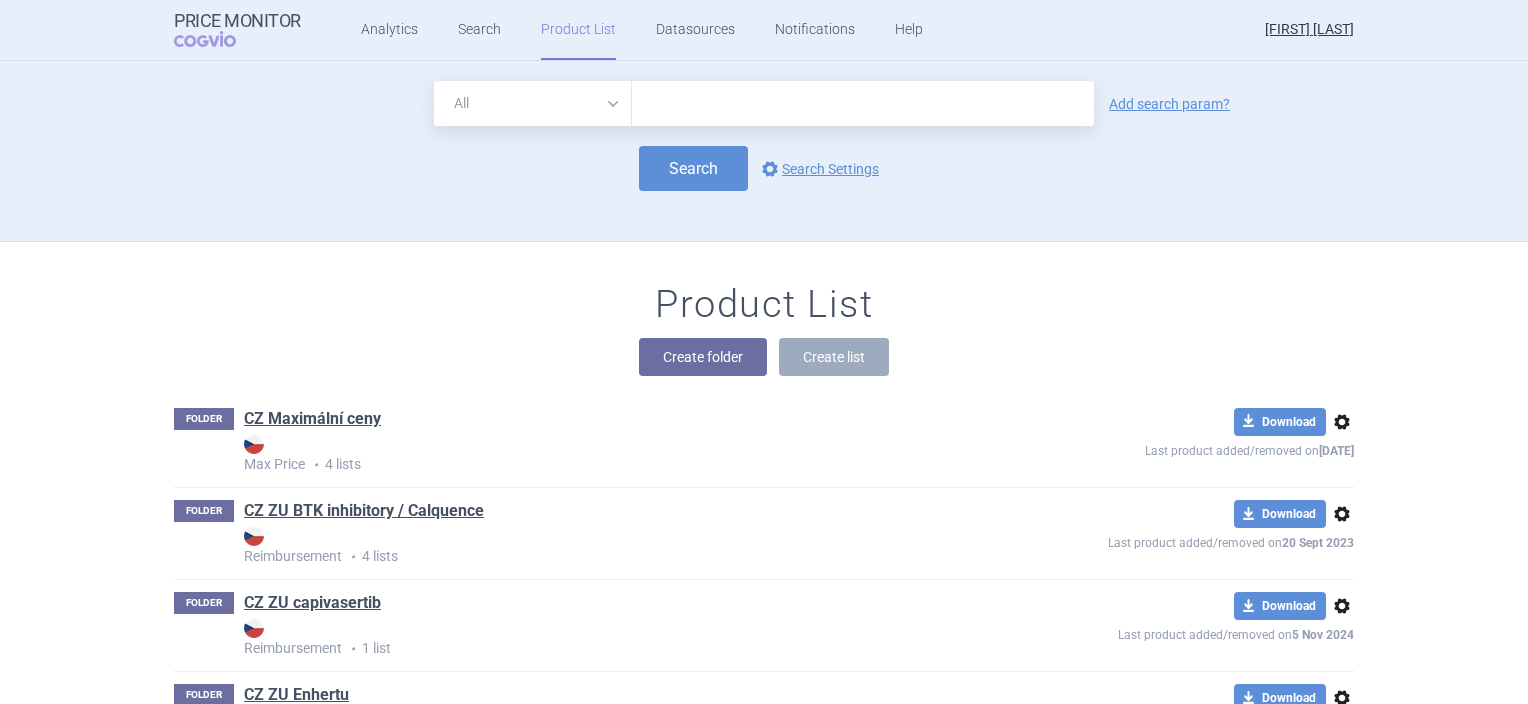click at bounding box center (863, 103) 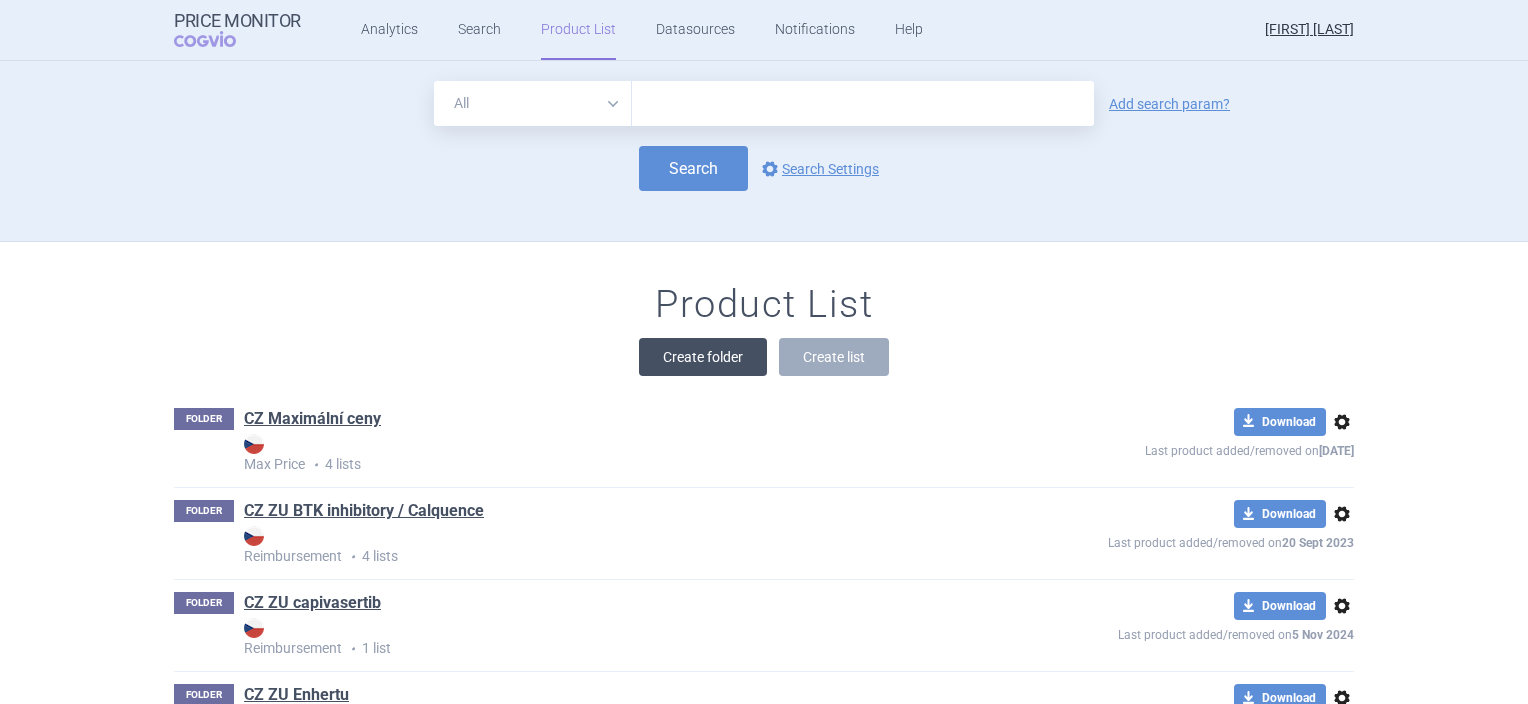 click on "Create folder" at bounding box center (703, 357) 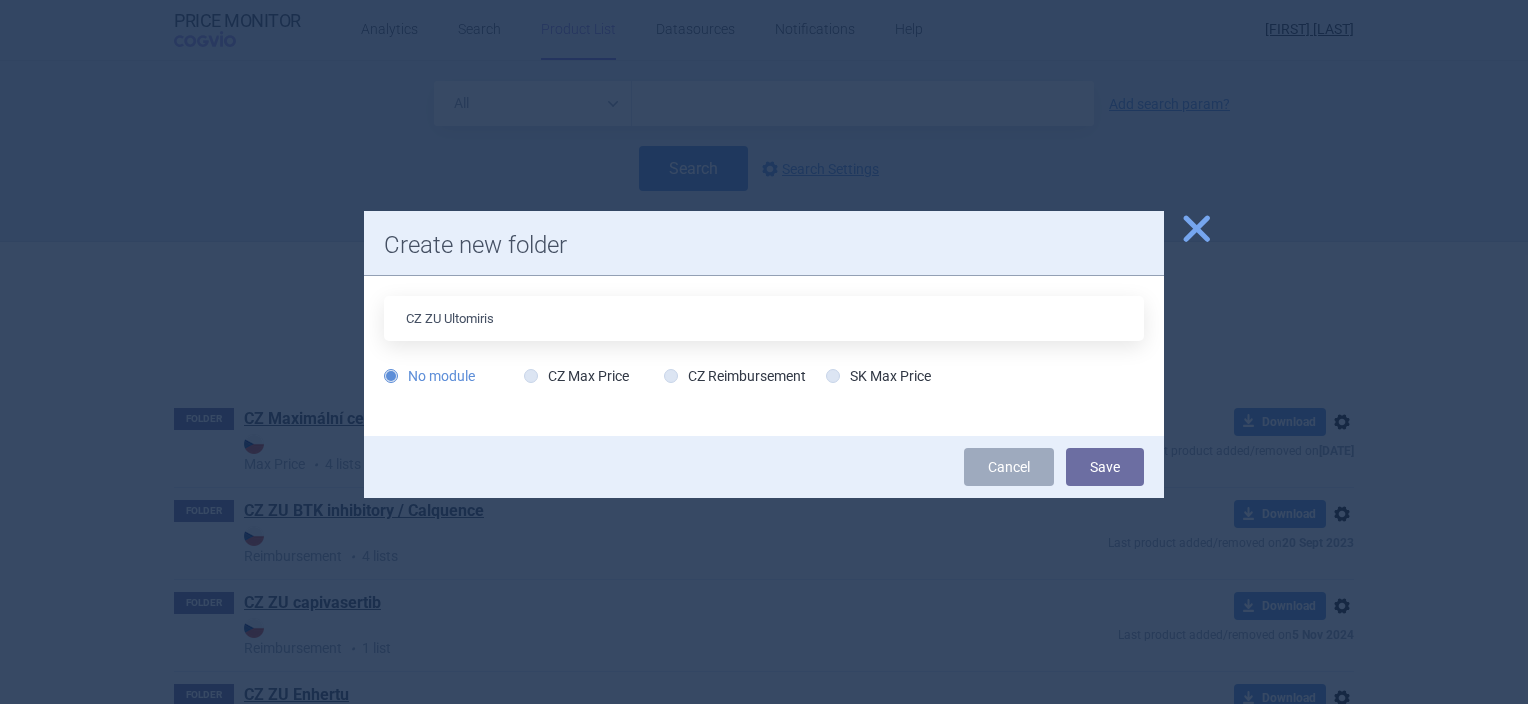 type on "CZ ZU Ultomiris" 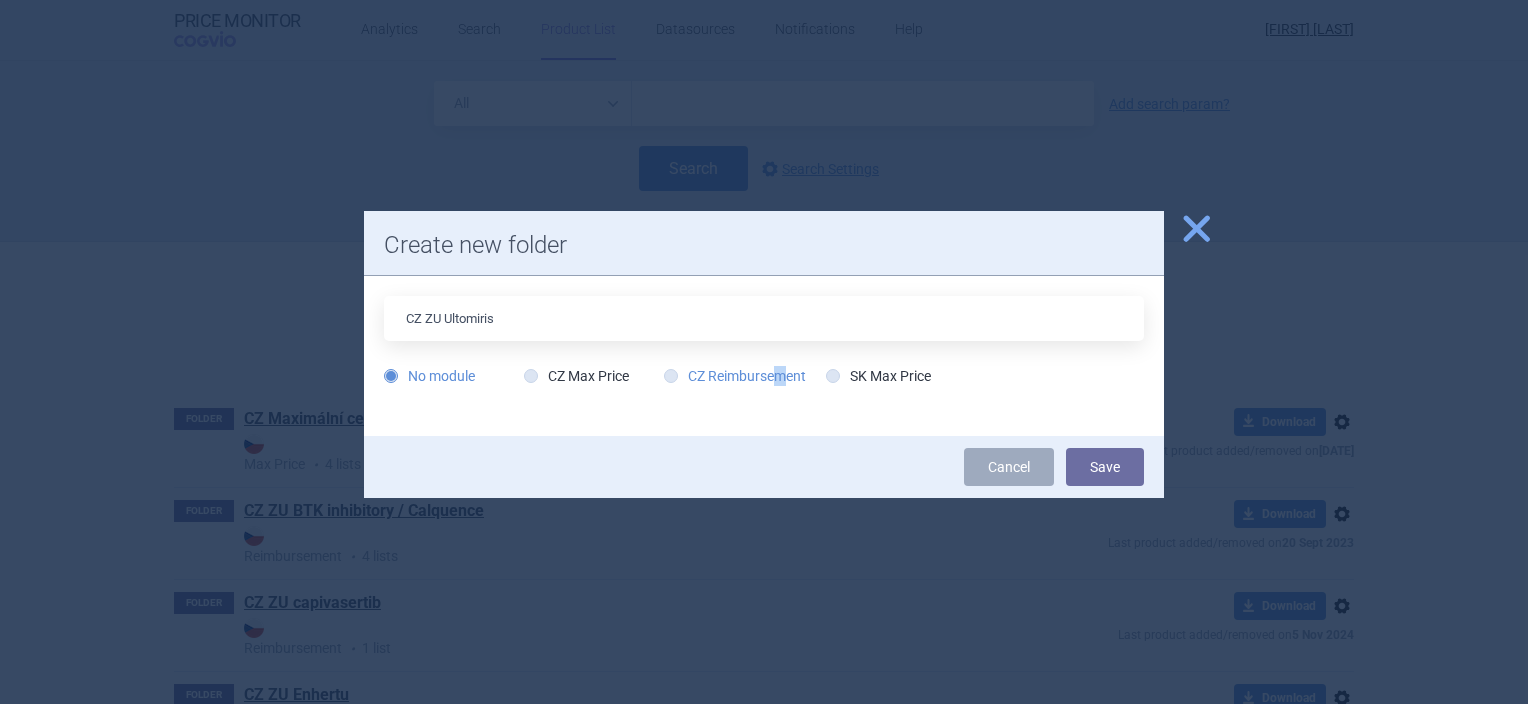 click on "CZ Reimbursement" at bounding box center [735, 376] 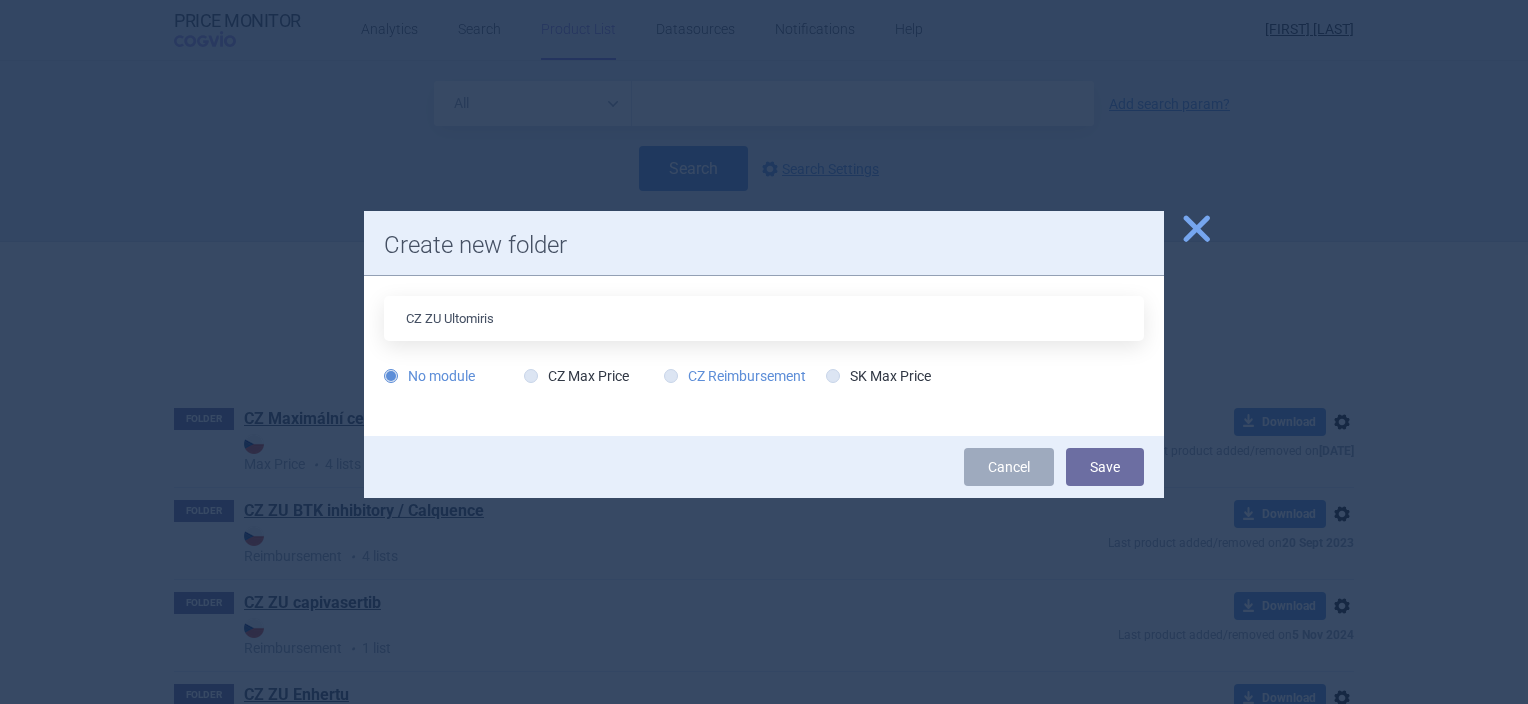 drag, startPoint x: 780, startPoint y: 376, endPoint x: 728, endPoint y: 374, distance: 52.03845 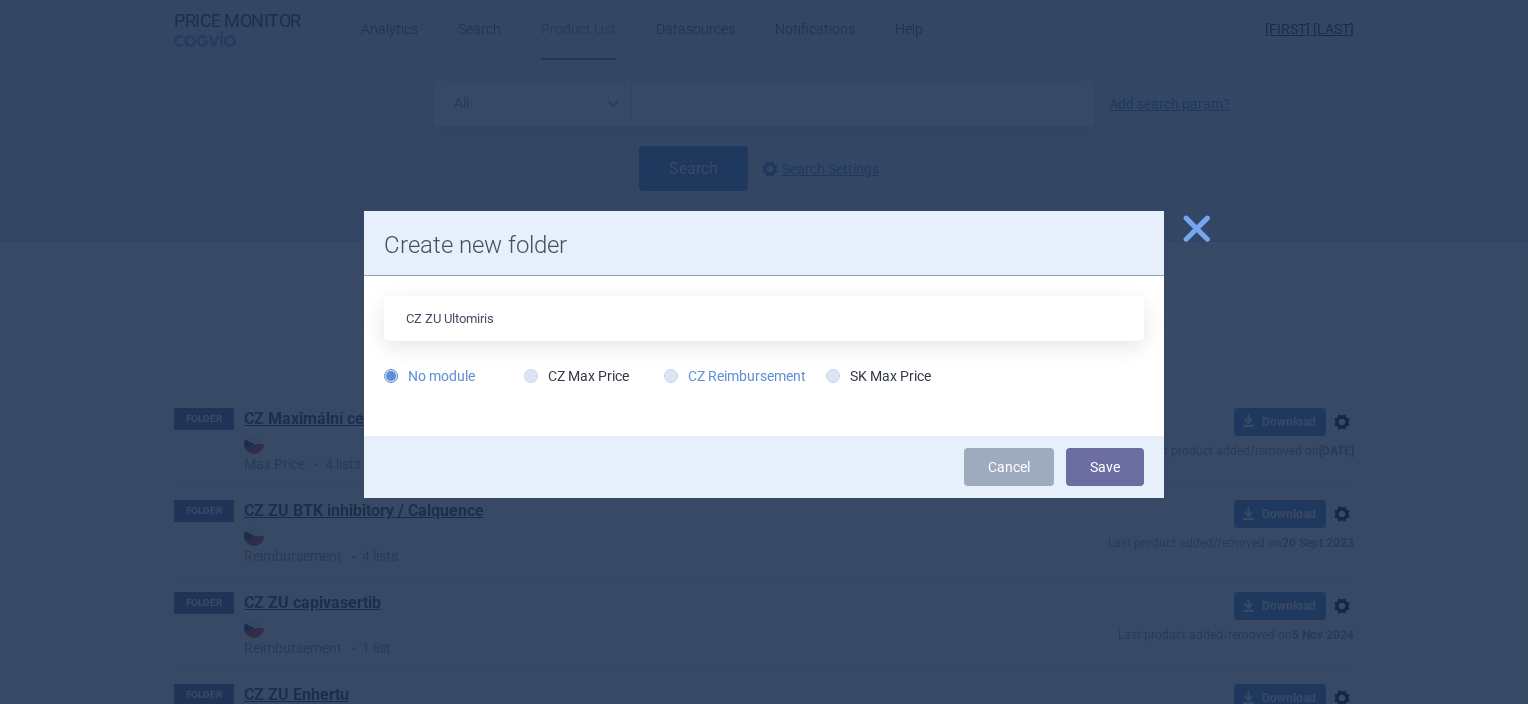 radio on "true" 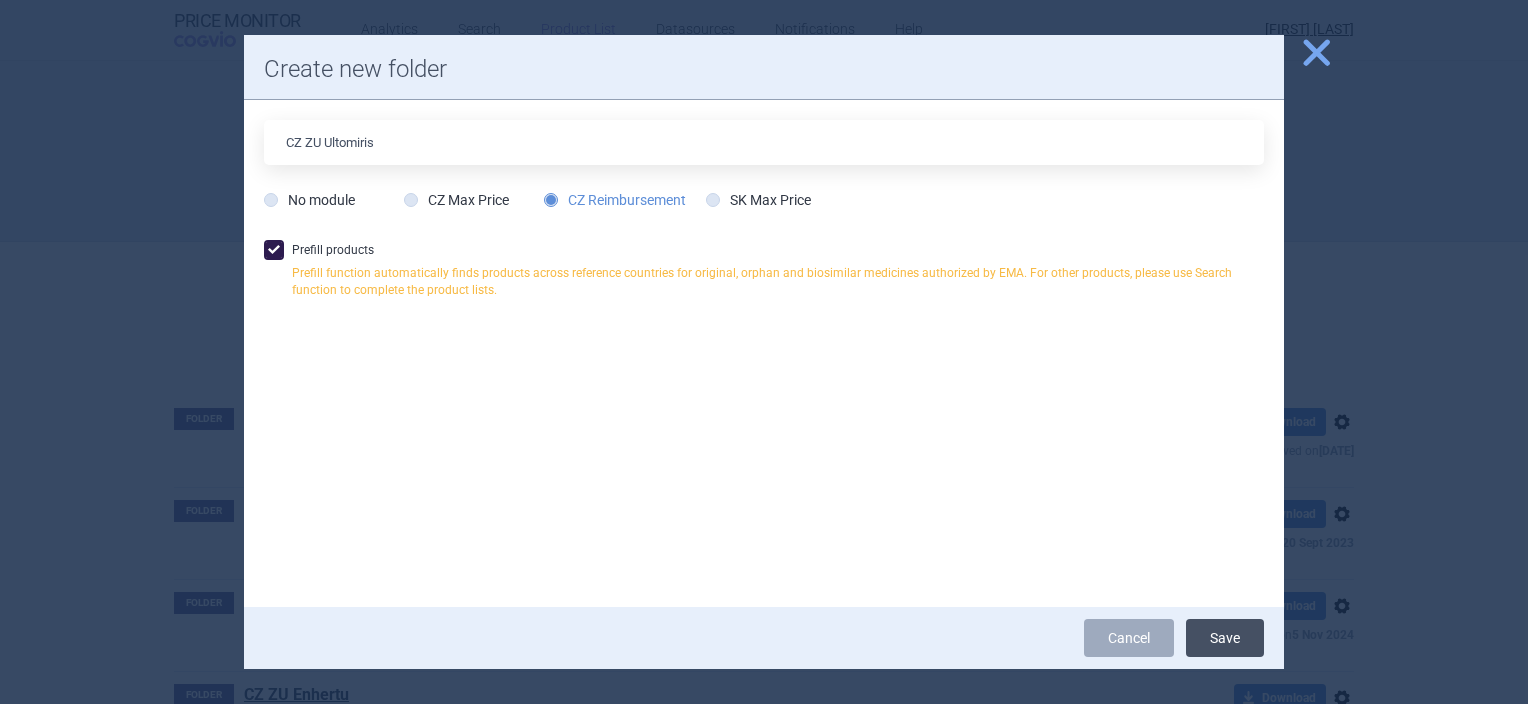 click on "Save" at bounding box center (1225, 638) 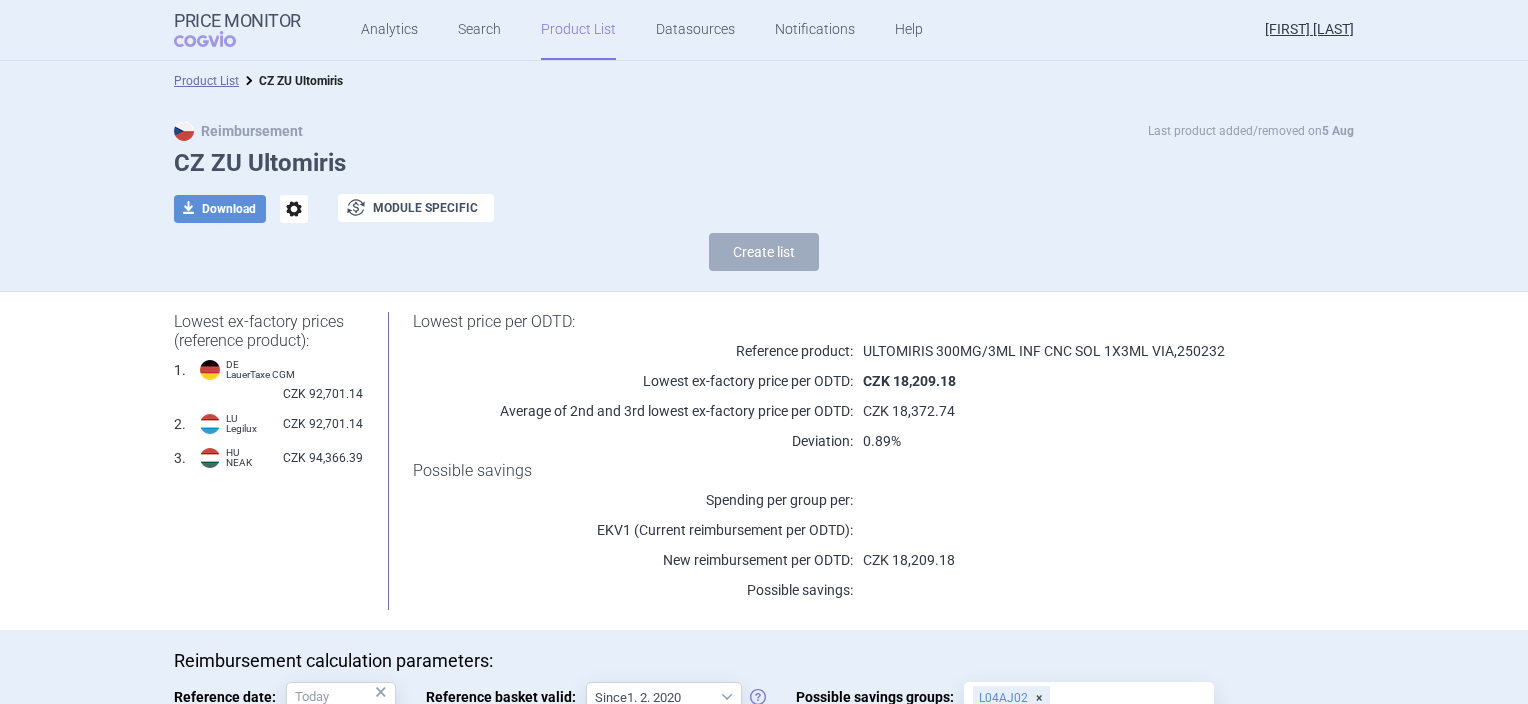 scroll, scrollTop: 173, scrollLeft: 0, axis: vertical 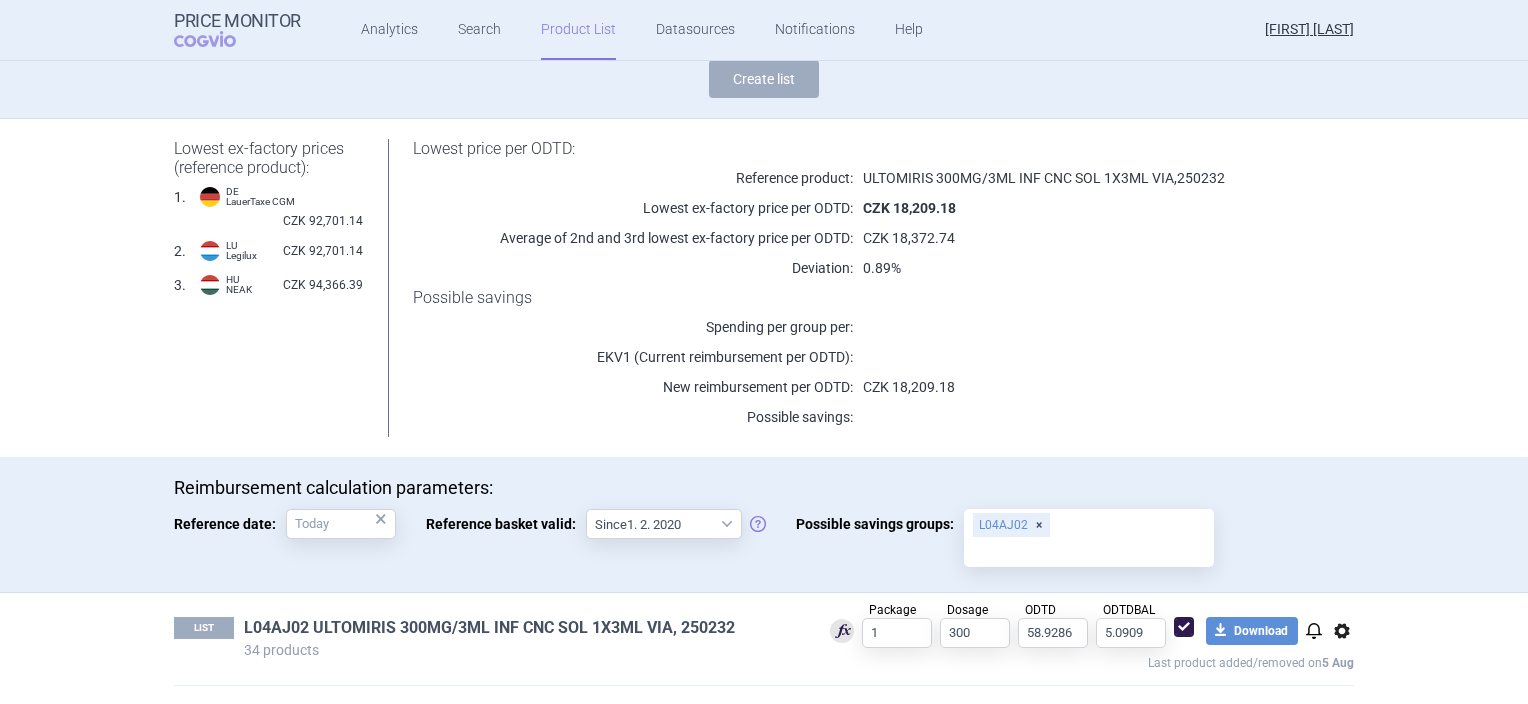 click on "L04AJ02 ULTOMIRIS 300MG/3ML INF CNC SOL 1X3ML VIA, 250232" at bounding box center (489, 628) 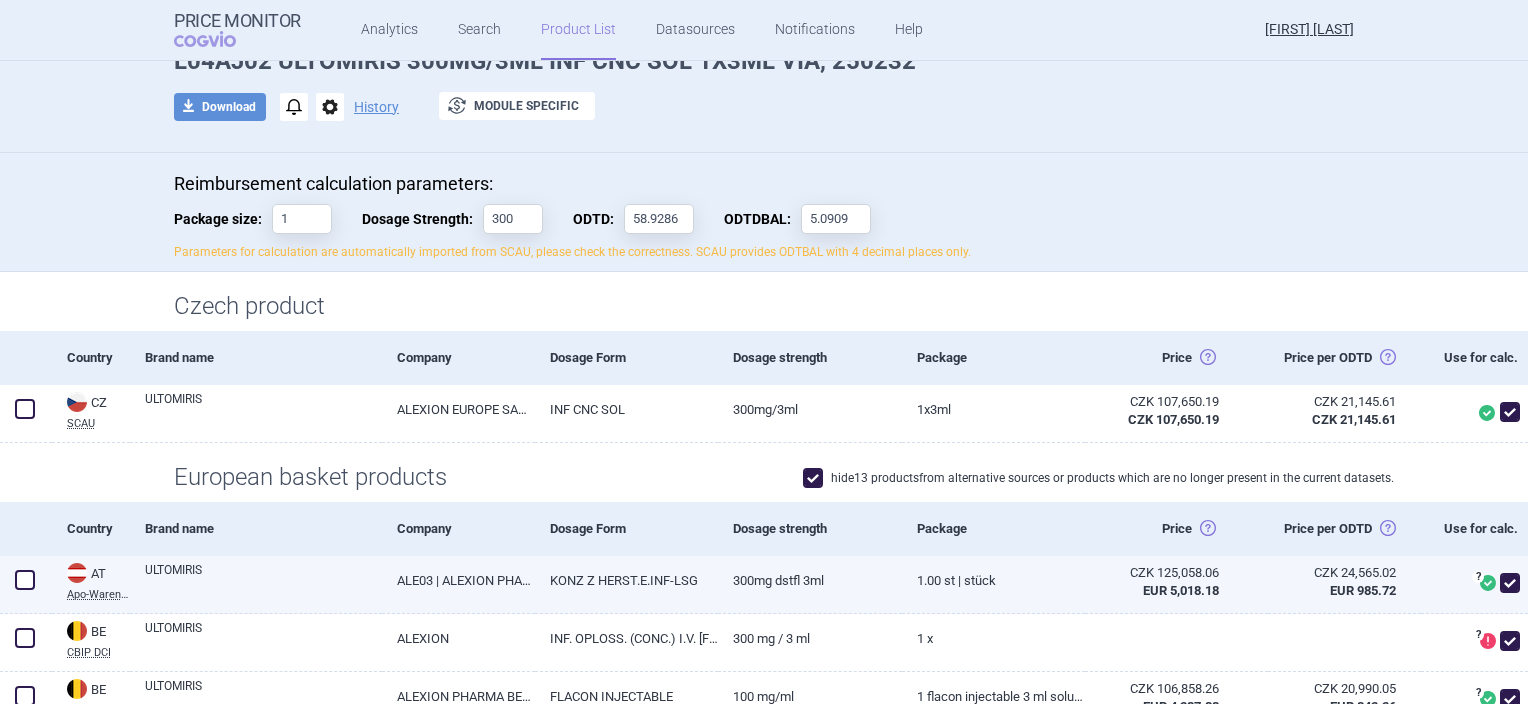 scroll, scrollTop: 0, scrollLeft: 0, axis: both 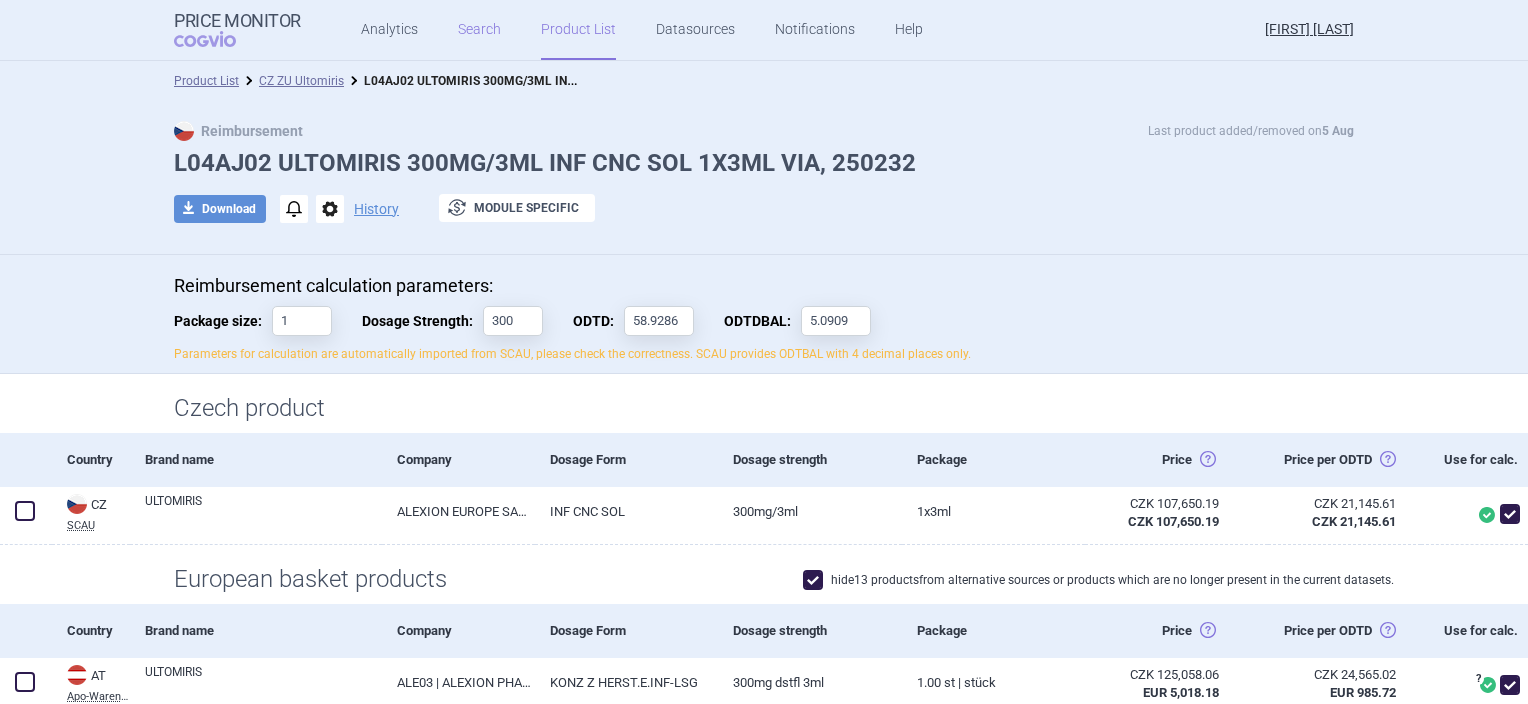 click on "Search" at bounding box center [479, 30] 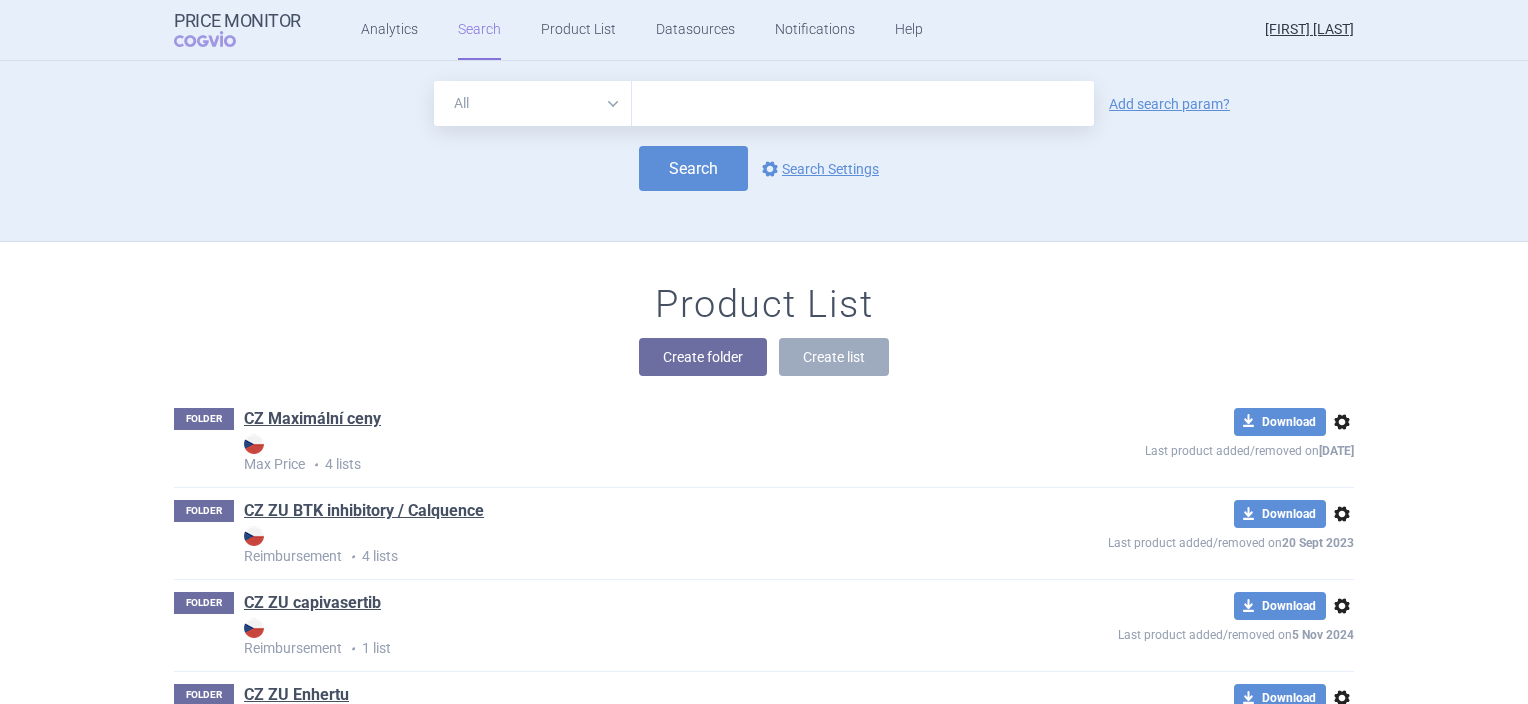 click at bounding box center [863, 103] 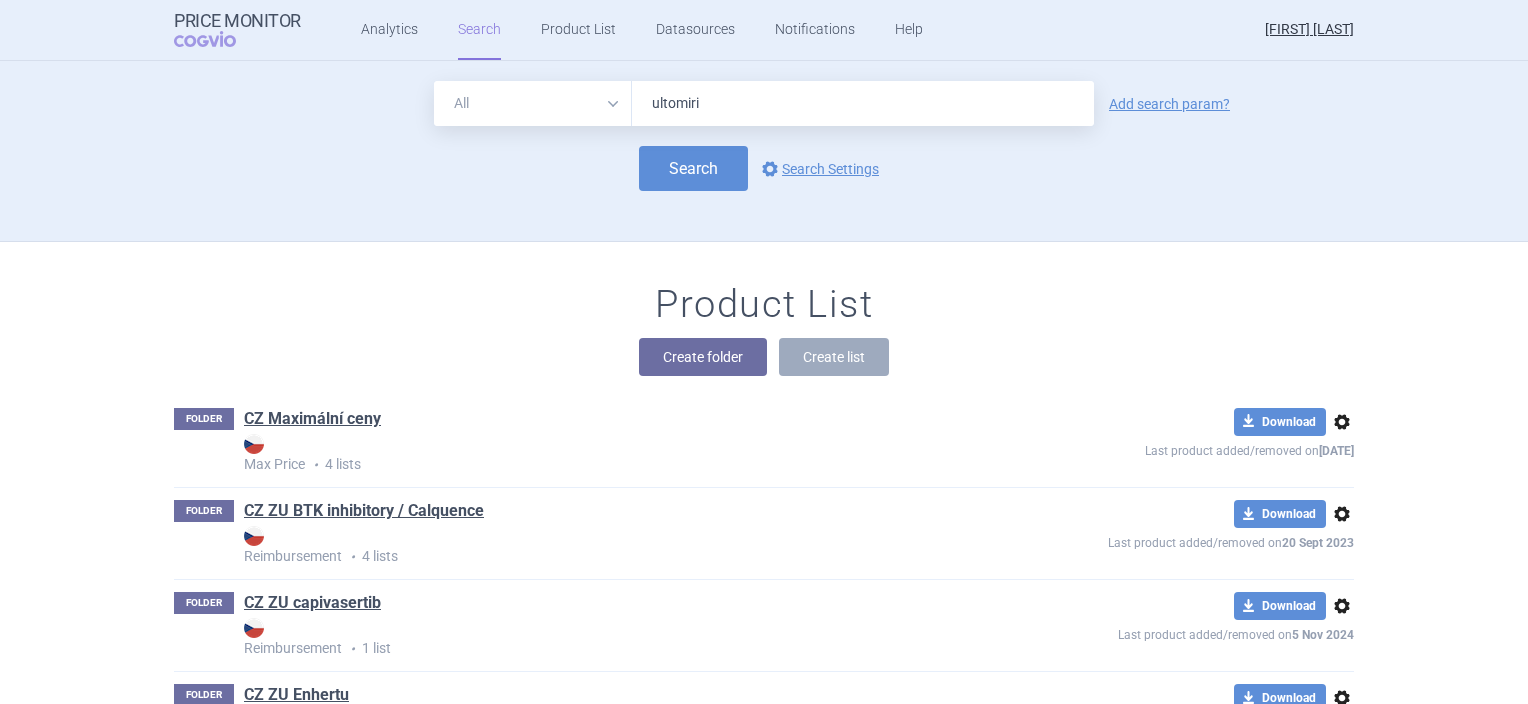 type on "ultomiris" 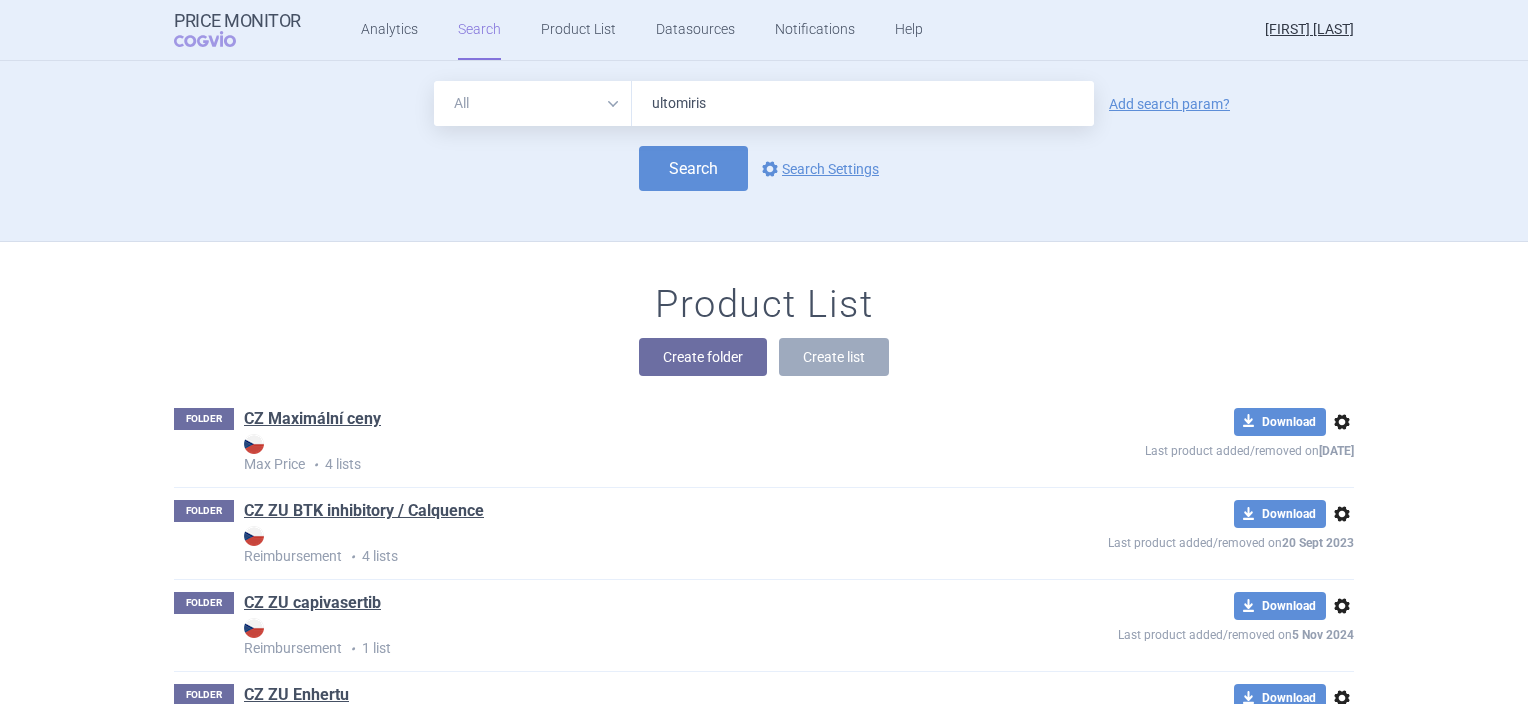 click on "Search" at bounding box center [693, 168] 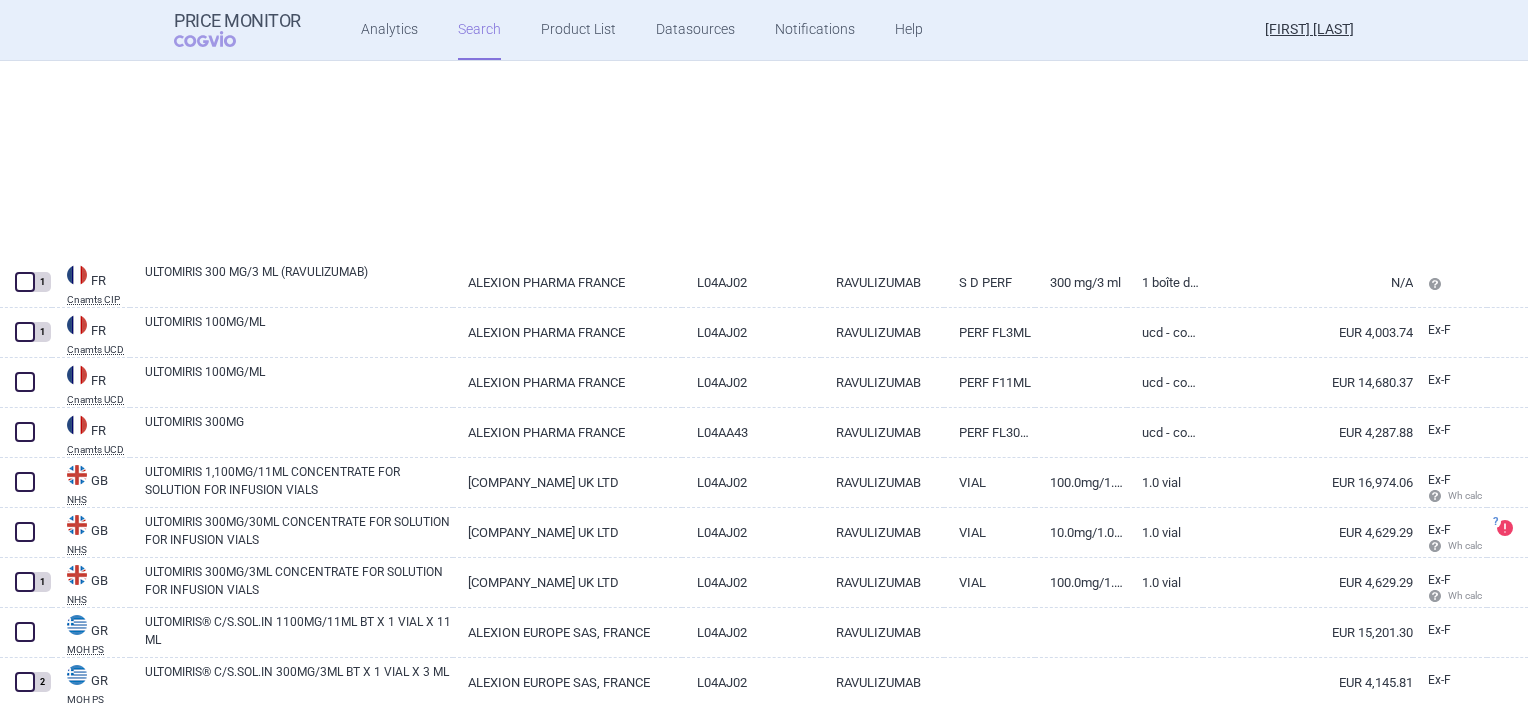 scroll, scrollTop: 1326, scrollLeft: 0, axis: vertical 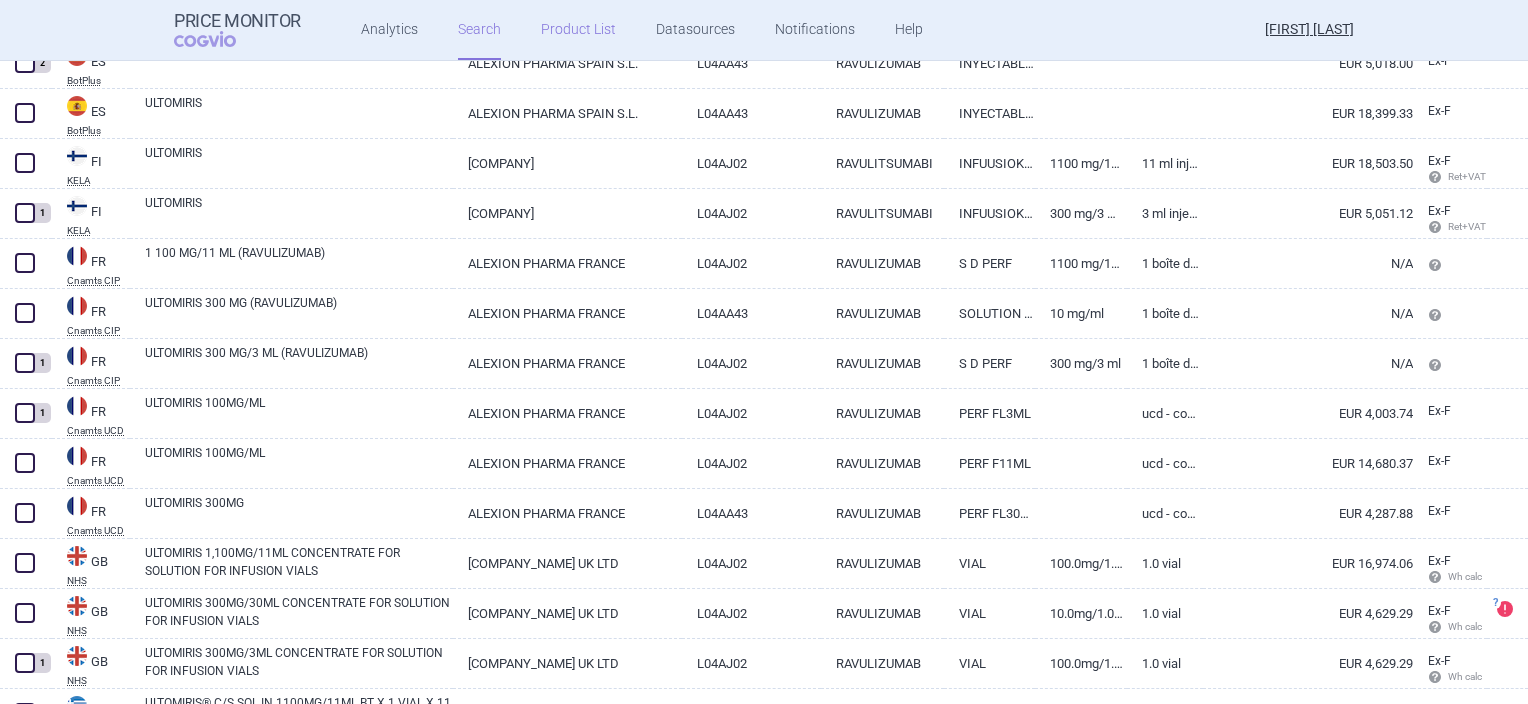 click on "Product List" at bounding box center (578, 30) 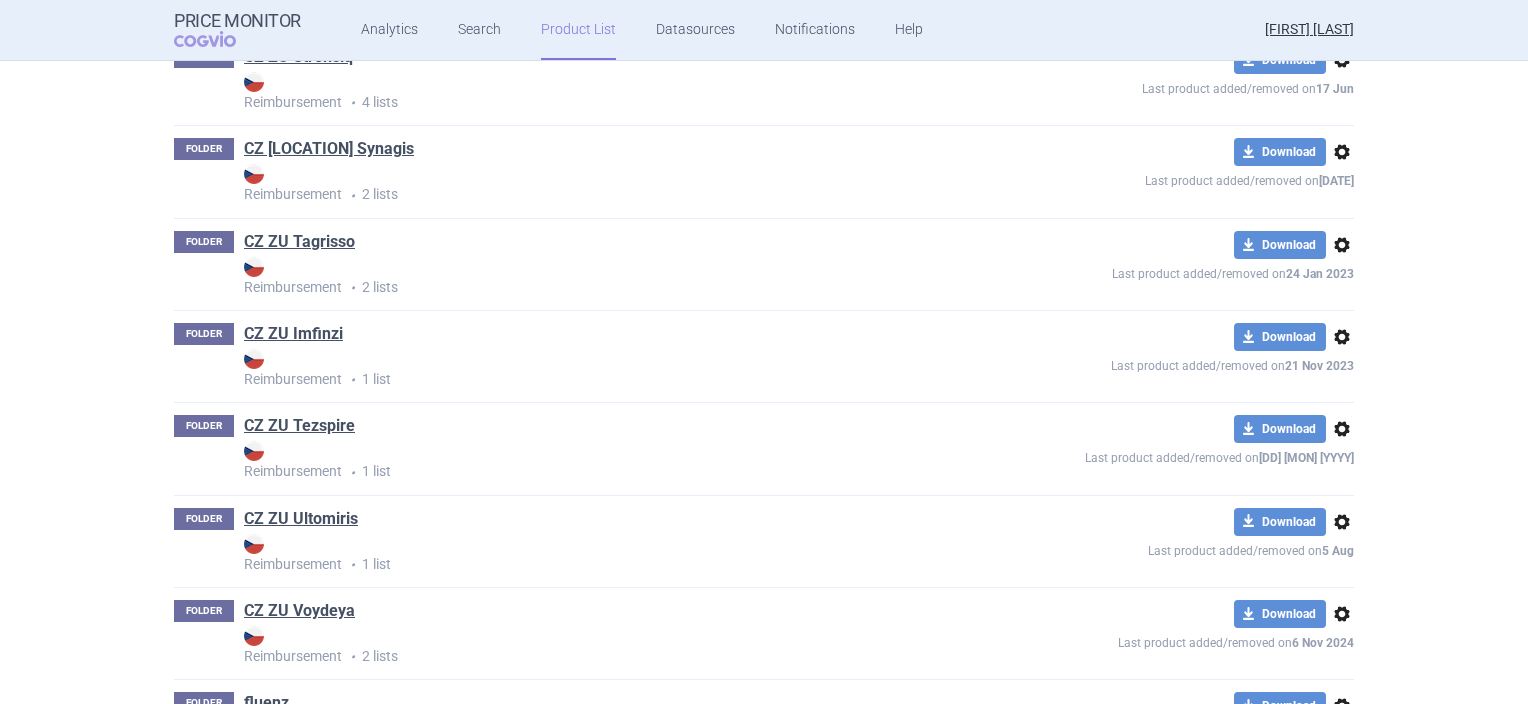 scroll, scrollTop: 1747, scrollLeft: 0, axis: vertical 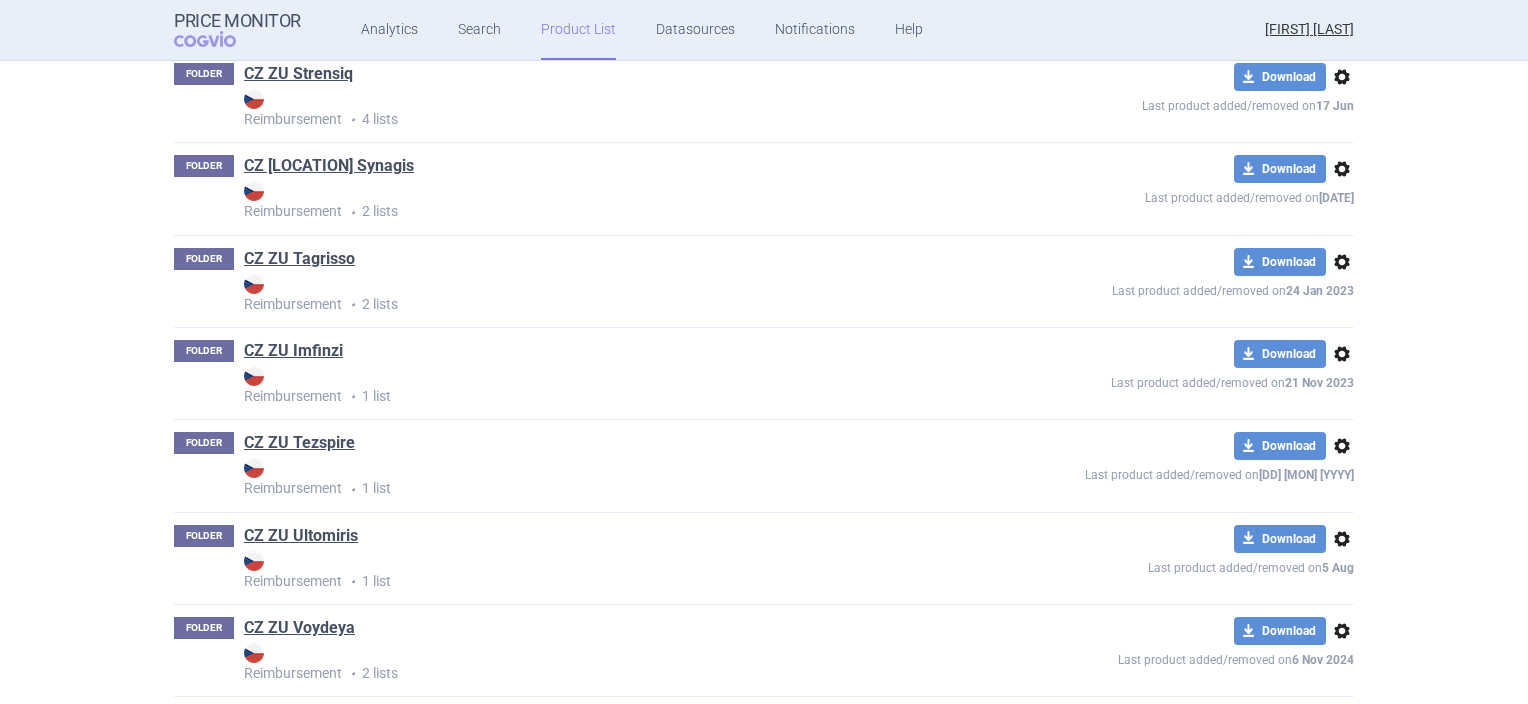 click on "FOLDER CZ ZU Ultomiris Reimbursement • 1 list download Download options Last product added/removed on 5 Aug" at bounding box center (764, 558) 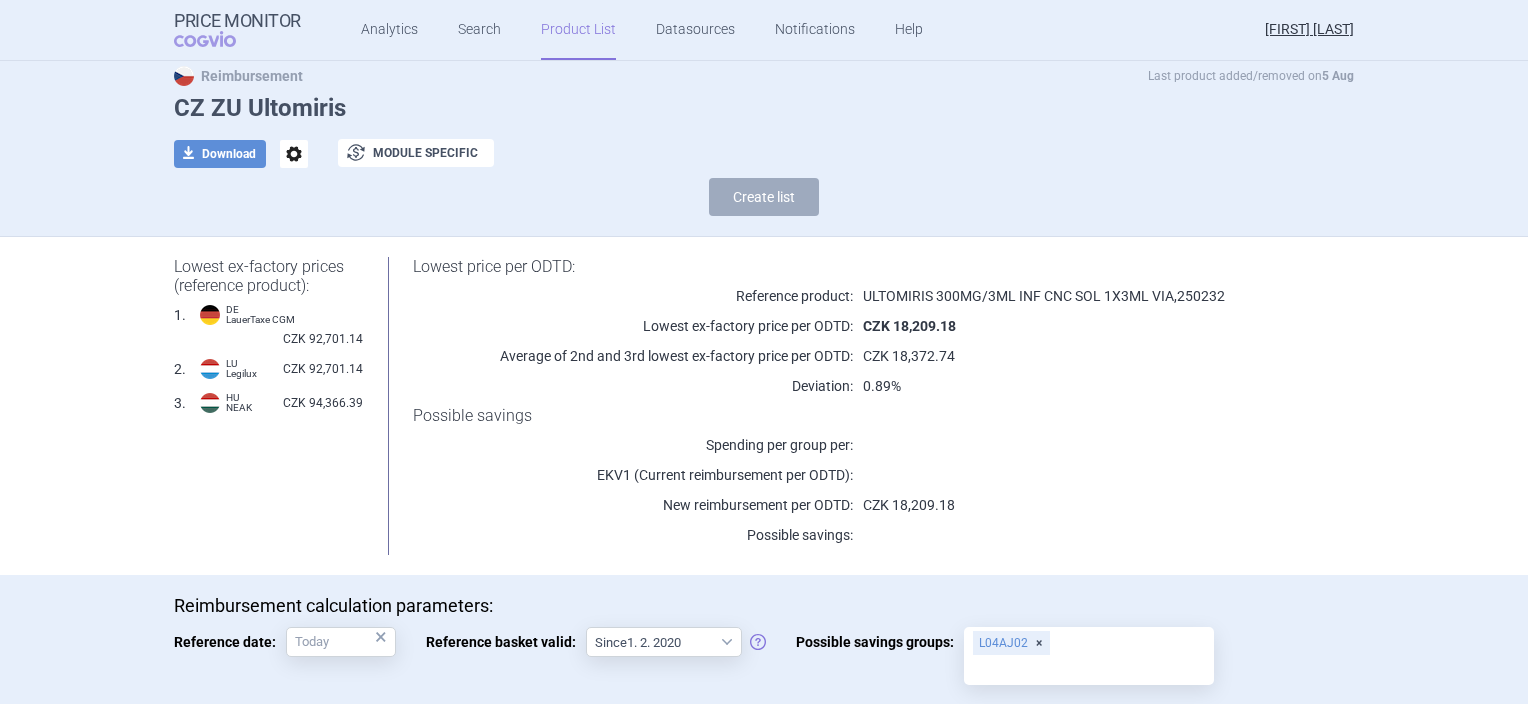 scroll, scrollTop: 0, scrollLeft: 0, axis: both 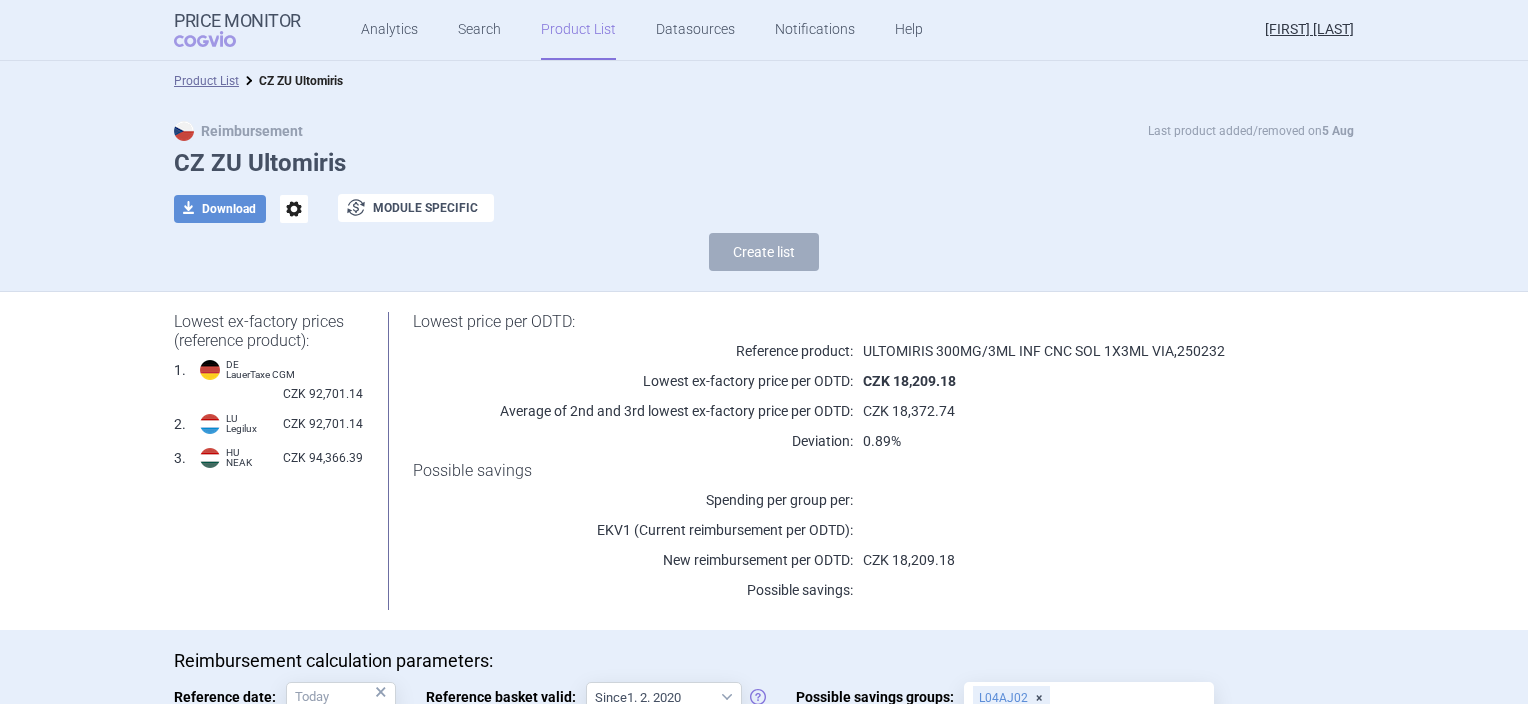 click on "Product List" at bounding box center [578, 30] 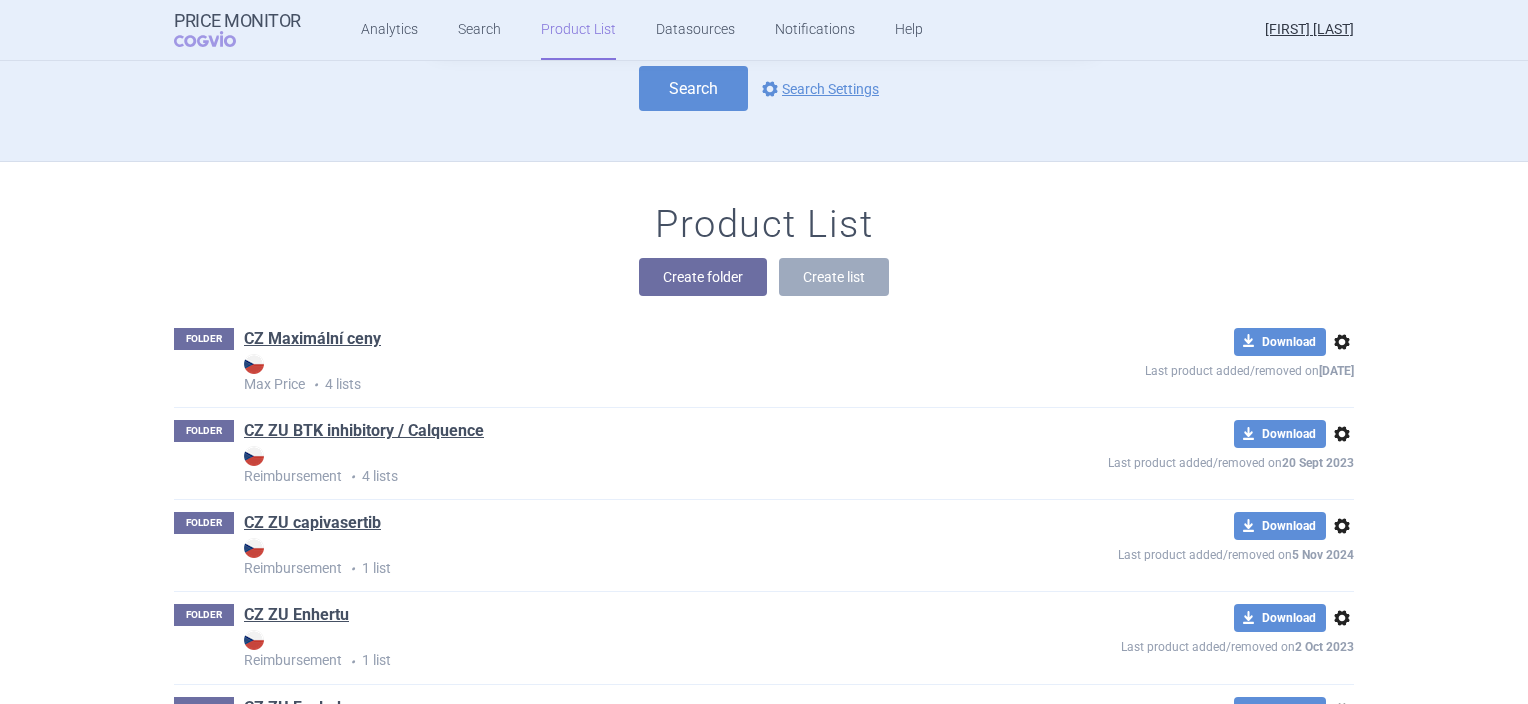 scroll, scrollTop: 0, scrollLeft: 0, axis: both 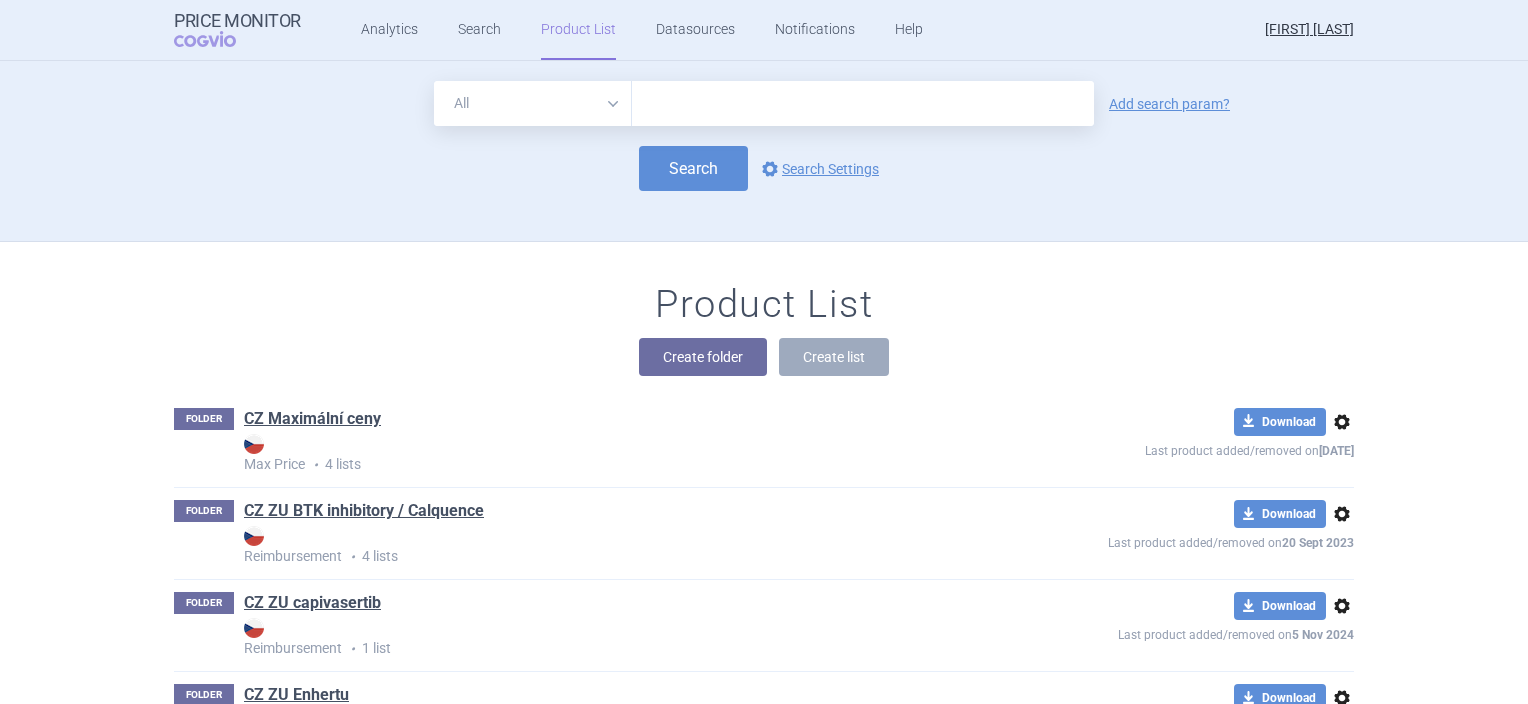 click at bounding box center [863, 103] 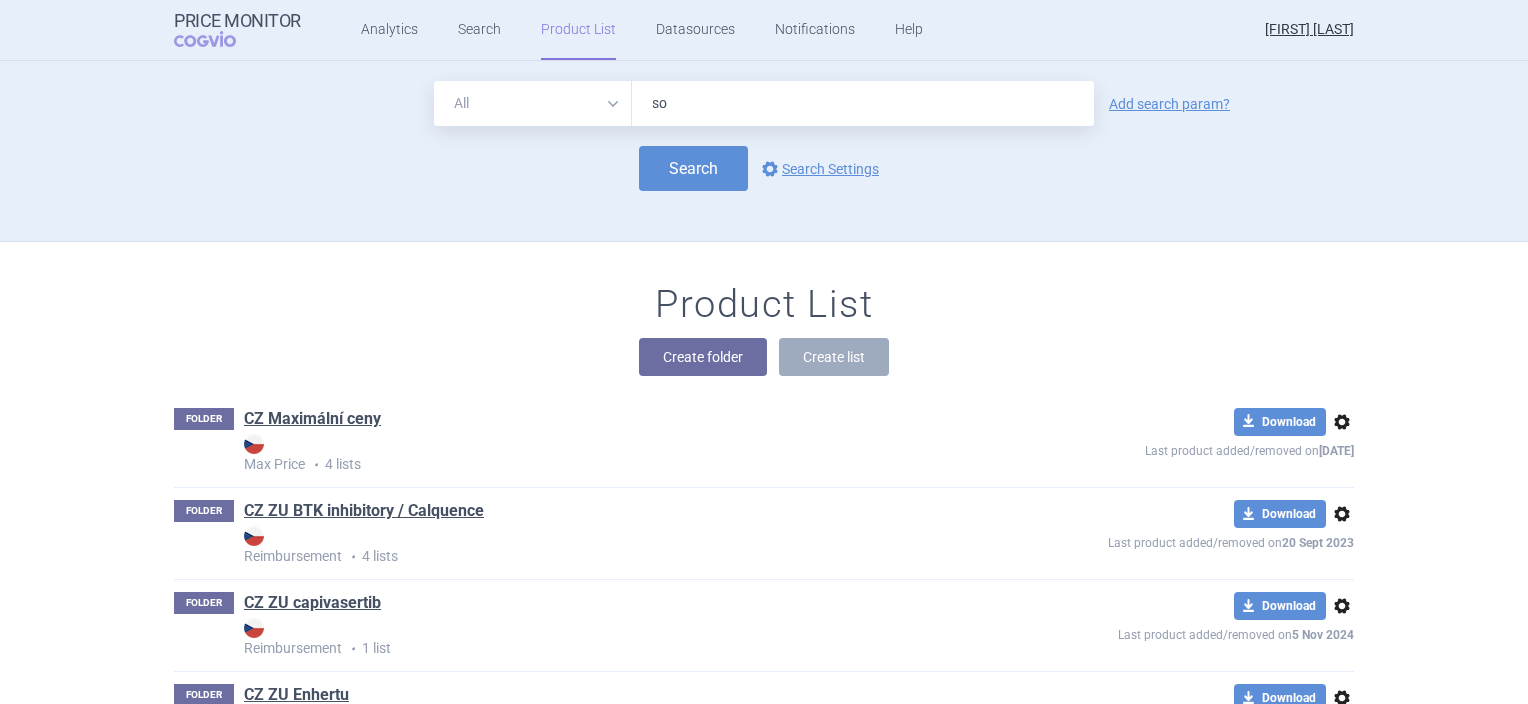 click on "Product List Create folder Create list" at bounding box center (764, 339) 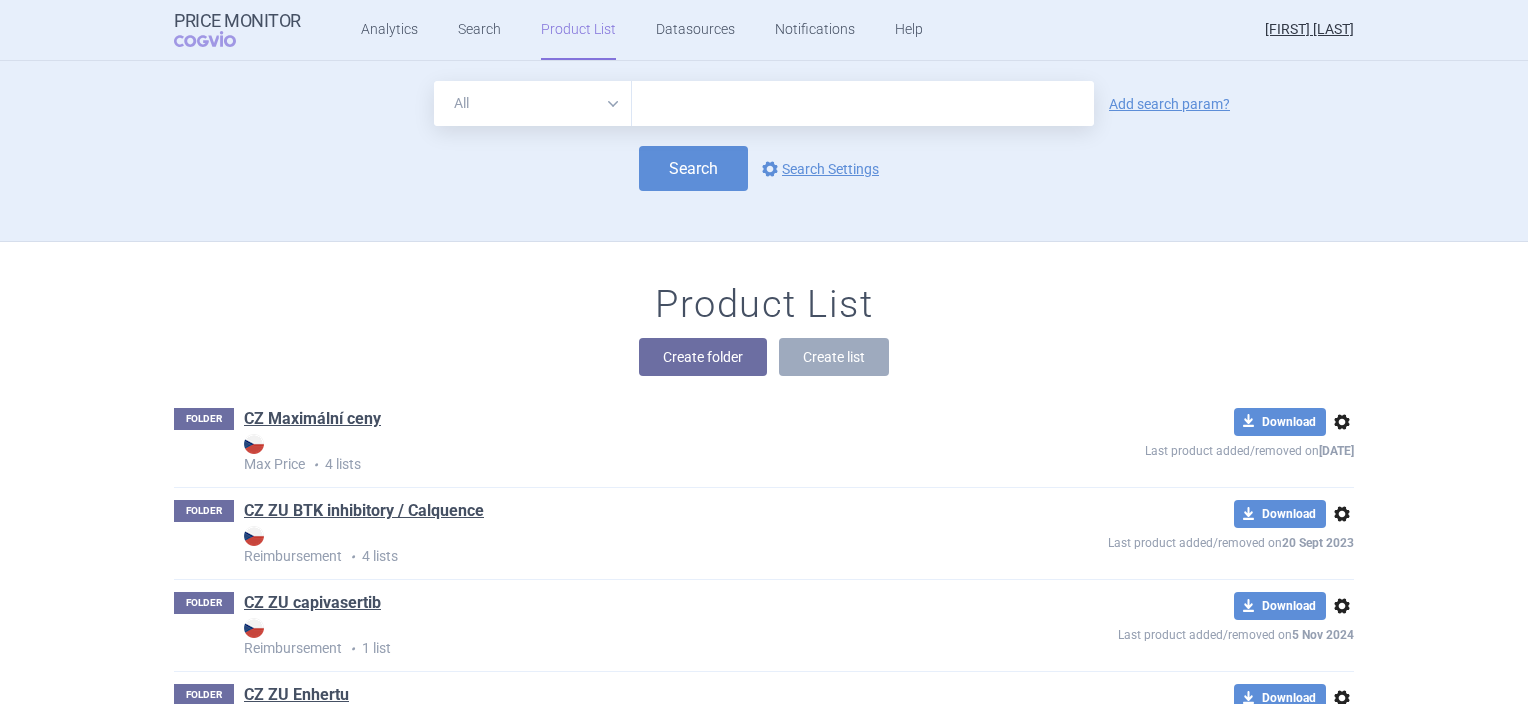 type 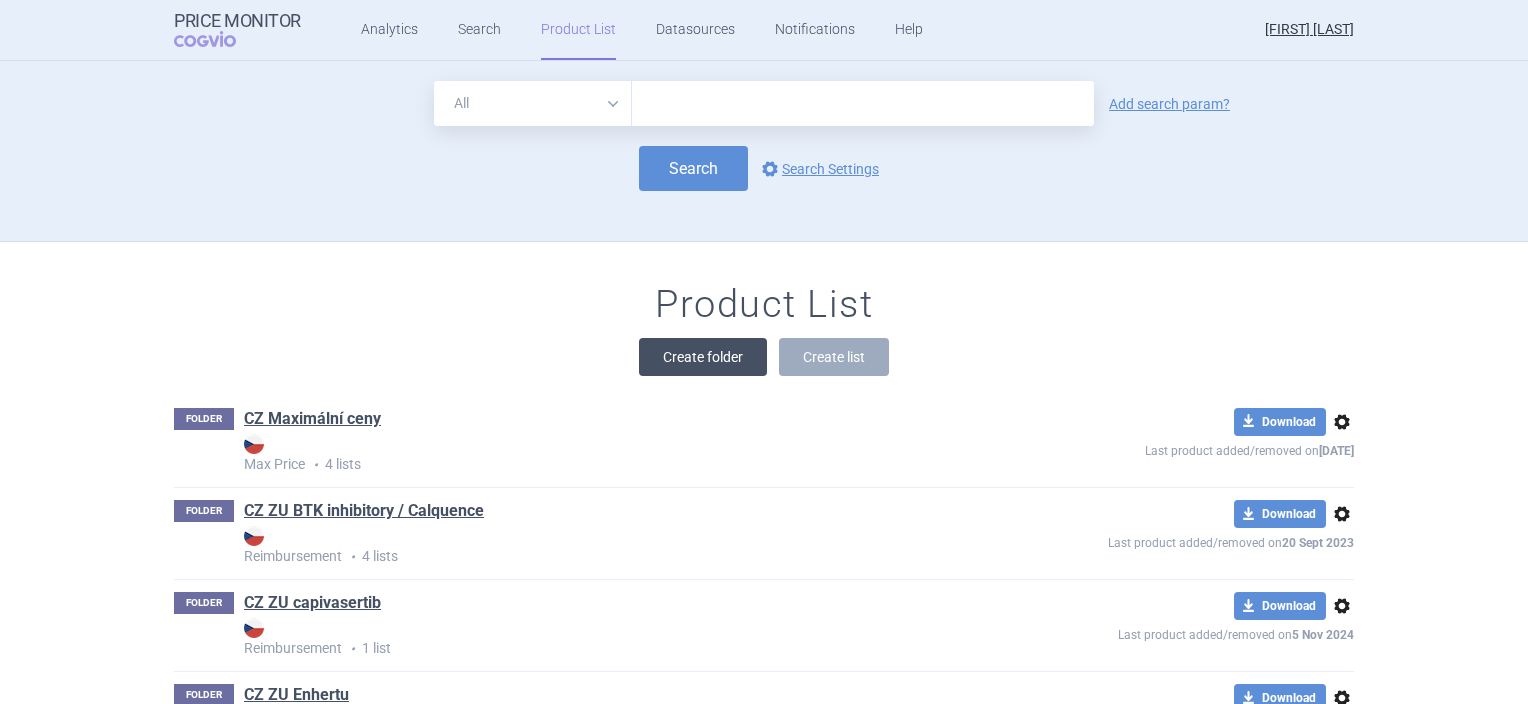 click on "Create folder" at bounding box center [703, 357] 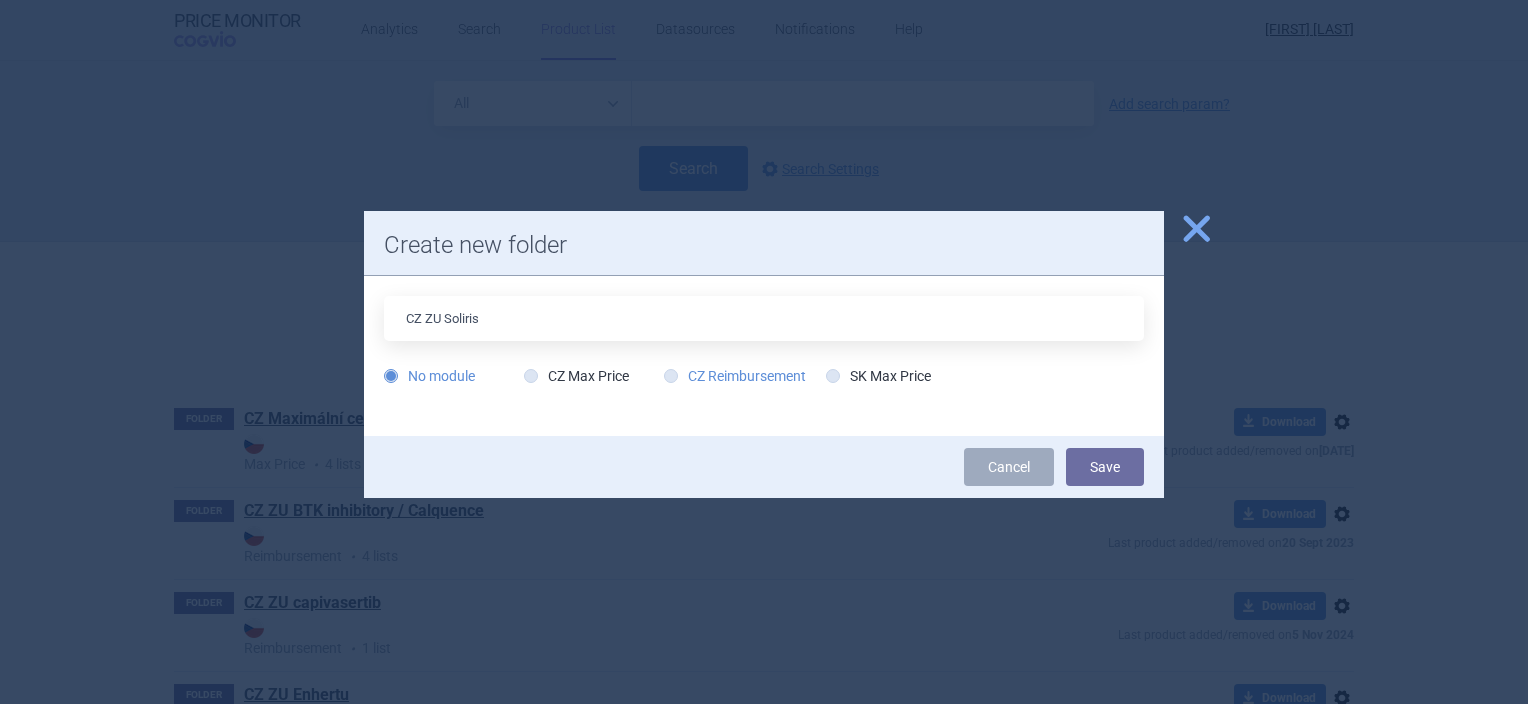 type on "CZ ZU Soliris" 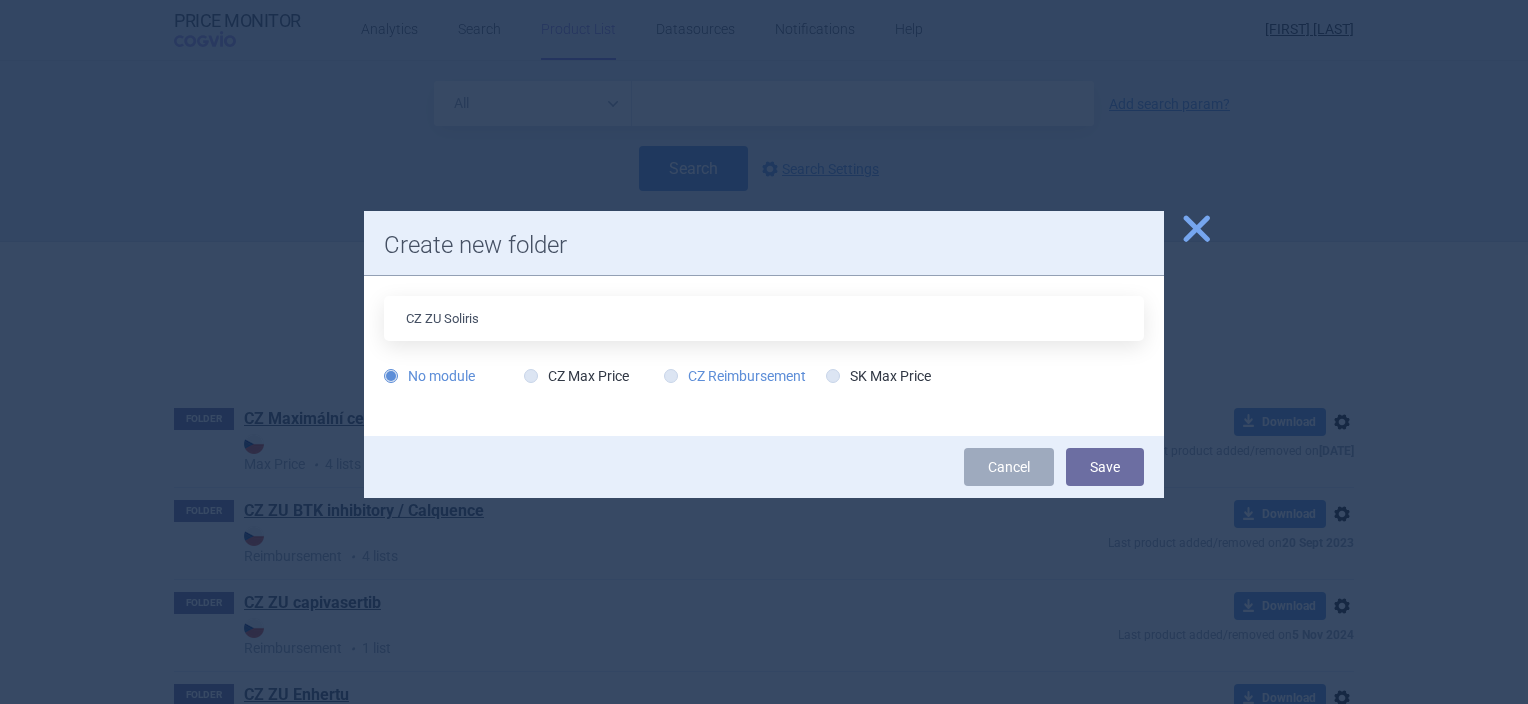 radio on "true" 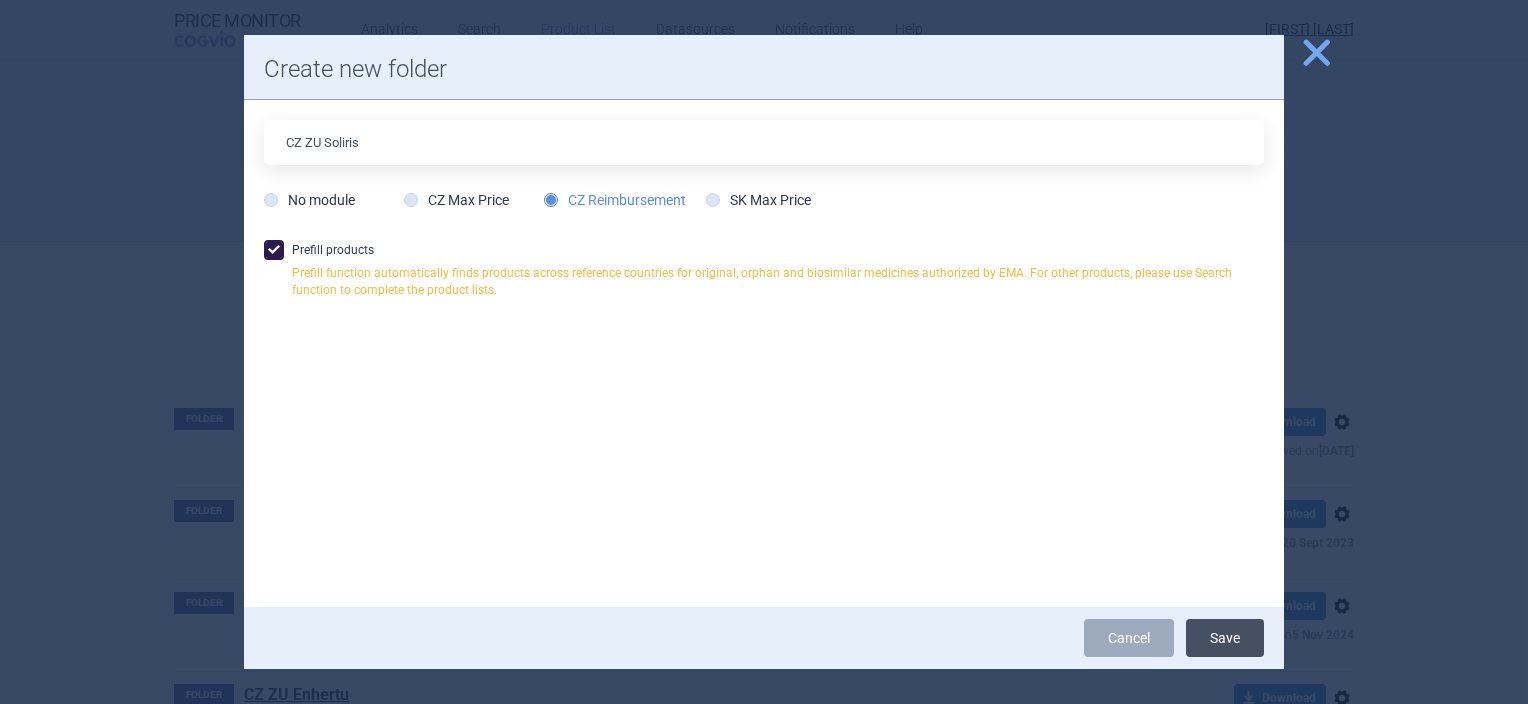 click on "Save" at bounding box center [1225, 638] 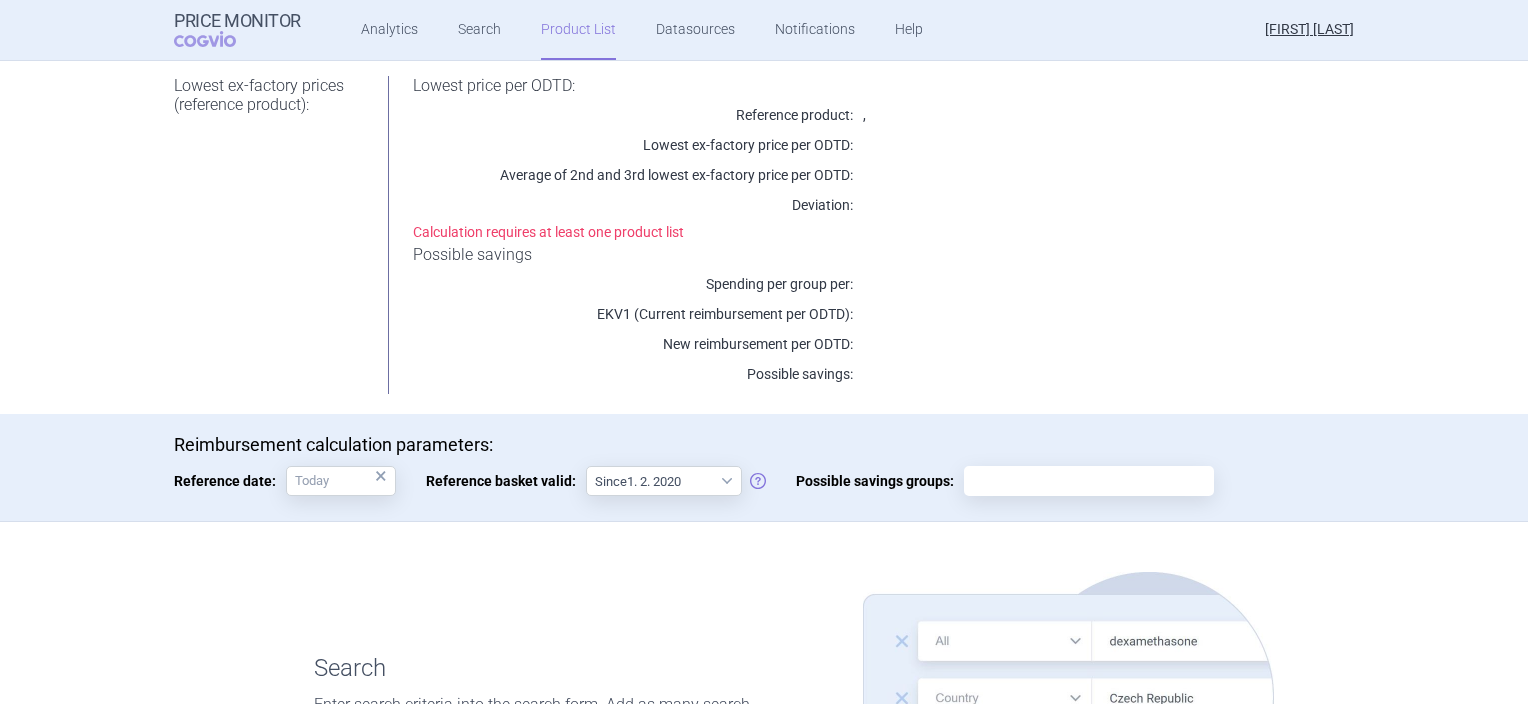 scroll, scrollTop: 0, scrollLeft: 0, axis: both 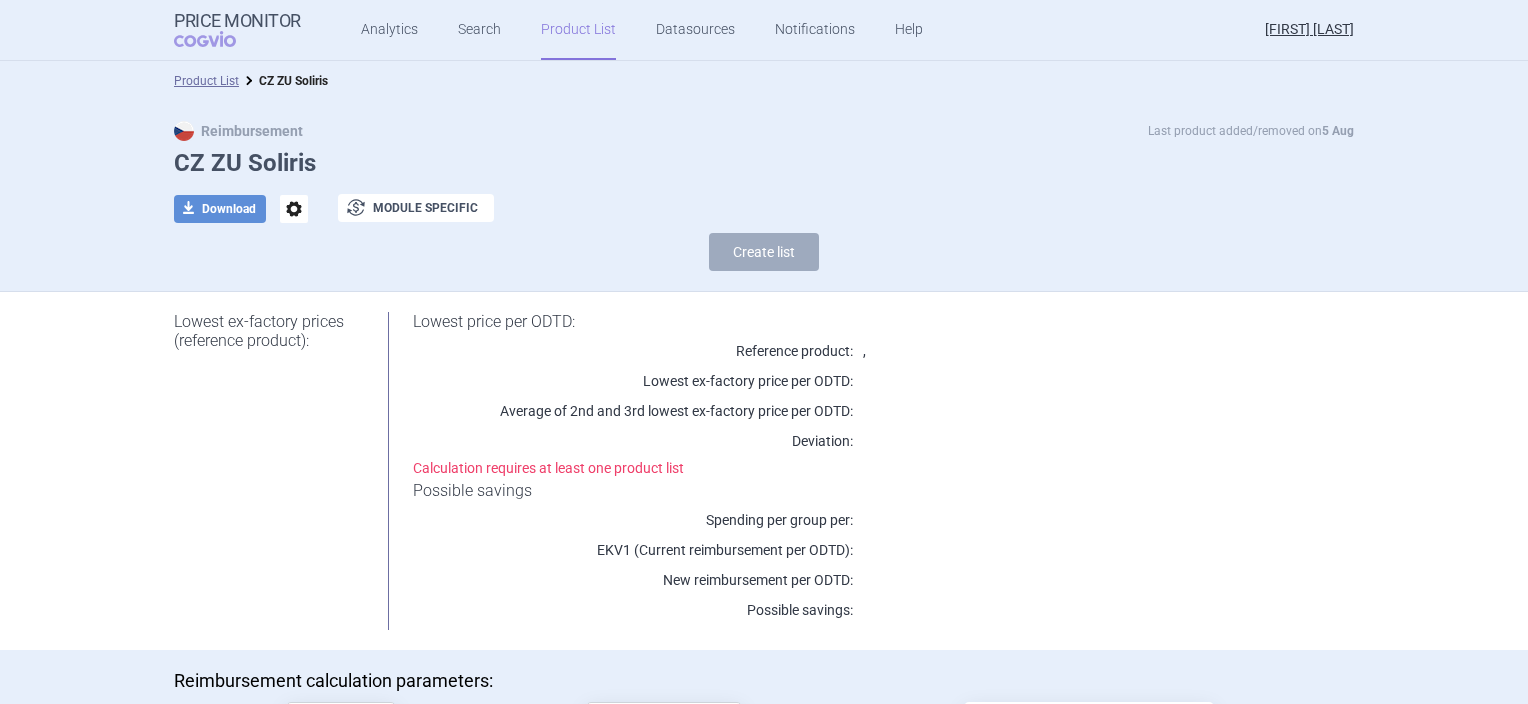 click on "options" at bounding box center (294, 209) 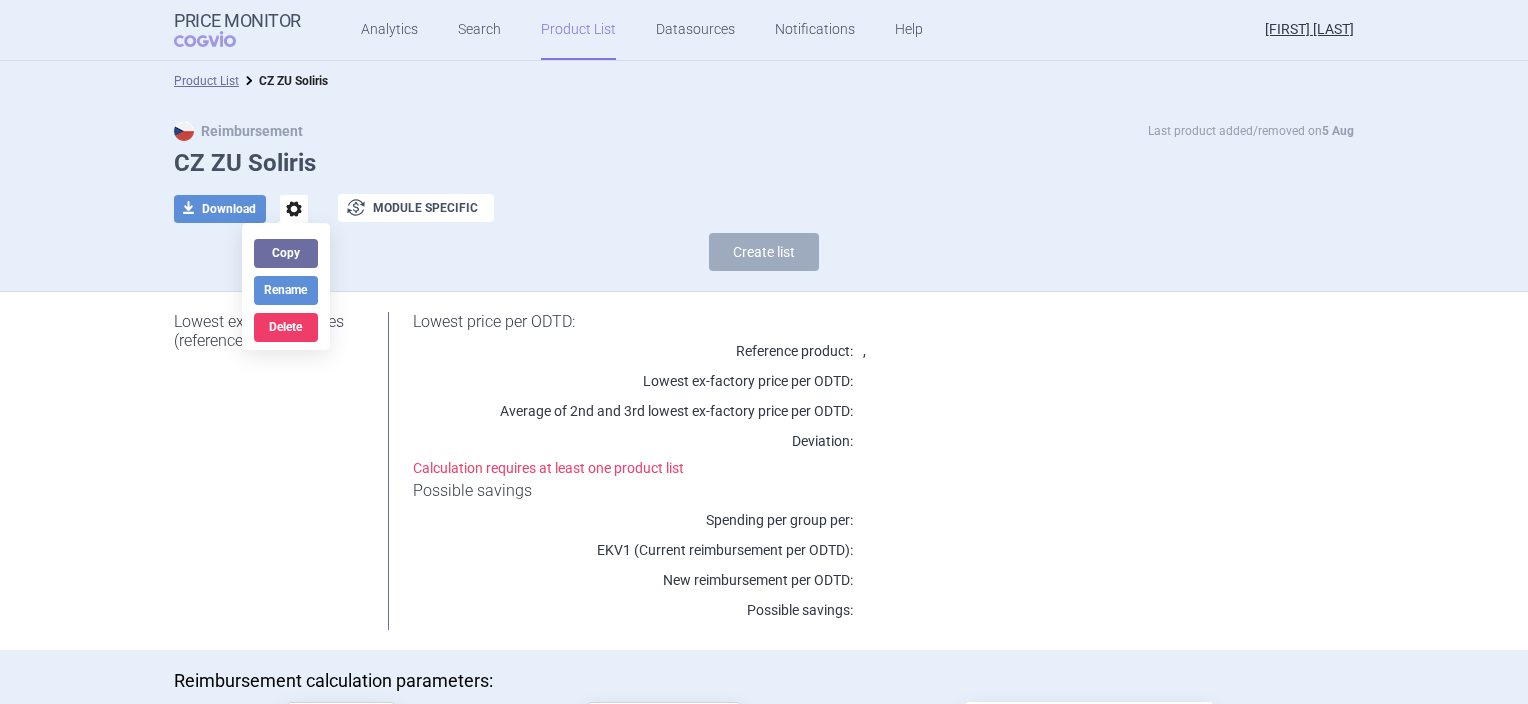 click on "Reimbursement Last product added/removed on  [DATE] CZ ZU Soliris download  Download options exchange Module specific Create list" at bounding box center (764, 201) 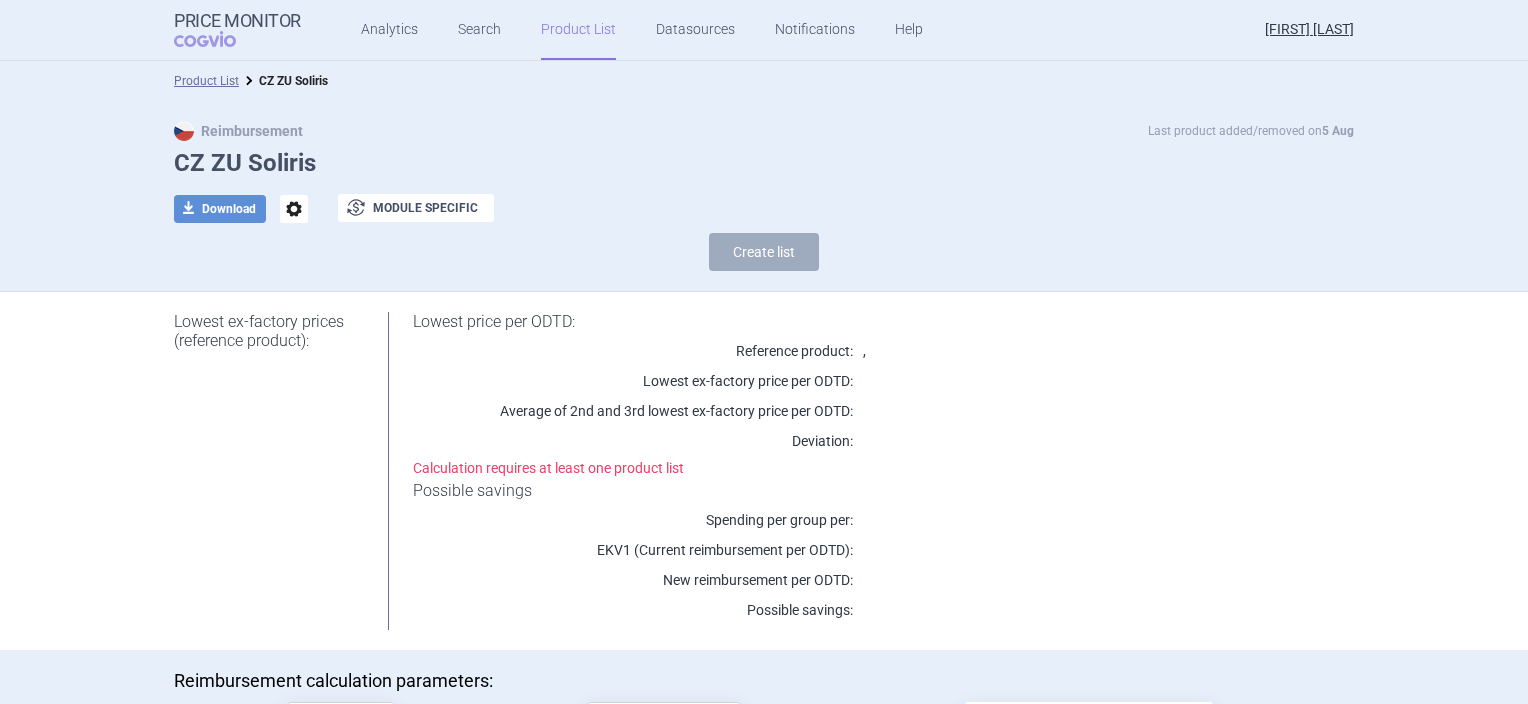 click on "options" at bounding box center [294, 209] 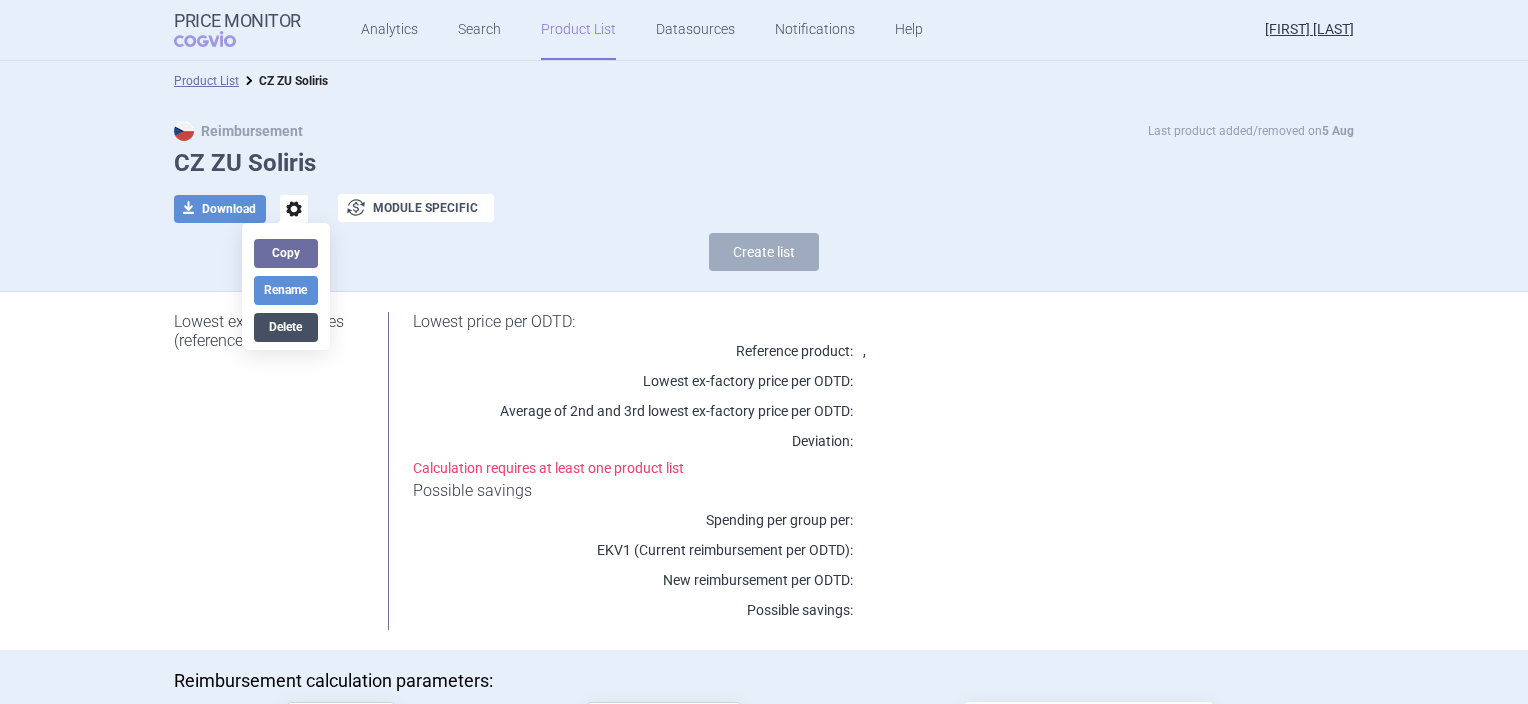 click on "Delete" at bounding box center (286, 327) 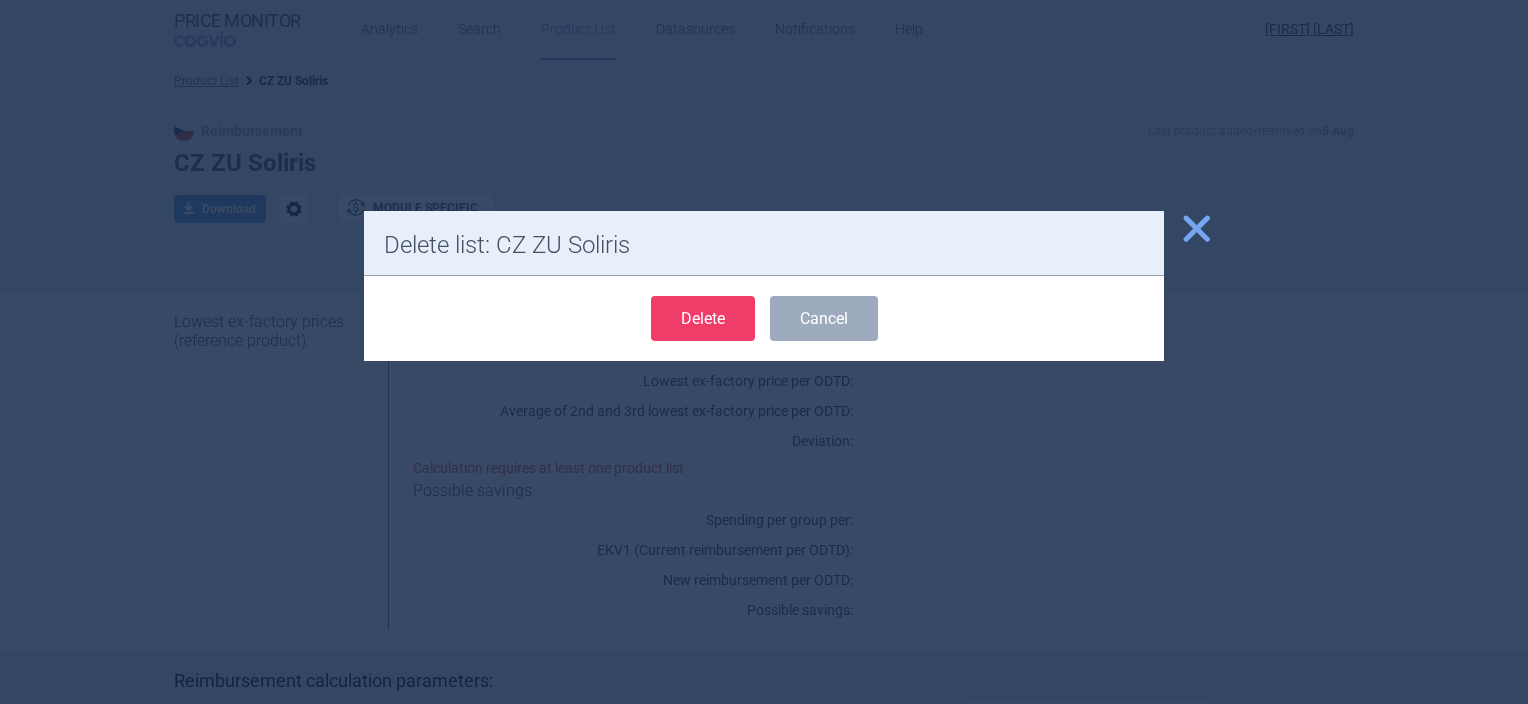 click on "Delete Cancel" at bounding box center (764, 318) 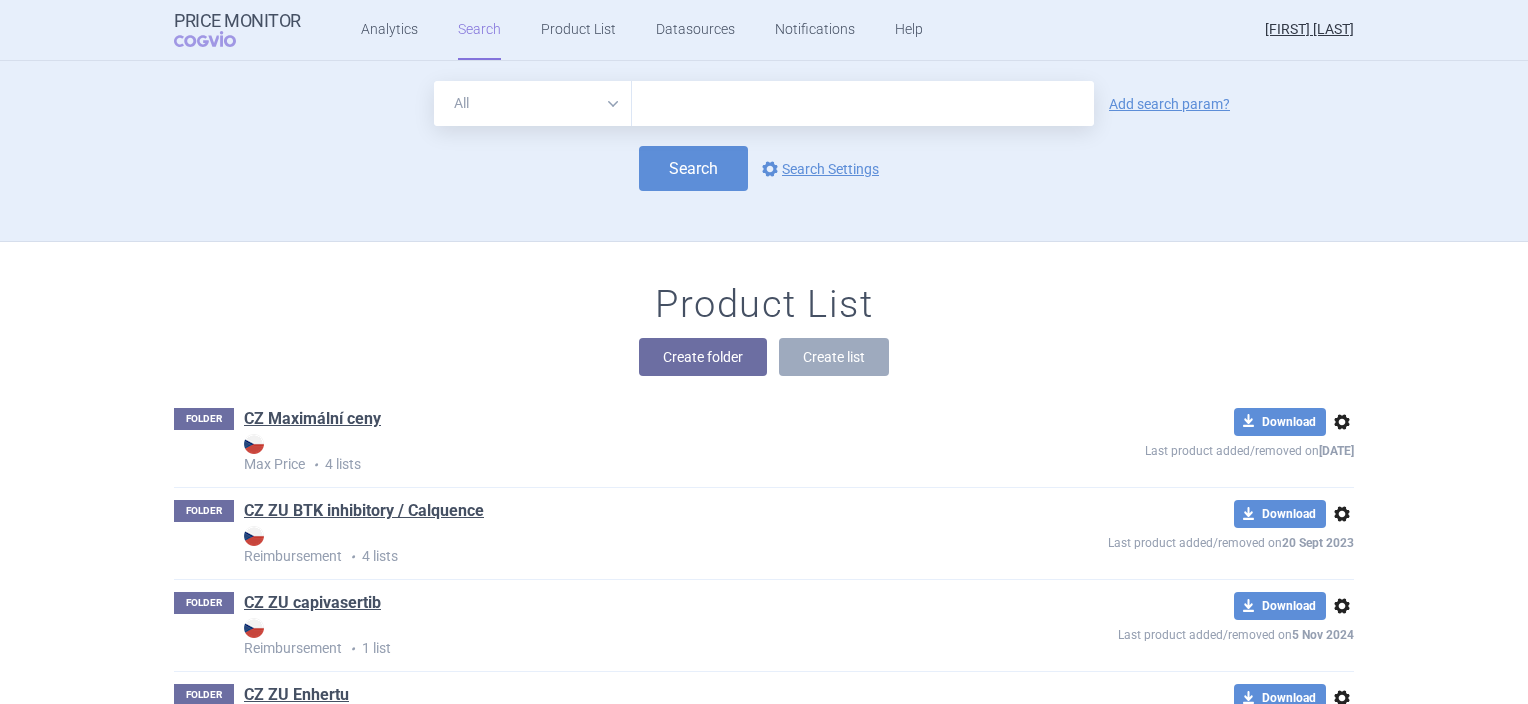 click at bounding box center (863, 103) 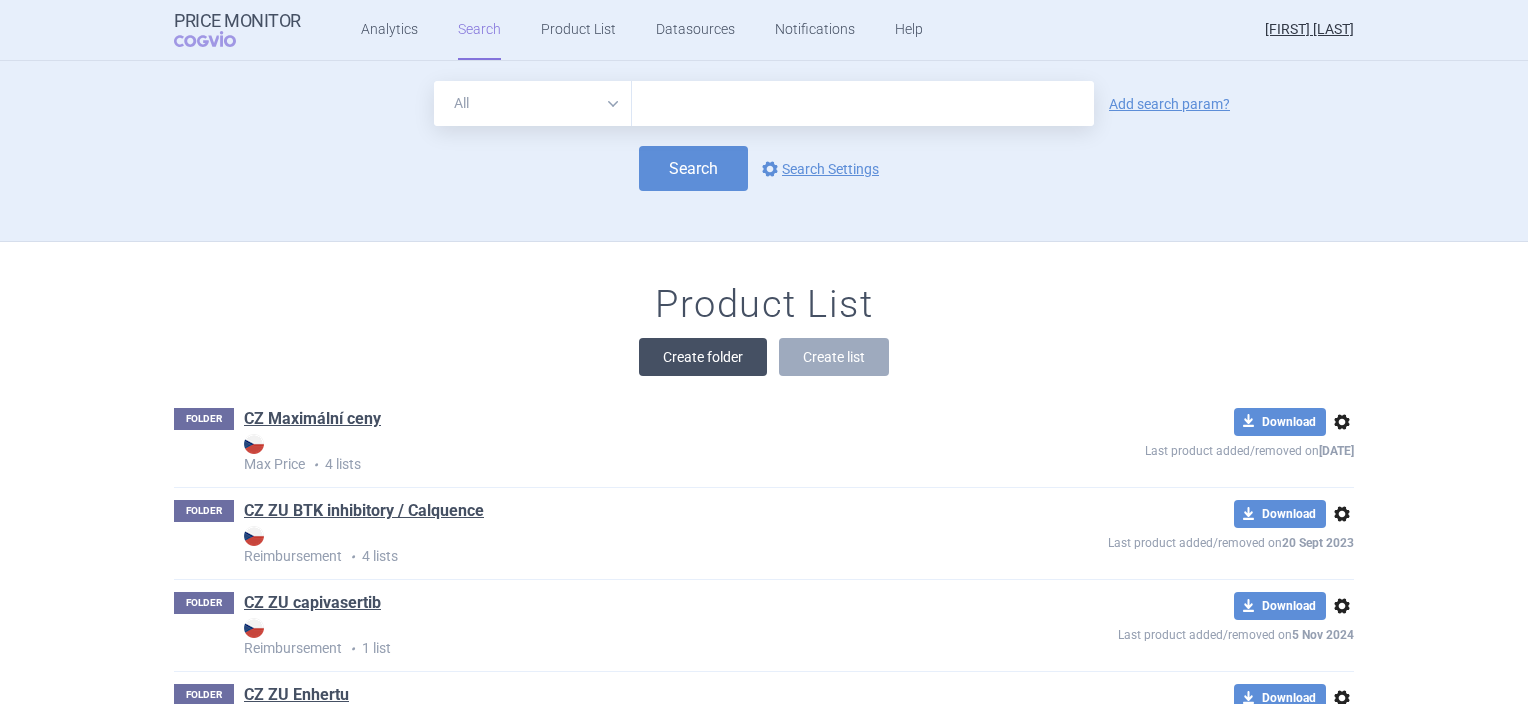 click on "Create folder" at bounding box center (703, 357) 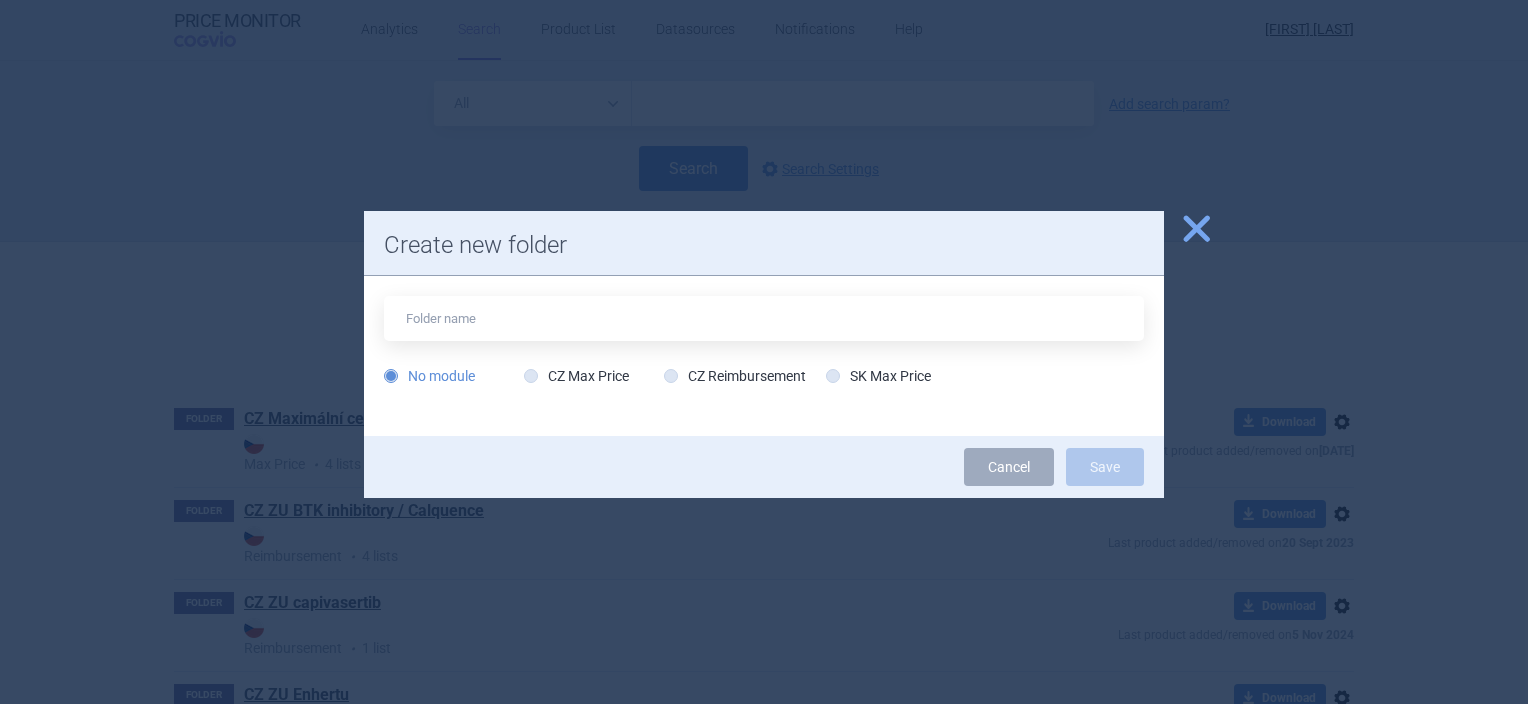 click on "No module CZ Max Price CZ Reimbursement SK Max Price" at bounding box center (764, 381) 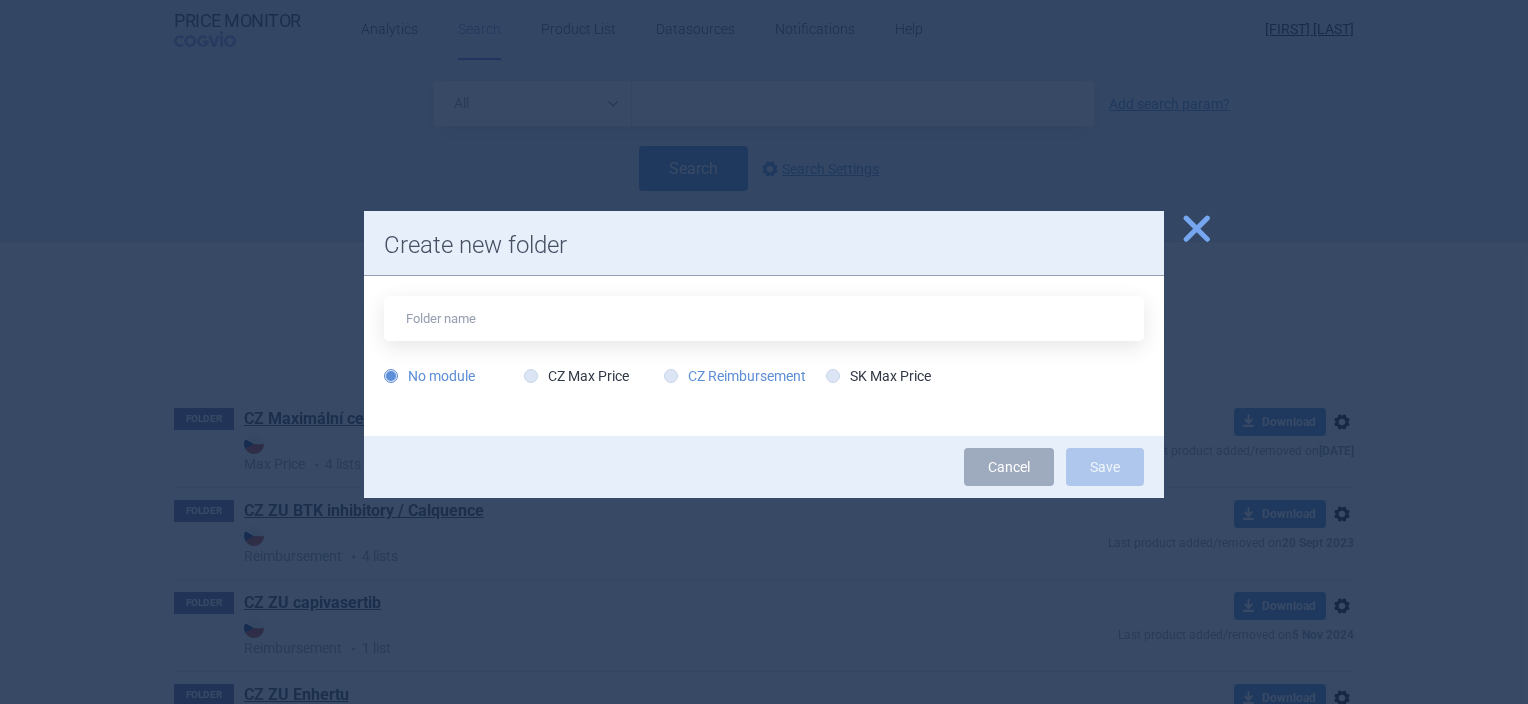 click on "CZ Reimbursement" at bounding box center (735, 376) 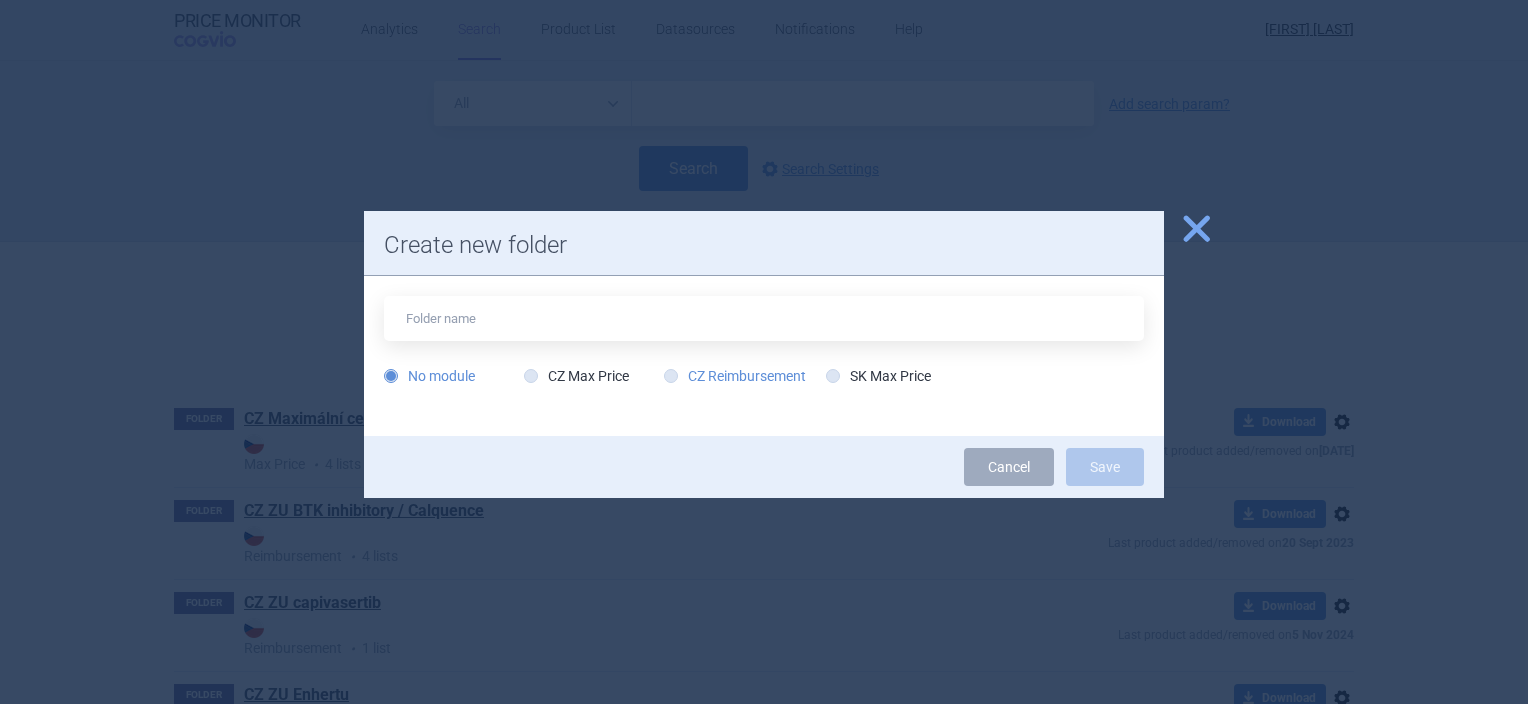 radio on "true" 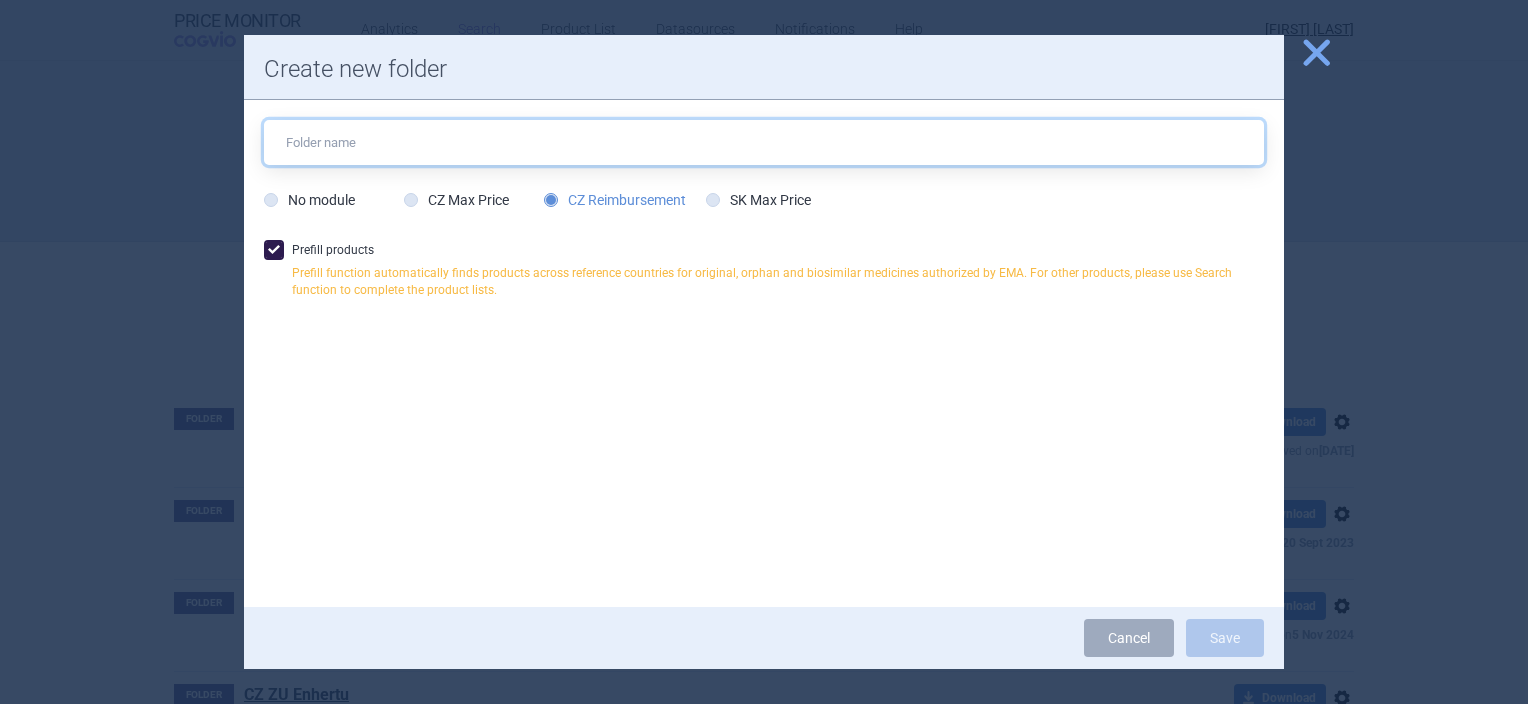 click at bounding box center (764, 142) 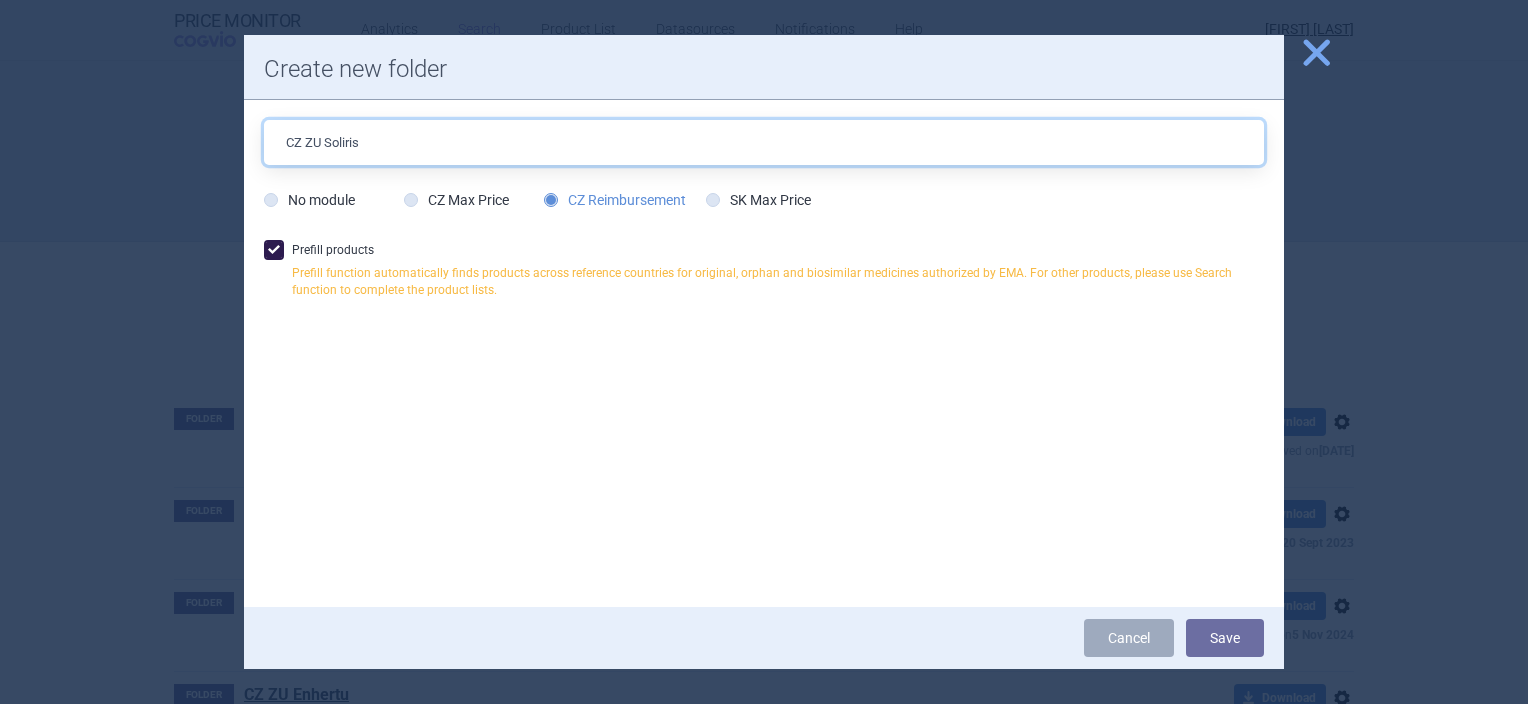 type on "CZ ZU Soliris" 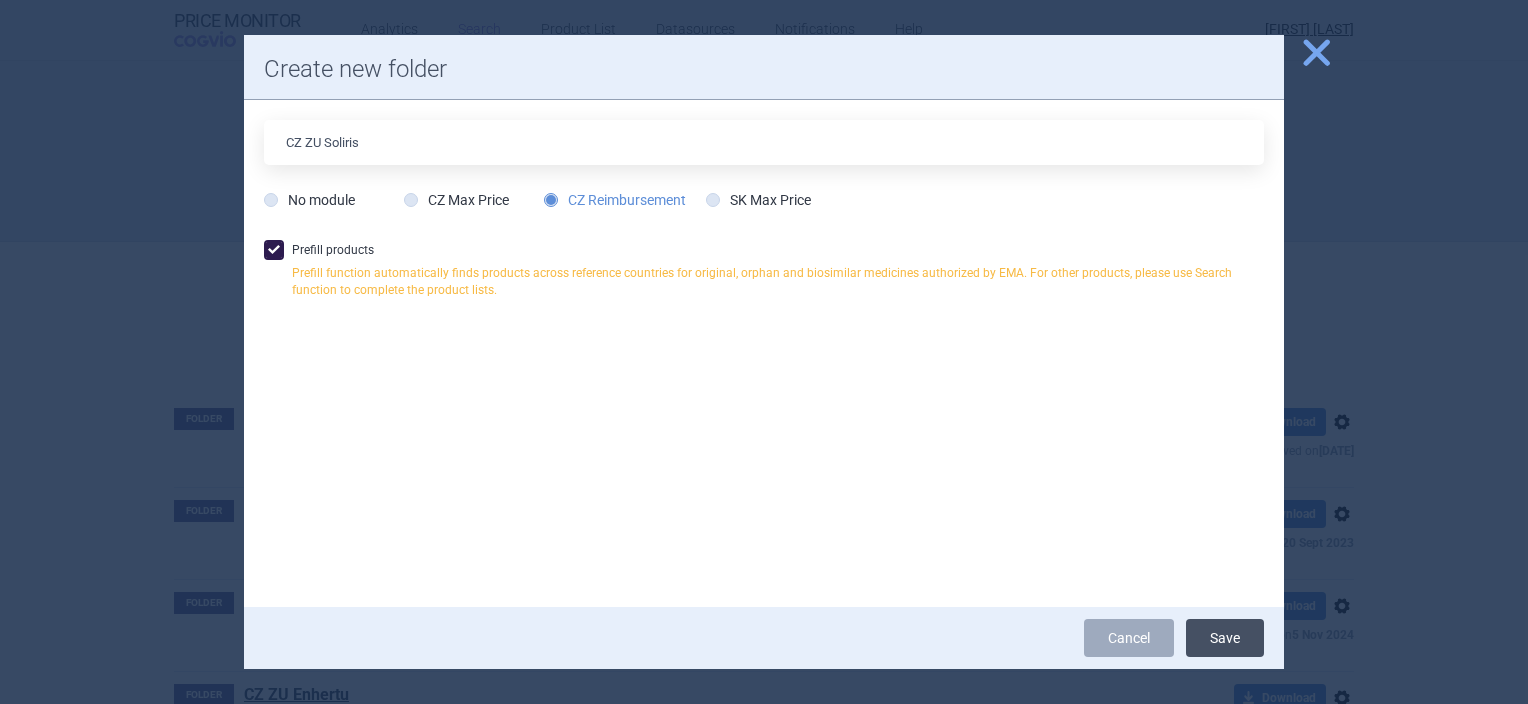 click on "Save" at bounding box center [1225, 638] 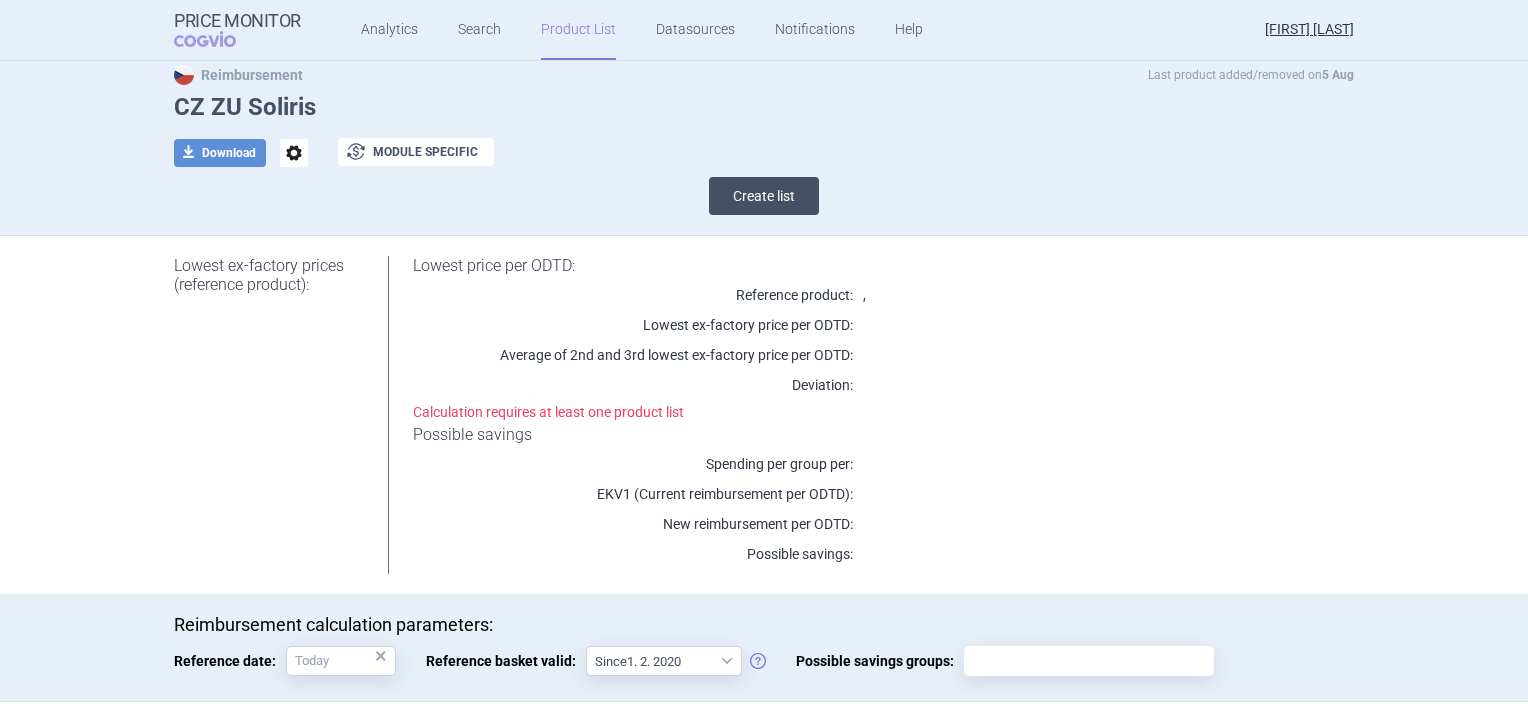 scroll, scrollTop: 0, scrollLeft: 0, axis: both 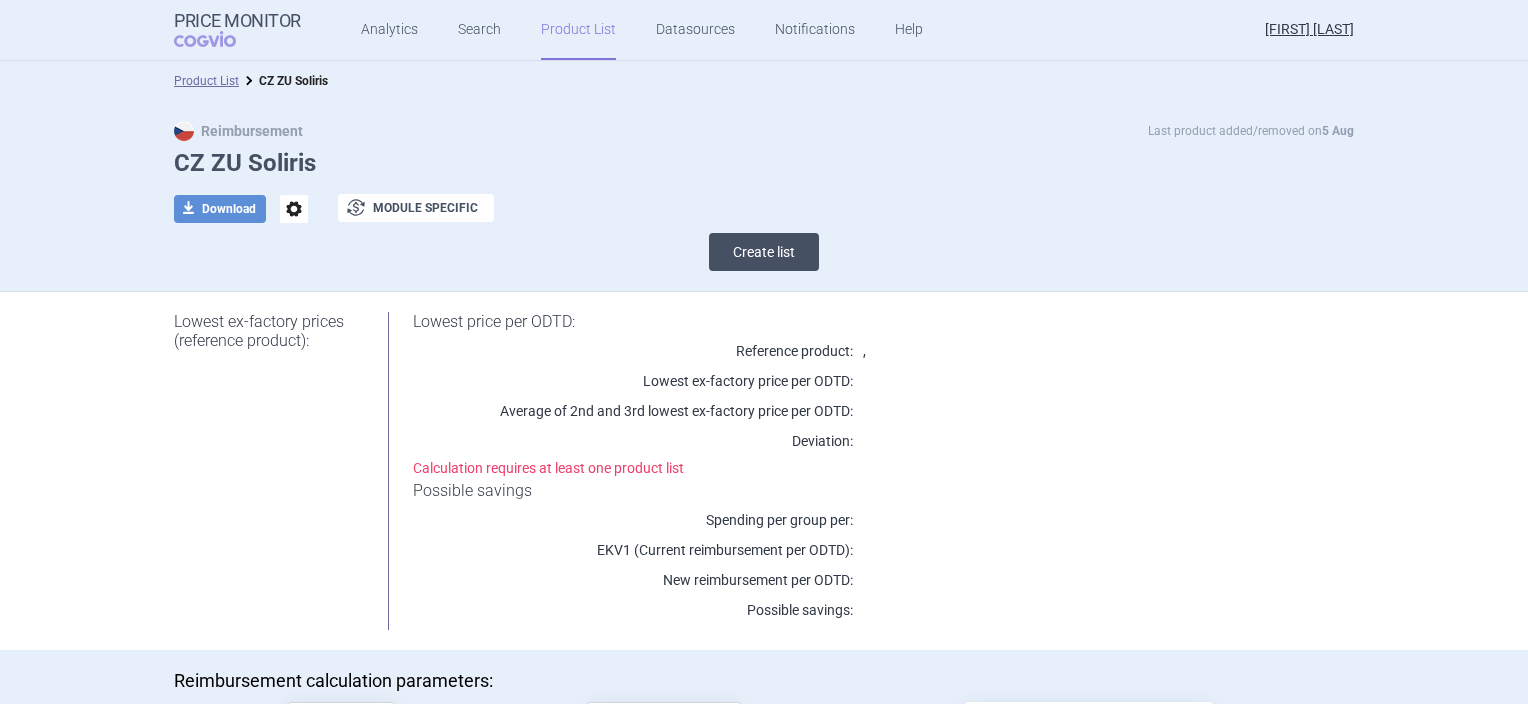 click on "Create list" at bounding box center [764, 252] 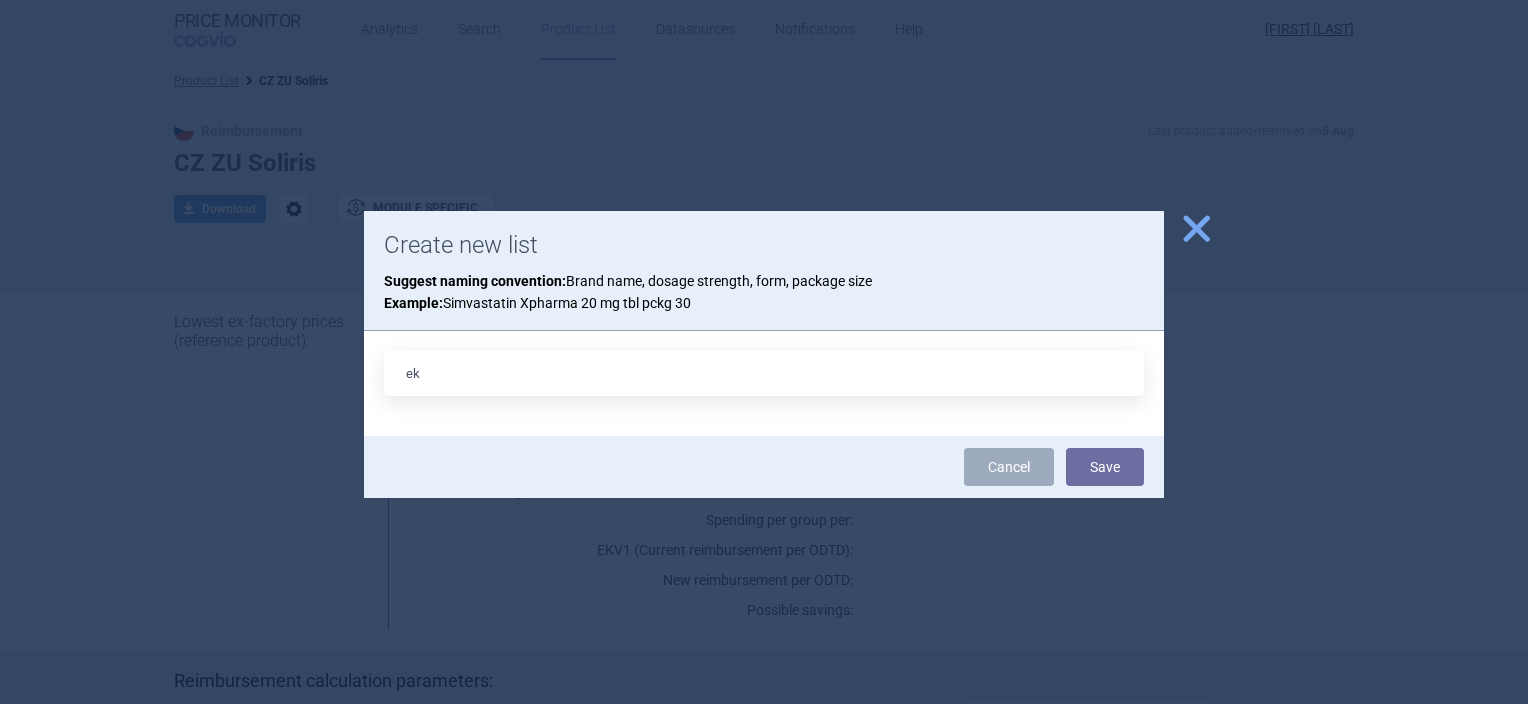 type on "e" 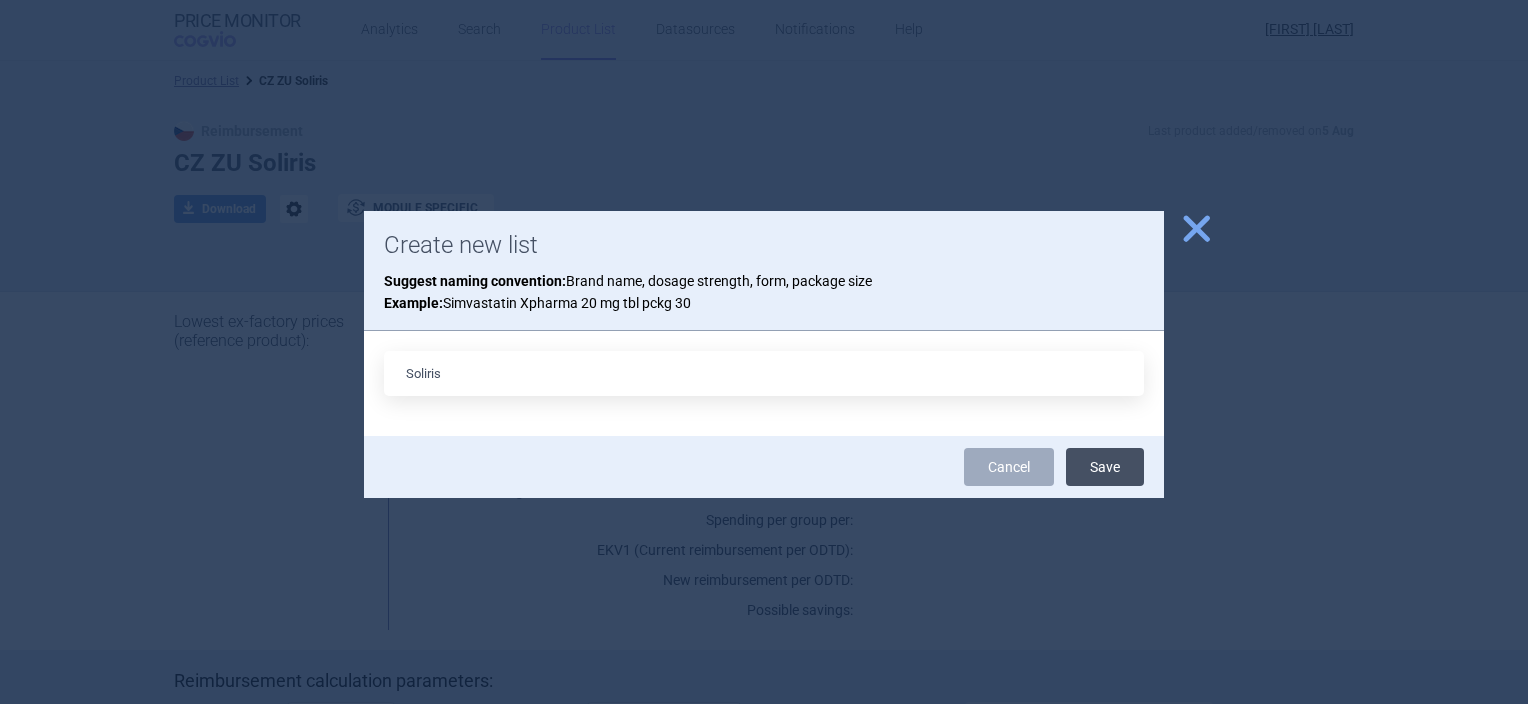 type on "Soliris" 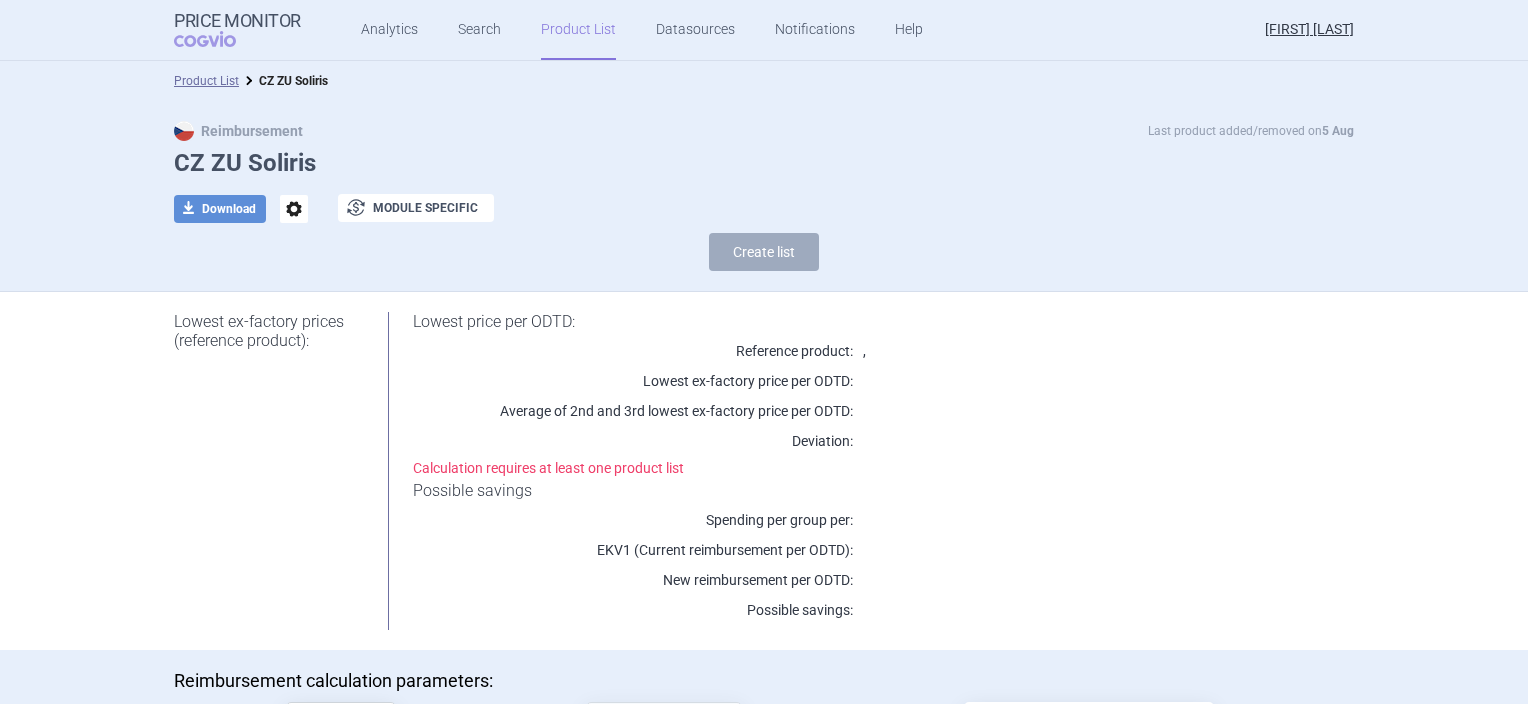 select on "2020-02-01" 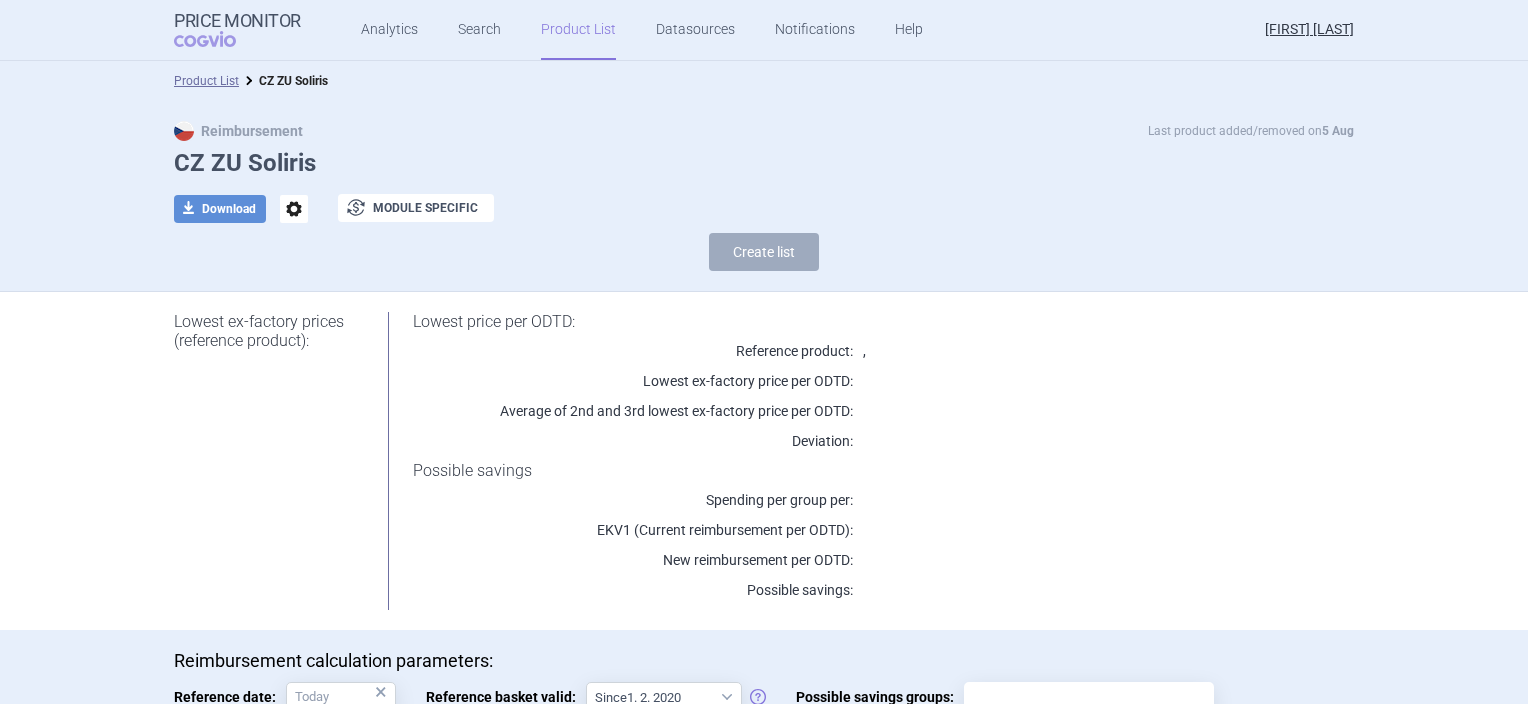 scroll, scrollTop: 146, scrollLeft: 0, axis: vertical 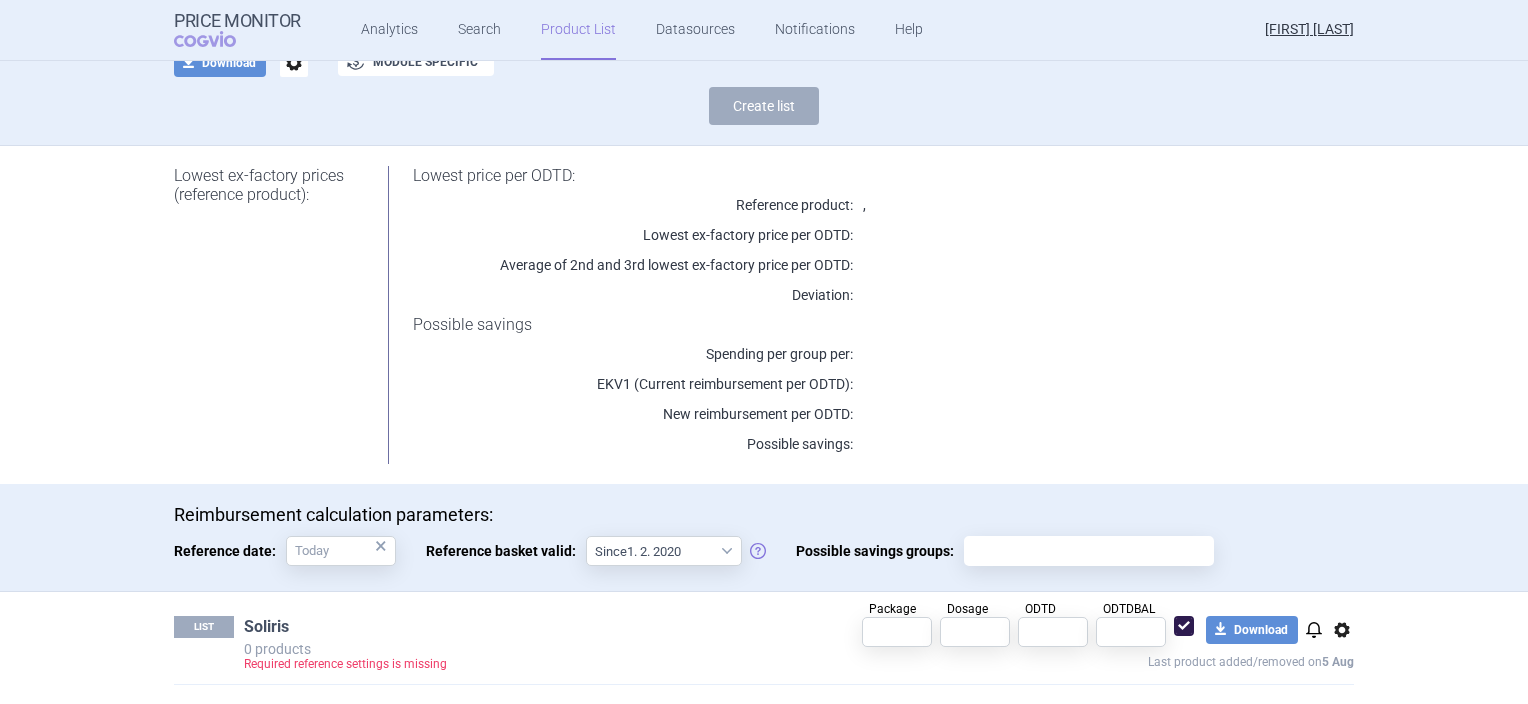click on "Soliris" at bounding box center (266, 627) 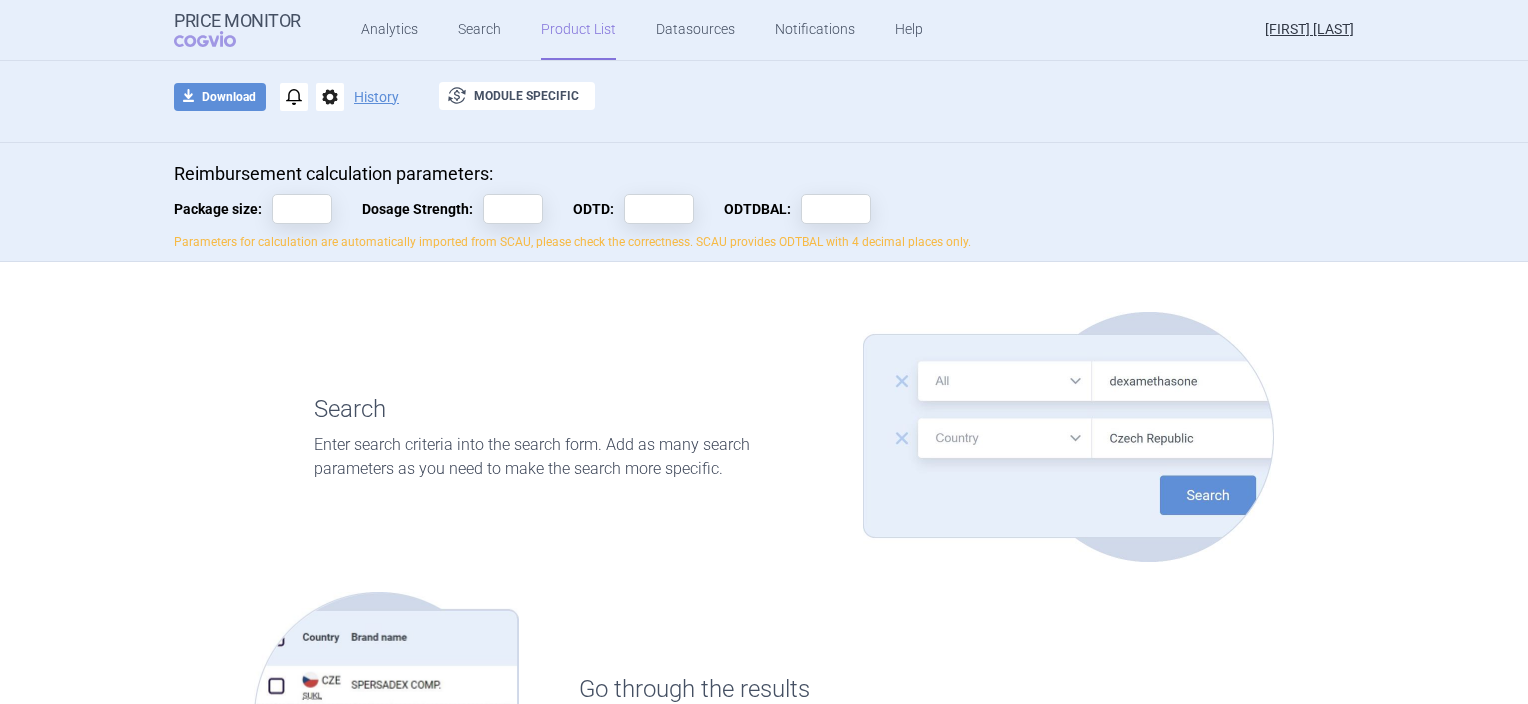scroll, scrollTop: 100, scrollLeft: 0, axis: vertical 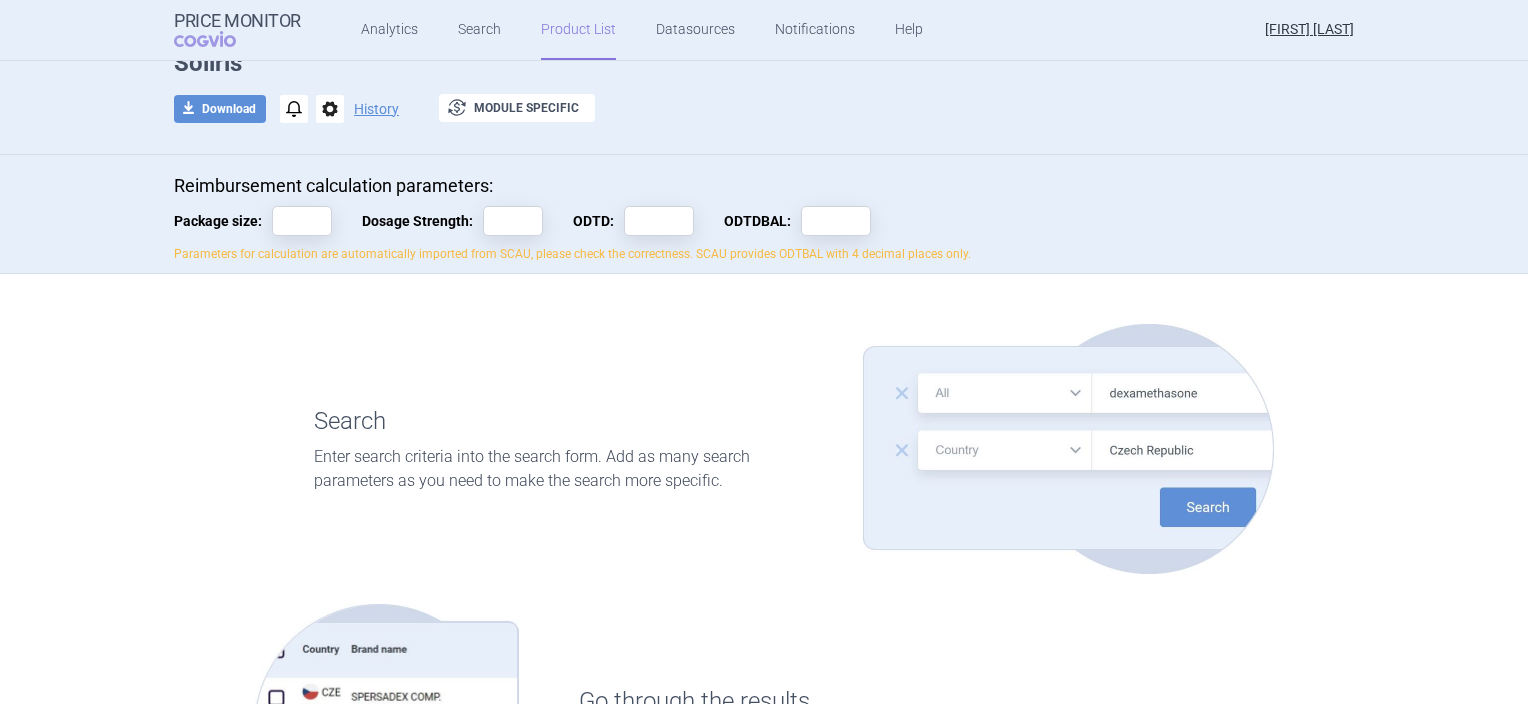 click on "Analytics Search Product List Datasources Notifications Help" at bounding box center (617, 30) 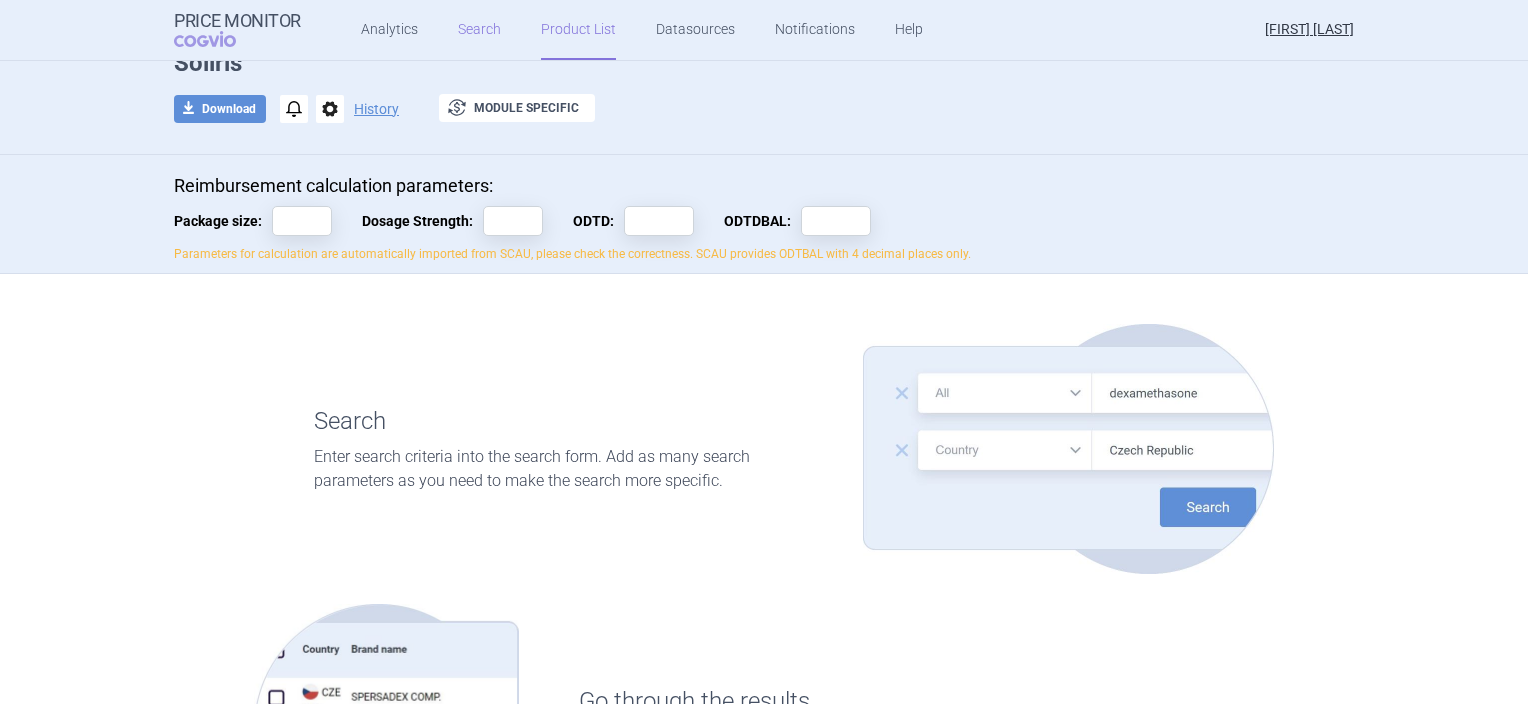 click on "Search" at bounding box center [479, 30] 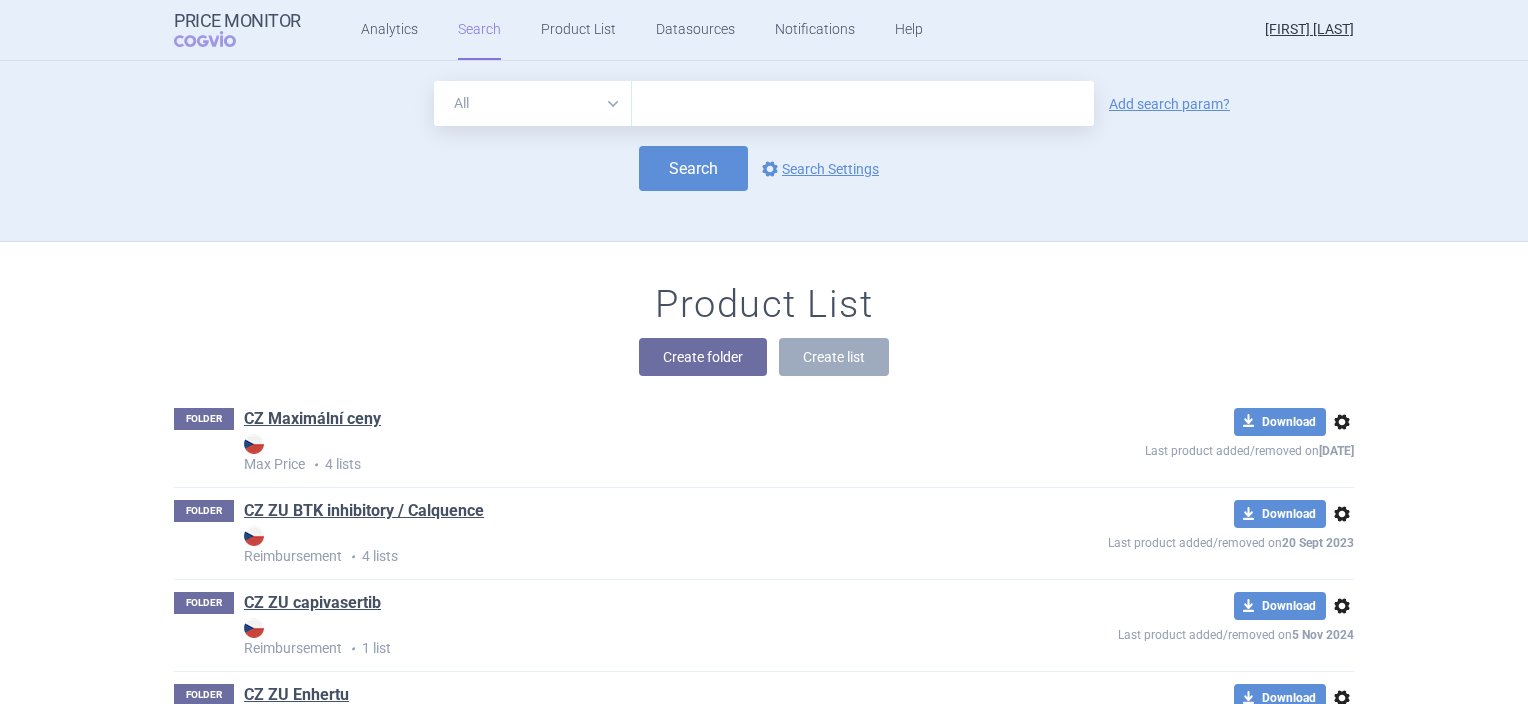 click at bounding box center [863, 103] 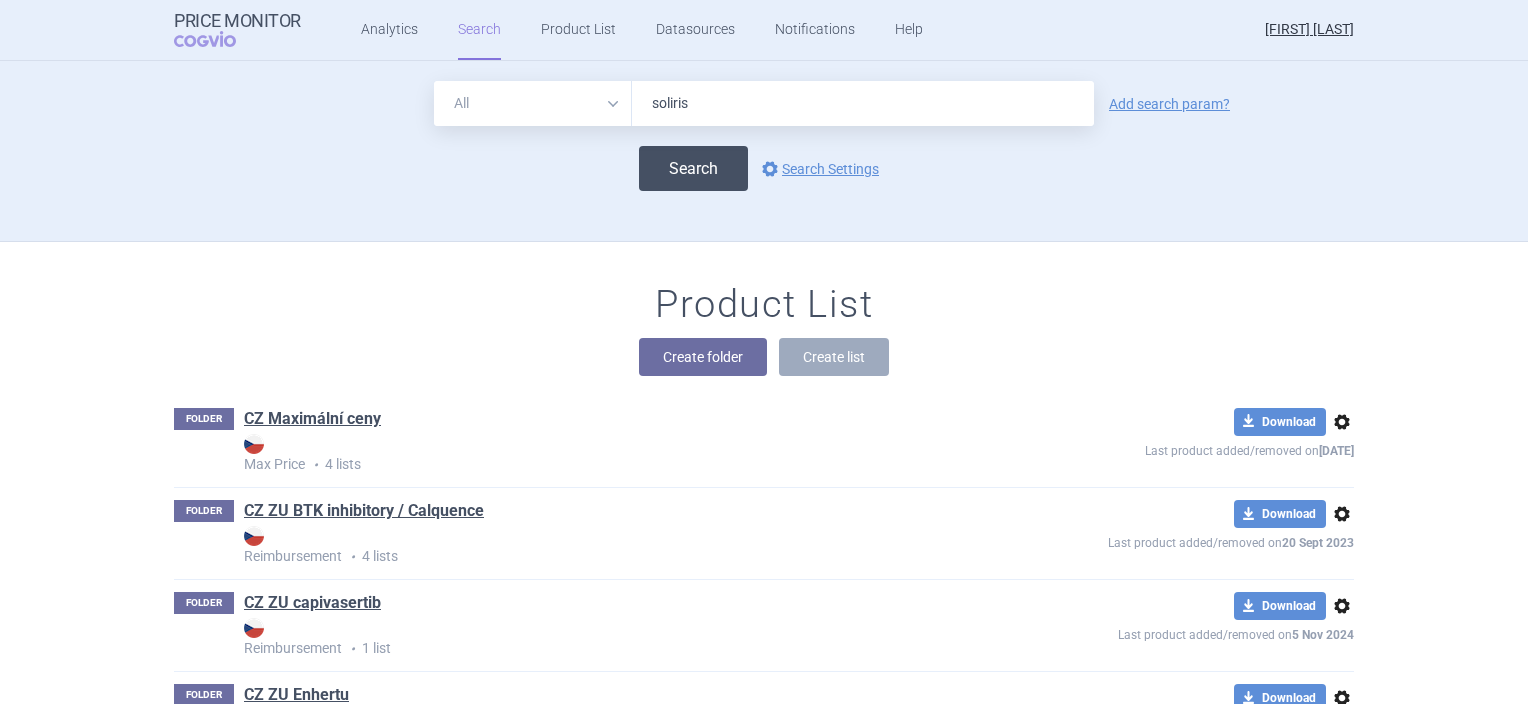 type on "soliris" 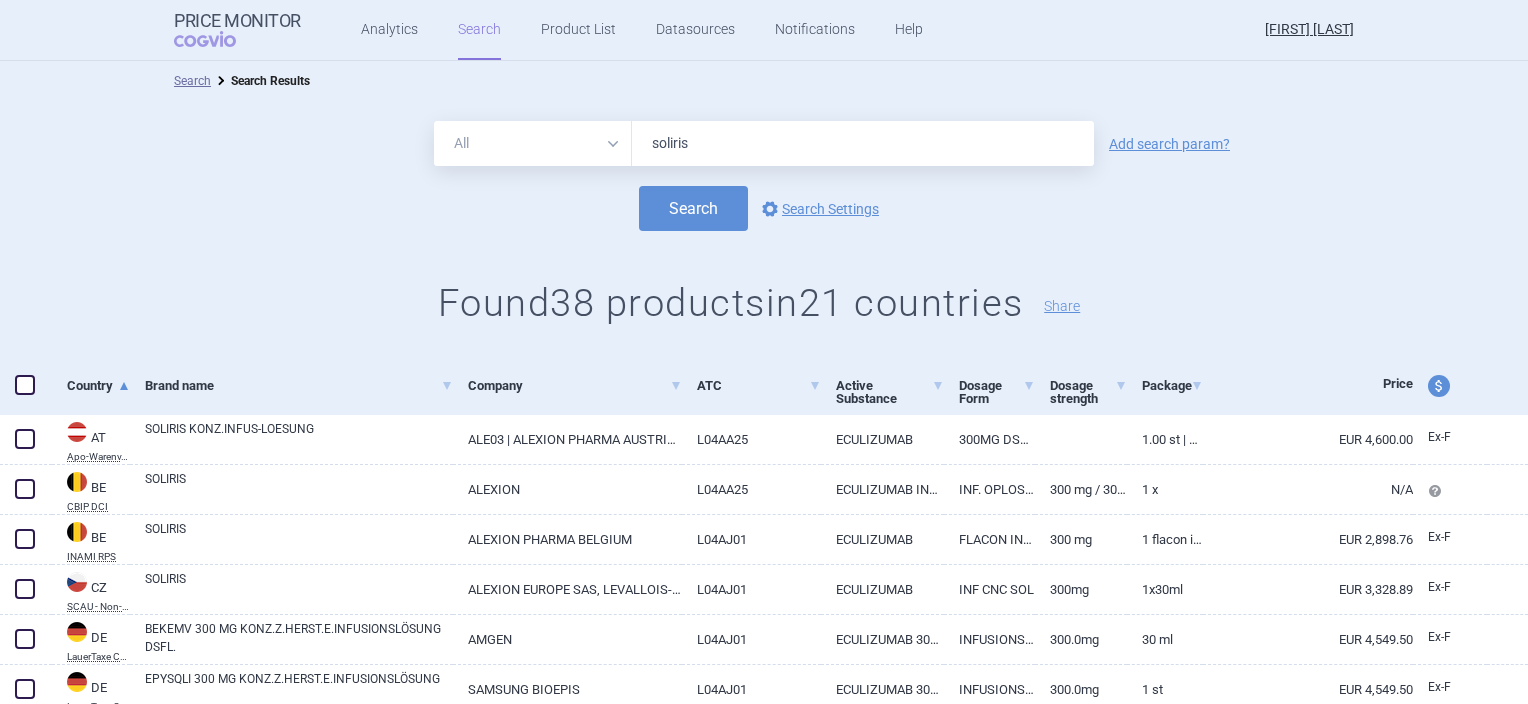 click at bounding box center [25, 385] 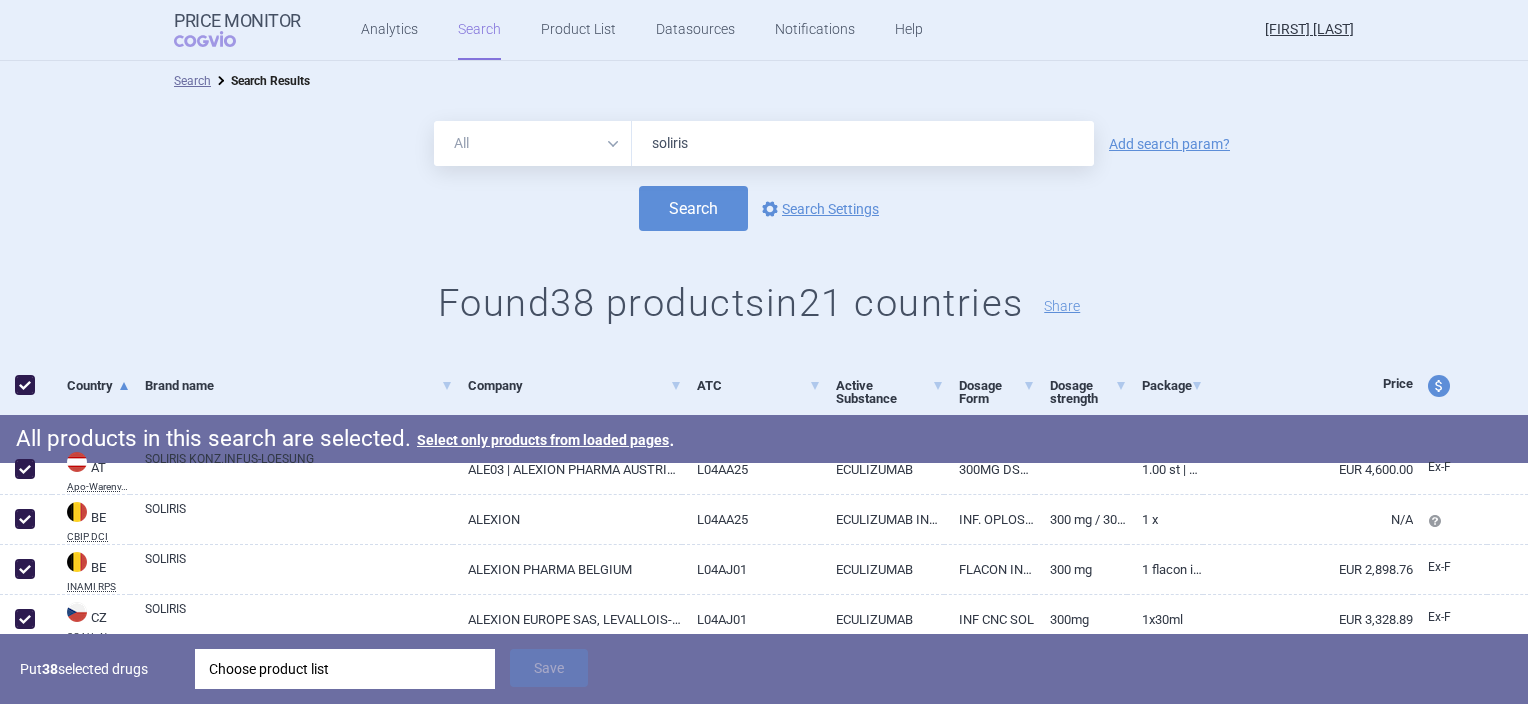 checkbox on "true" 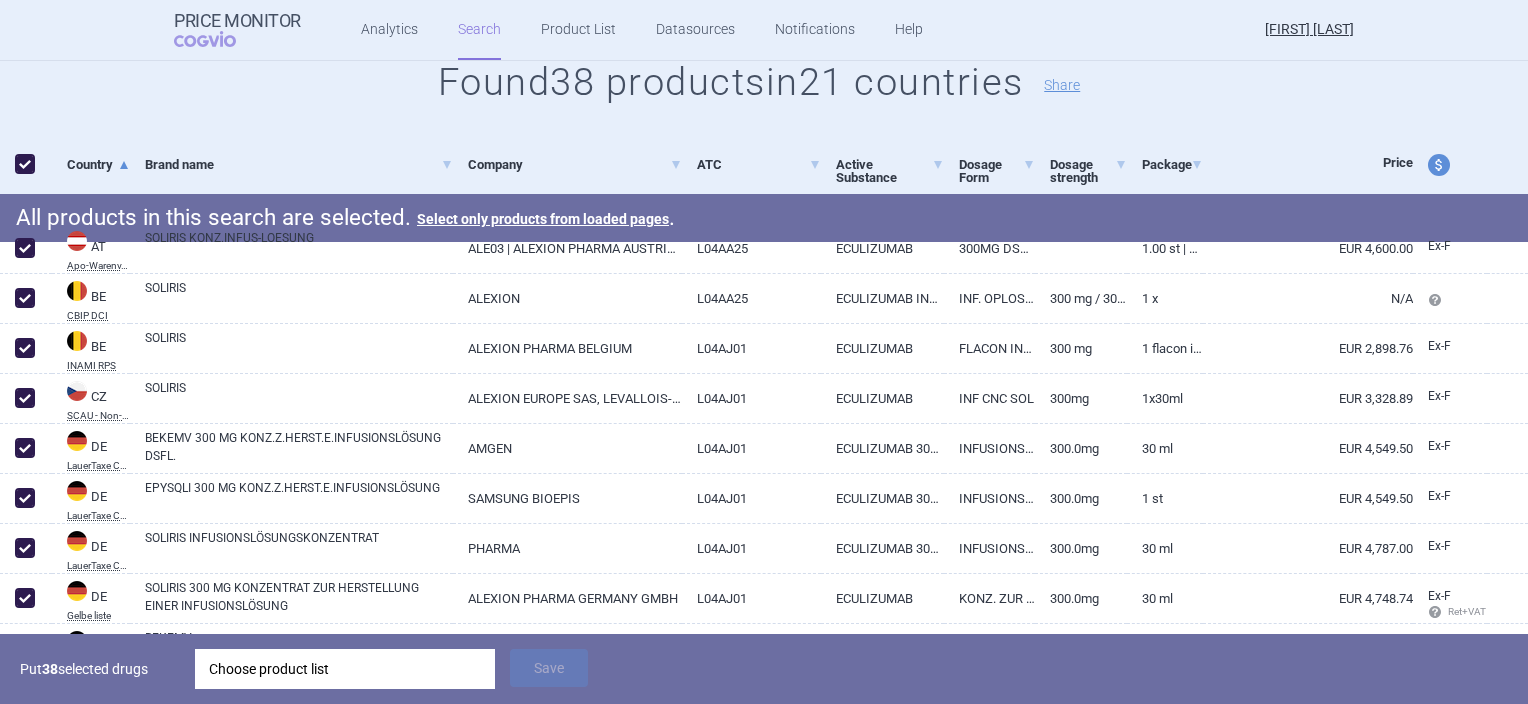scroll, scrollTop: 200, scrollLeft: 0, axis: vertical 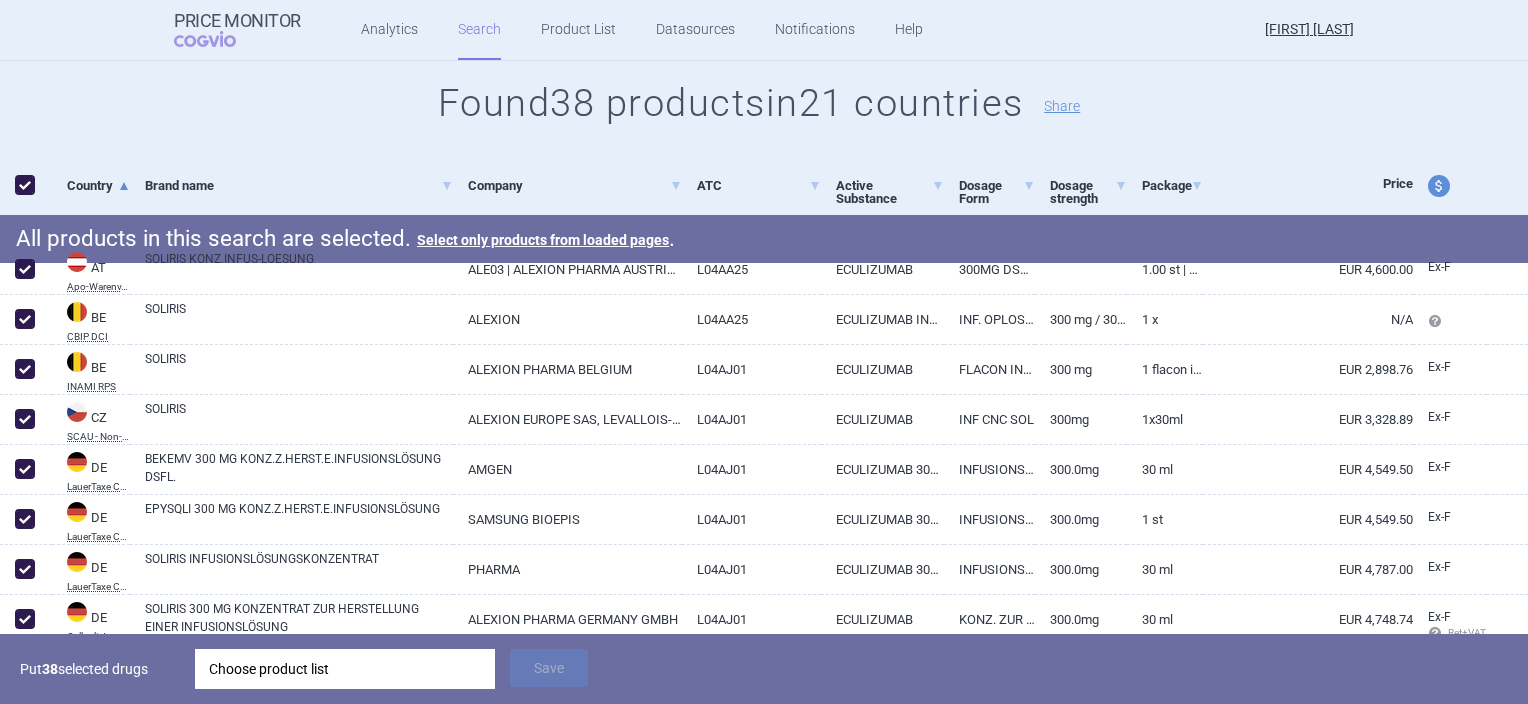 click on "All Brand Name ATC Company Active Substance Country Newer than soliris Add search param? Search options Search Settings Found  38   products  in  21   countries   Share" at bounding box center [764, 29] 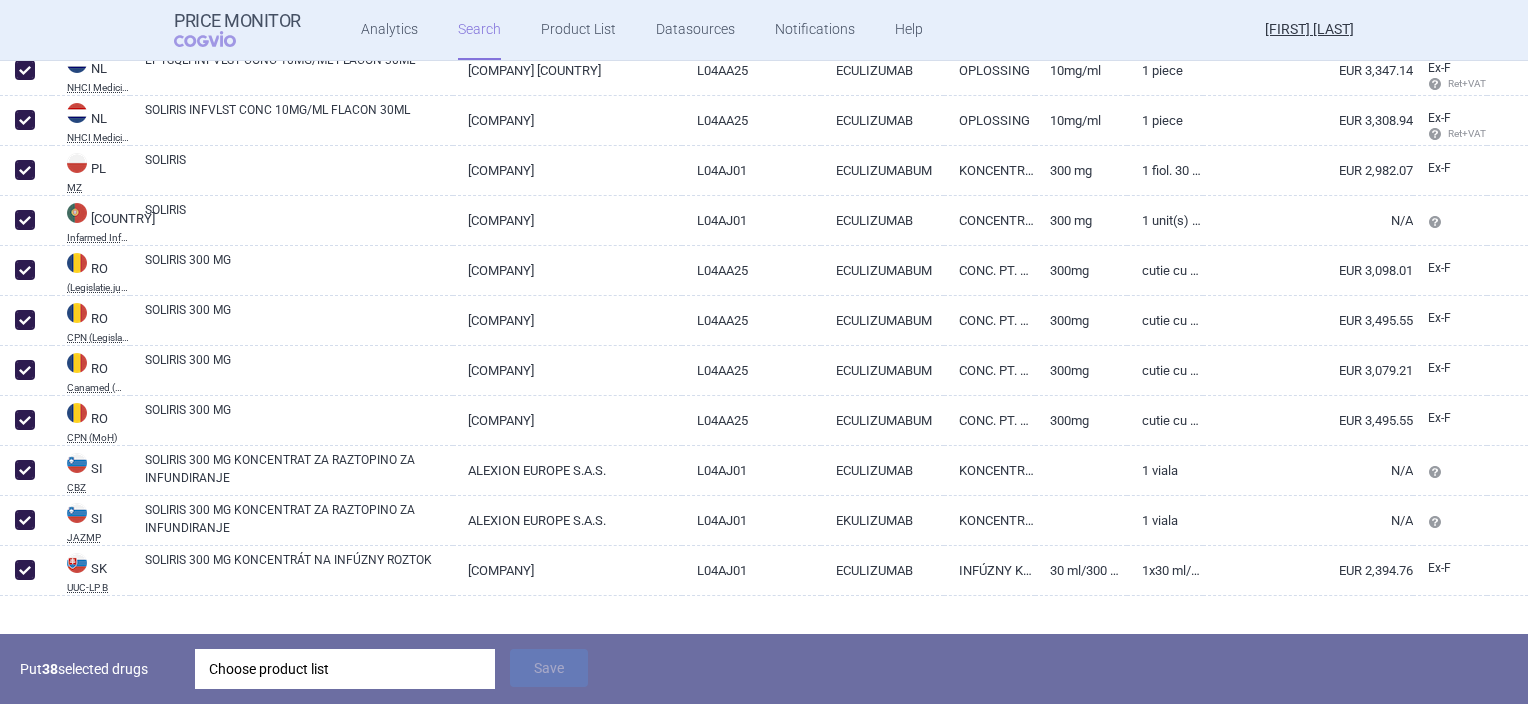 scroll, scrollTop: 1776, scrollLeft: 0, axis: vertical 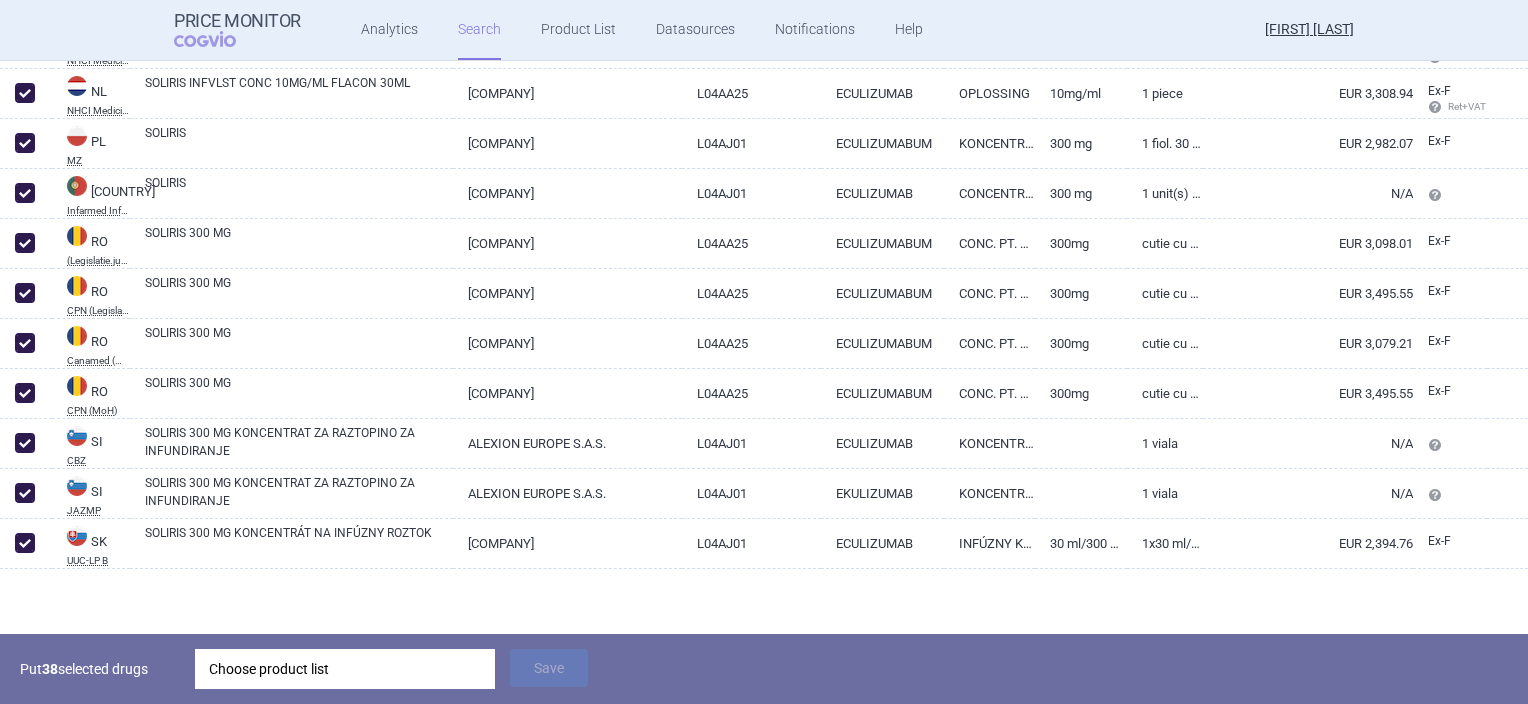click on "Choose product list" at bounding box center (345, 669) 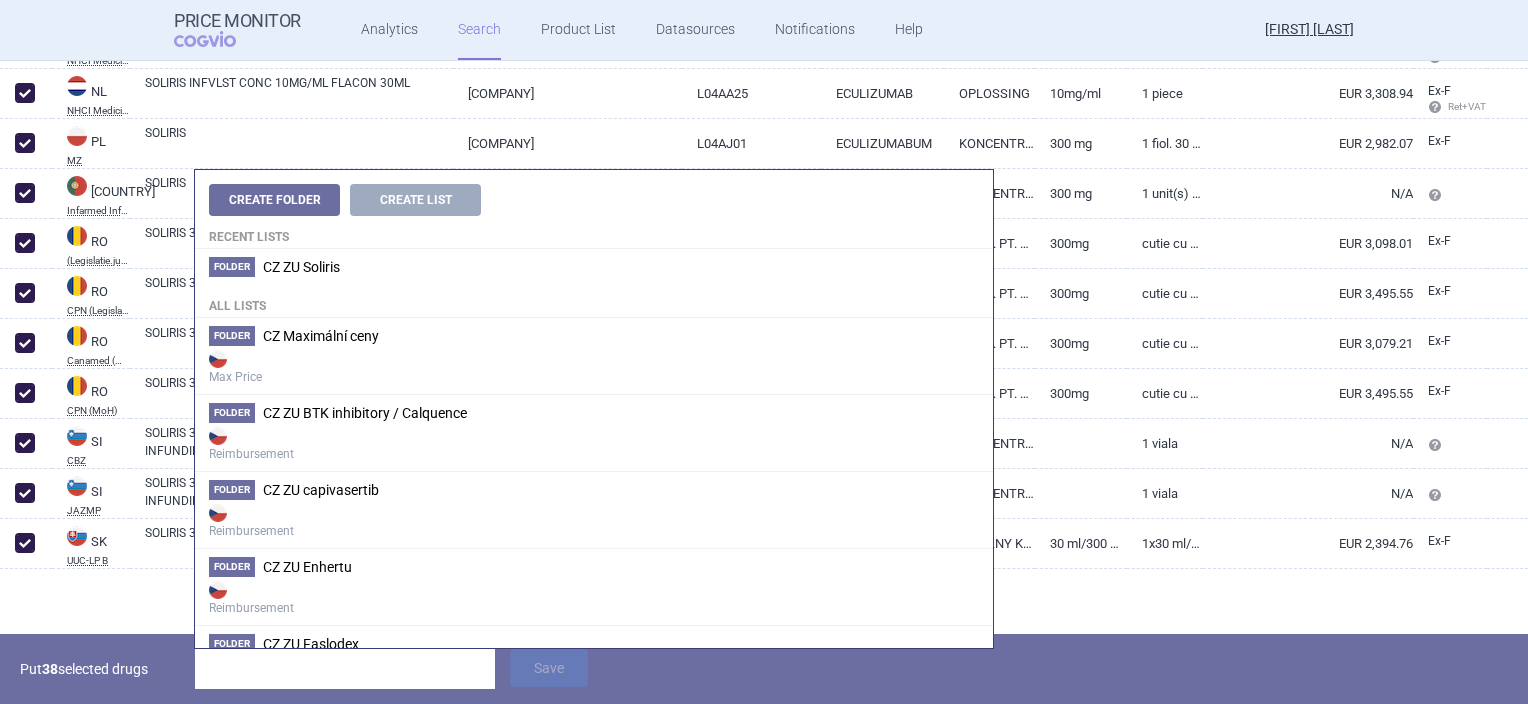 click on "All lists" at bounding box center (594, 301) 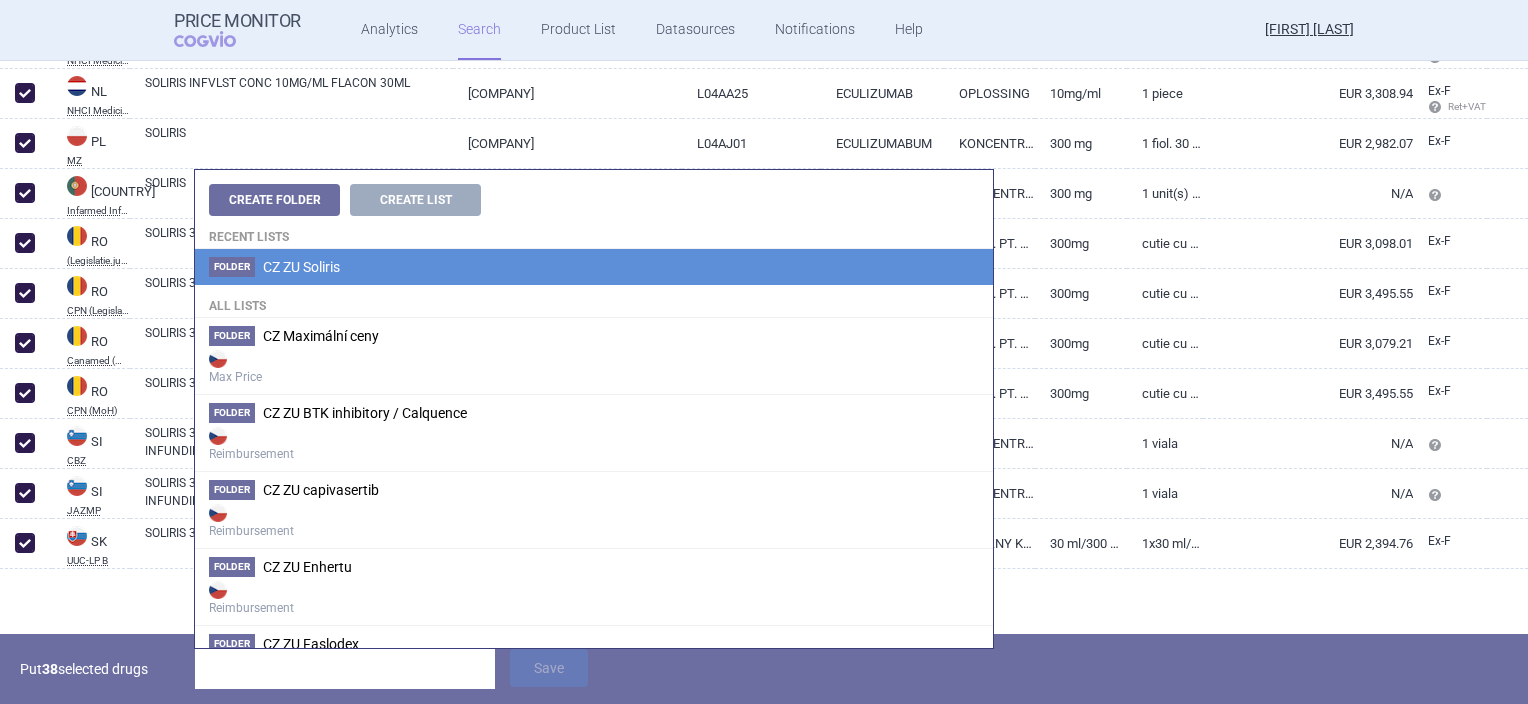 click on "CZ ZU Soliris" at bounding box center (301, 267) 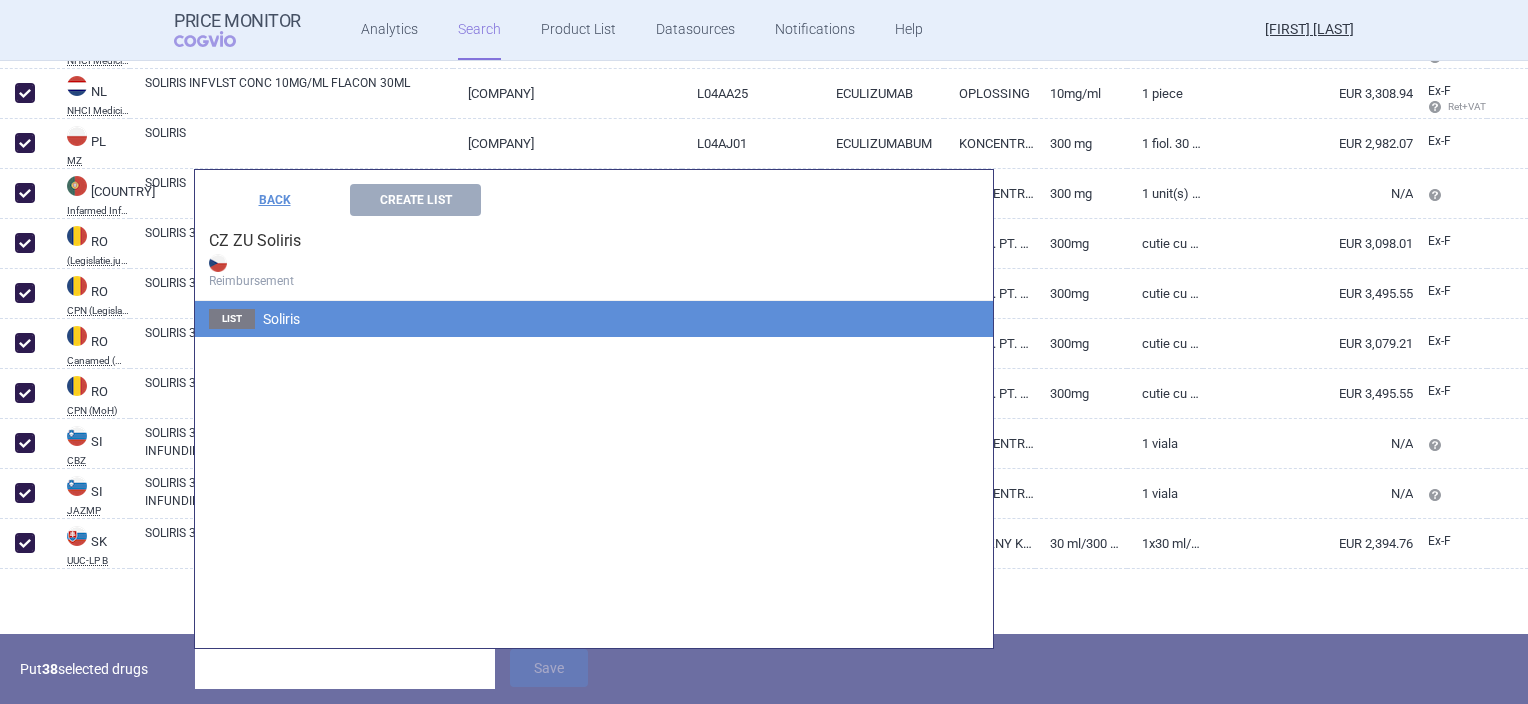 click on "List Soliris" at bounding box center [594, 319] 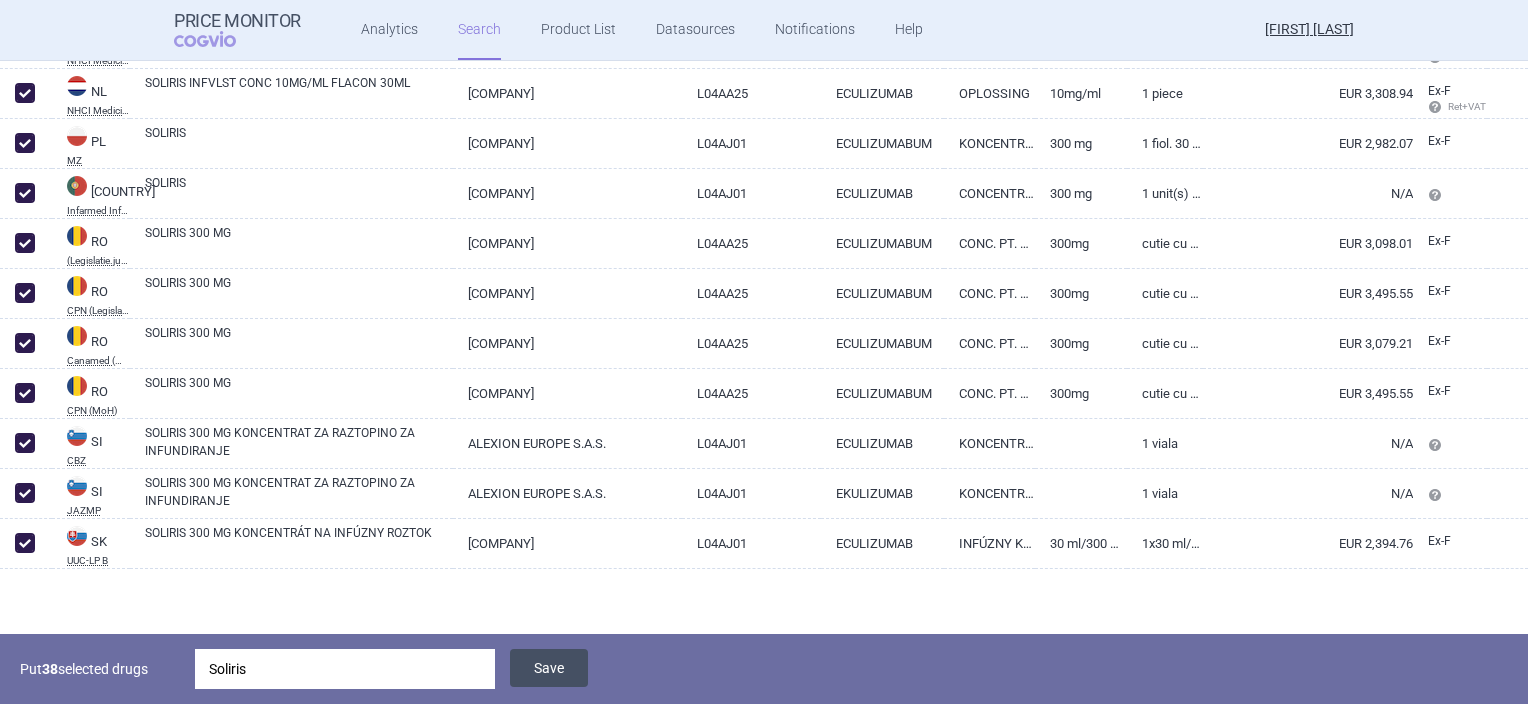 click on "Save" at bounding box center [549, 668] 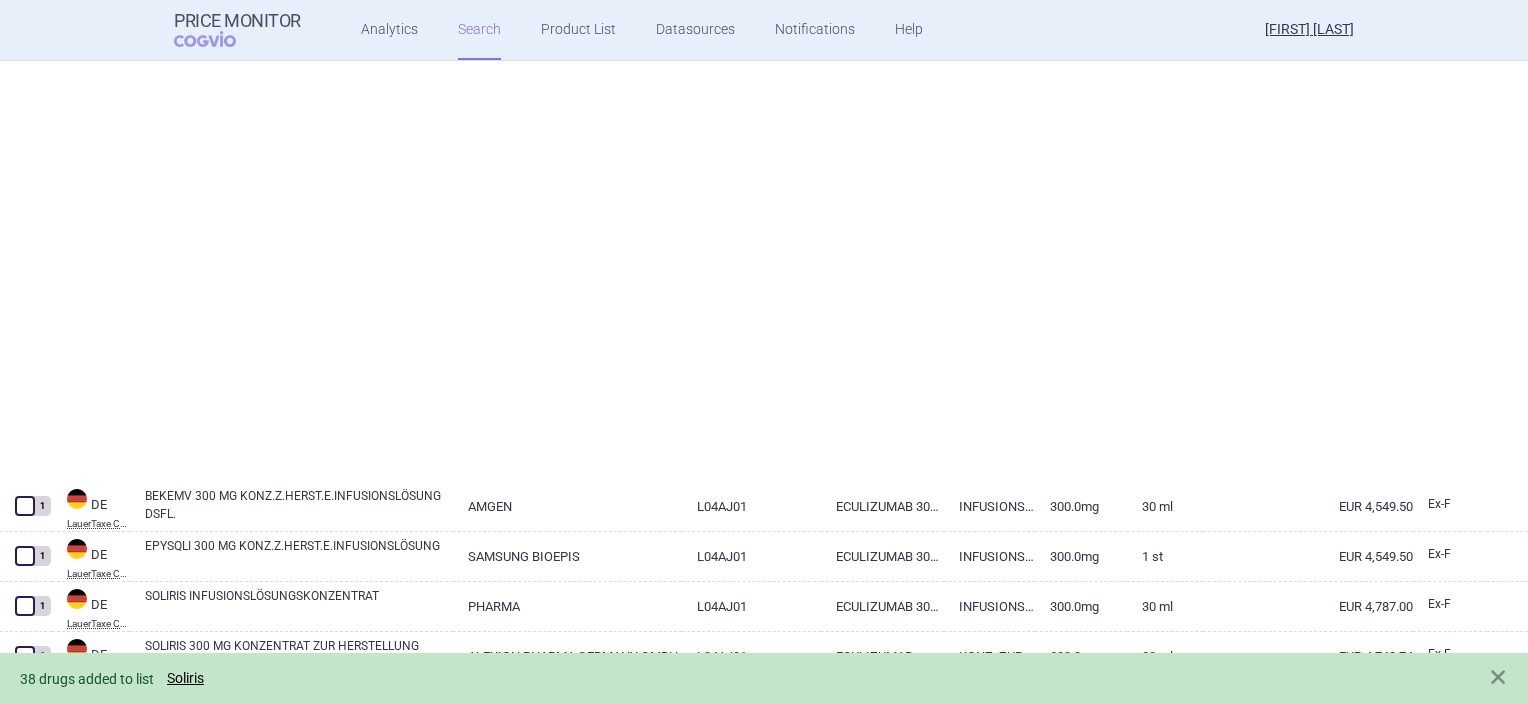 scroll, scrollTop: 0, scrollLeft: 0, axis: both 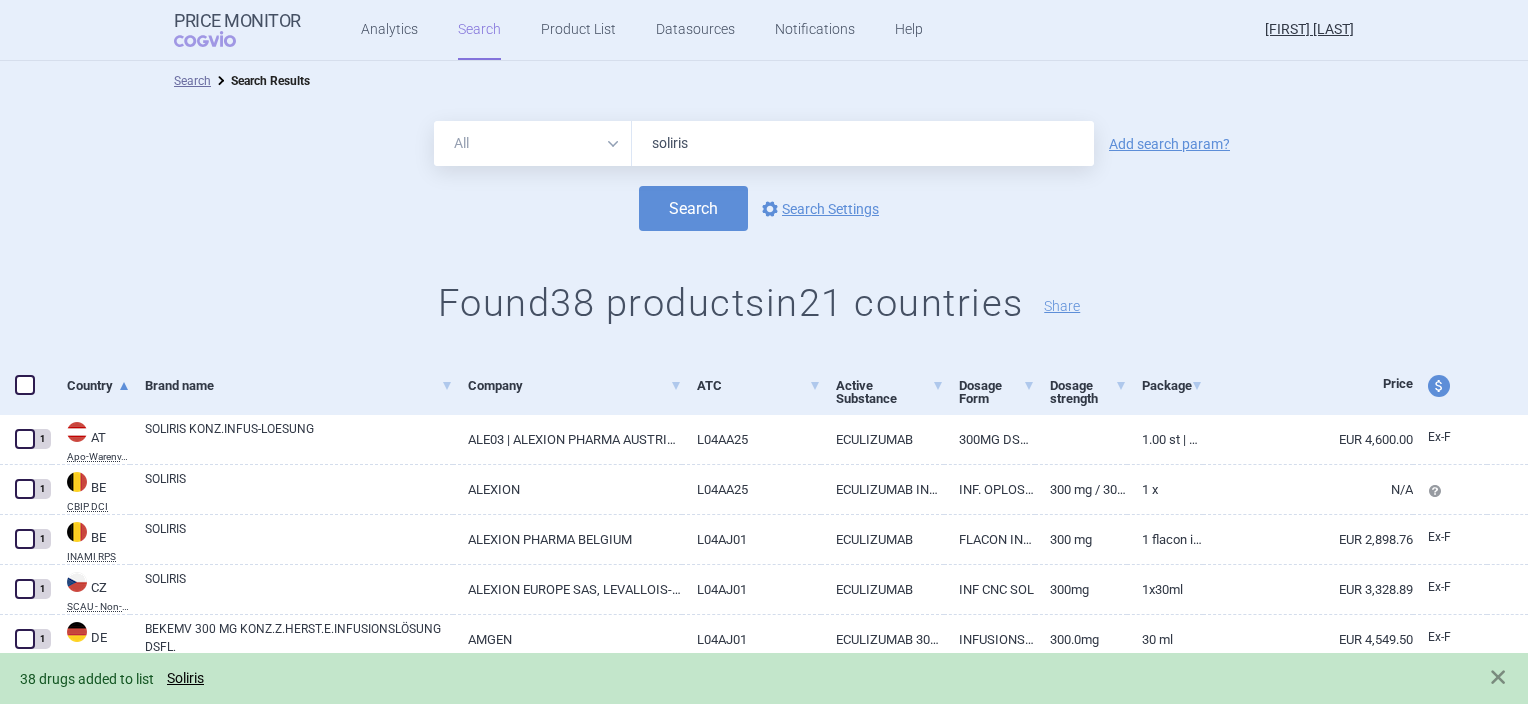 drag, startPoint x: 694, startPoint y: 158, endPoint x: 567, endPoint y: 156, distance: 127.01575 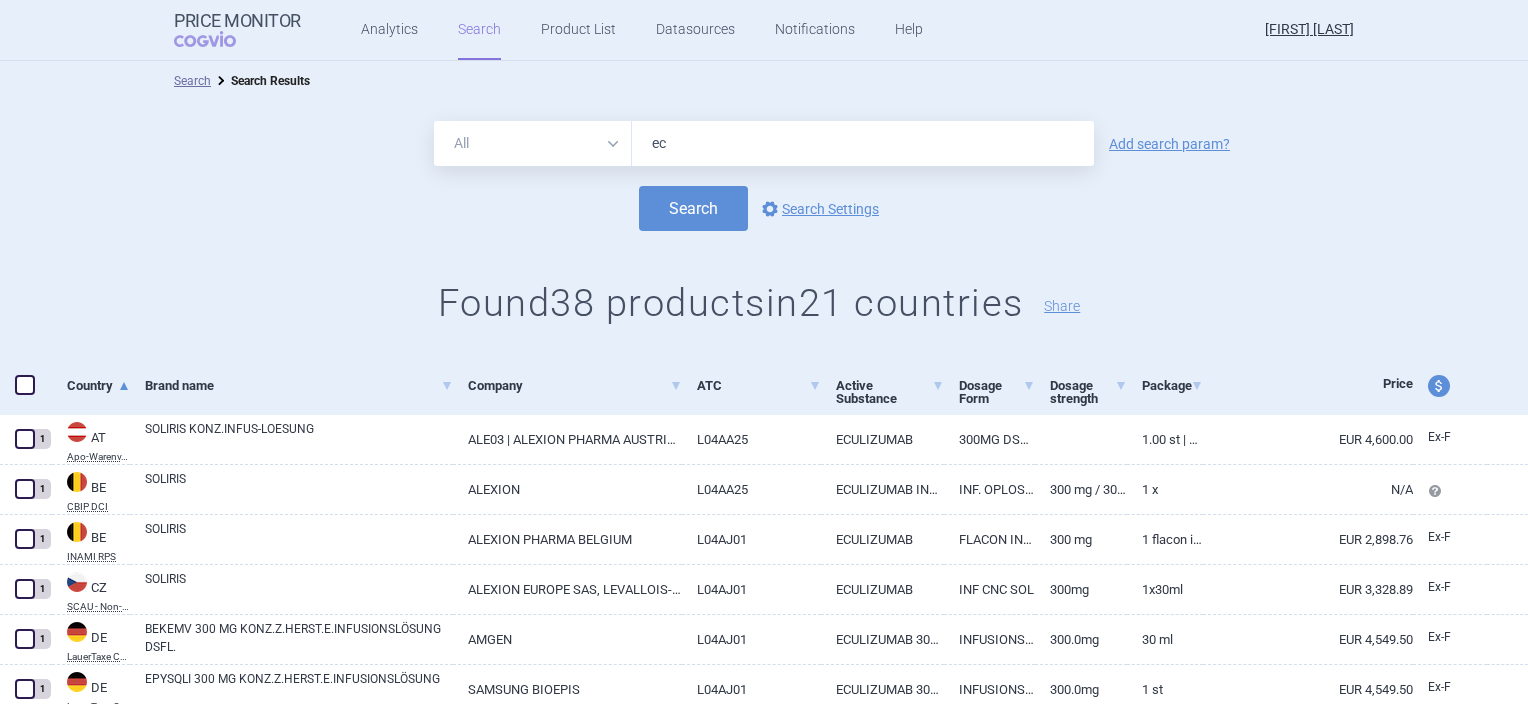 type on "e" 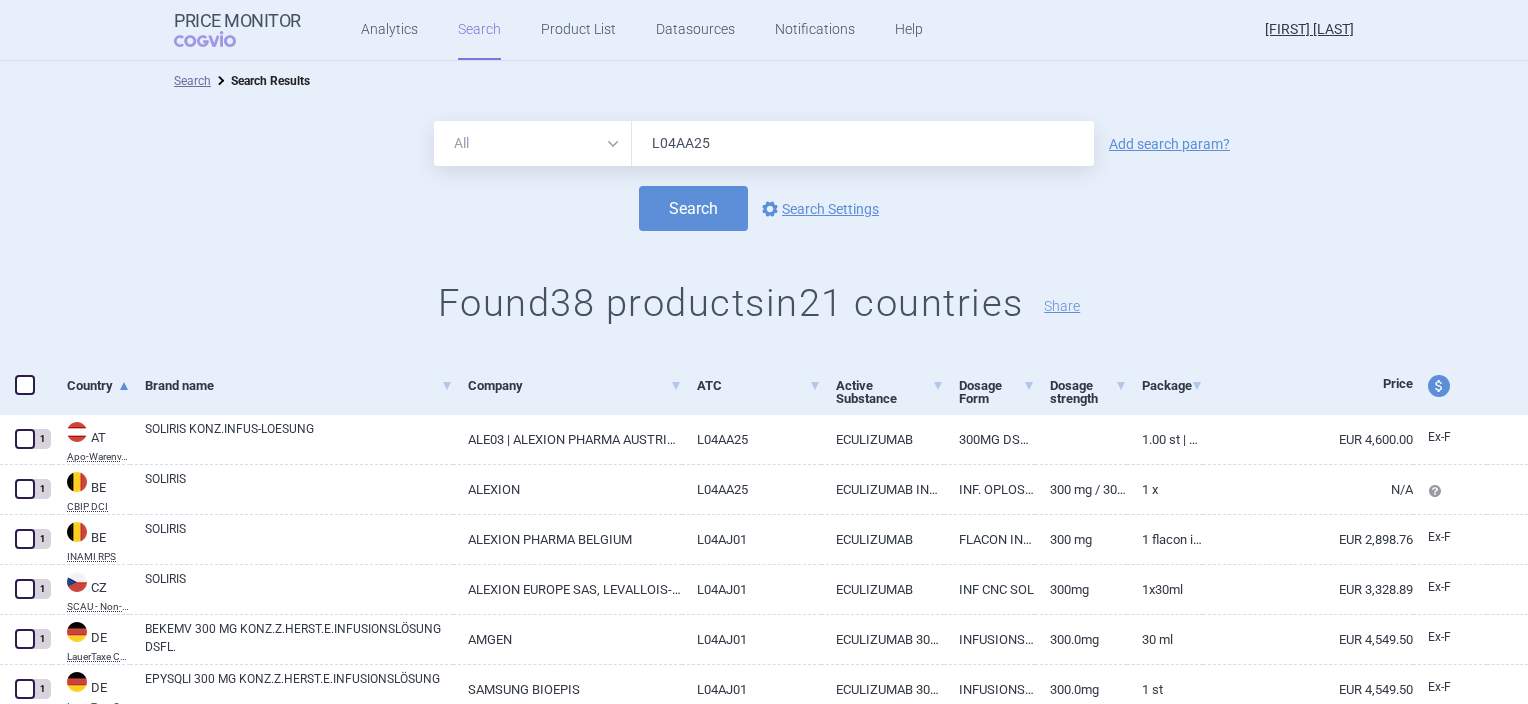 type on "L04AA25" 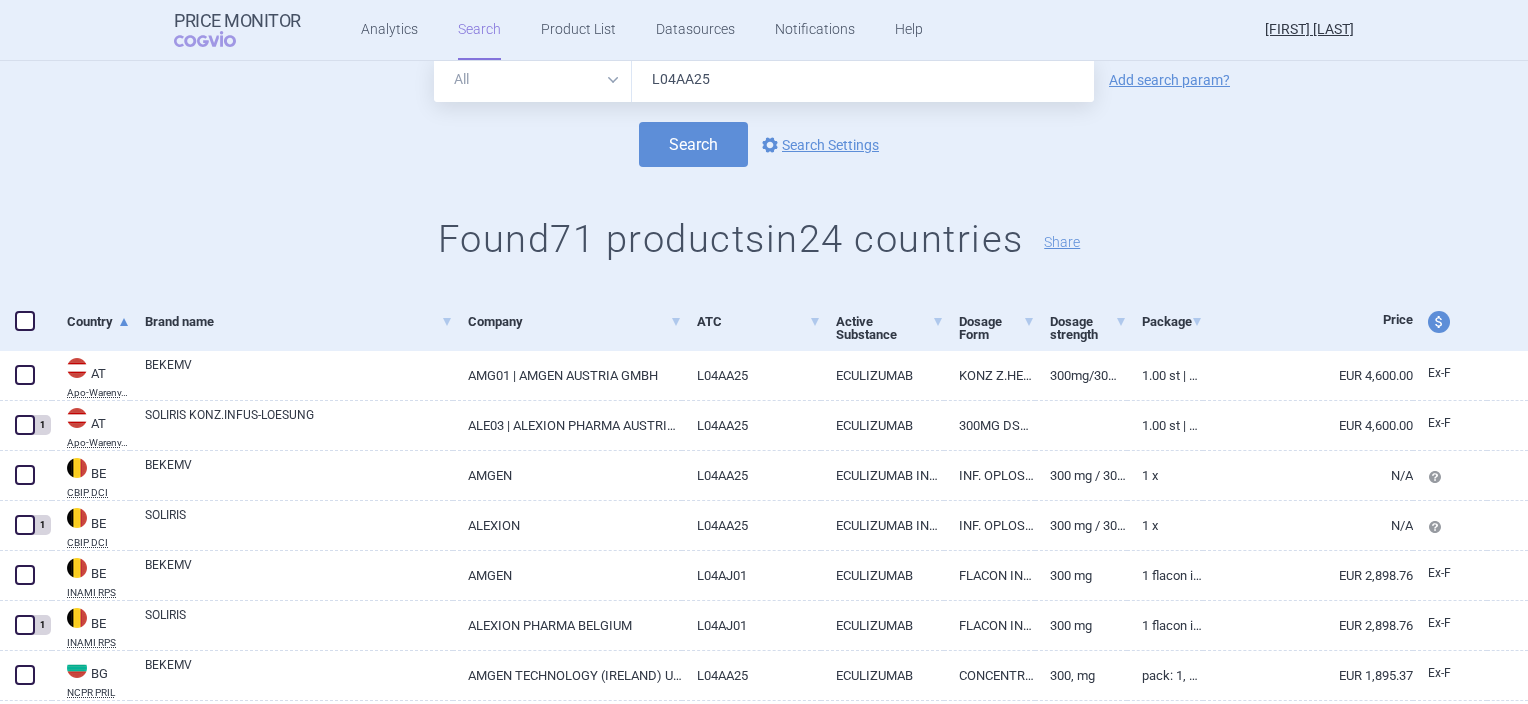 scroll, scrollTop: 100, scrollLeft: 0, axis: vertical 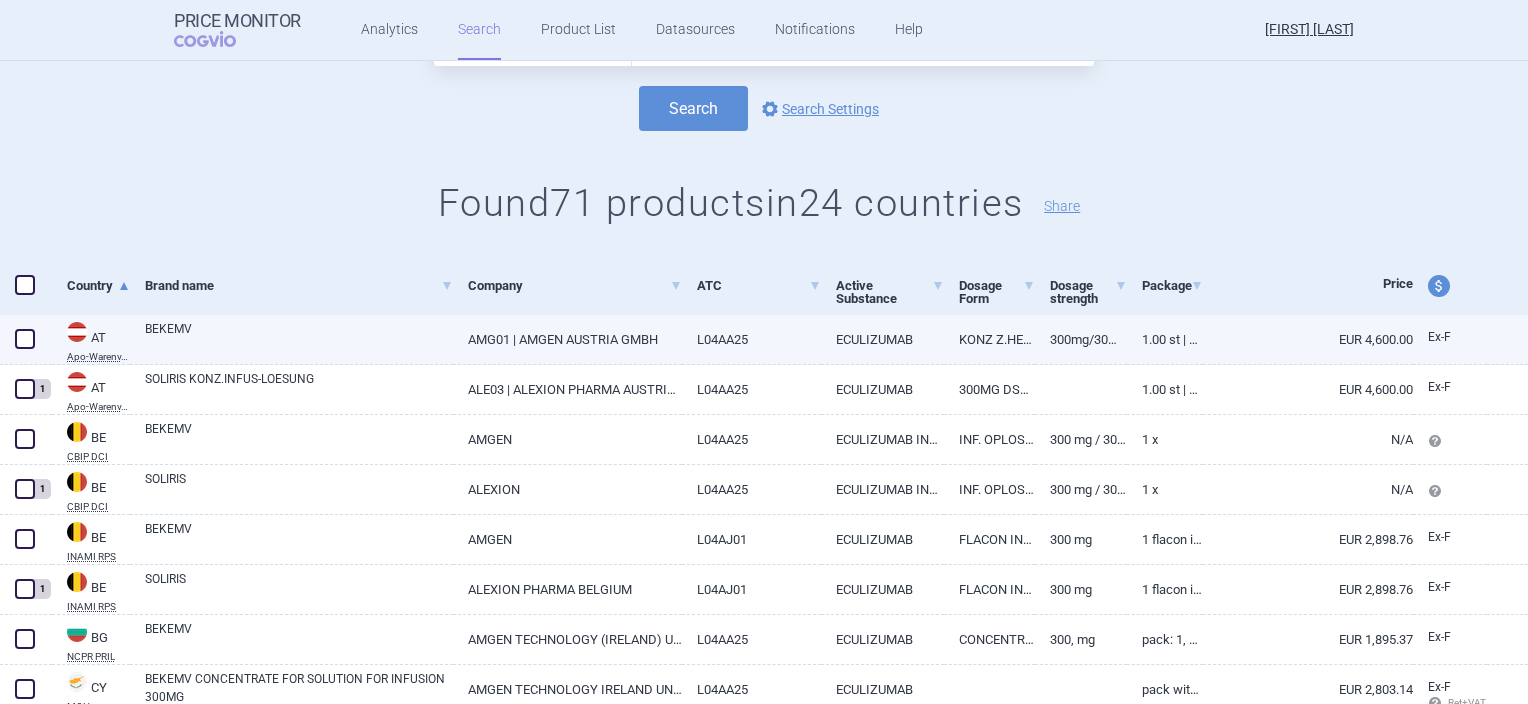 click at bounding box center (25, 339) 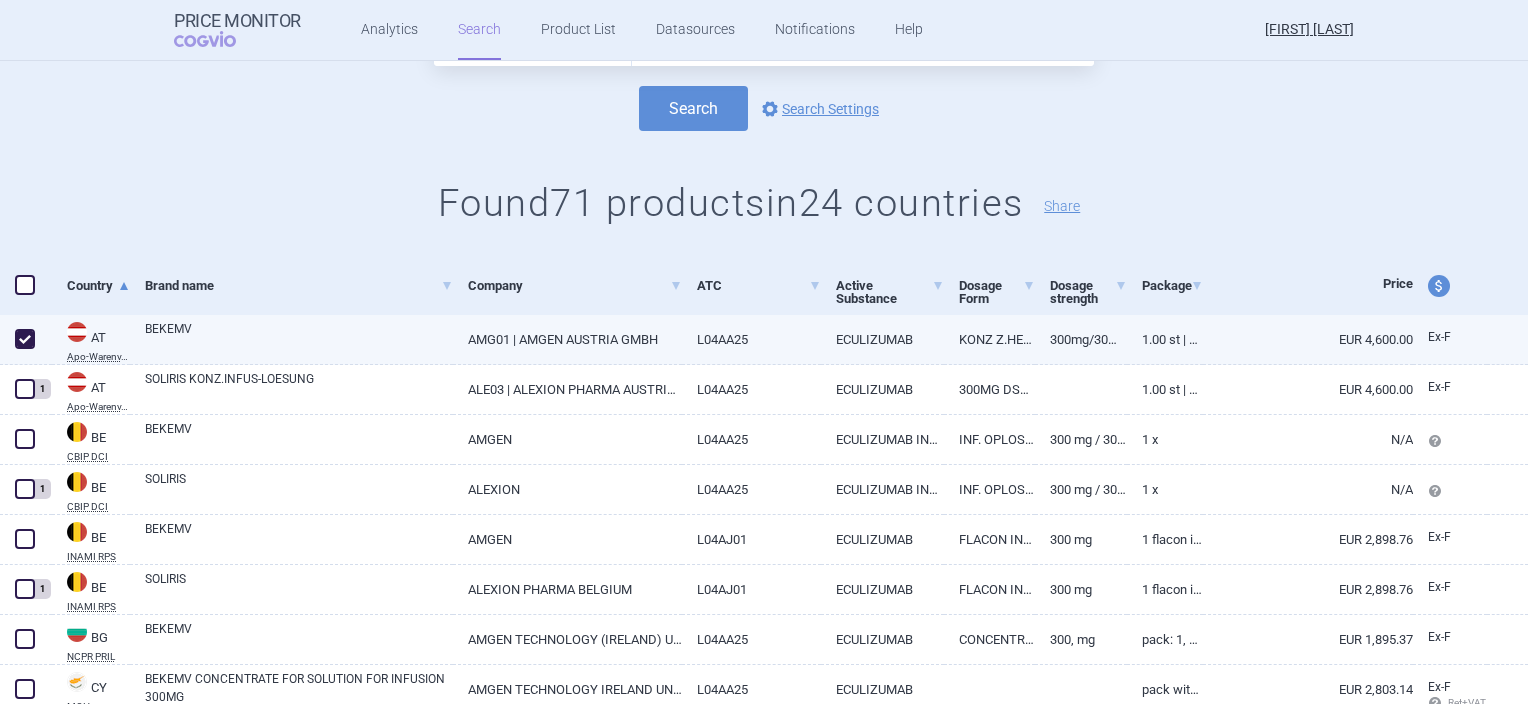 checkbox on "true" 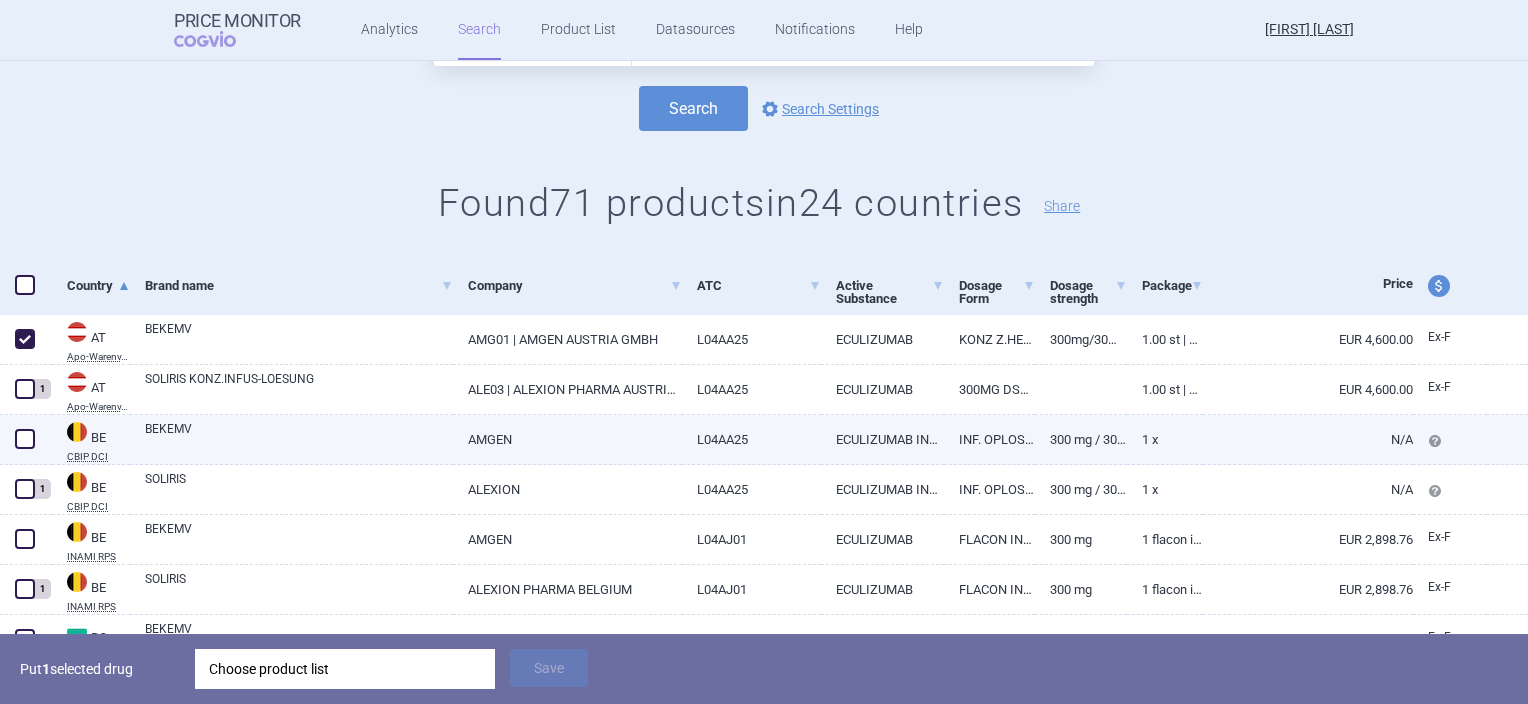 click at bounding box center (25, 439) 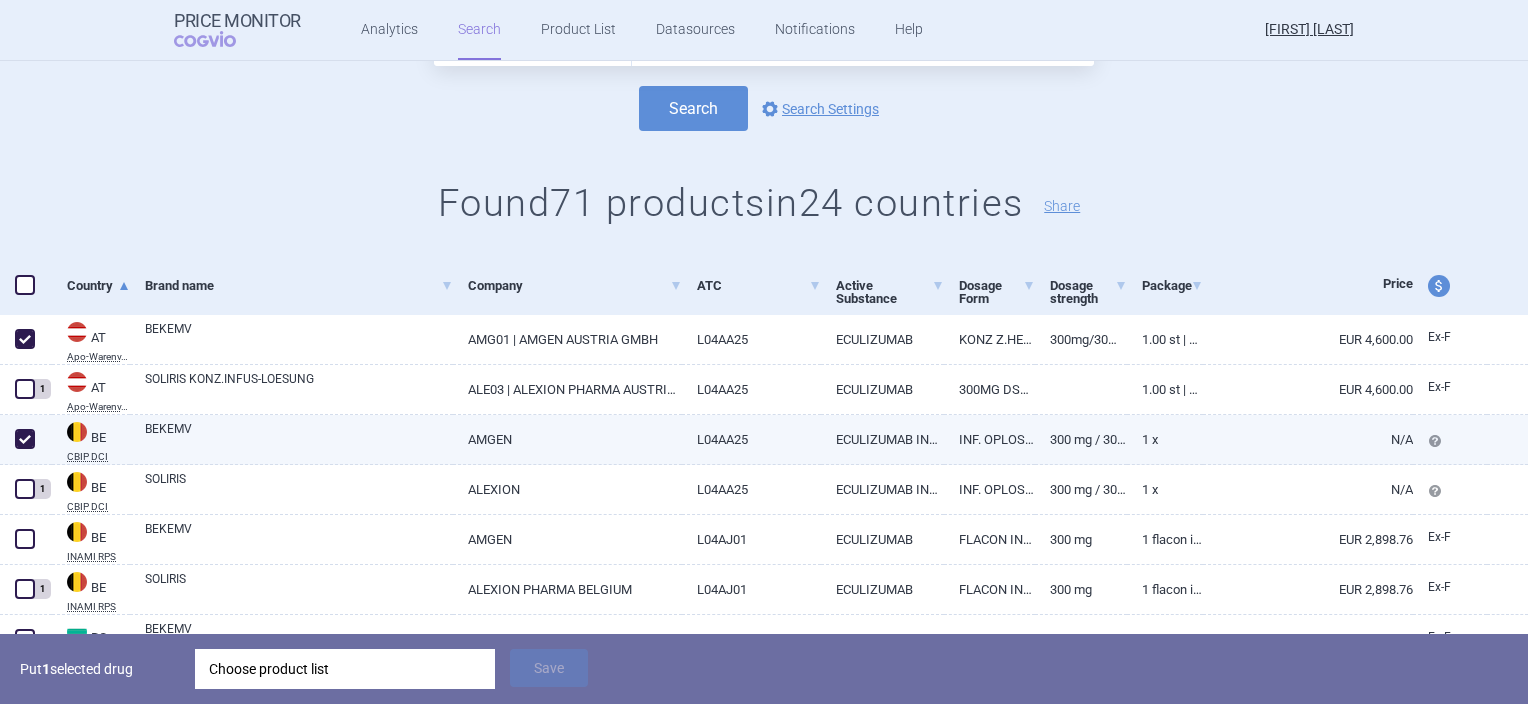 checkbox on "true" 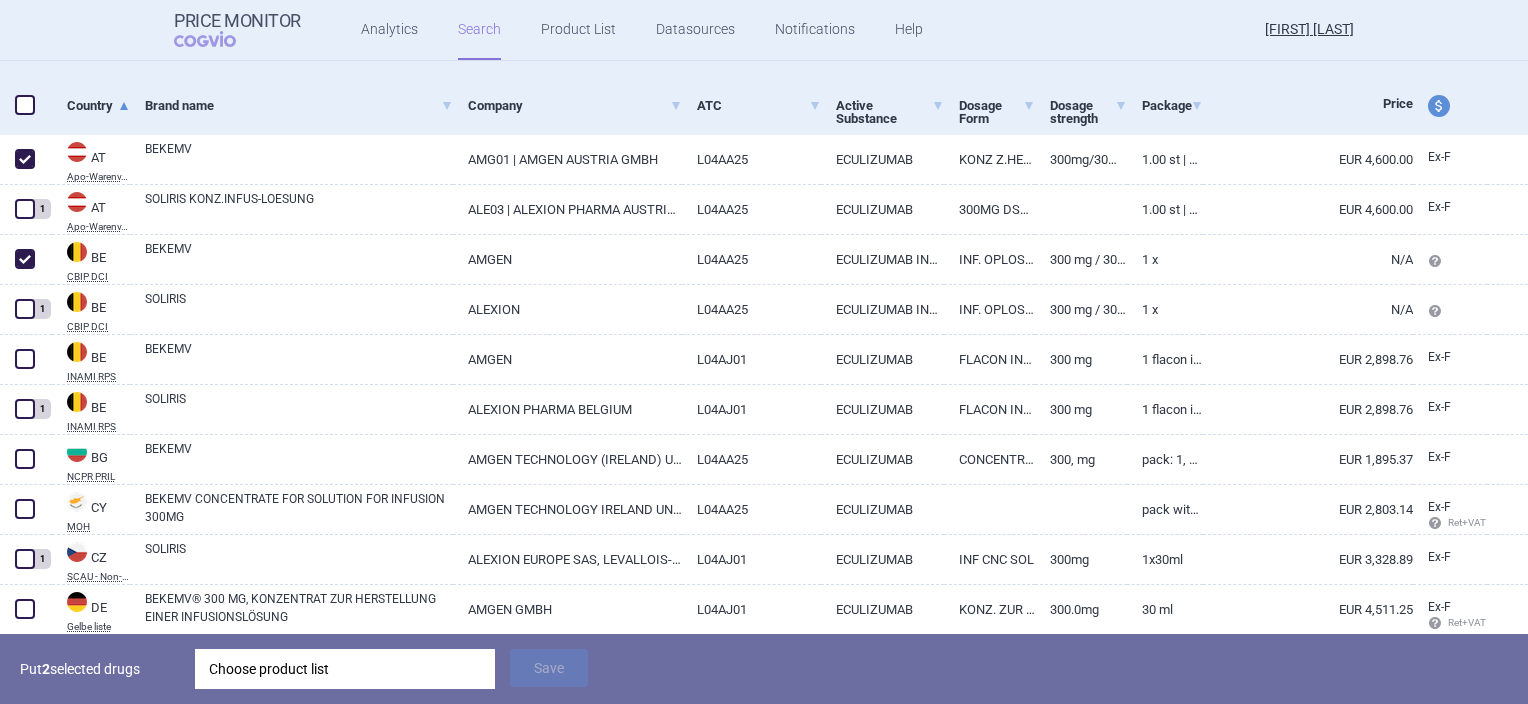 scroll, scrollTop: 300, scrollLeft: 0, axis: vertical 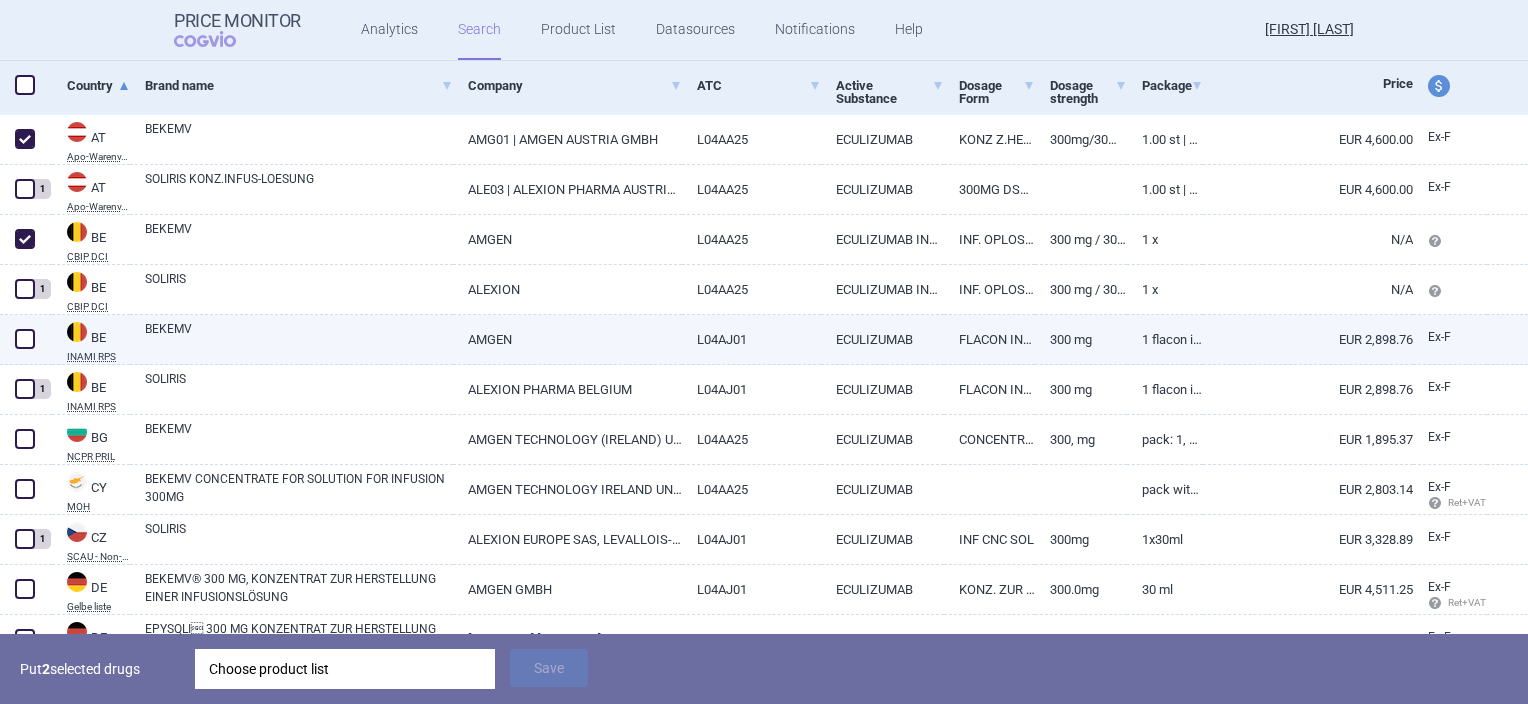 click at bounding box center [25, 339] 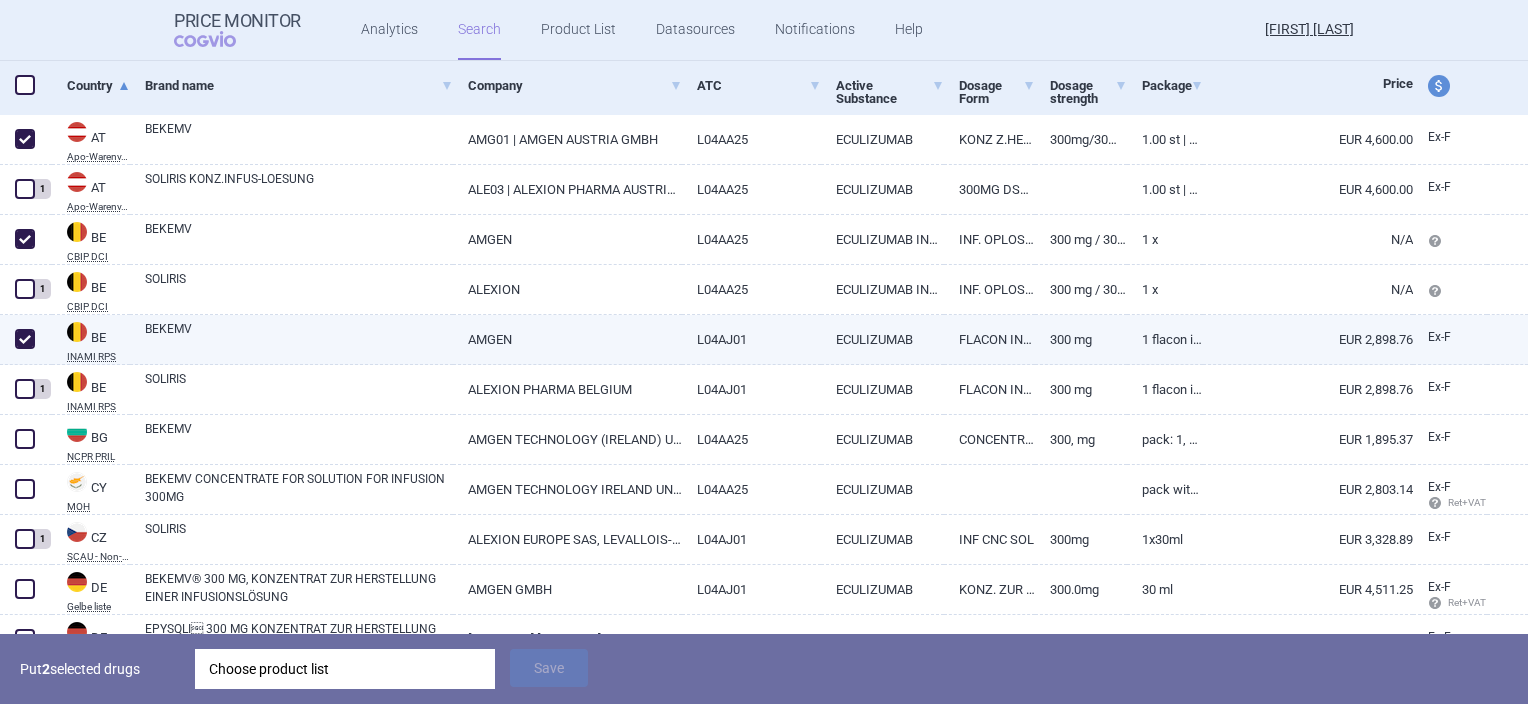 checkbox on "true" 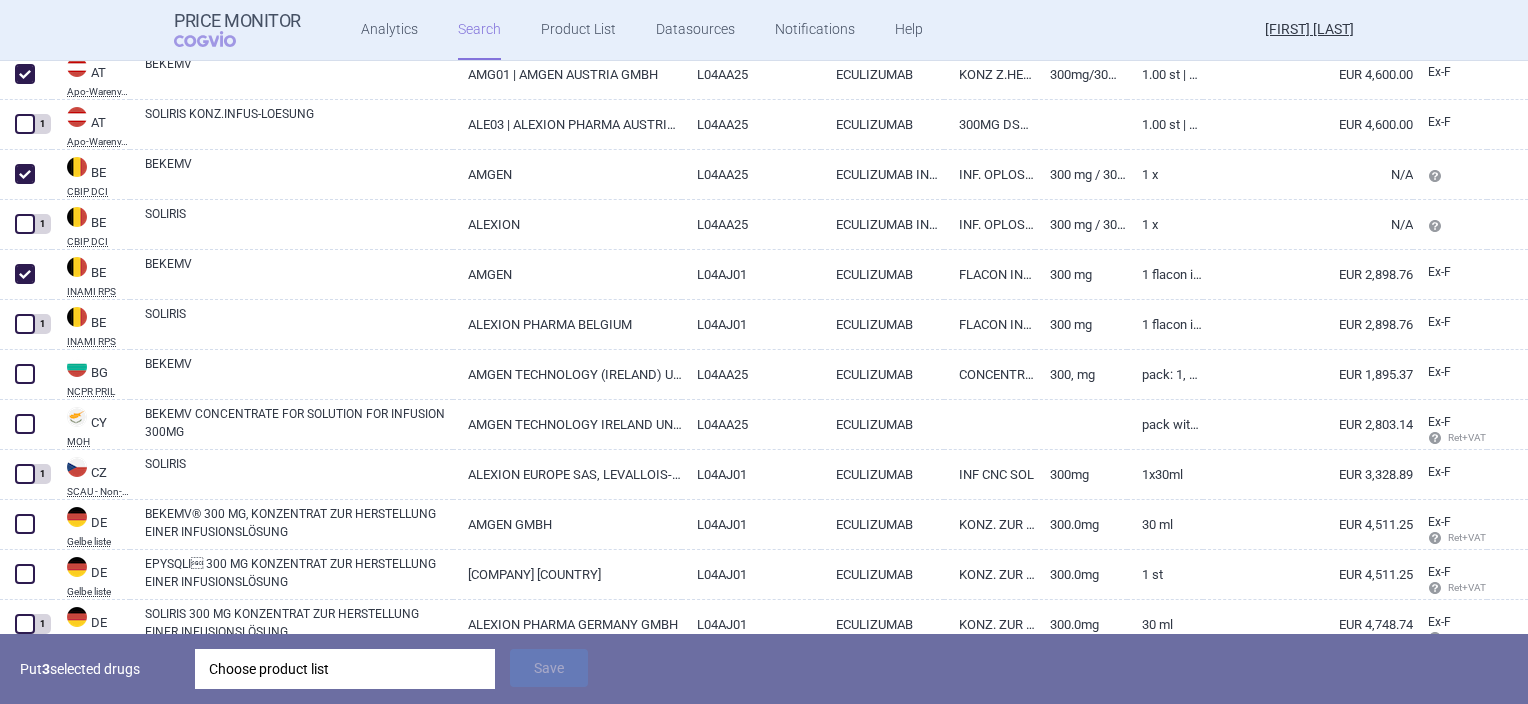 scroll, scrollTop: 400, scrollLeft: 0, axis: vertical 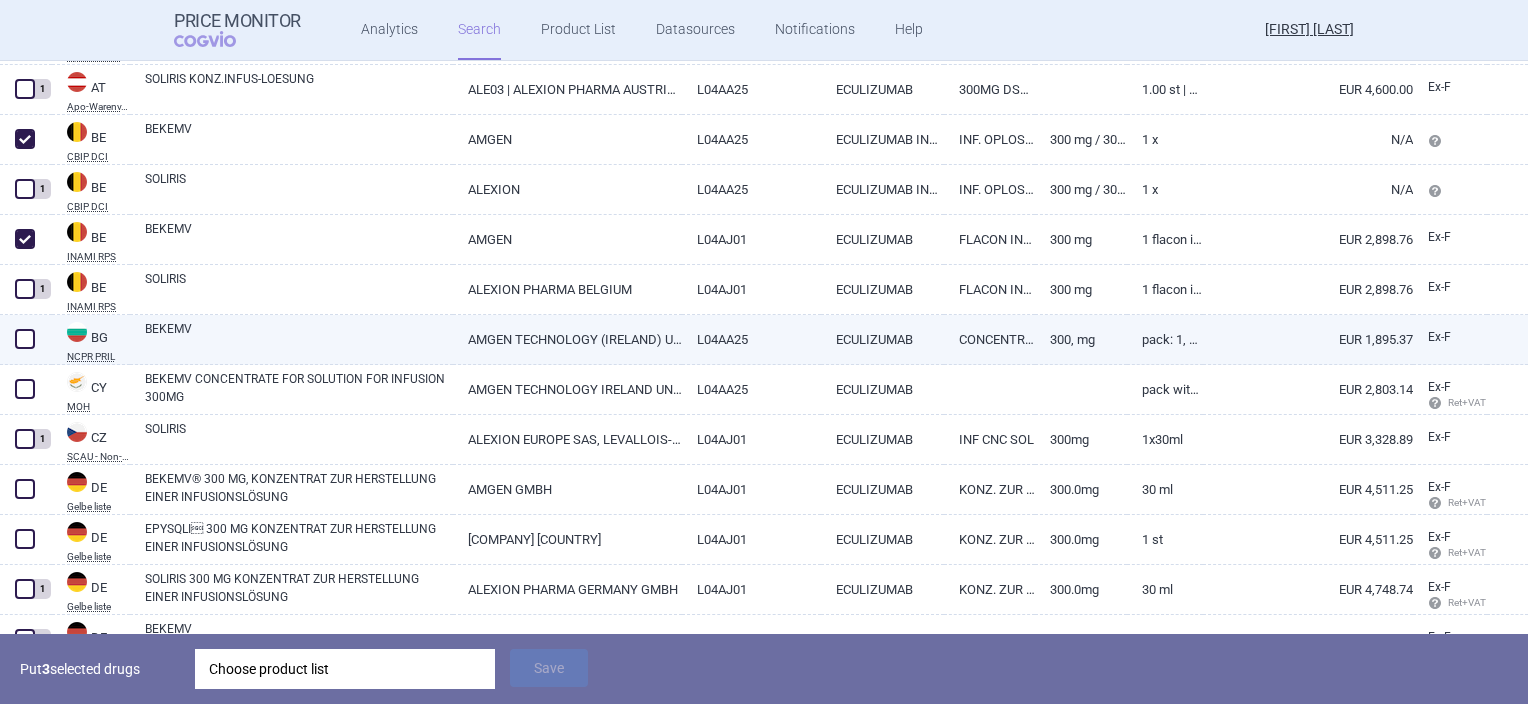 click at bounding box center (25, 339) 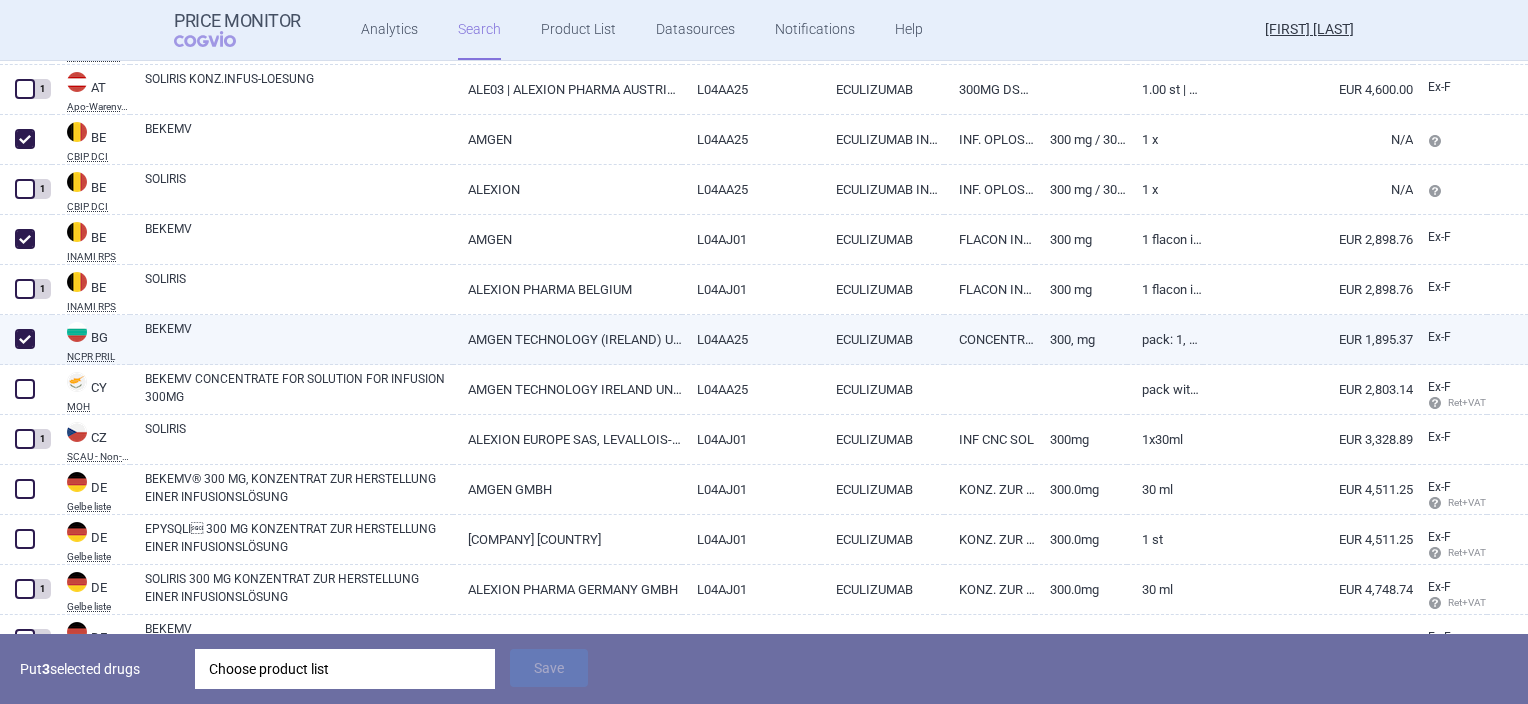 checkbox on "true" 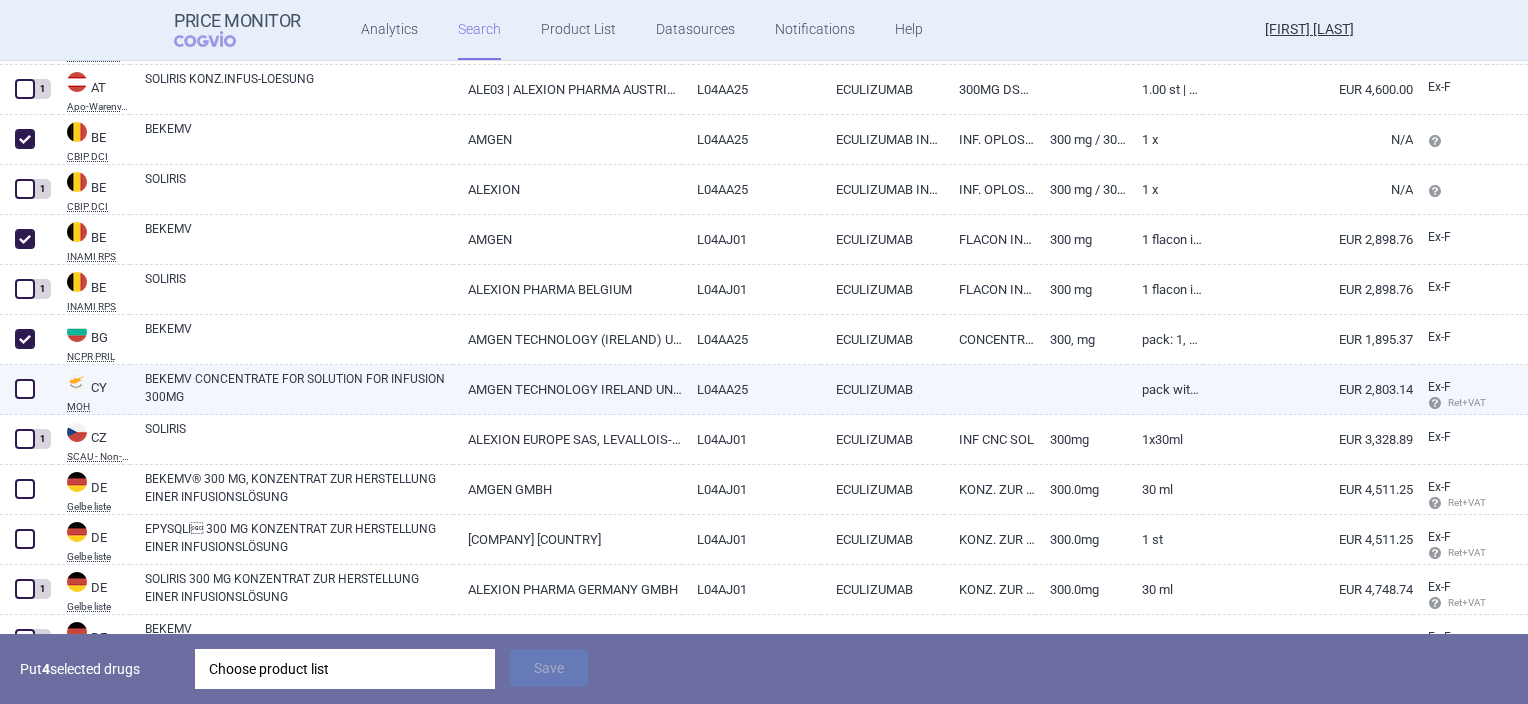 click at bounding box center [25, 389] 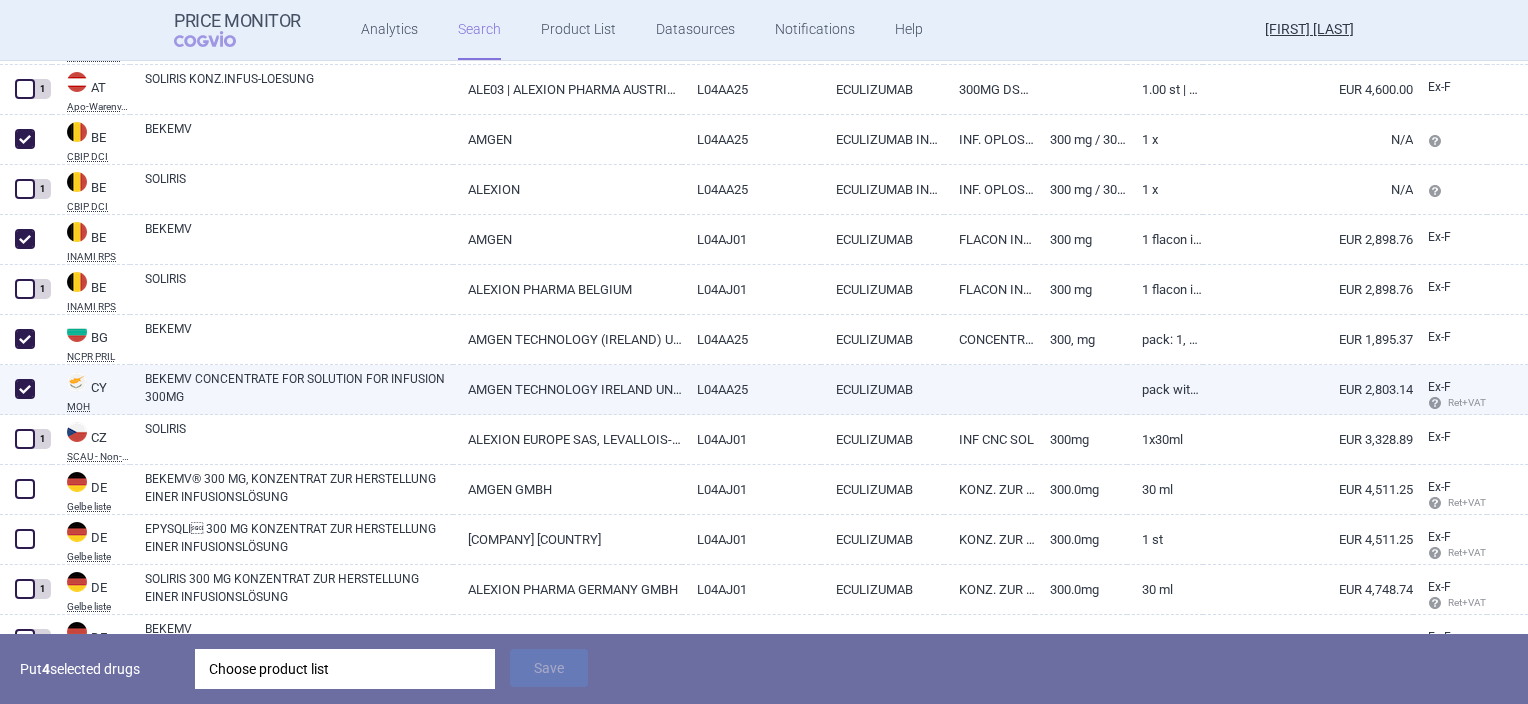 checkbox on "true" 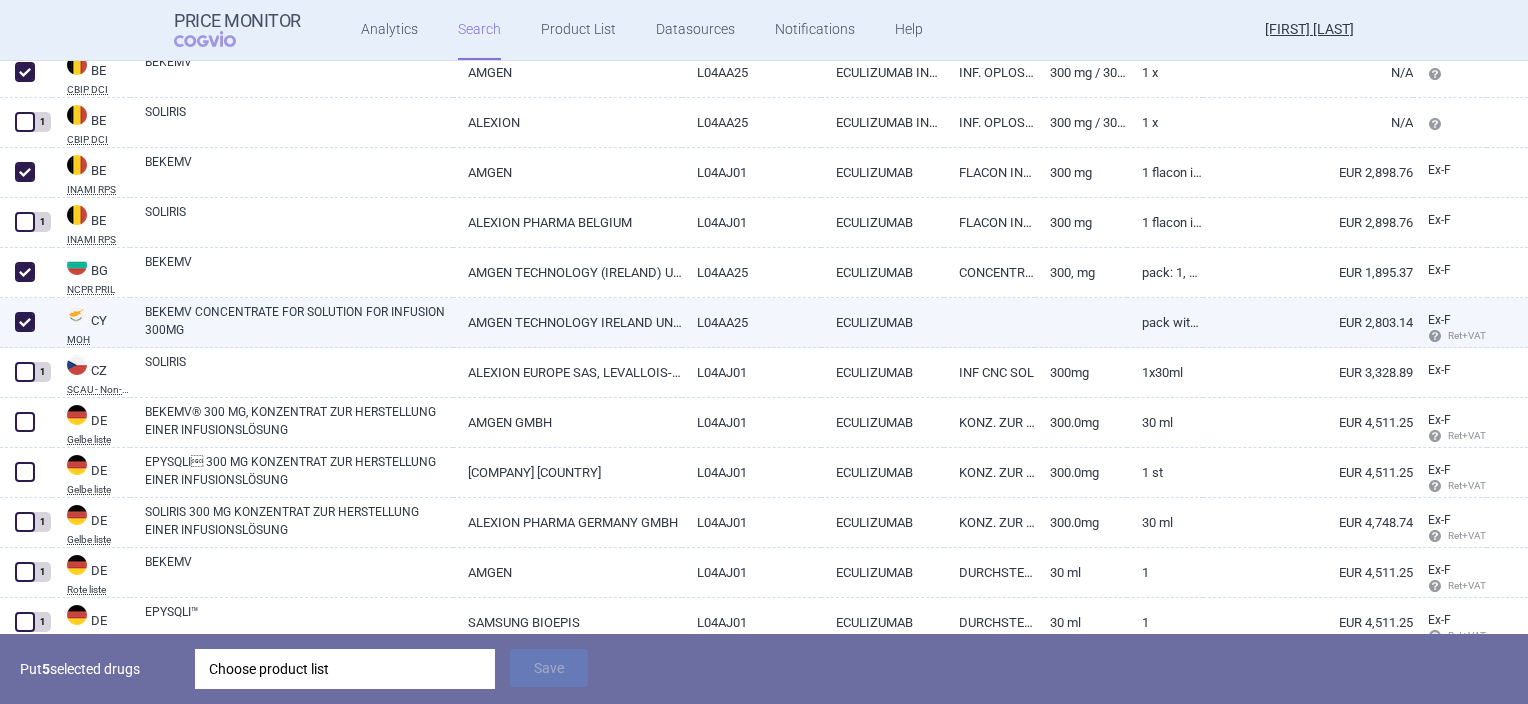 scroll, scrollTop: 500, scrollLeft: 0, axis: vertical 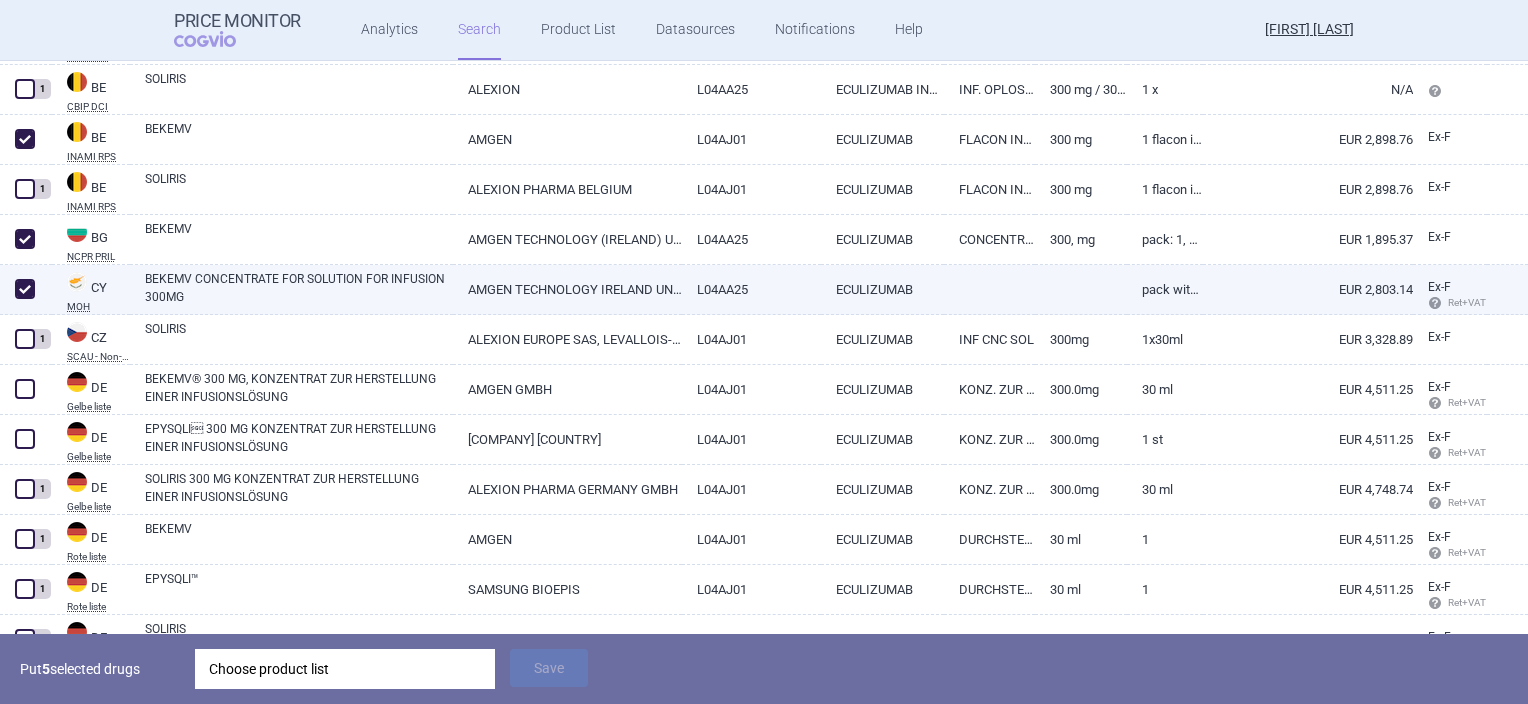 click at bounding box center (25, 389) 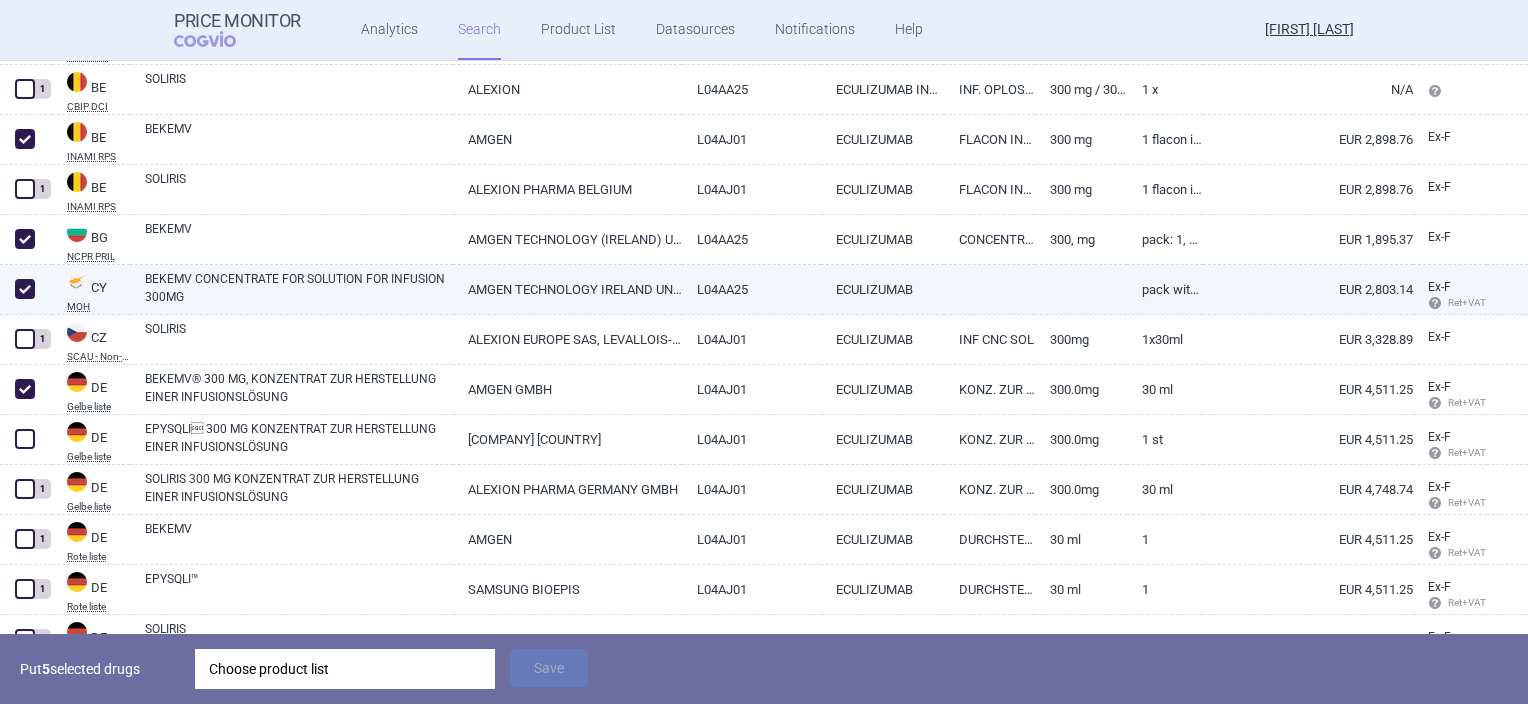 checkbox on "true" 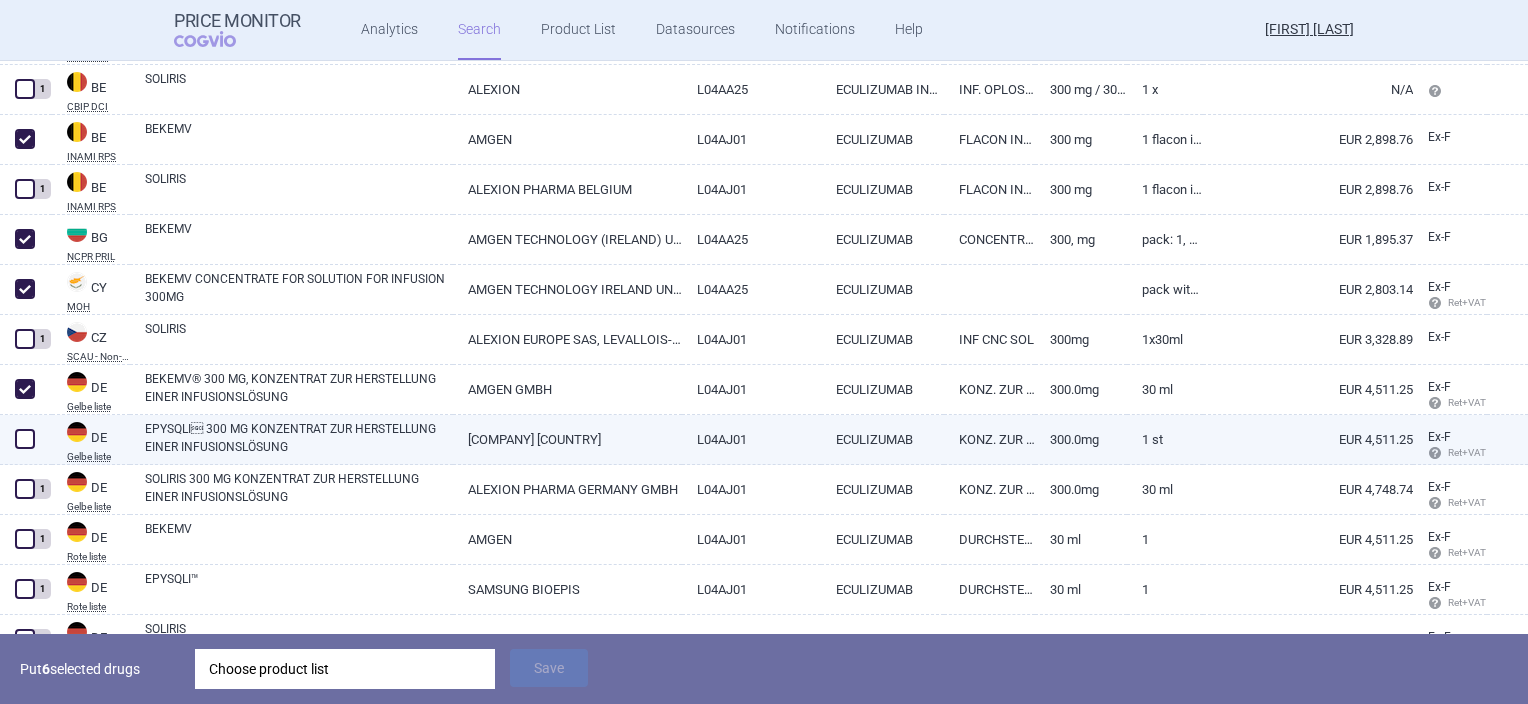 scroll, scrollTop: 600, scrollLeft: 0, axis: vertical 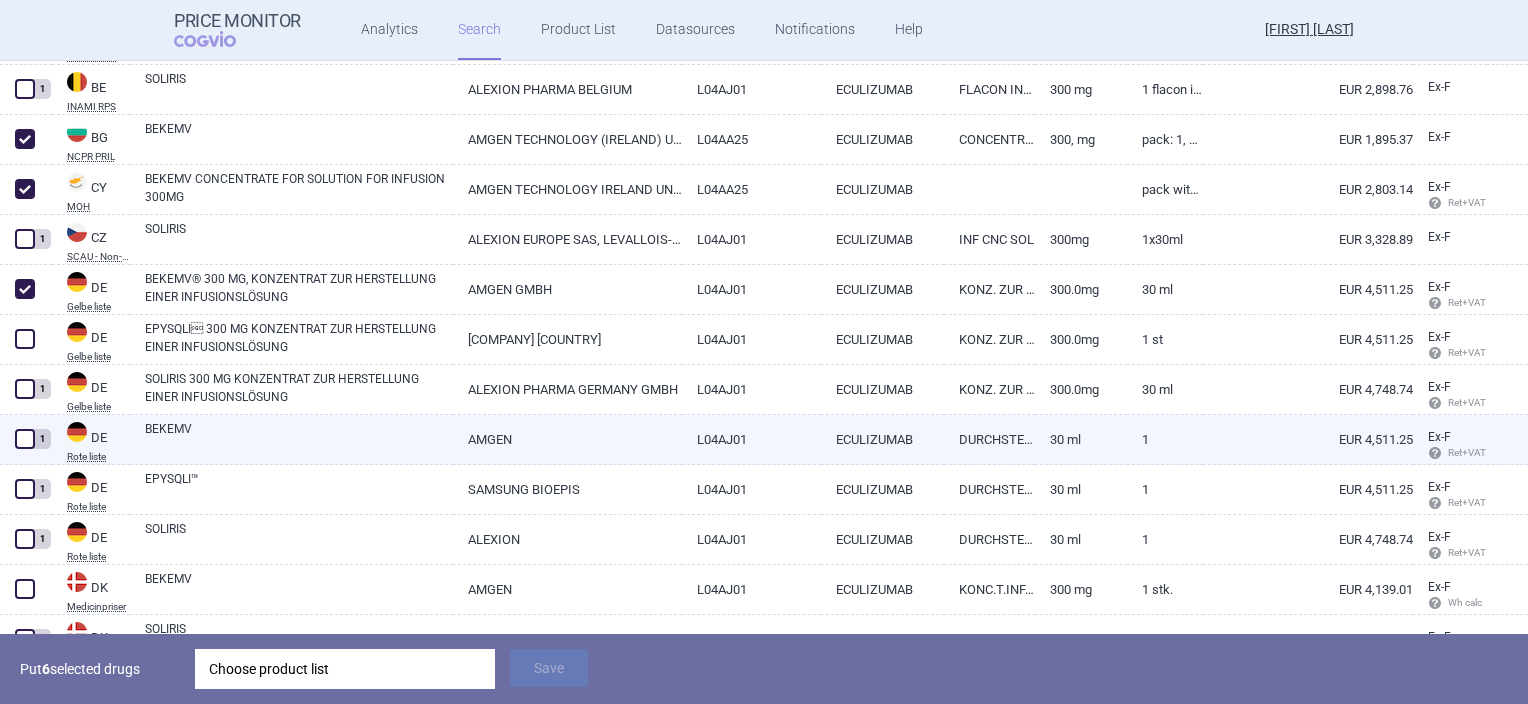 click at bounding box center [25, 439] 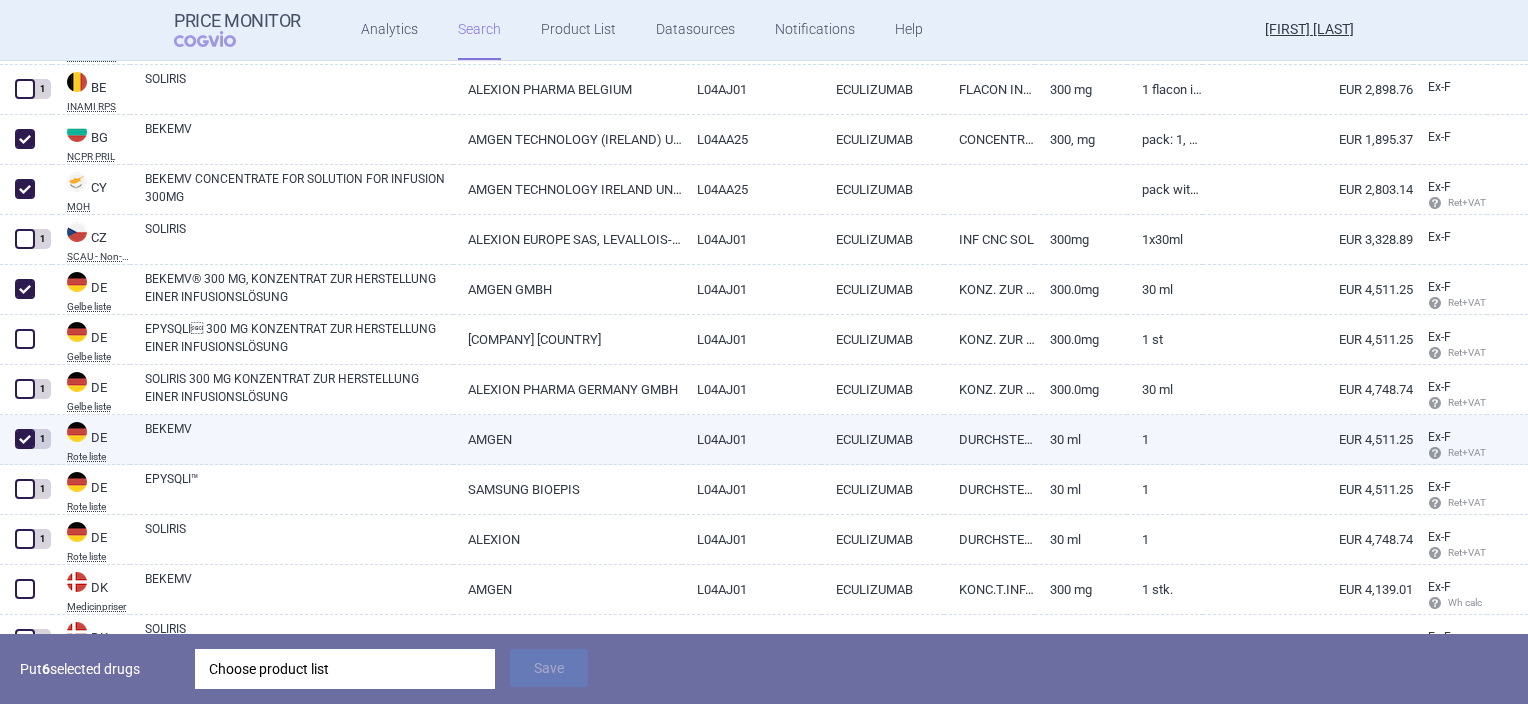 checkbox on "true" 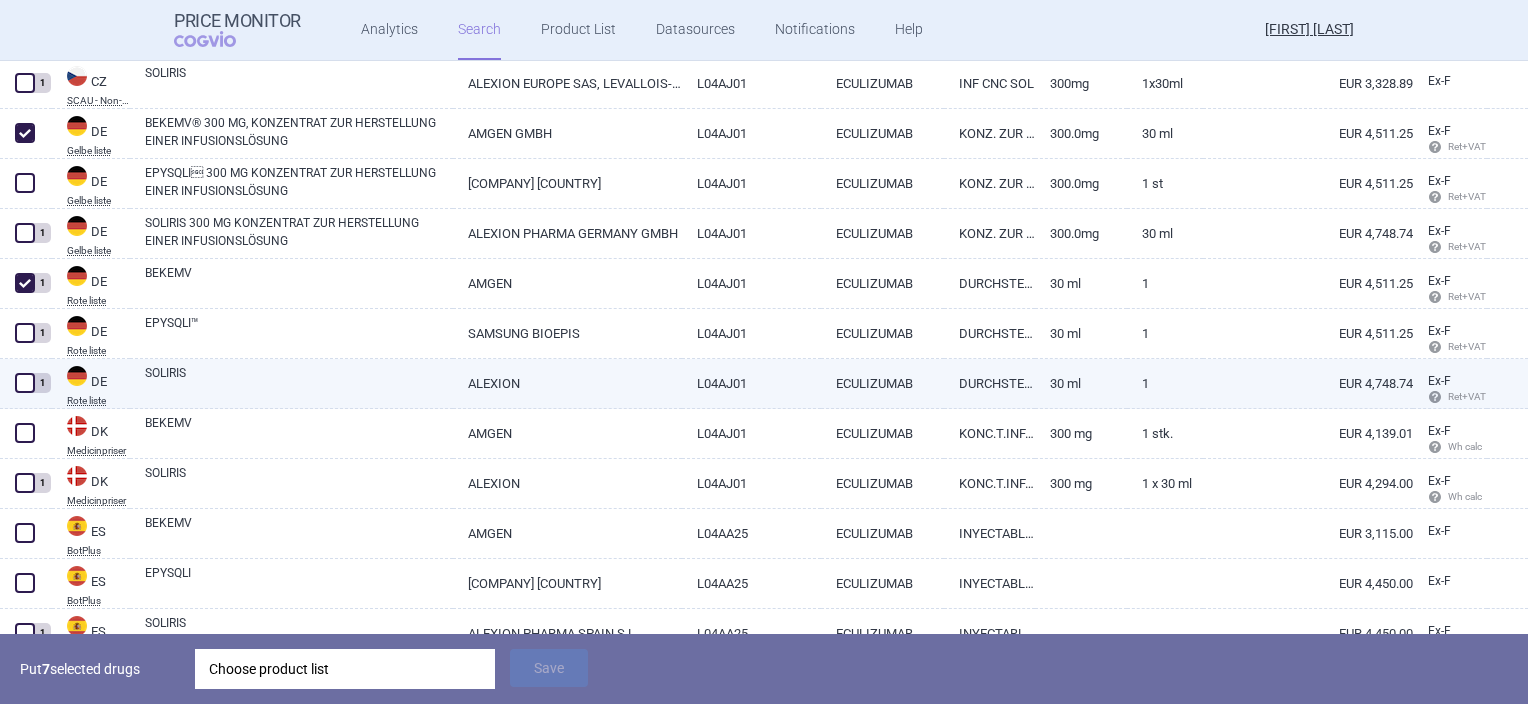 scroll, scrollTop: 800, scrollLeft: 0, axis: vertical 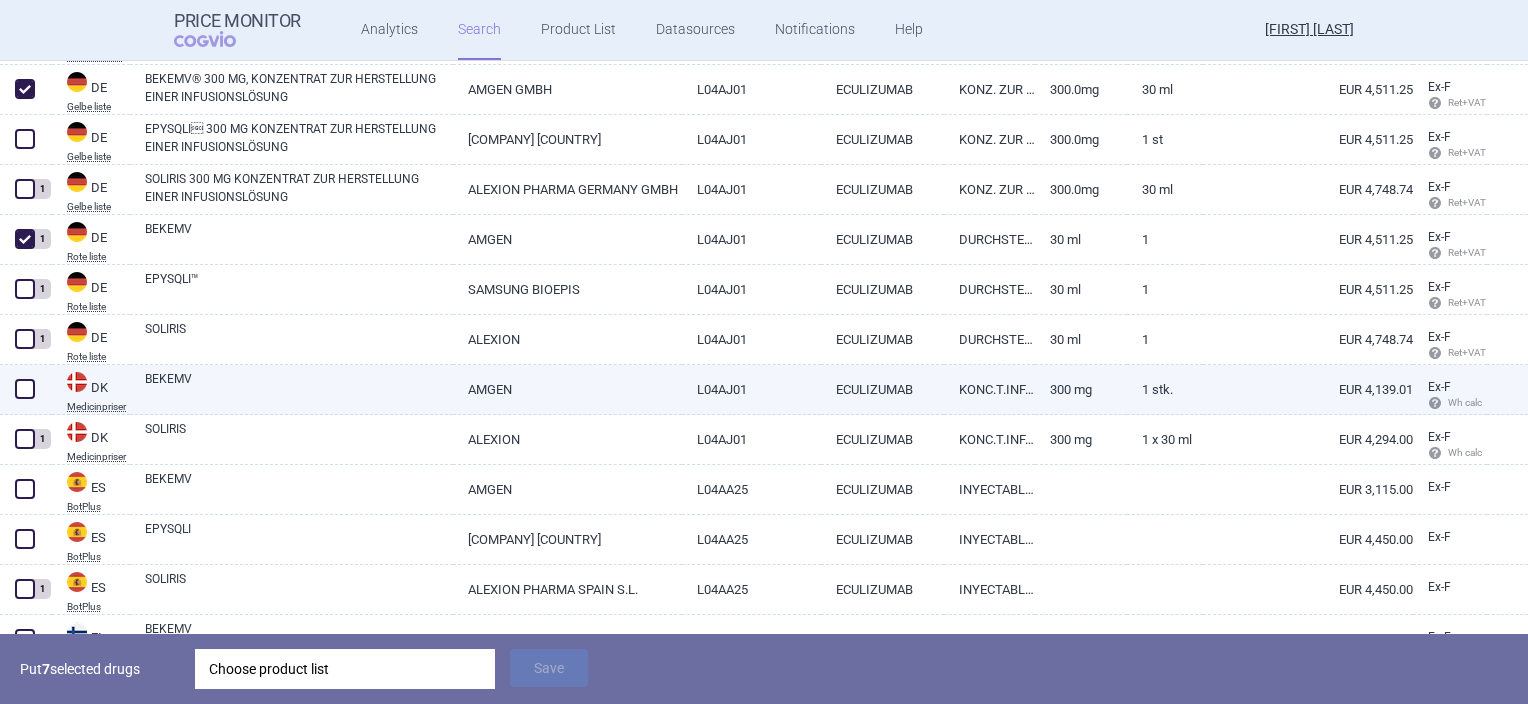 click at bounding box center (25, 389) 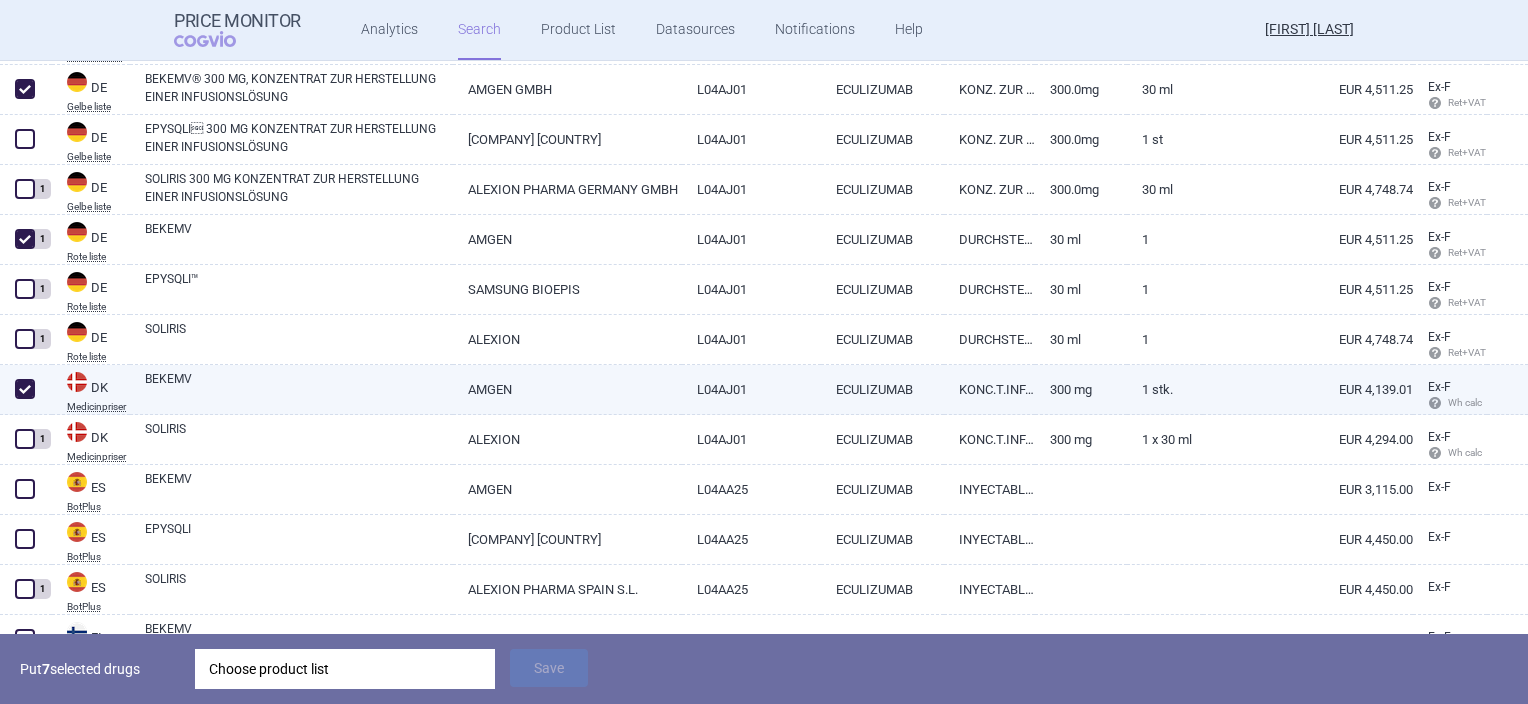 checkbox on "true" 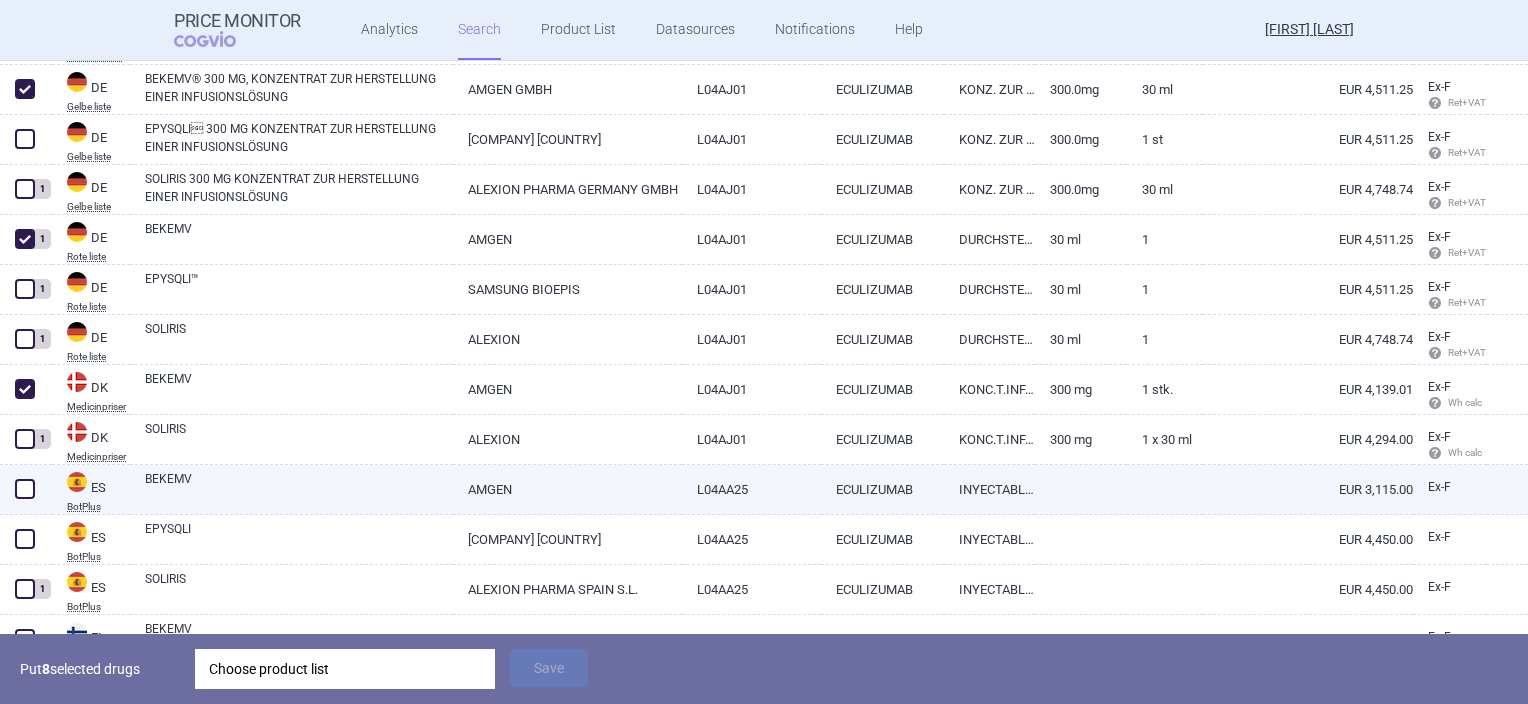 click at bounding box center [25, 489] 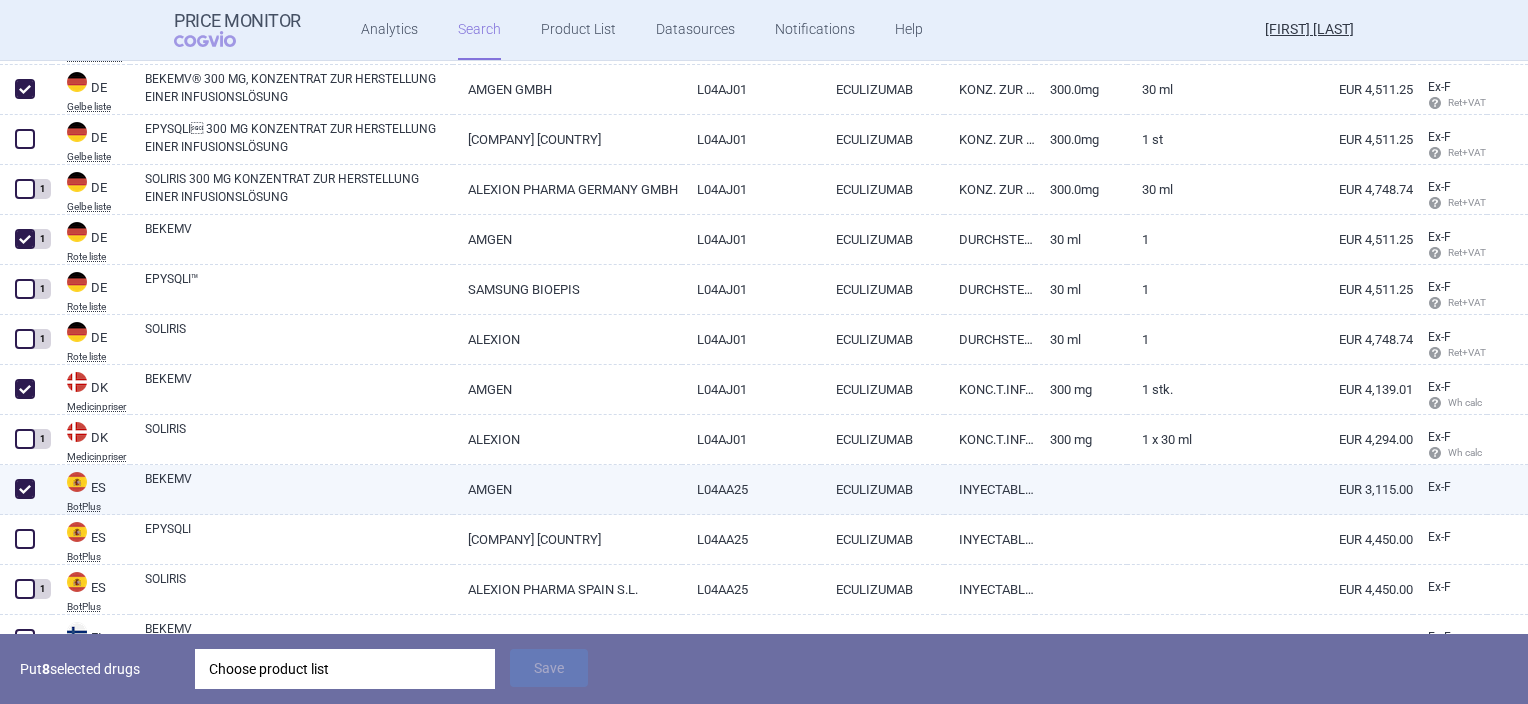 checkbox on "true" 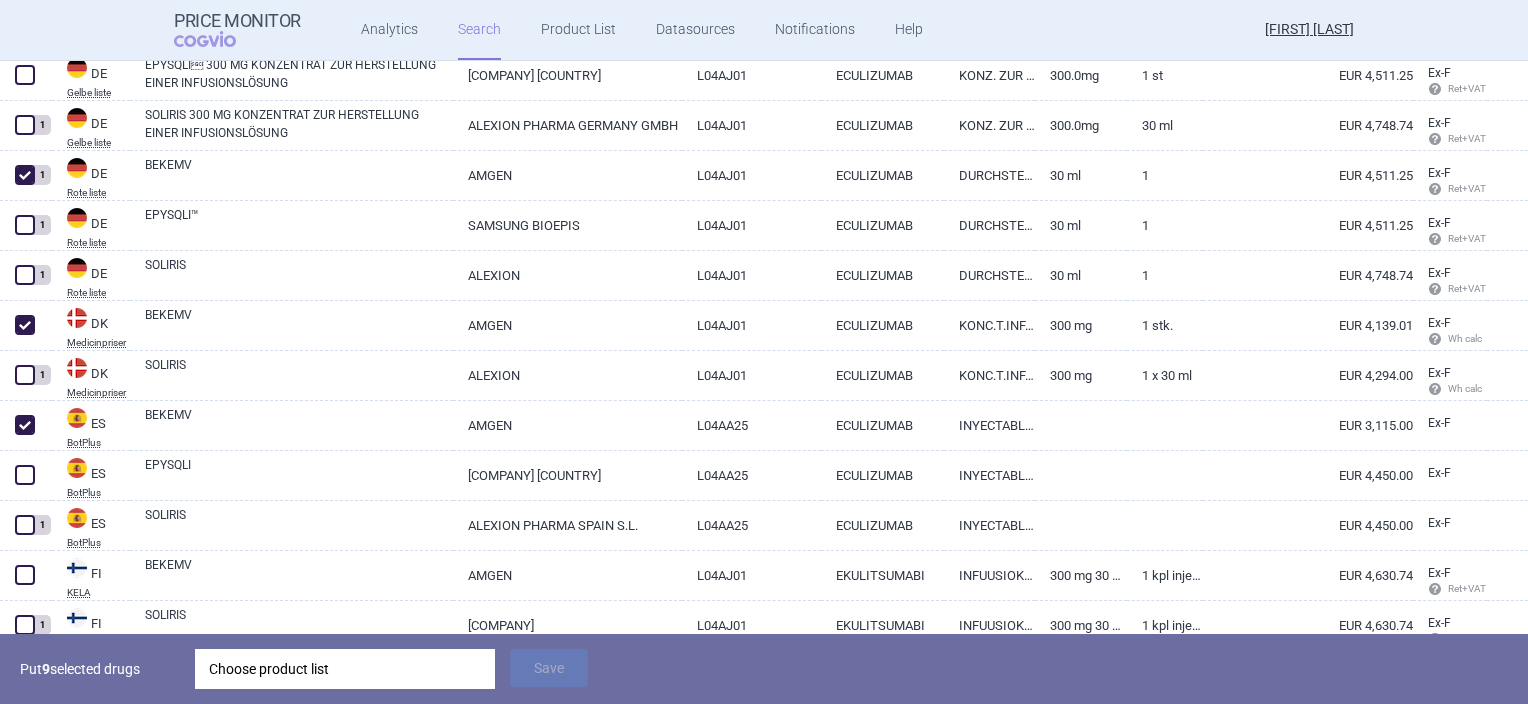 scroll, scrollTop: 900, scrollLeft: 0, axis: vertical 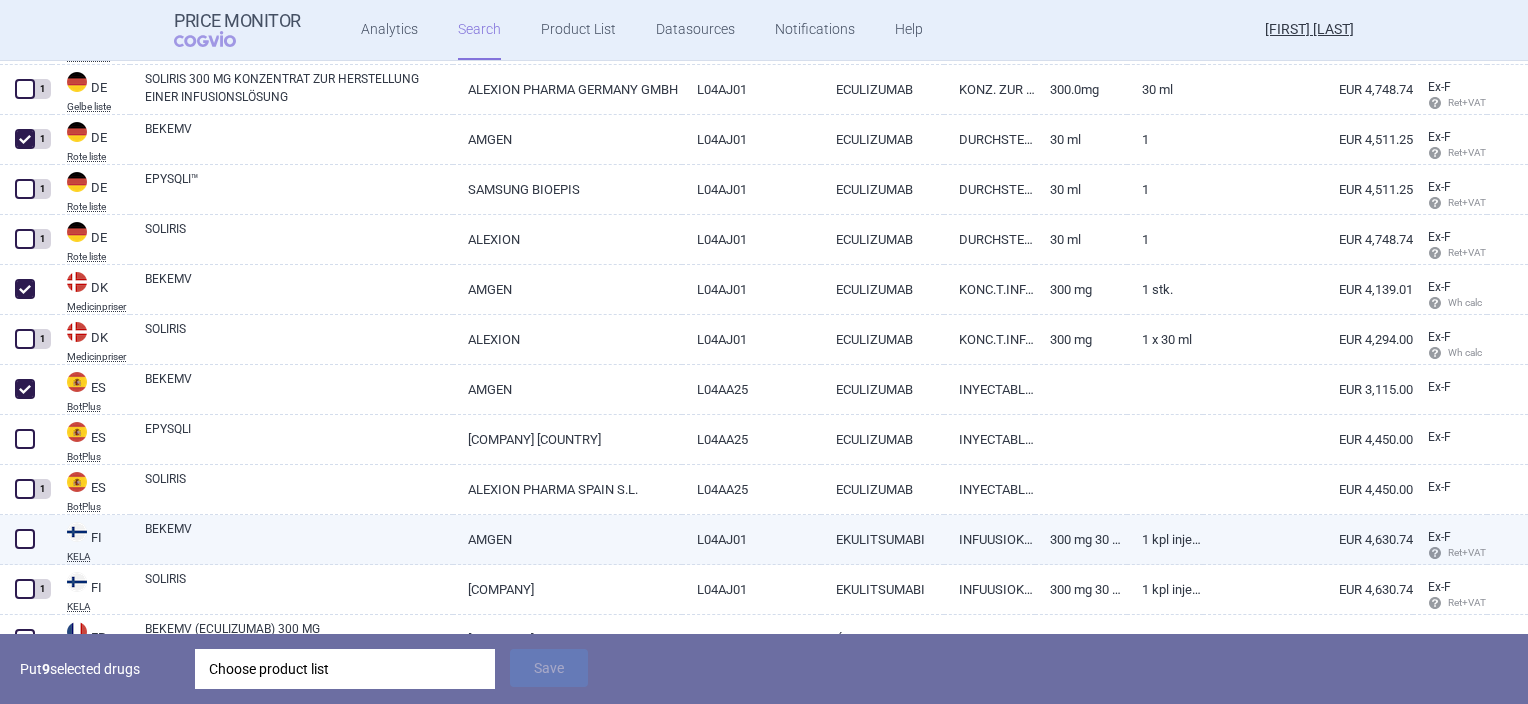 click at bounding box center [25, 539] 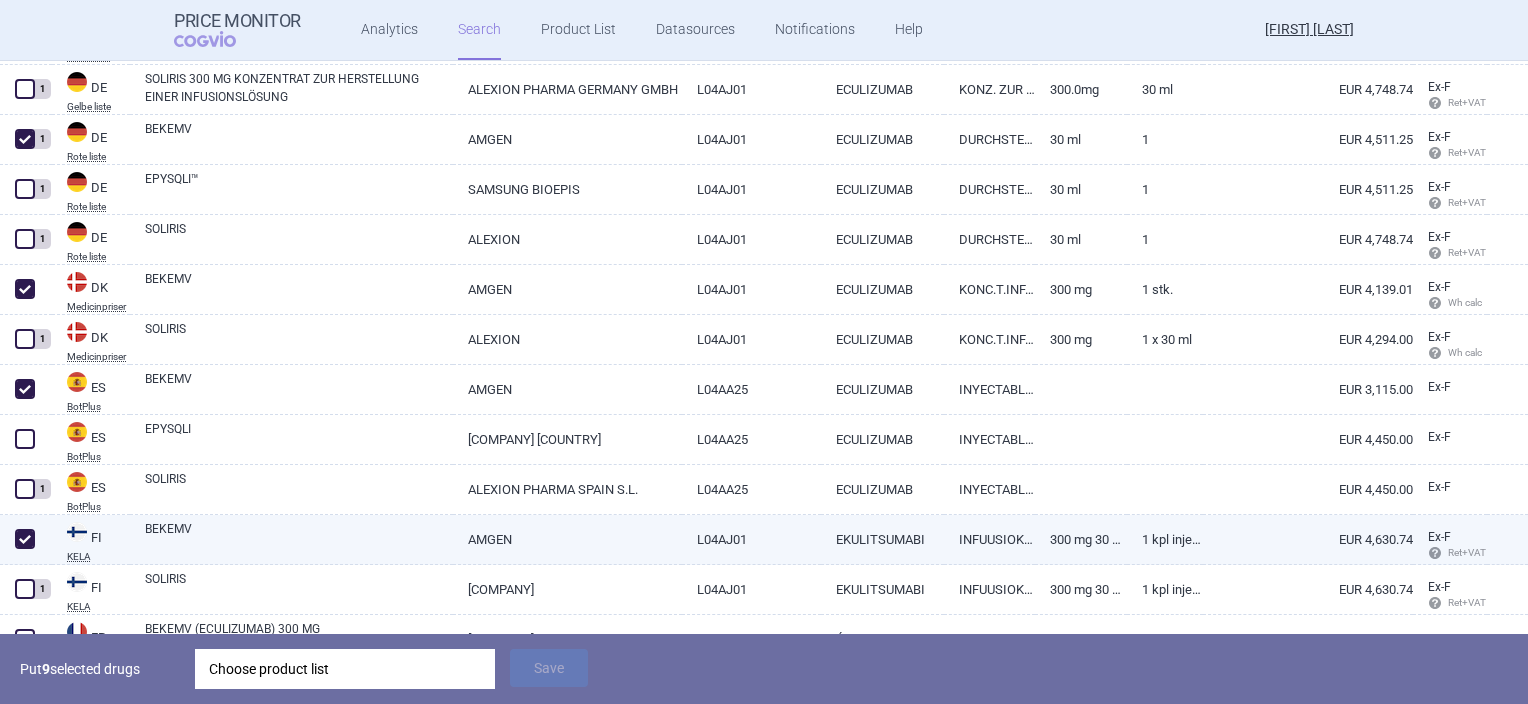 checkbox on "true" 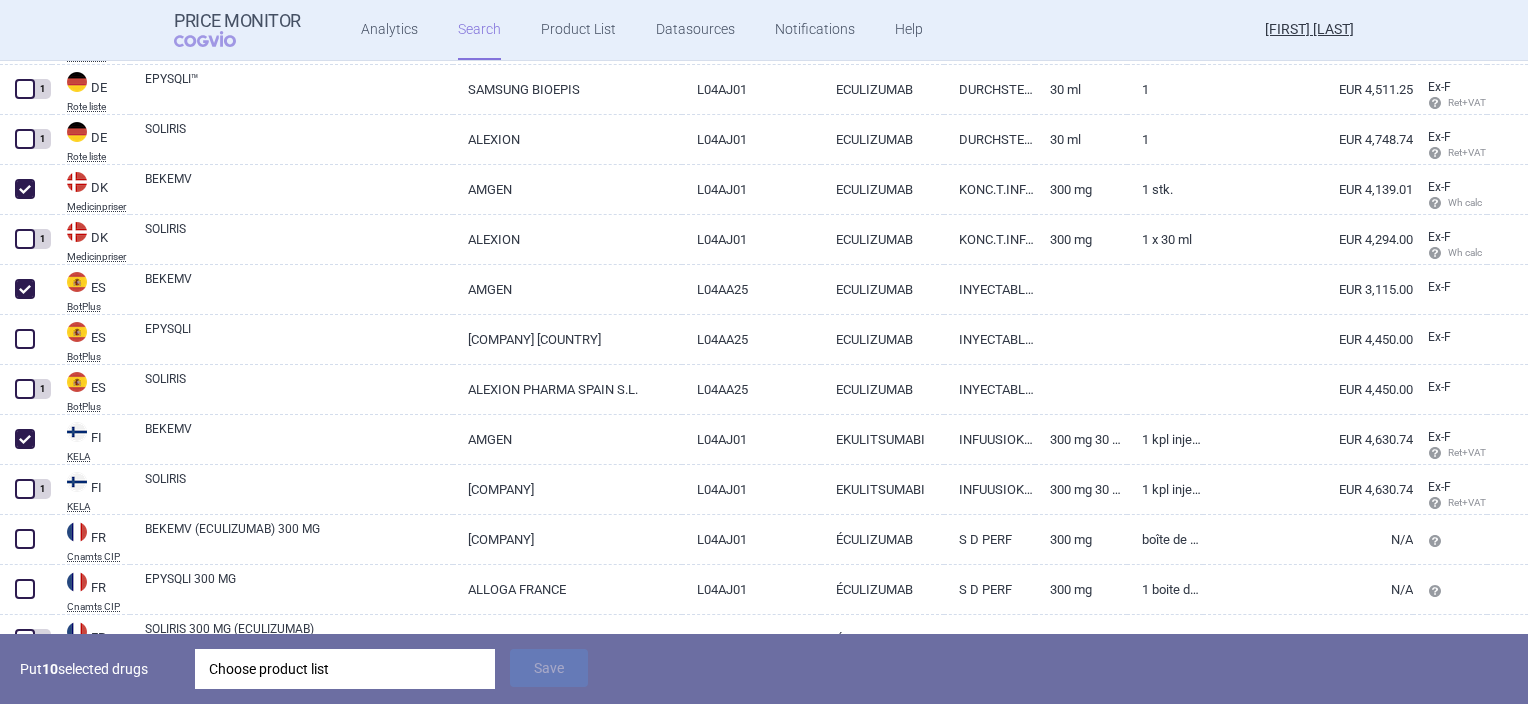 scroll, scrollTop: 1100, scrollLeft: 0, axis: vertical 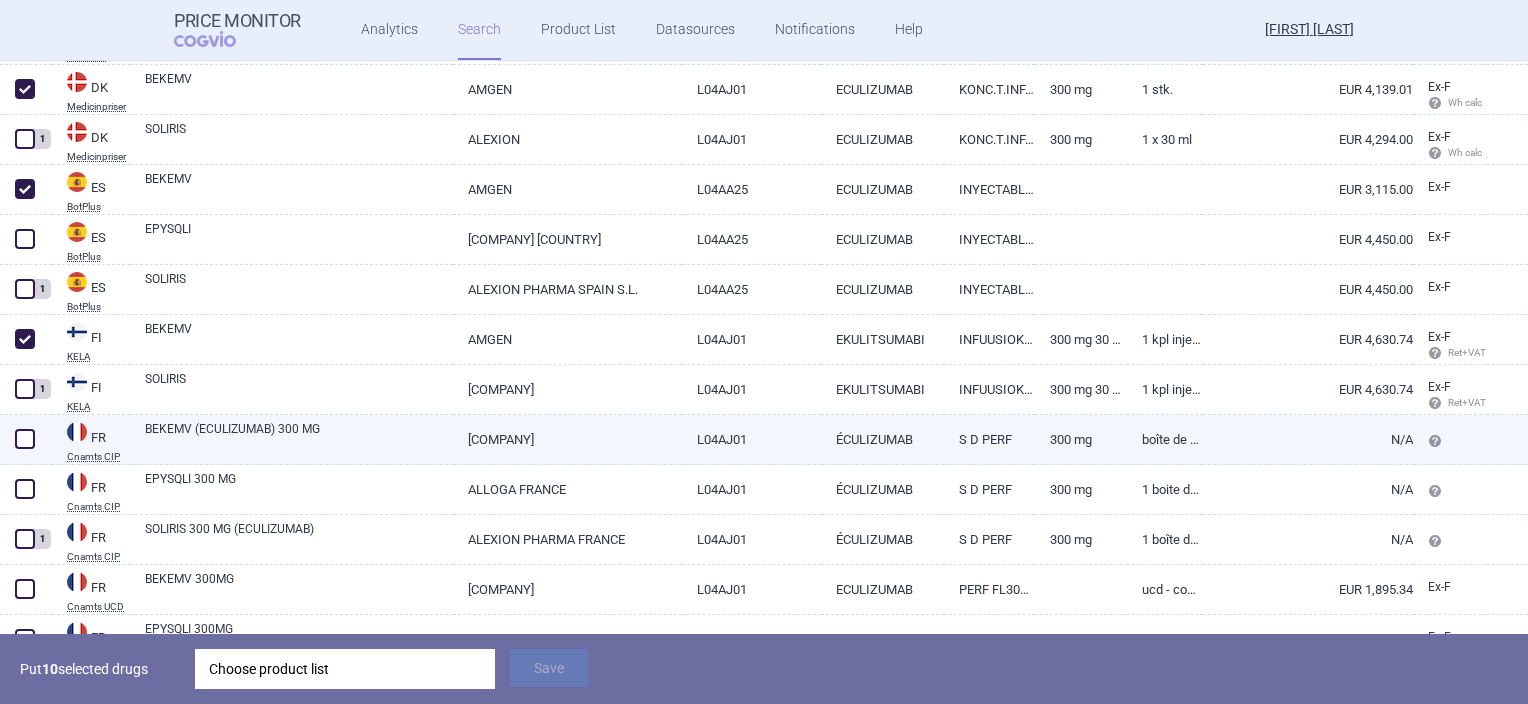 click at bounding box center [25, 439] 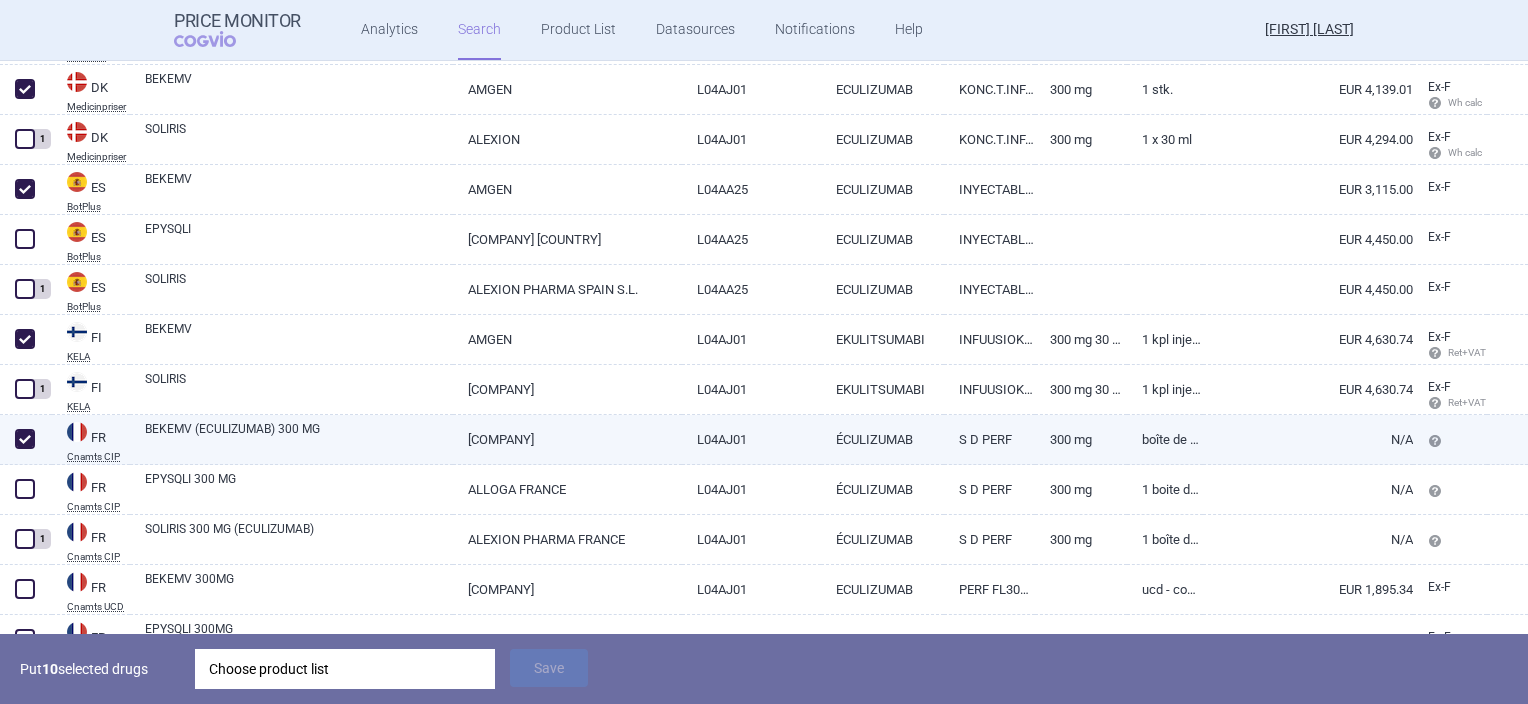 checkbox on "true" 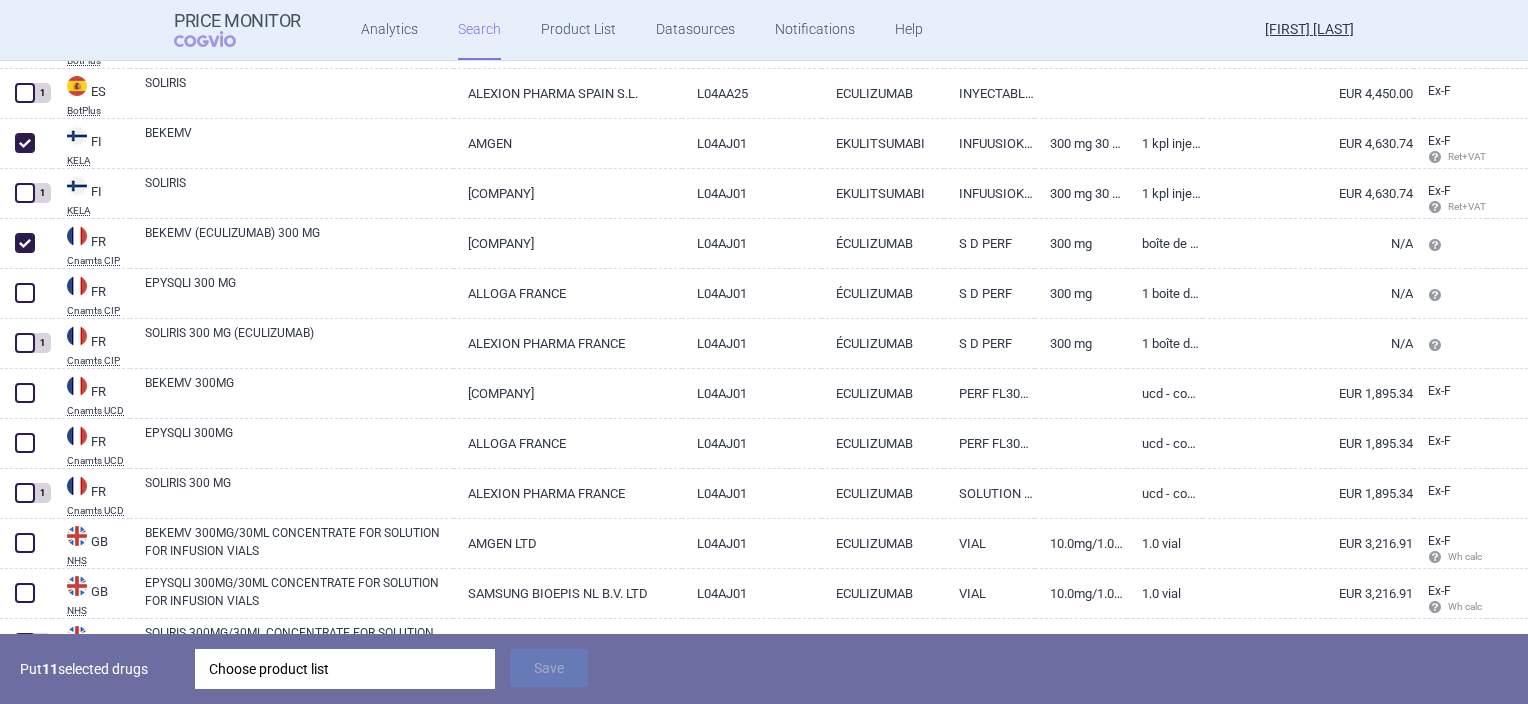 scroll, scrollTop: 1300, scrollLeft: 0, axis: vertical 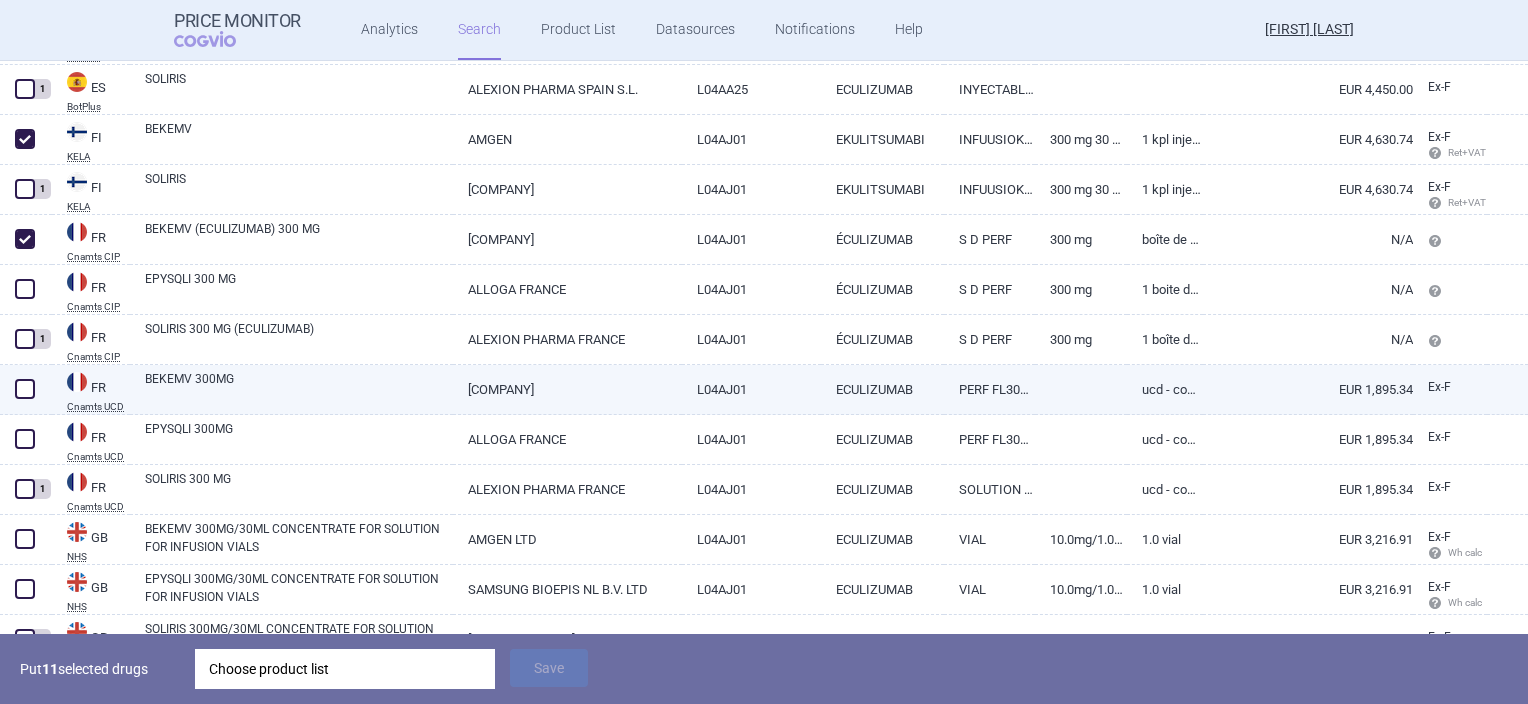 click at bounding box center (25, 389) 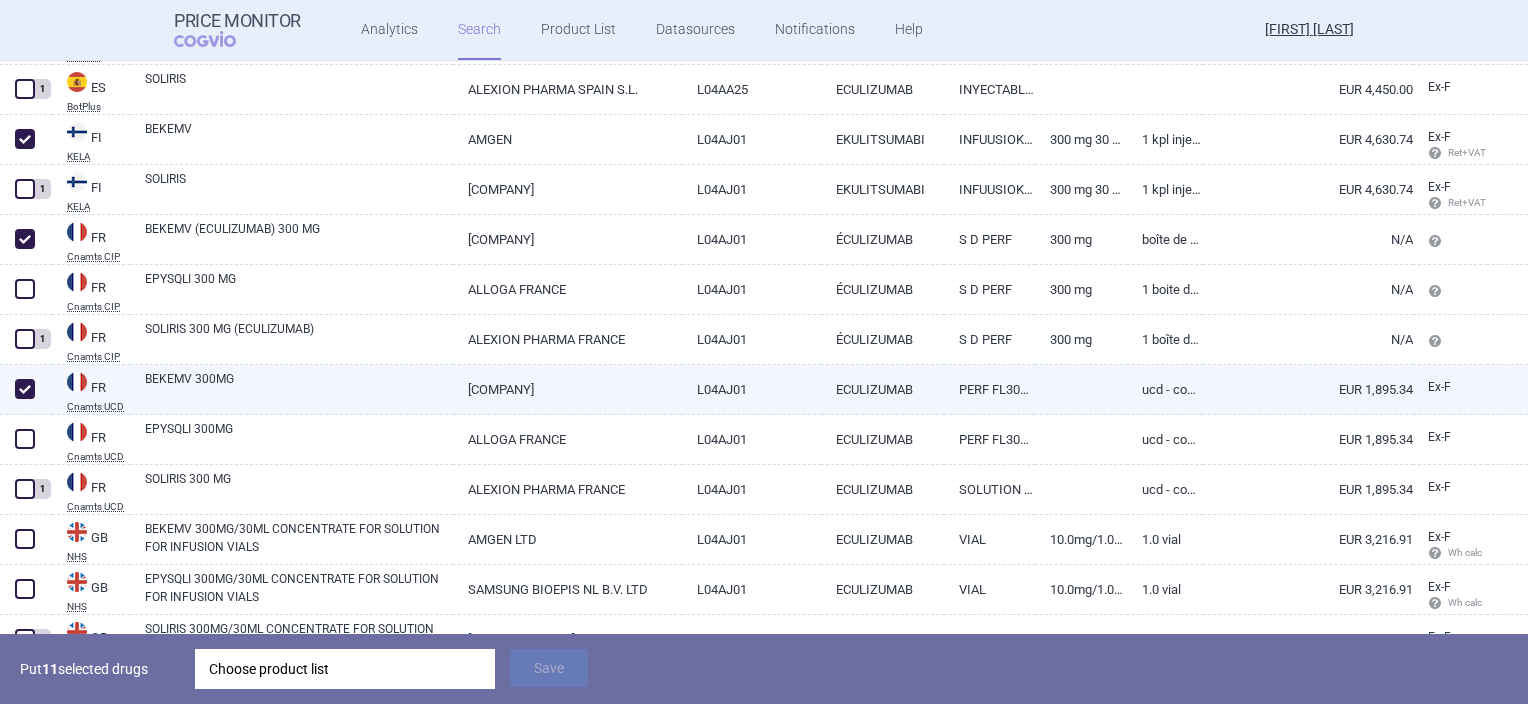 checkbox on "true" 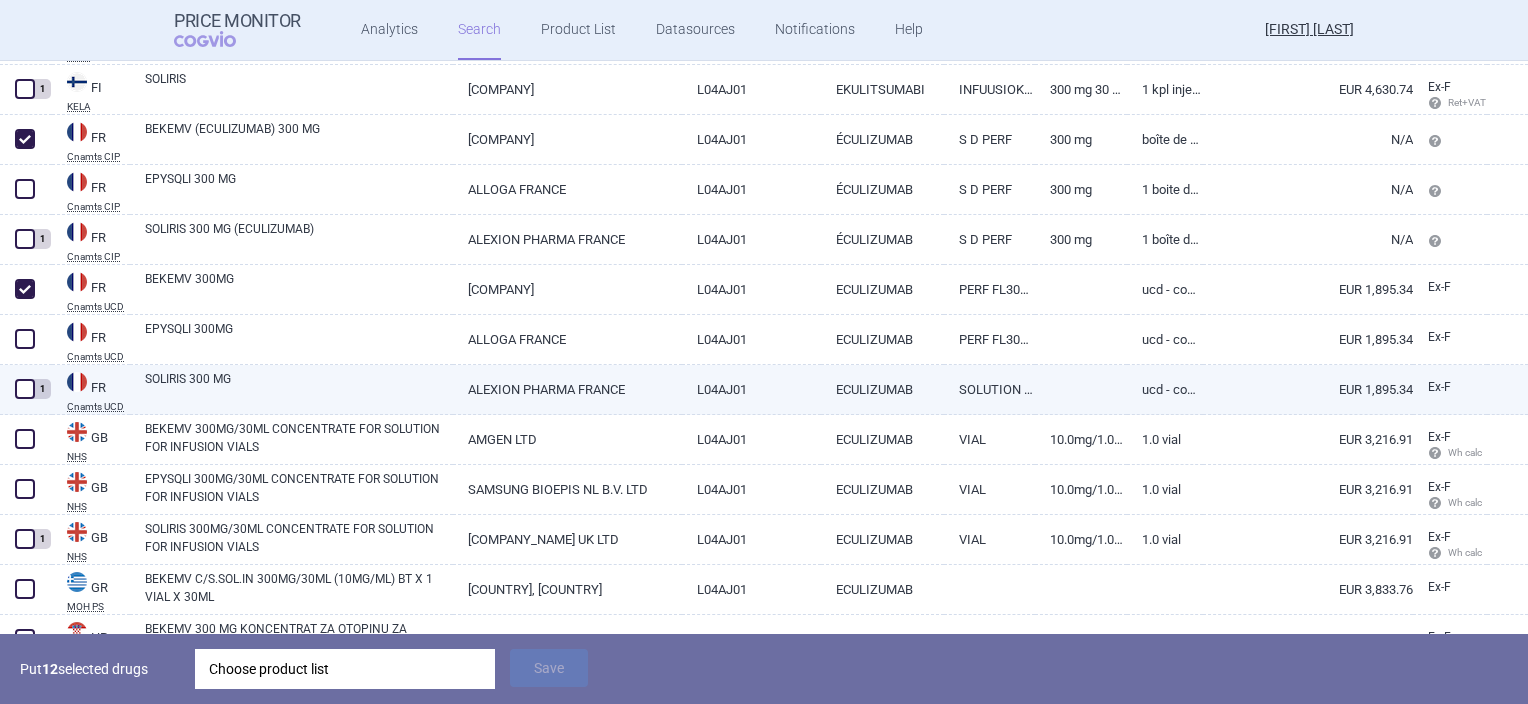 scroll, scrollTop: 1500, scrollLeft: 0, axis: vertical 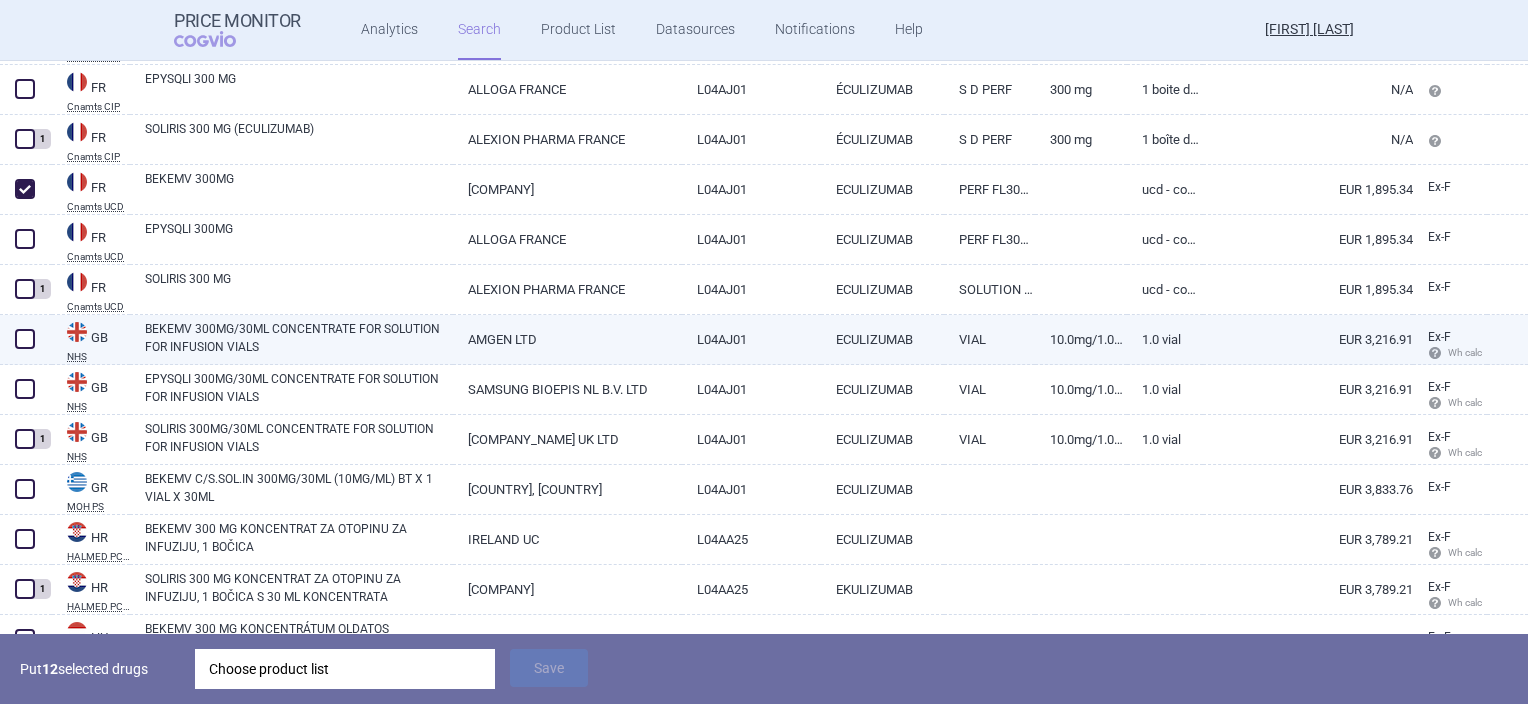 click at bounding box center [25, 339] 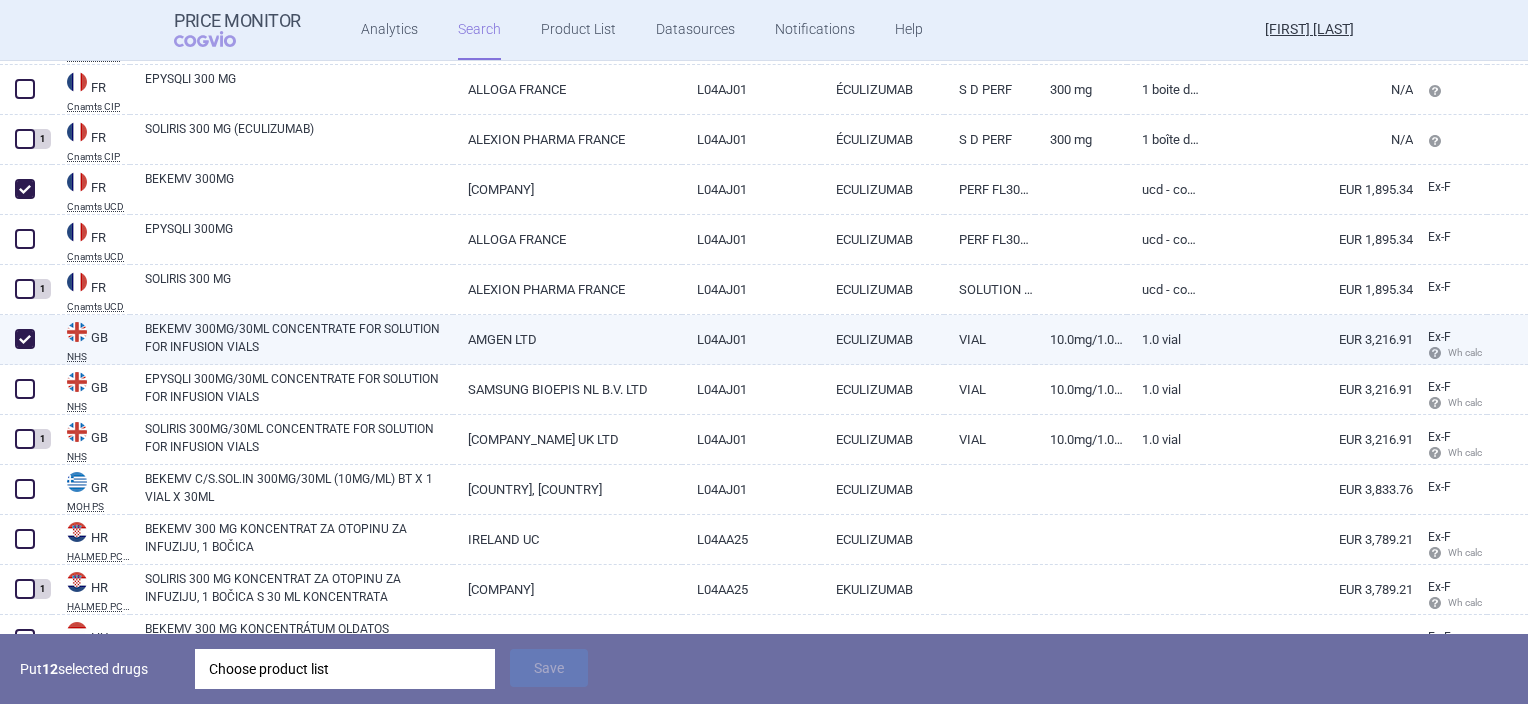 checkbox on "true" 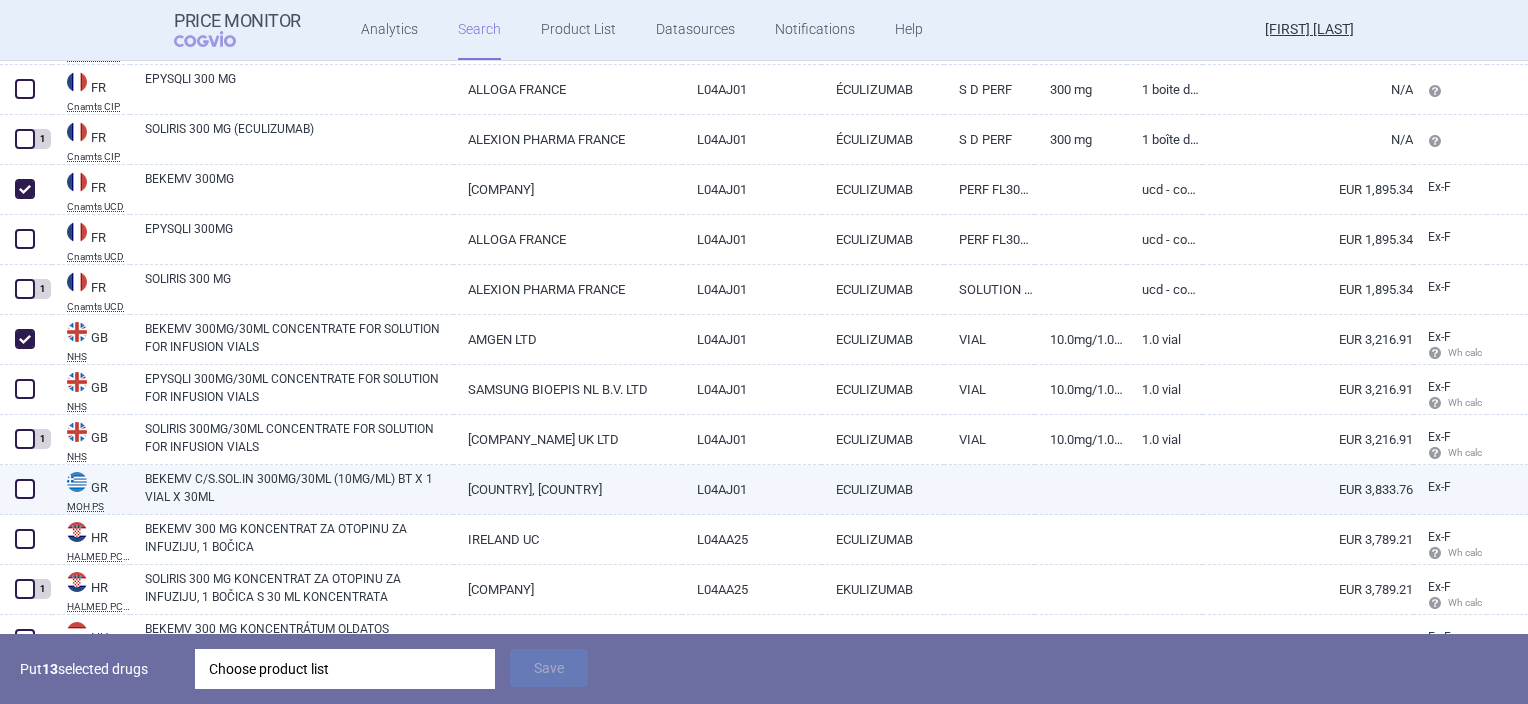 click at bounding box center (25, 489) 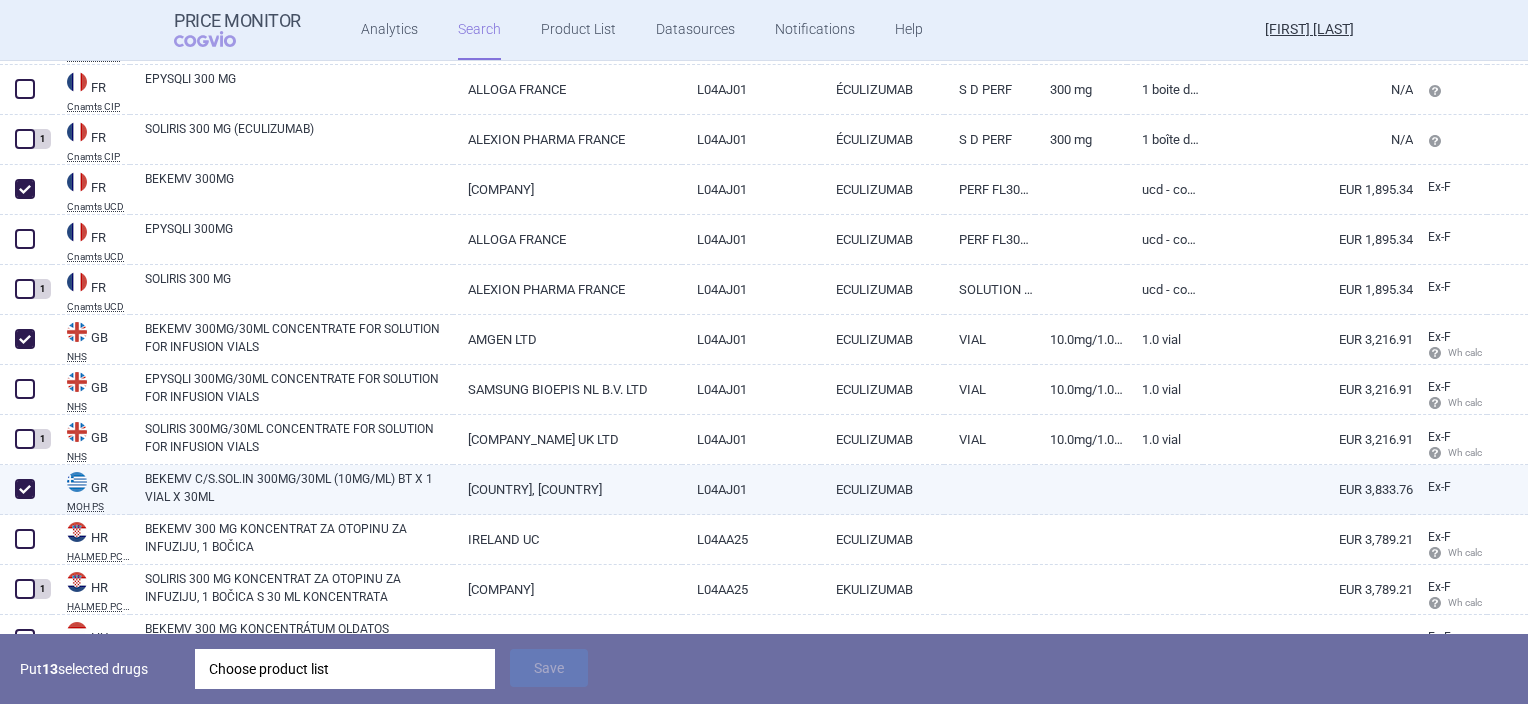checkbox on "true" 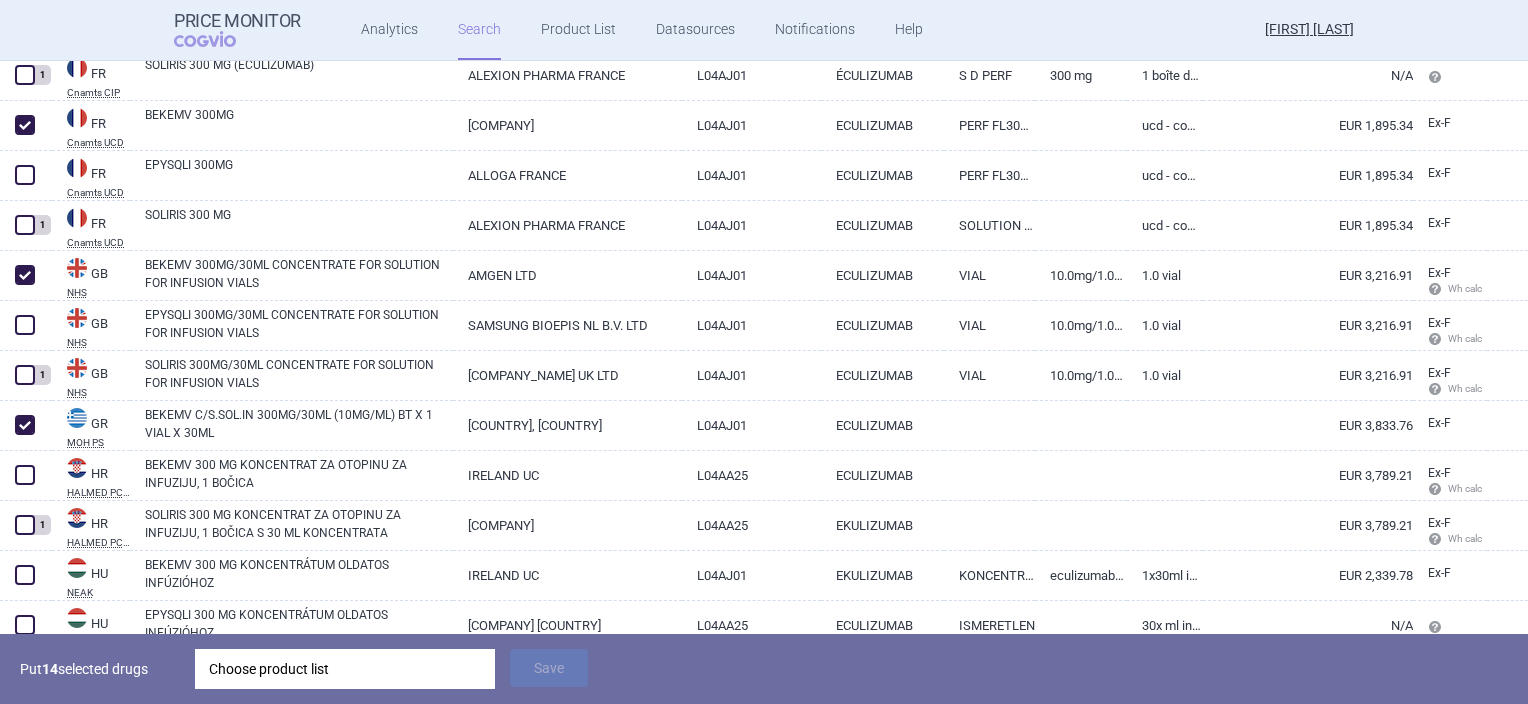 scroll, scrollTop: 1600, scrollLeft: 0, axis: vertical 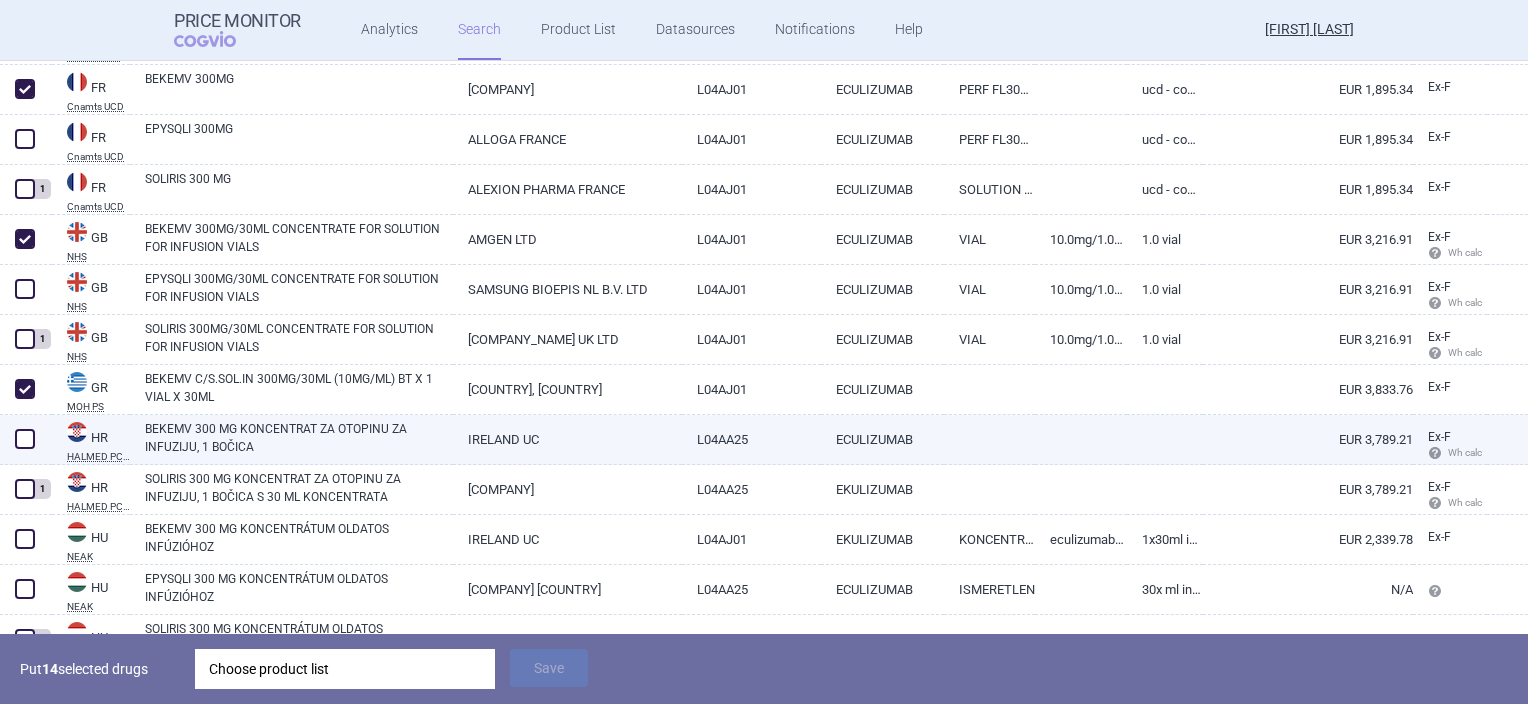 click at bounding box center (25, 439) 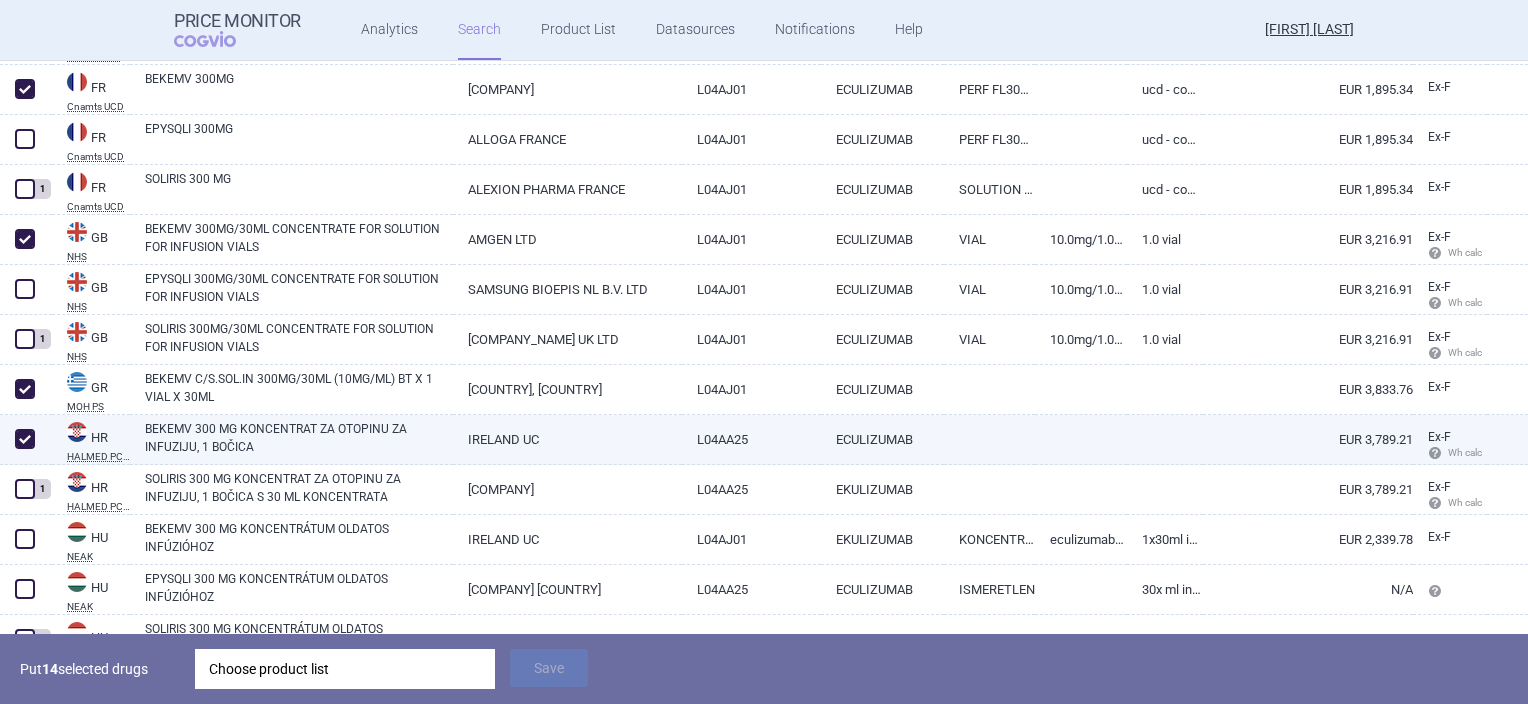 checkbox on "true" 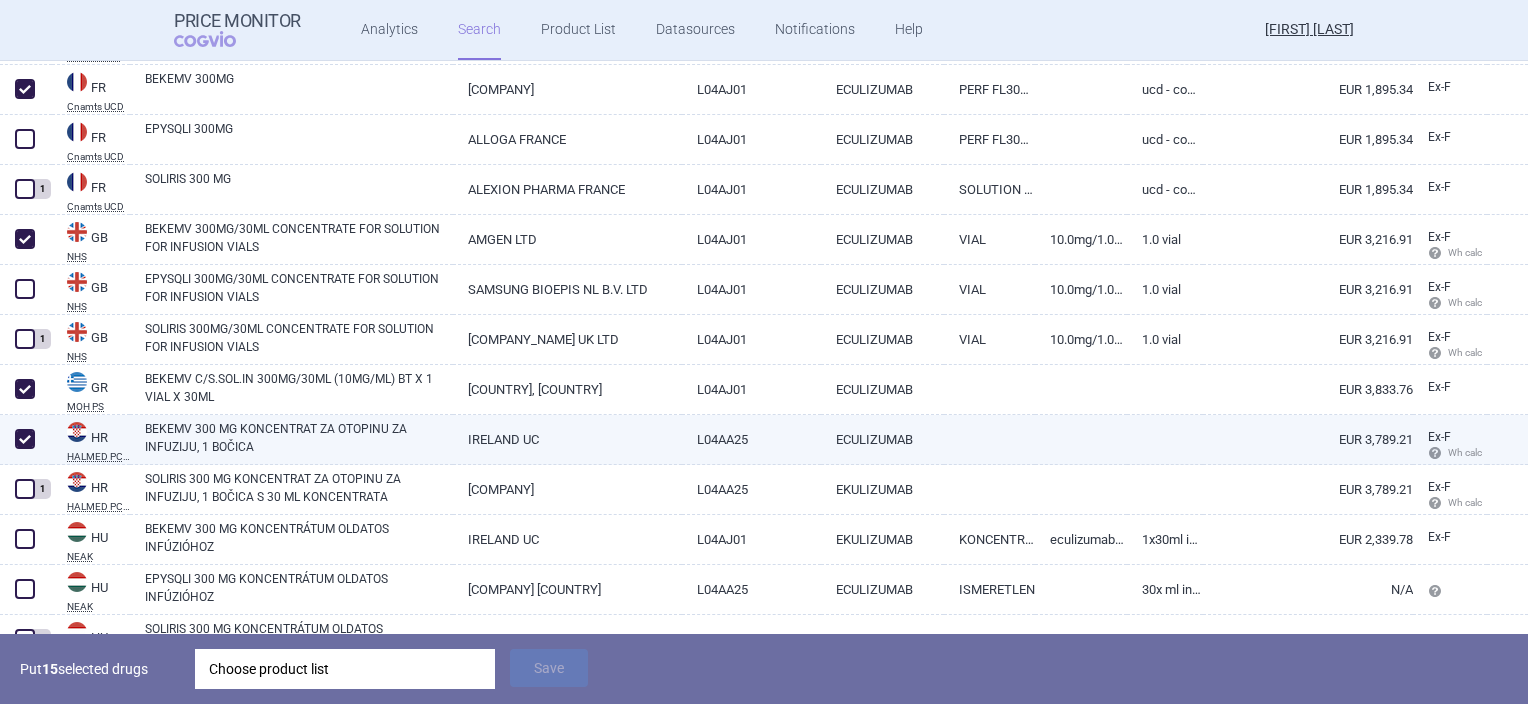 scroll, scrollTop: 1700, scrollLeft: 0, axis: vertical 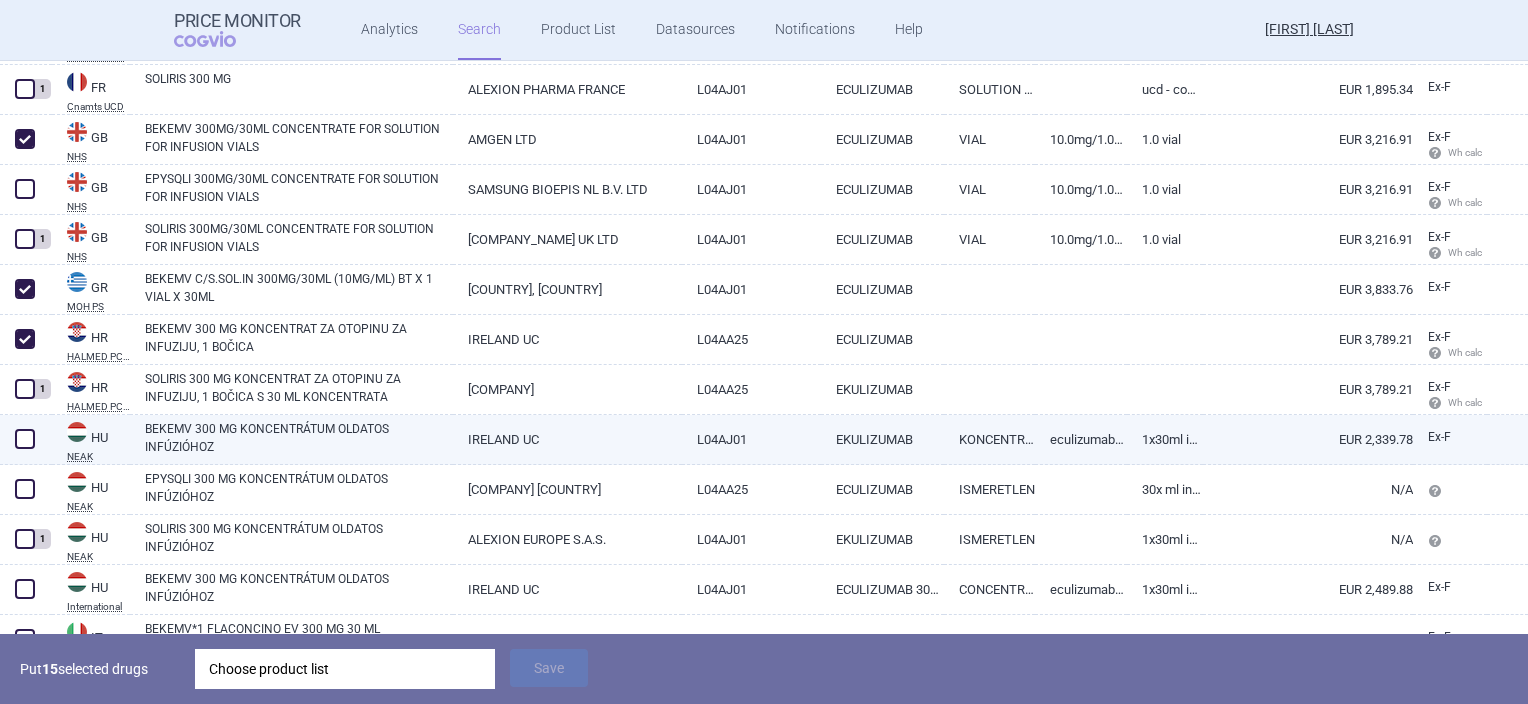 click at bounding box center (25, 439) 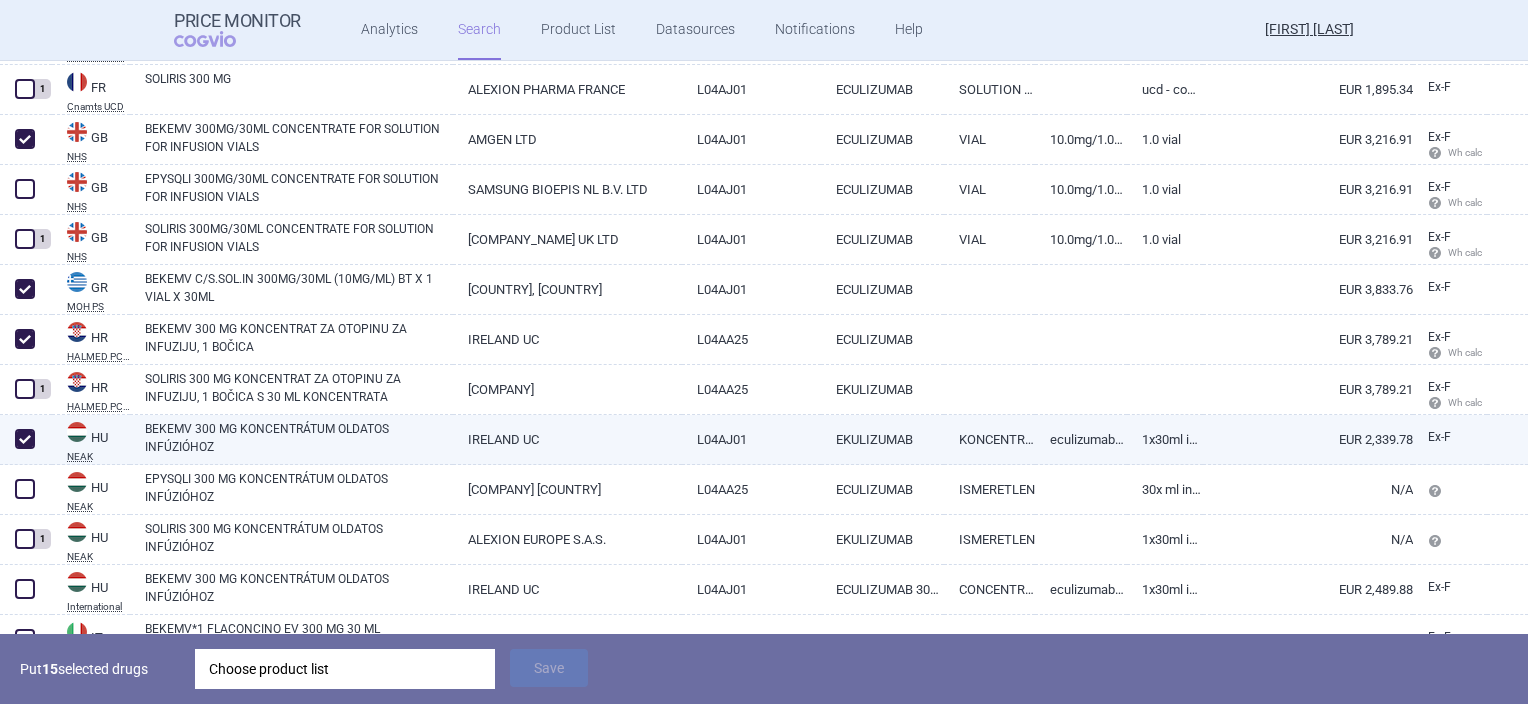 checkbox on "true" 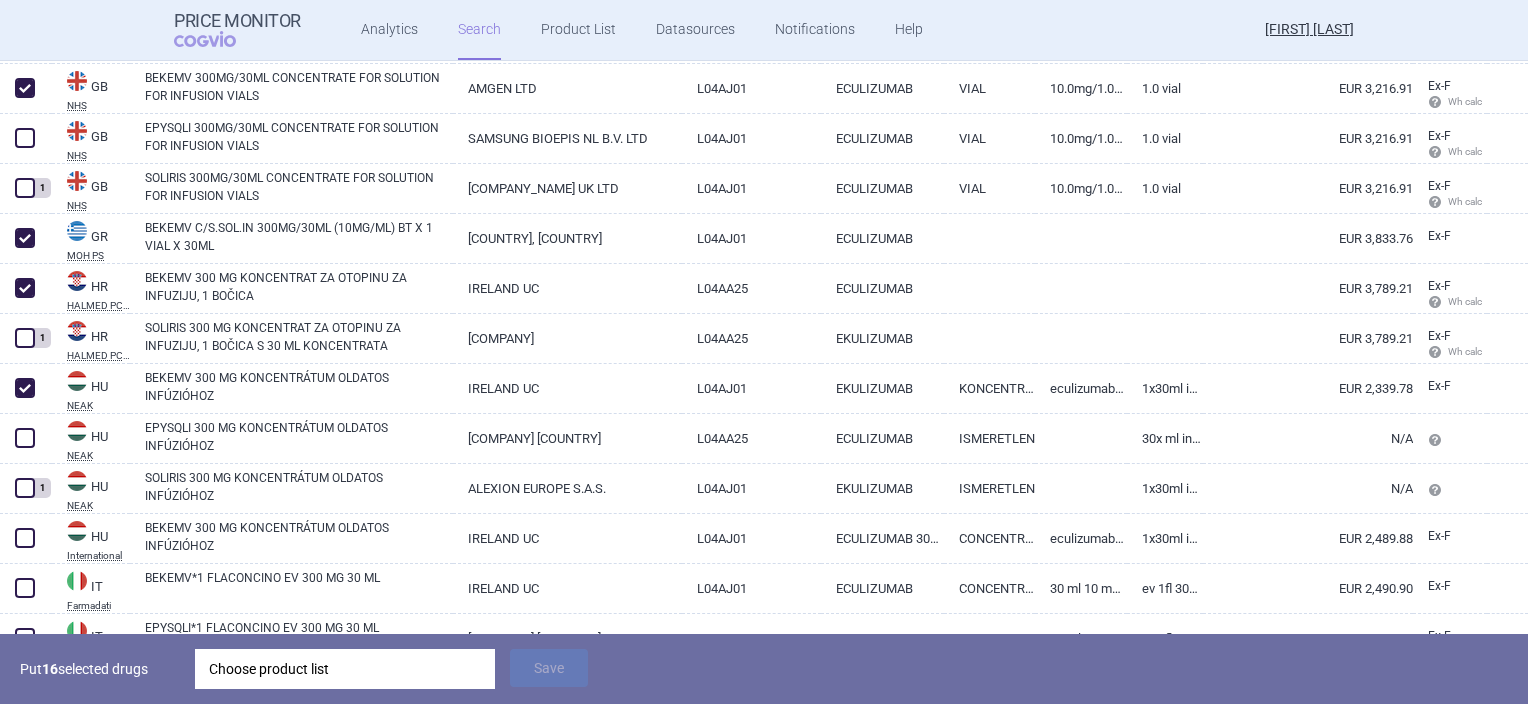 scroll, scrollTop: 1800, scrollLeft: 0, axis: vertical 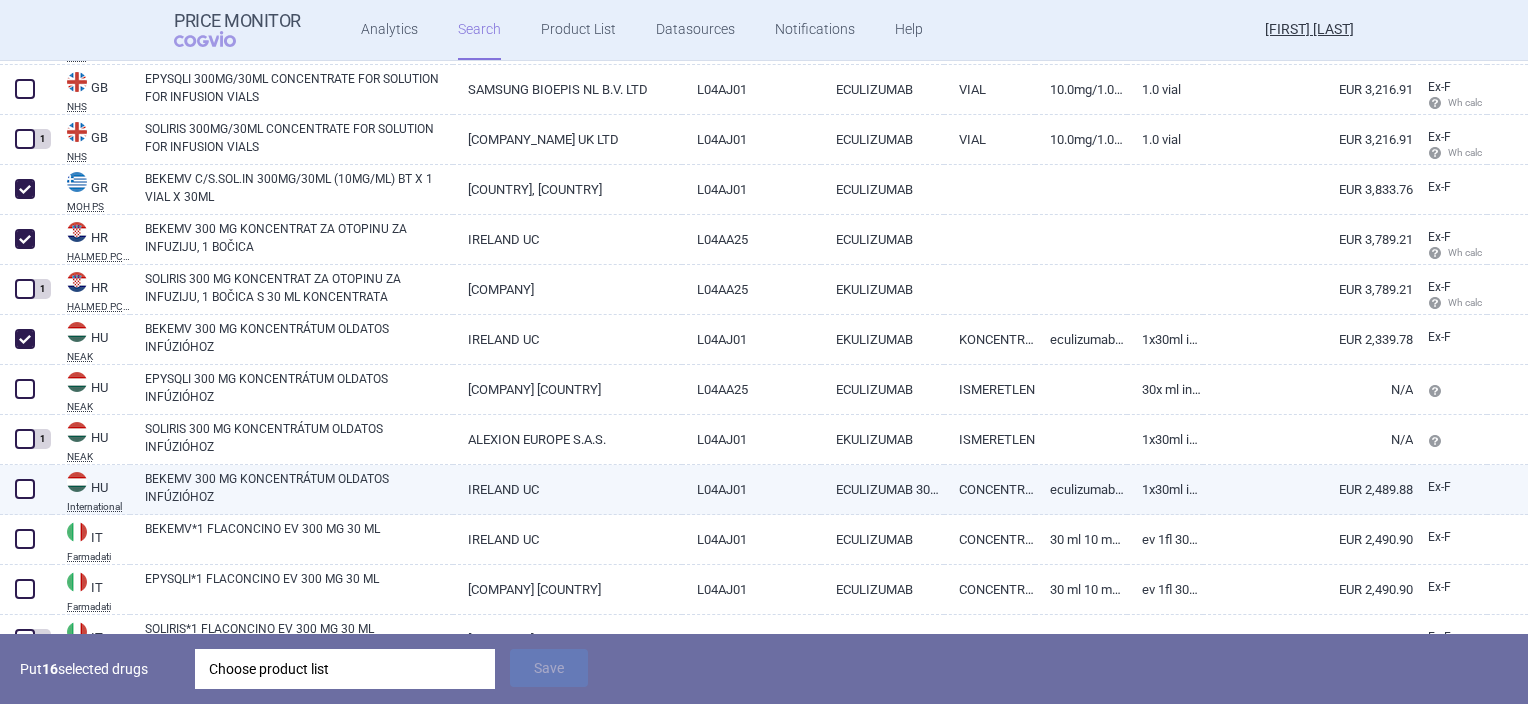 click at bounding box center (25, 489) 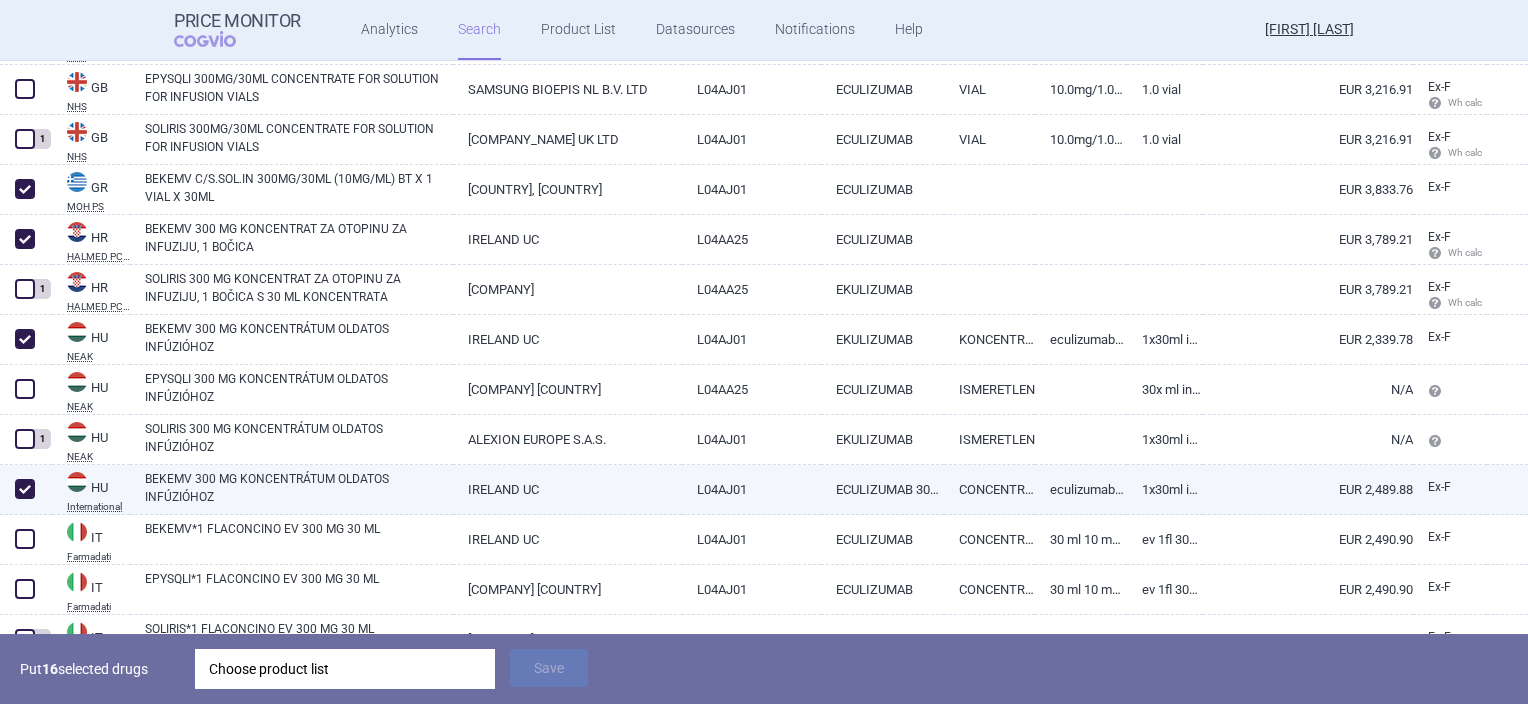 checkbox on "true" 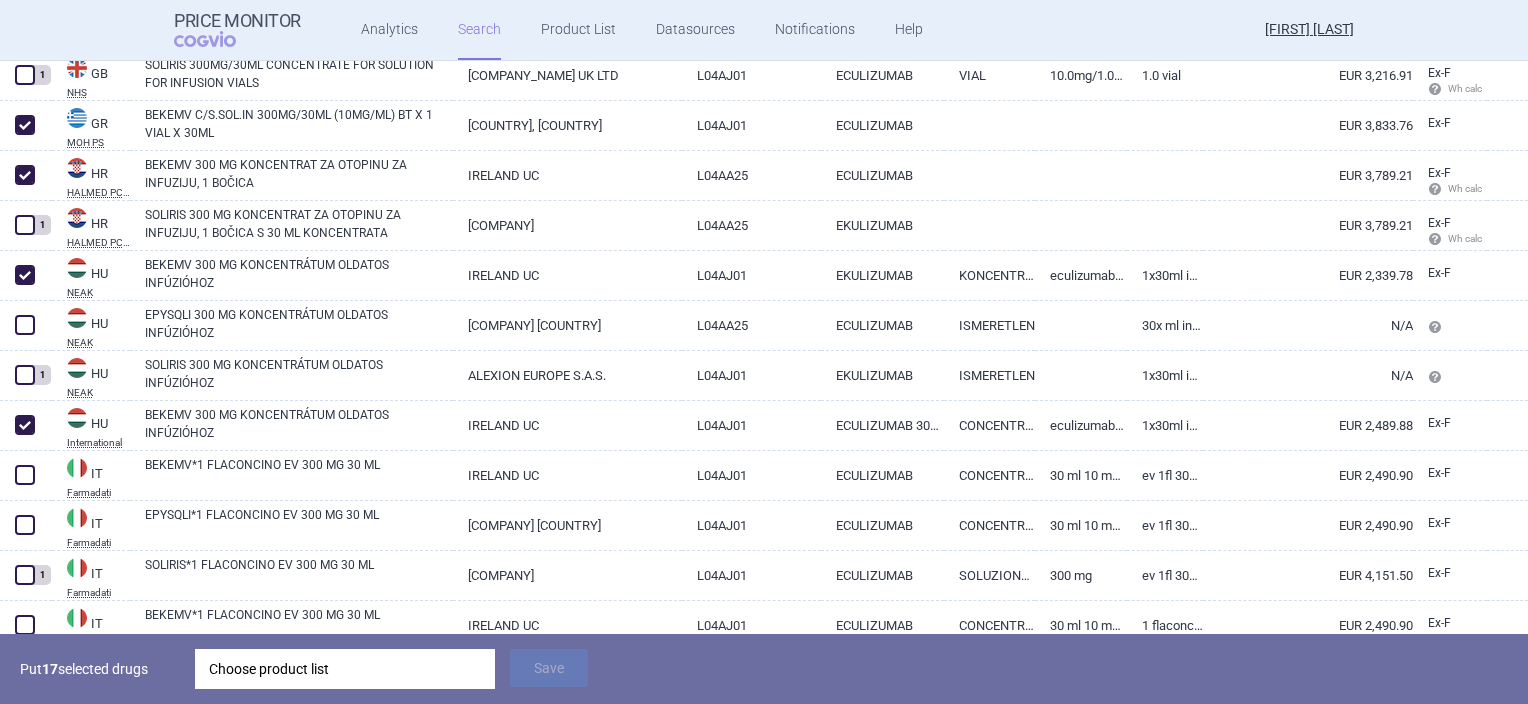 scroll, scrollTop: 1900, scrollLeft: 0, axis: vertical 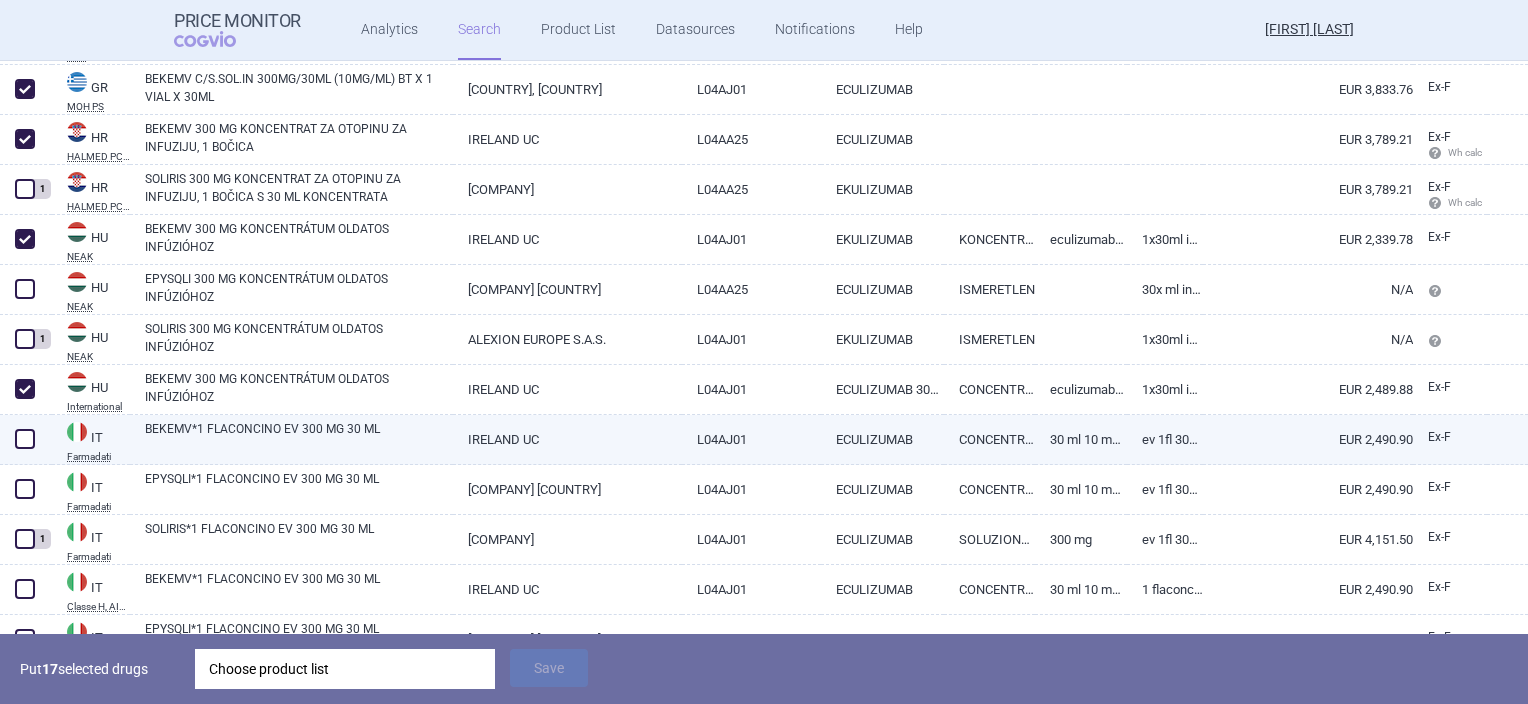 click at bounding box center [25, 439] 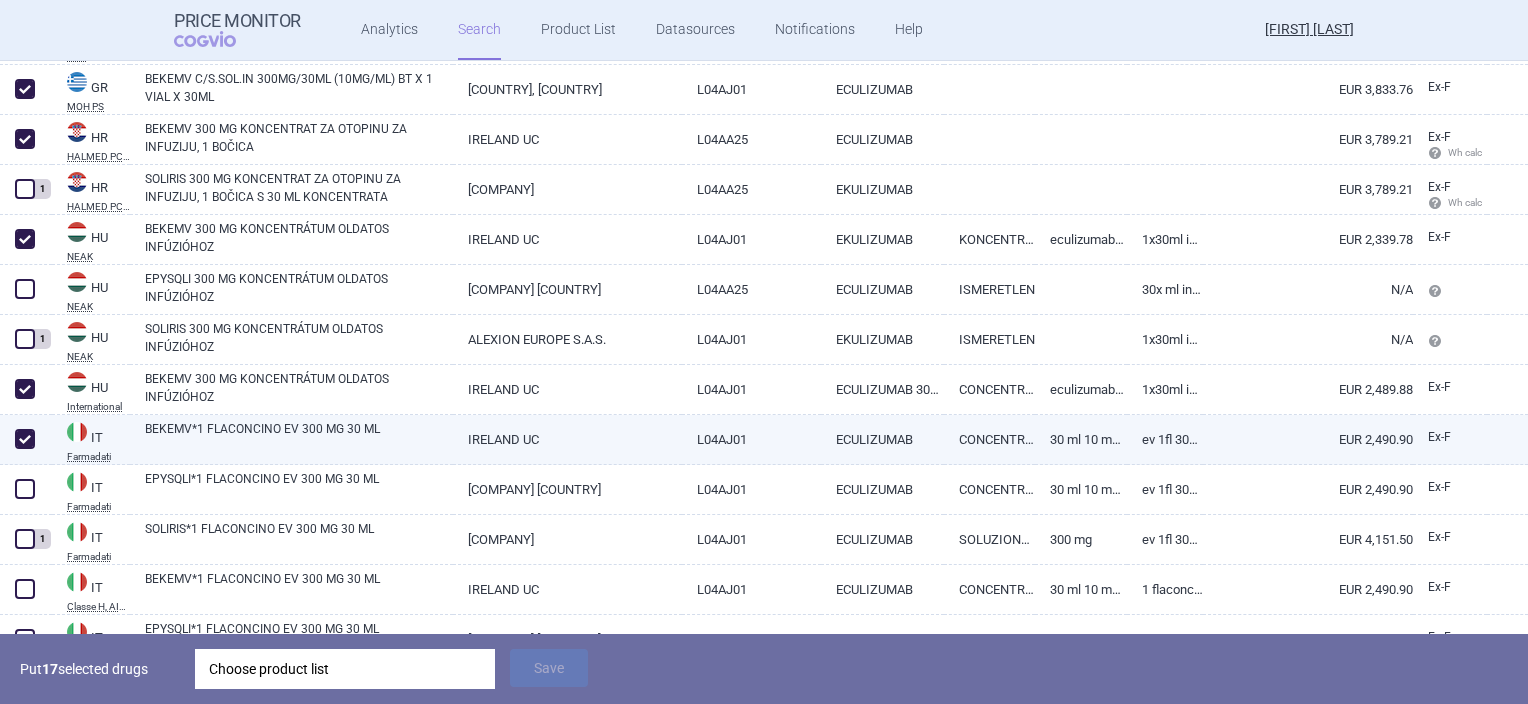 checkbox on "true" 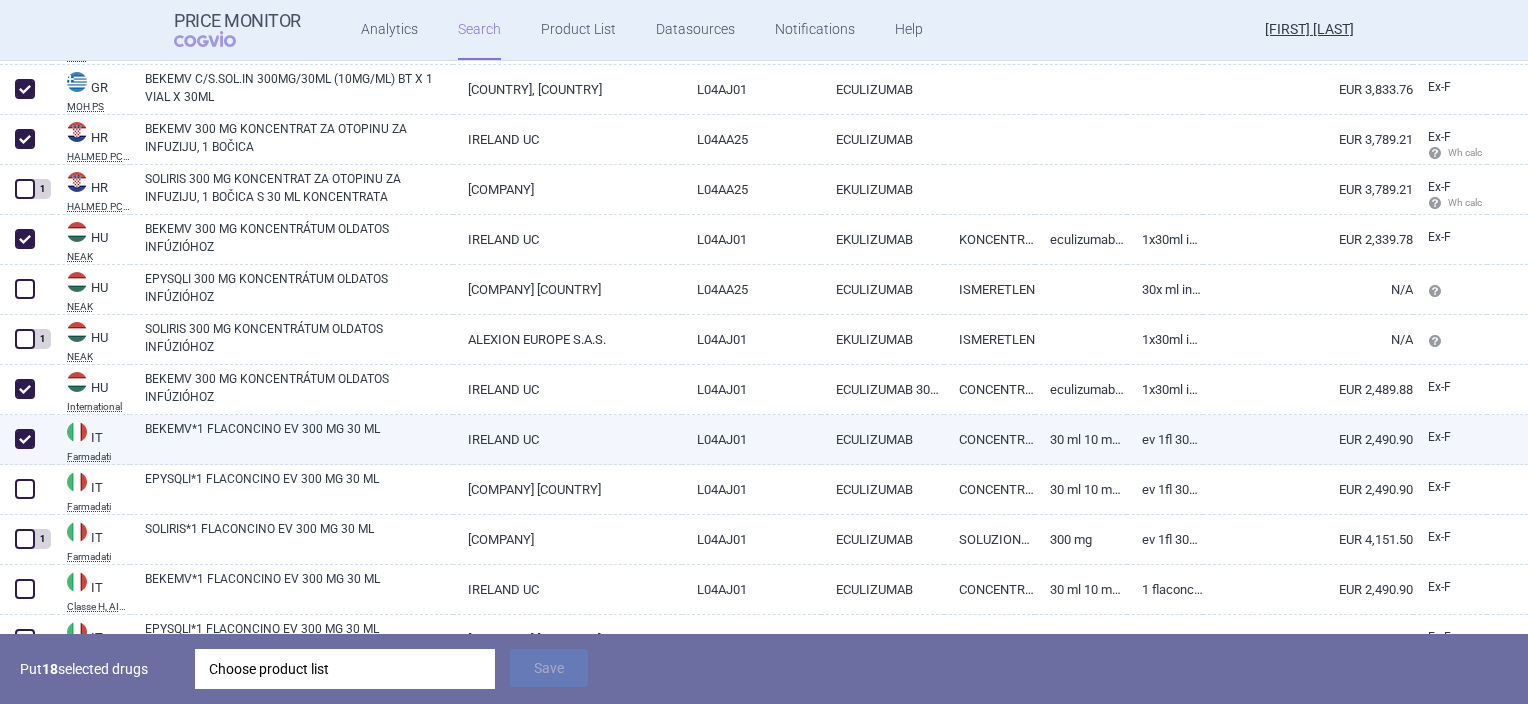 scroll, scrollTop: 2000, scrollLeft: 0, axis: vertical 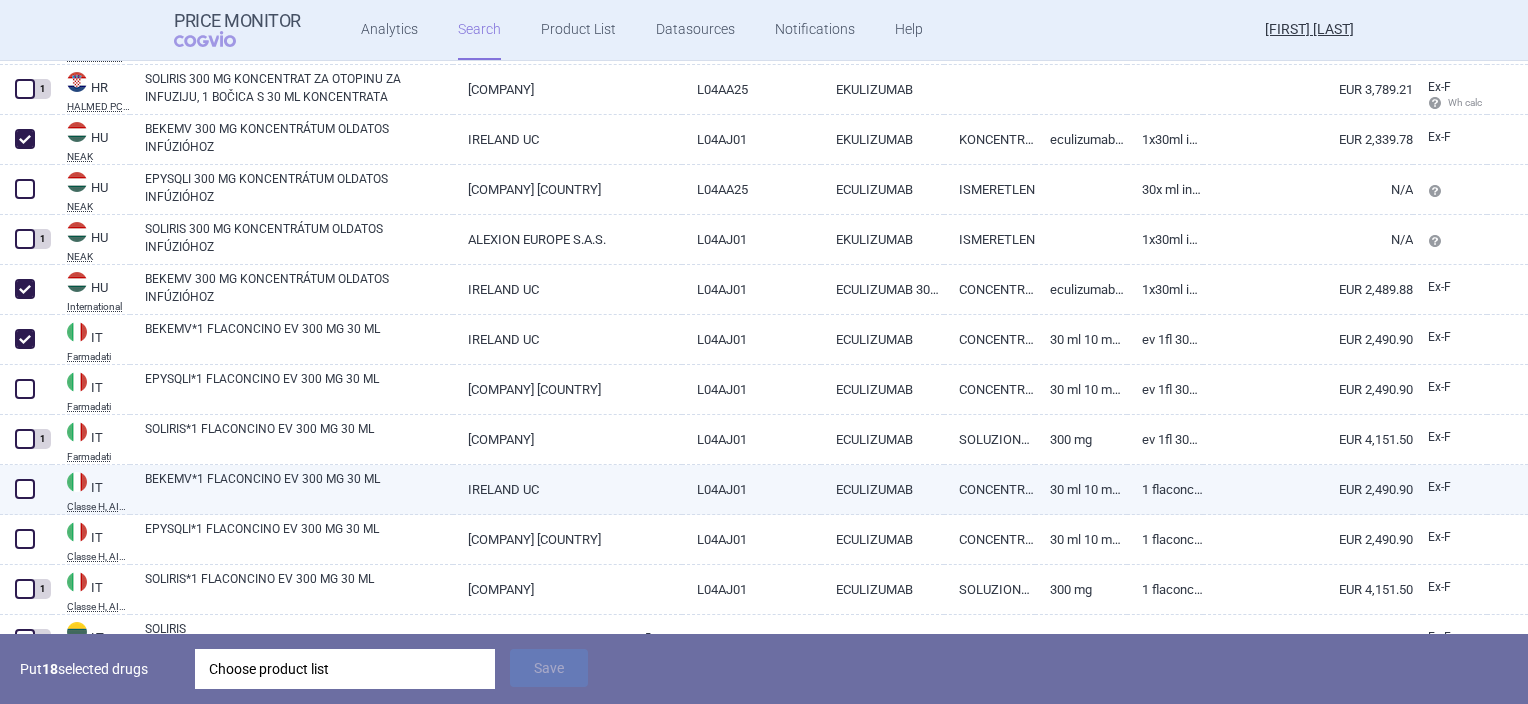 click at bounding box center (25, 489) 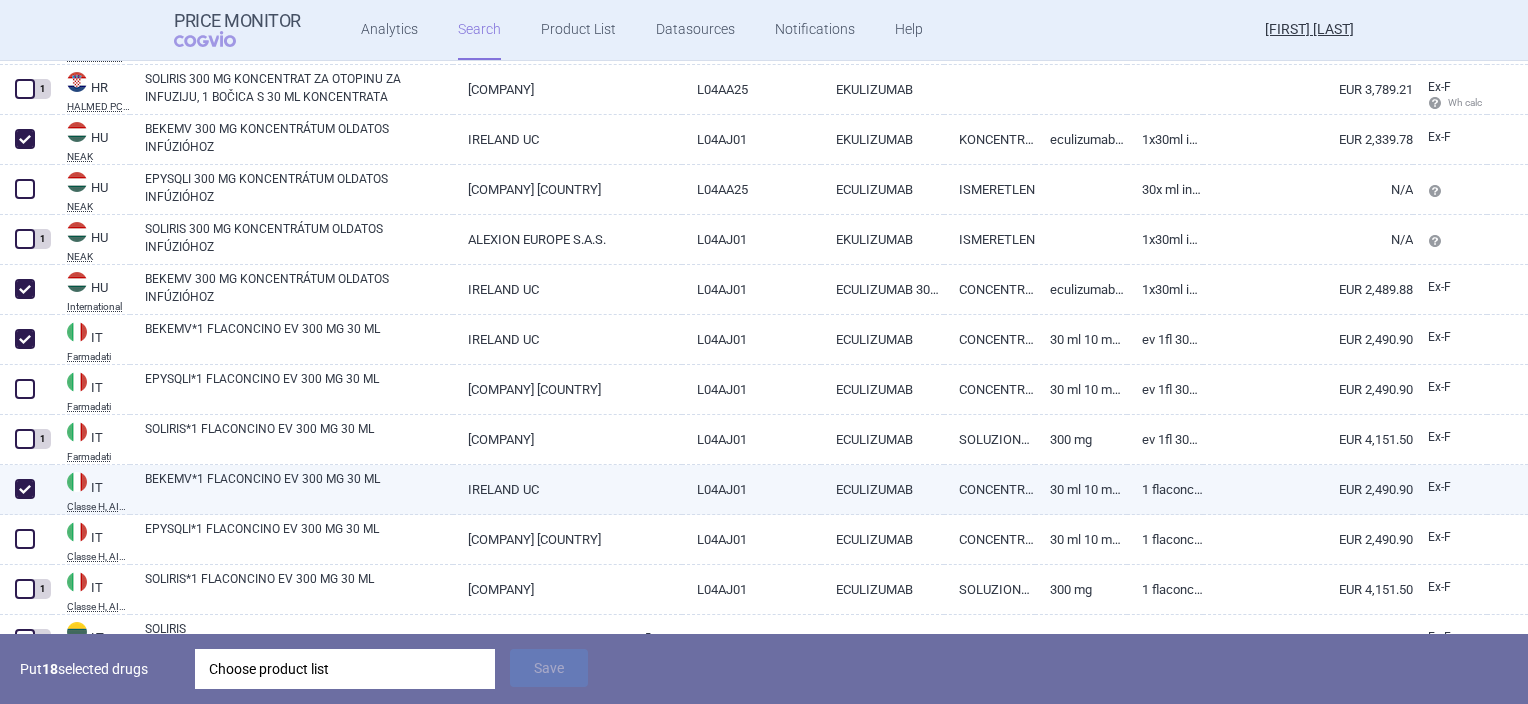 checkbox on "true" 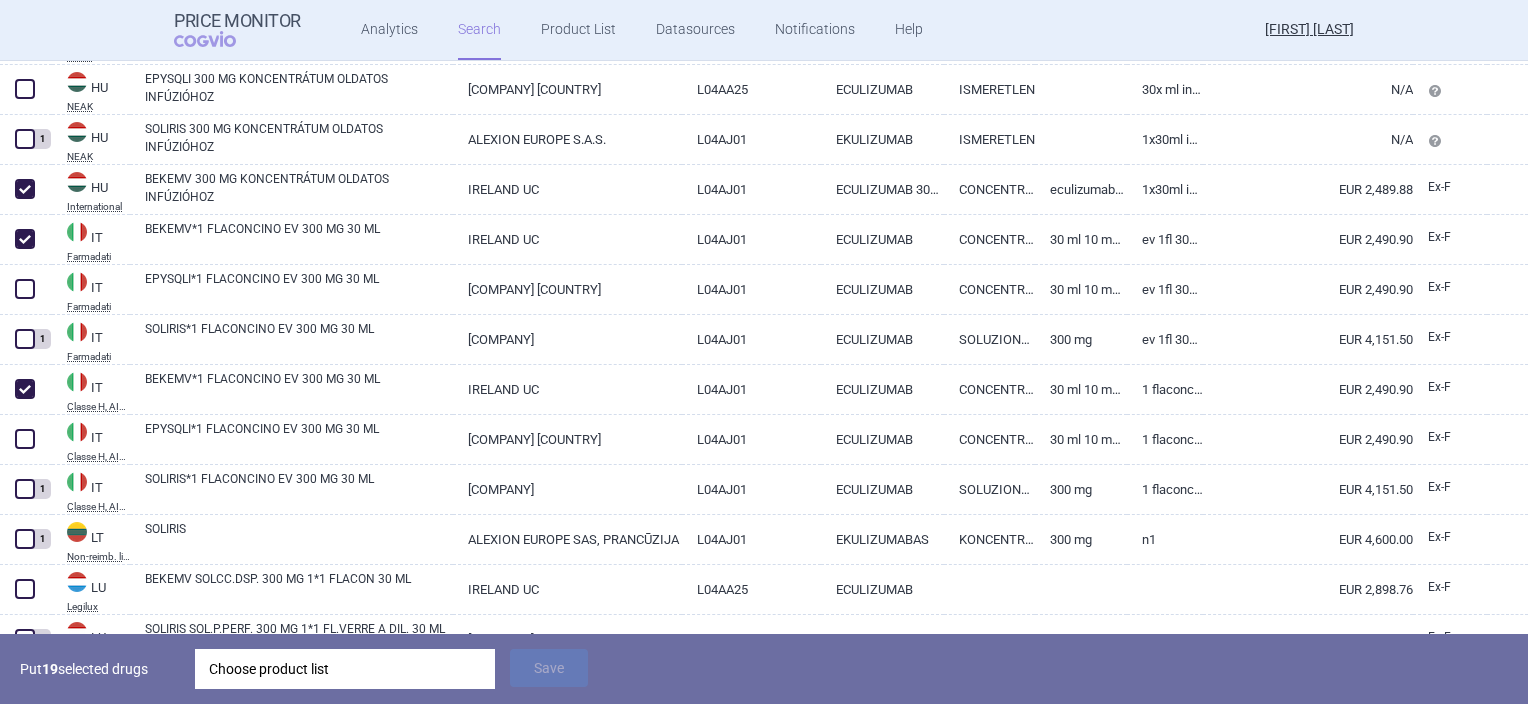 scroll, scrollTop: 2200, scrollLeft: 0, axis: vertical 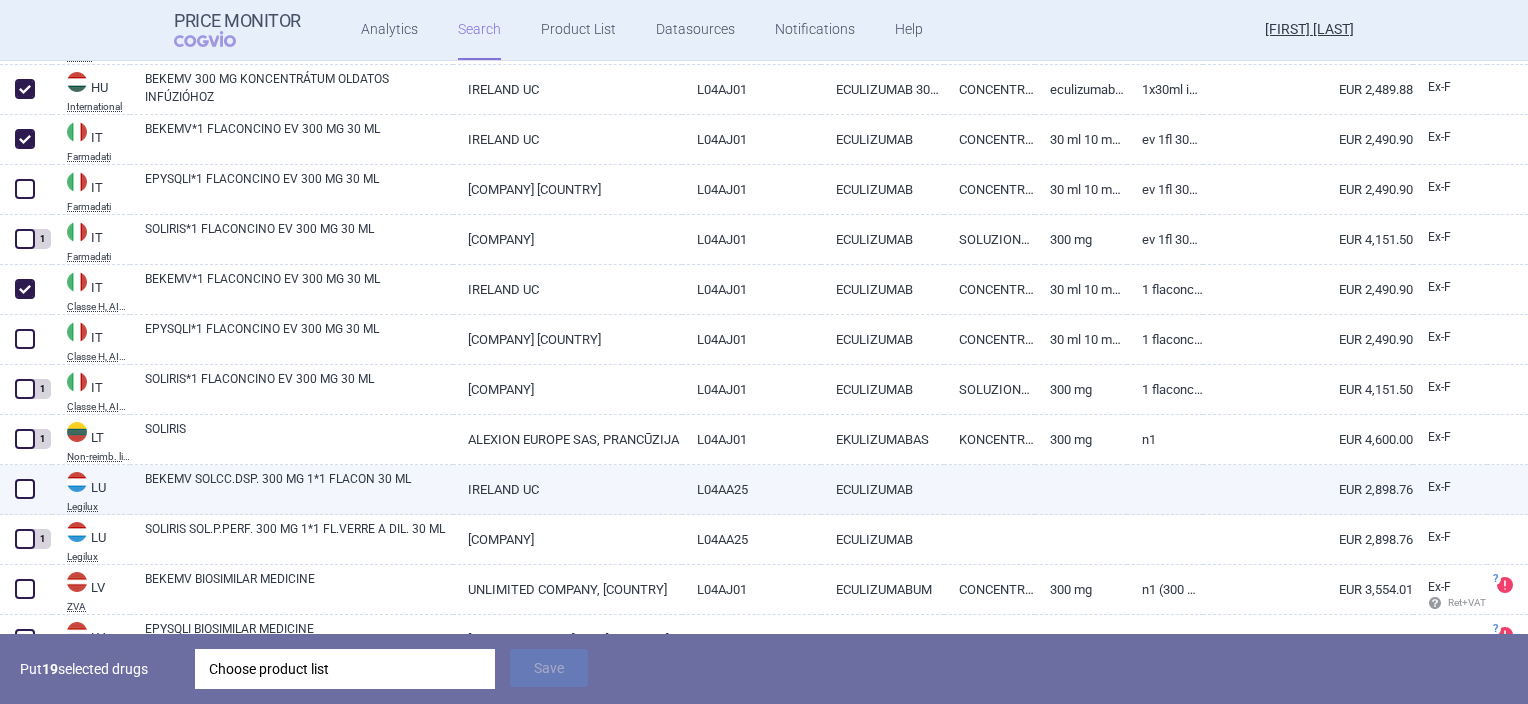 click at bounding box center (25, 489) 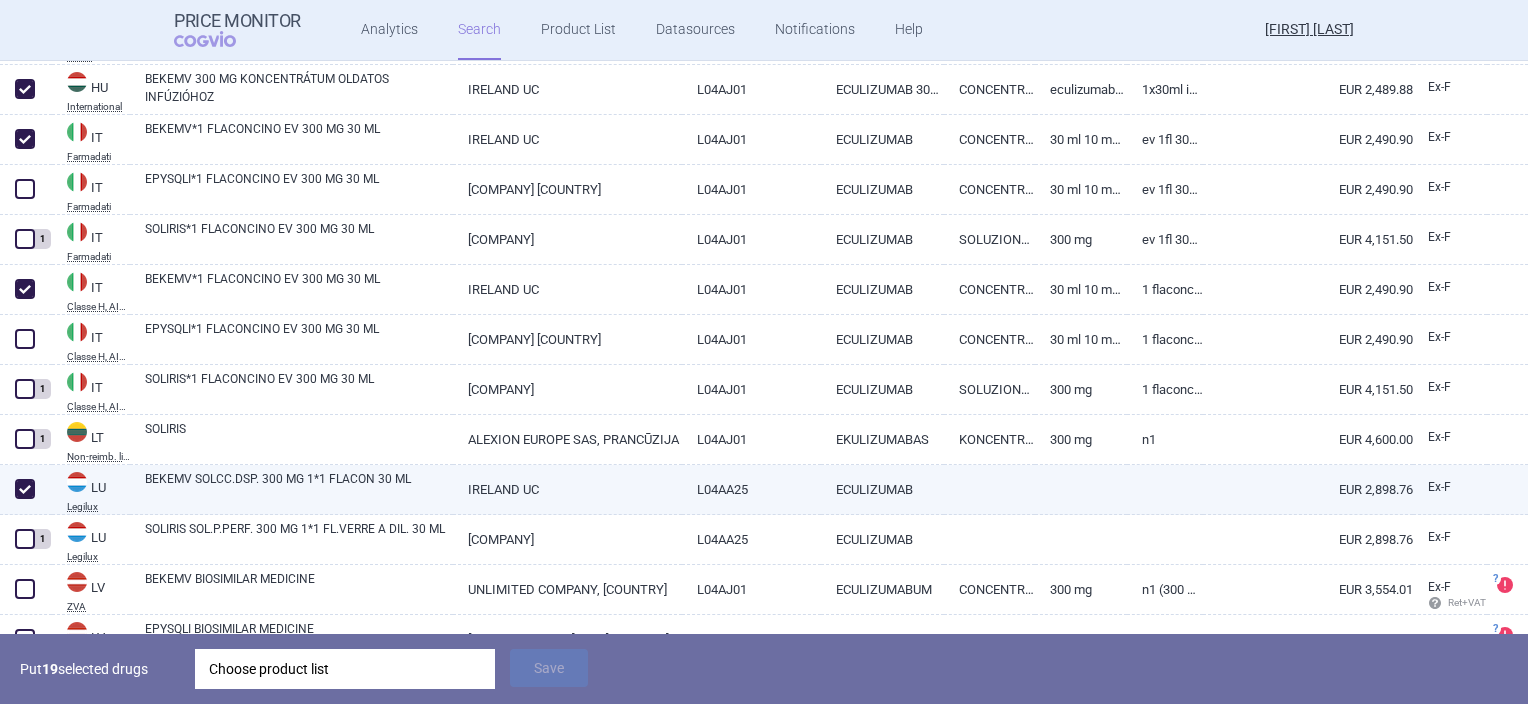 checkbox on "true" 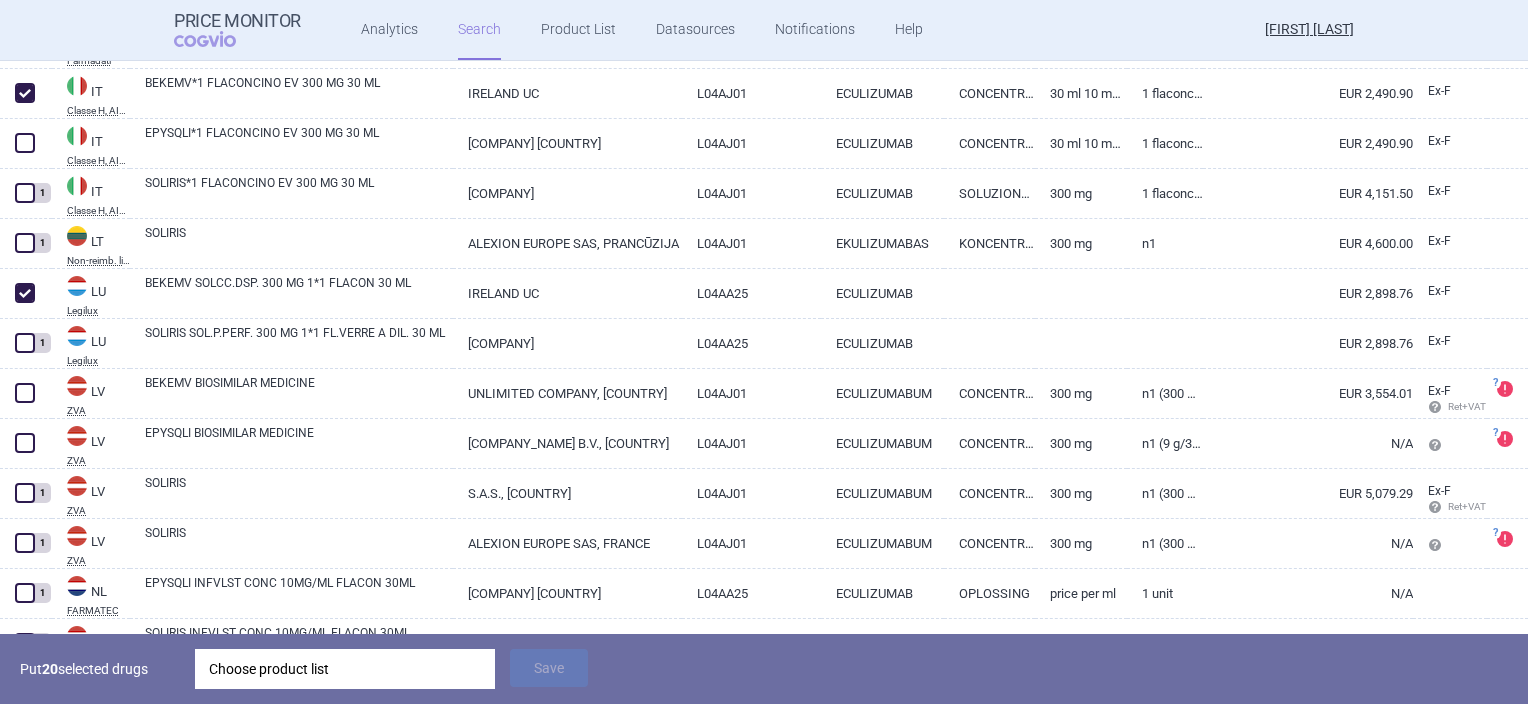 scroll, scrollTop: 2400, scrollLeft: 0, axis: vertical 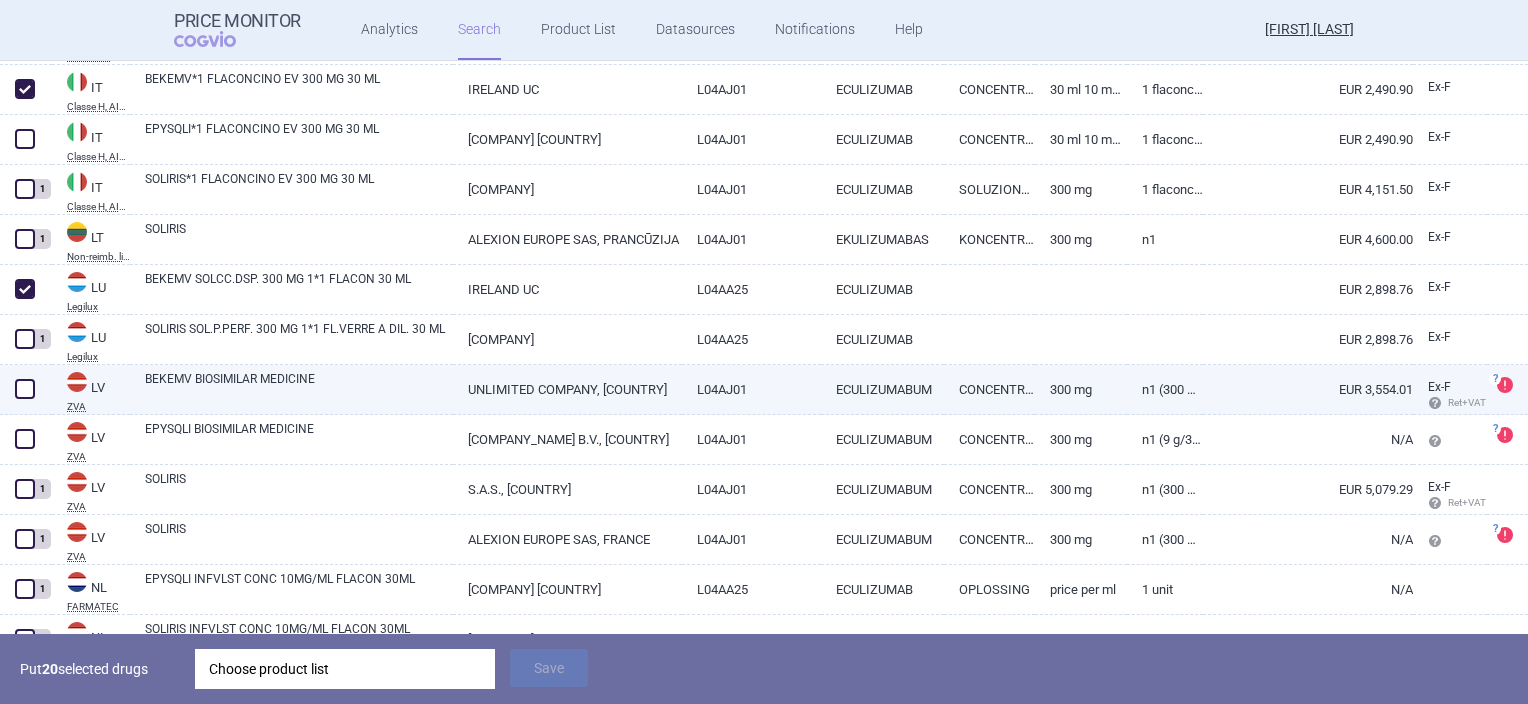 click at bounding box center [25, 389] 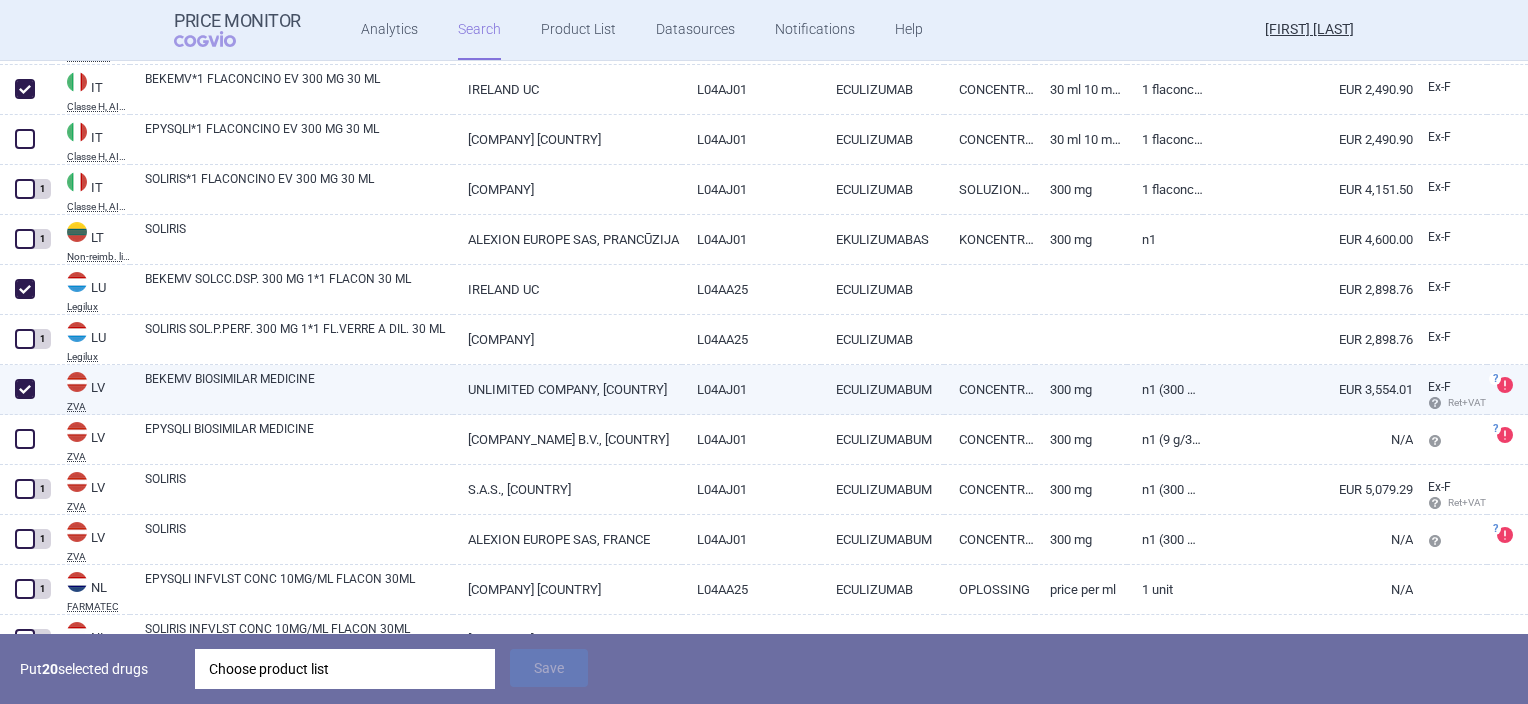 checkbox on "true" 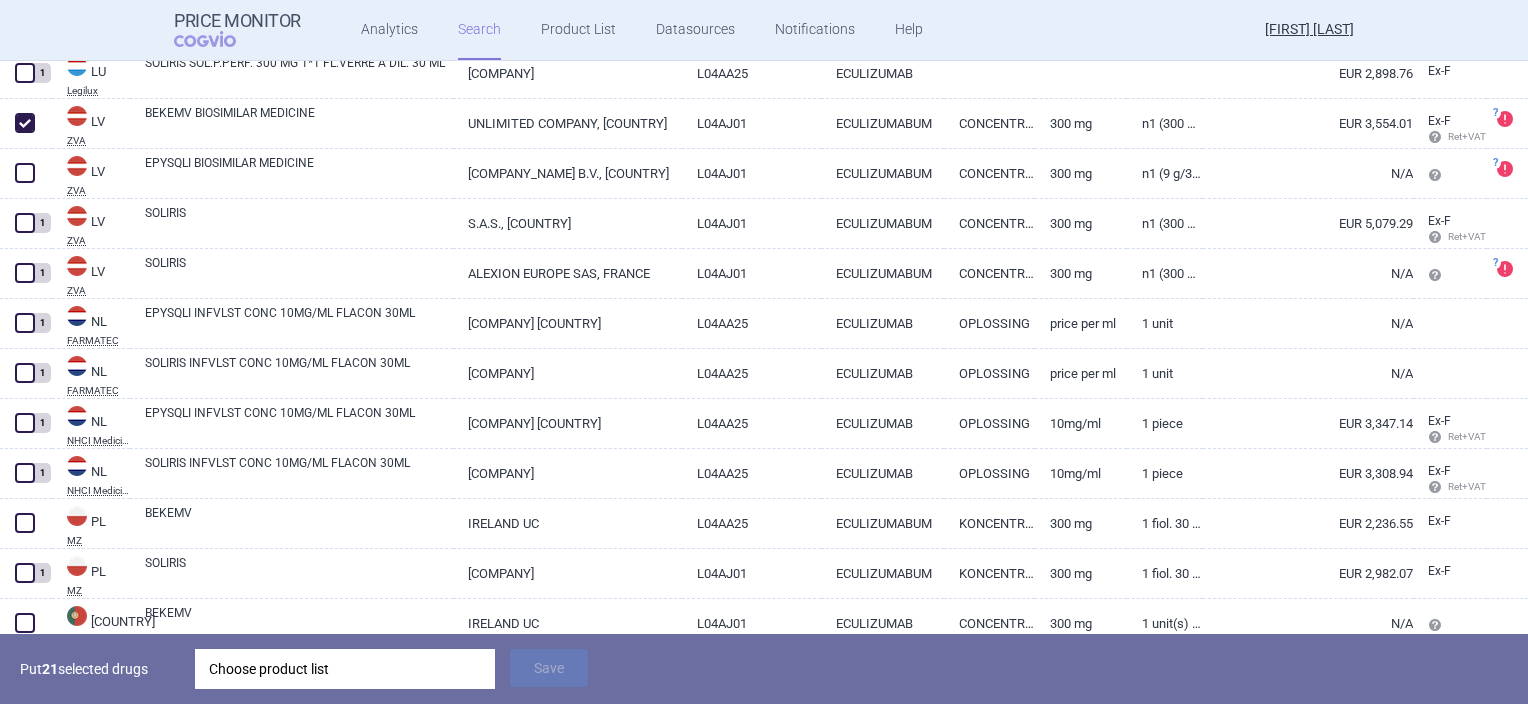 scroll, scrollTop: 2700, scrollLeft: 0, axis: vertical 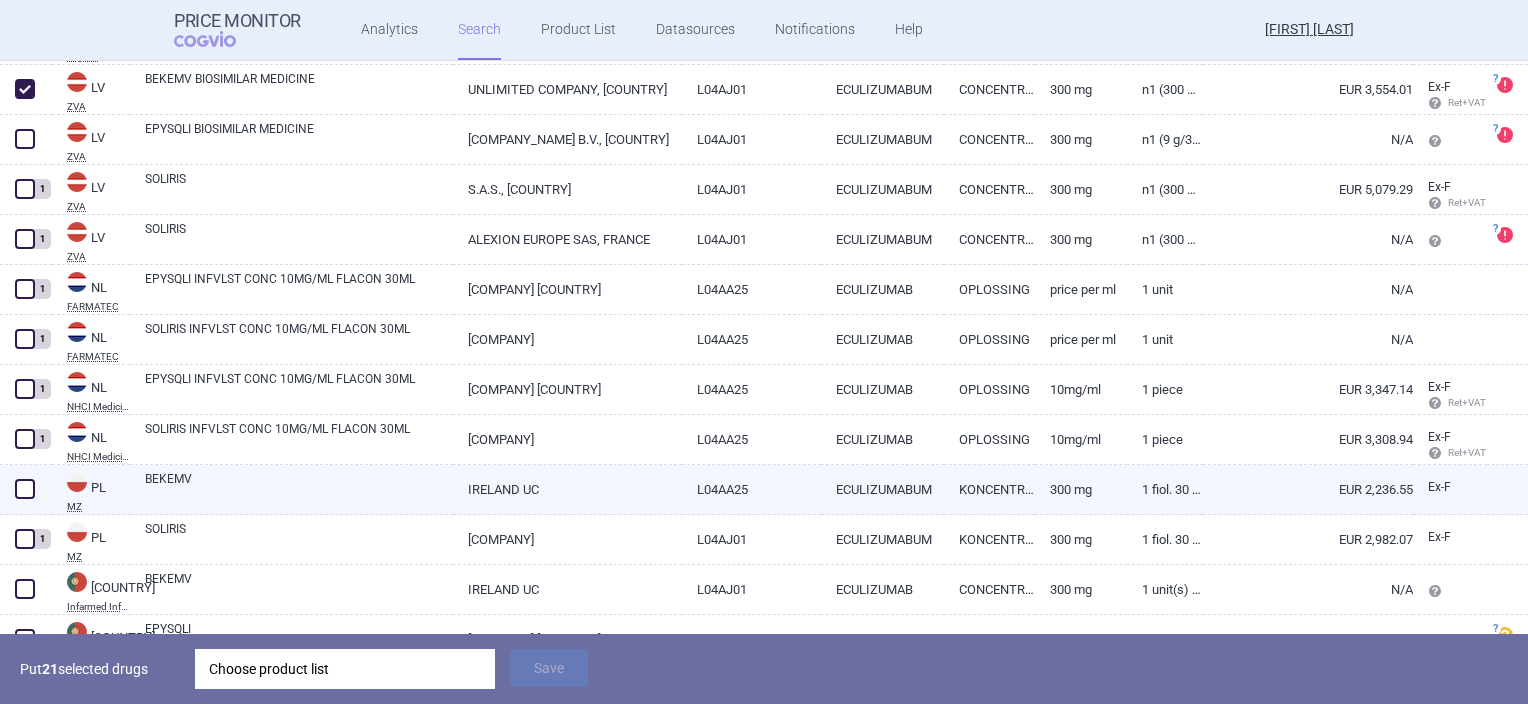 click at bounding box center (25, 489) 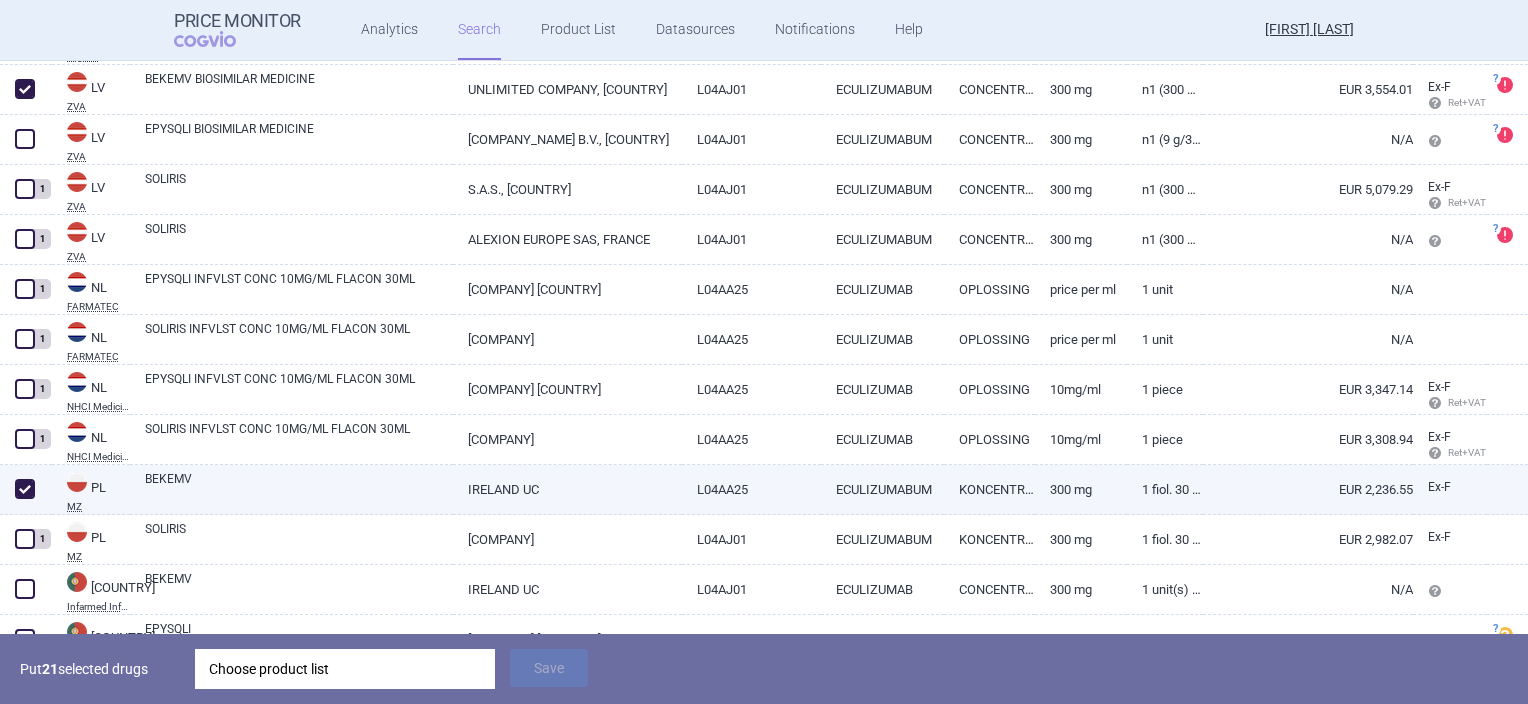checkbox on "true" 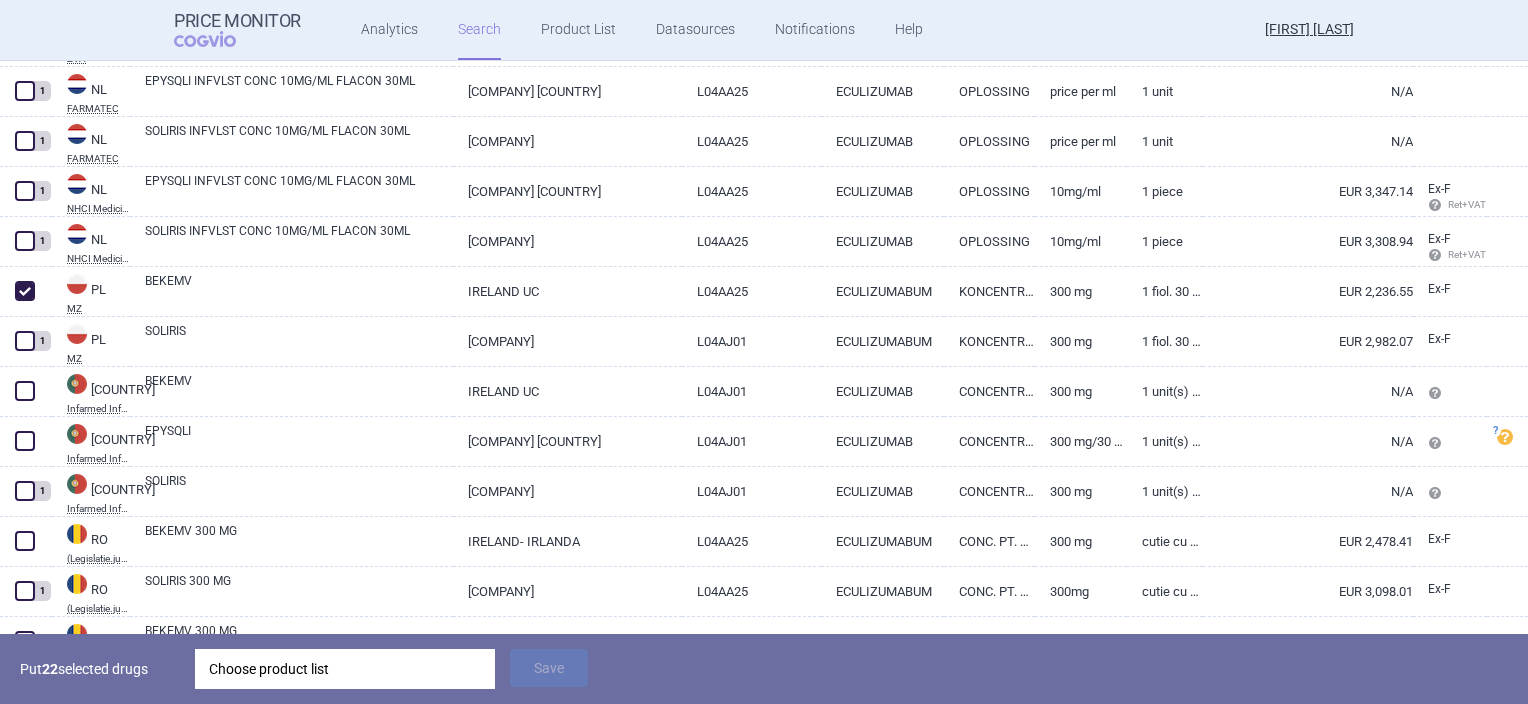 scroll, scrollTop: 2900, scrollLeft: 0, axis: vertical 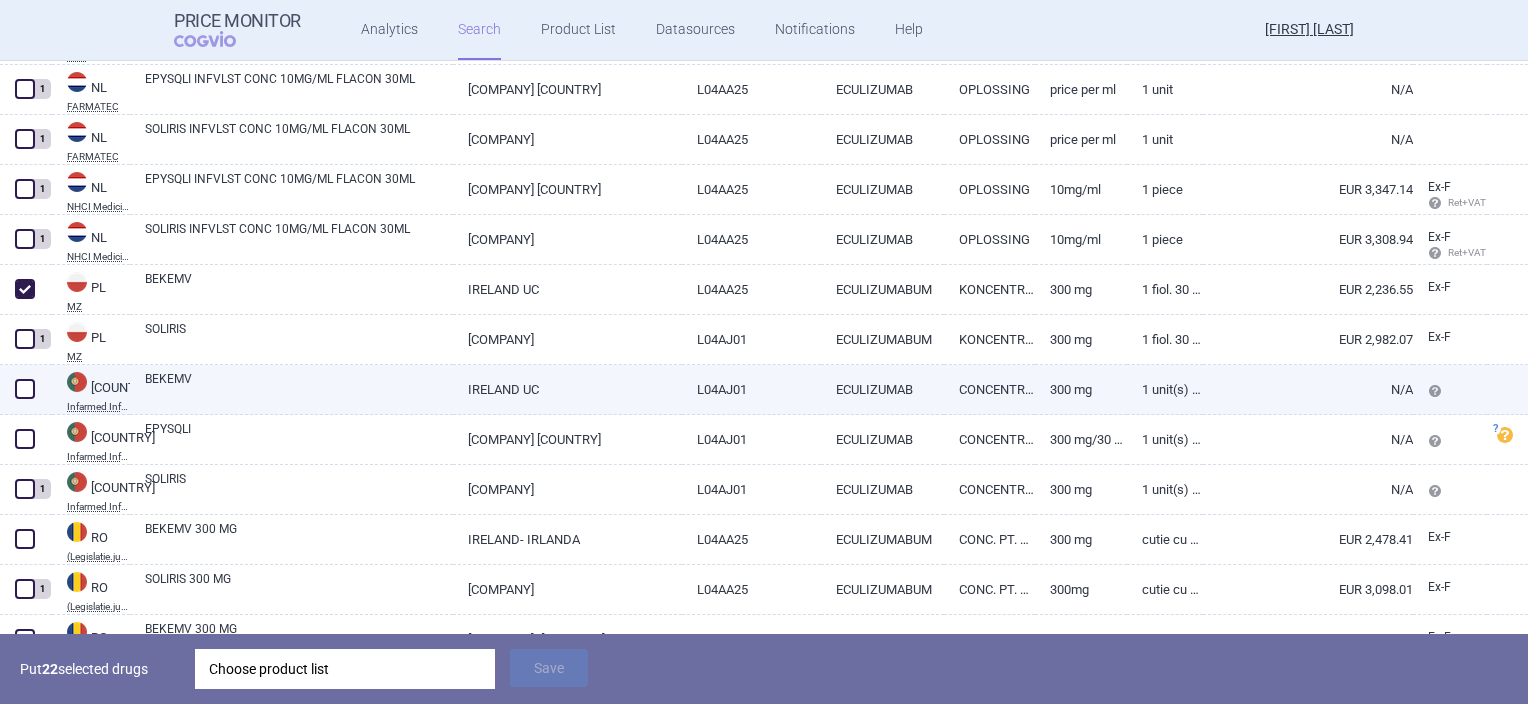 click at bounding box center (25, 389) 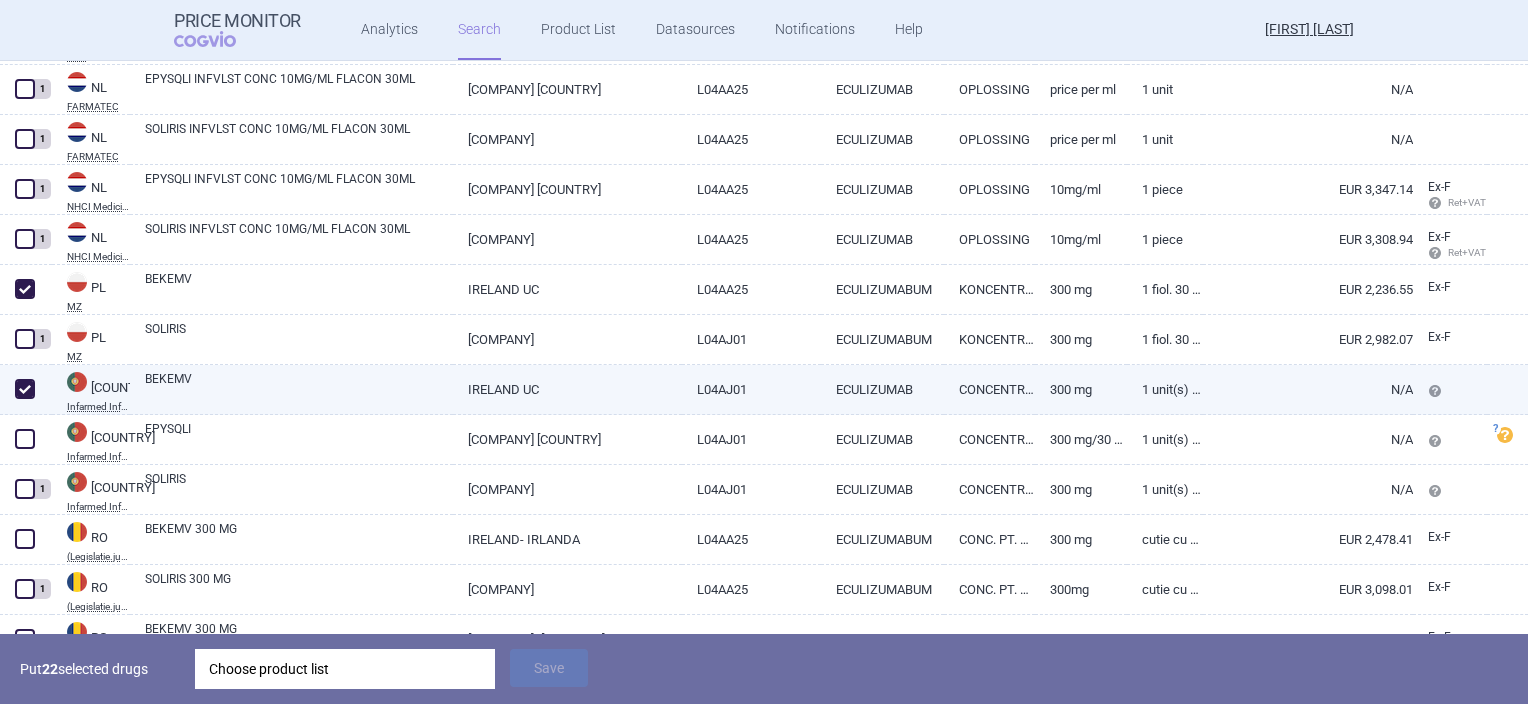 checkbox on "true" 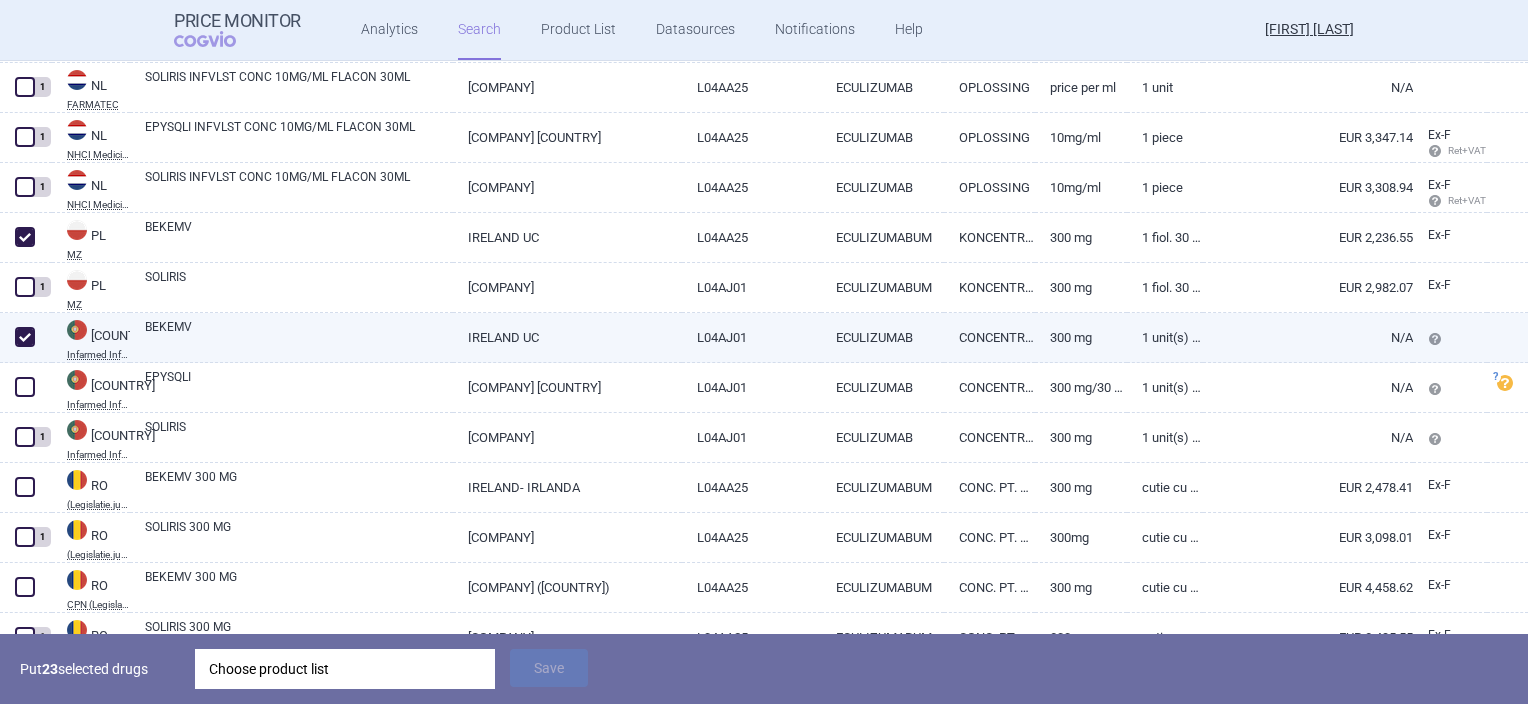 scroll, scrollTop: 3000, scrollLeft: 0, axis: vertical 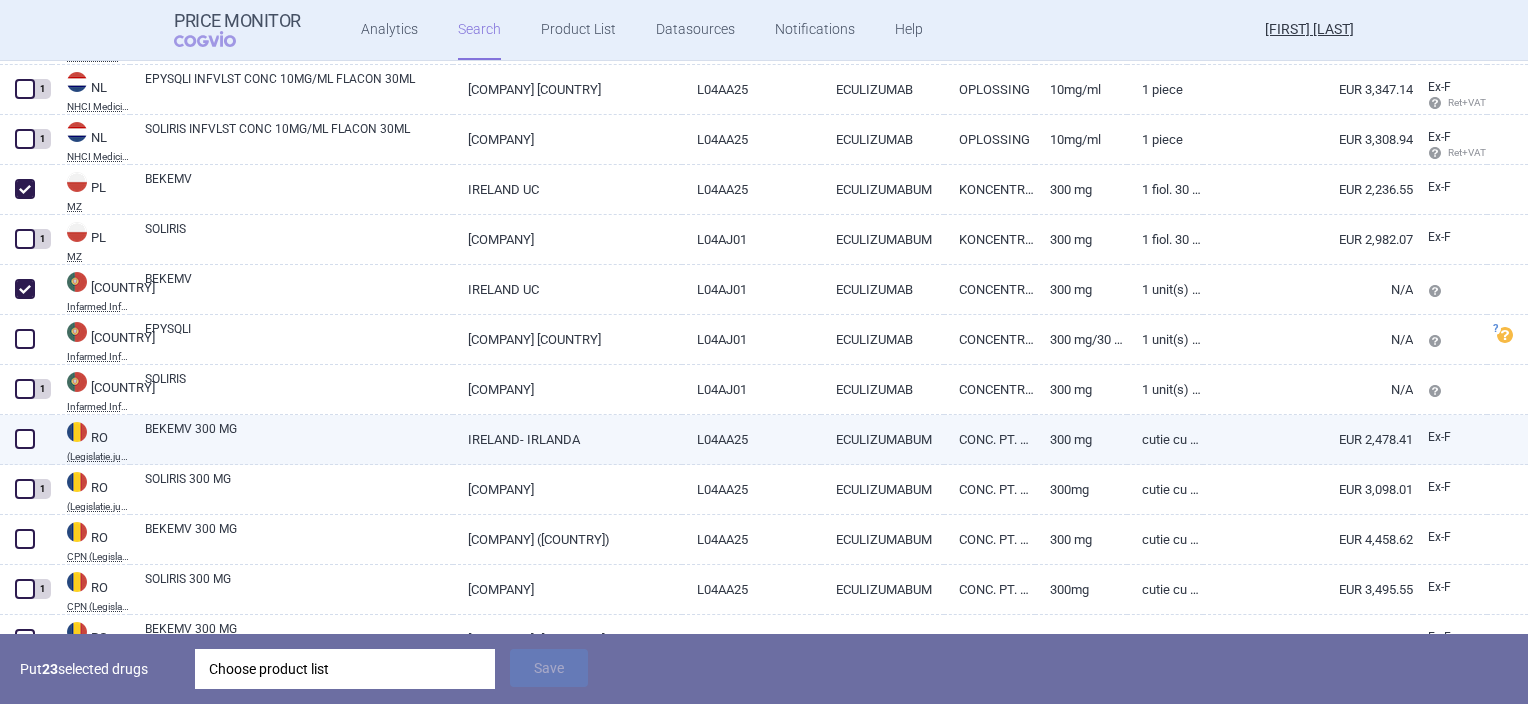 click at bounding box center (25, 439) 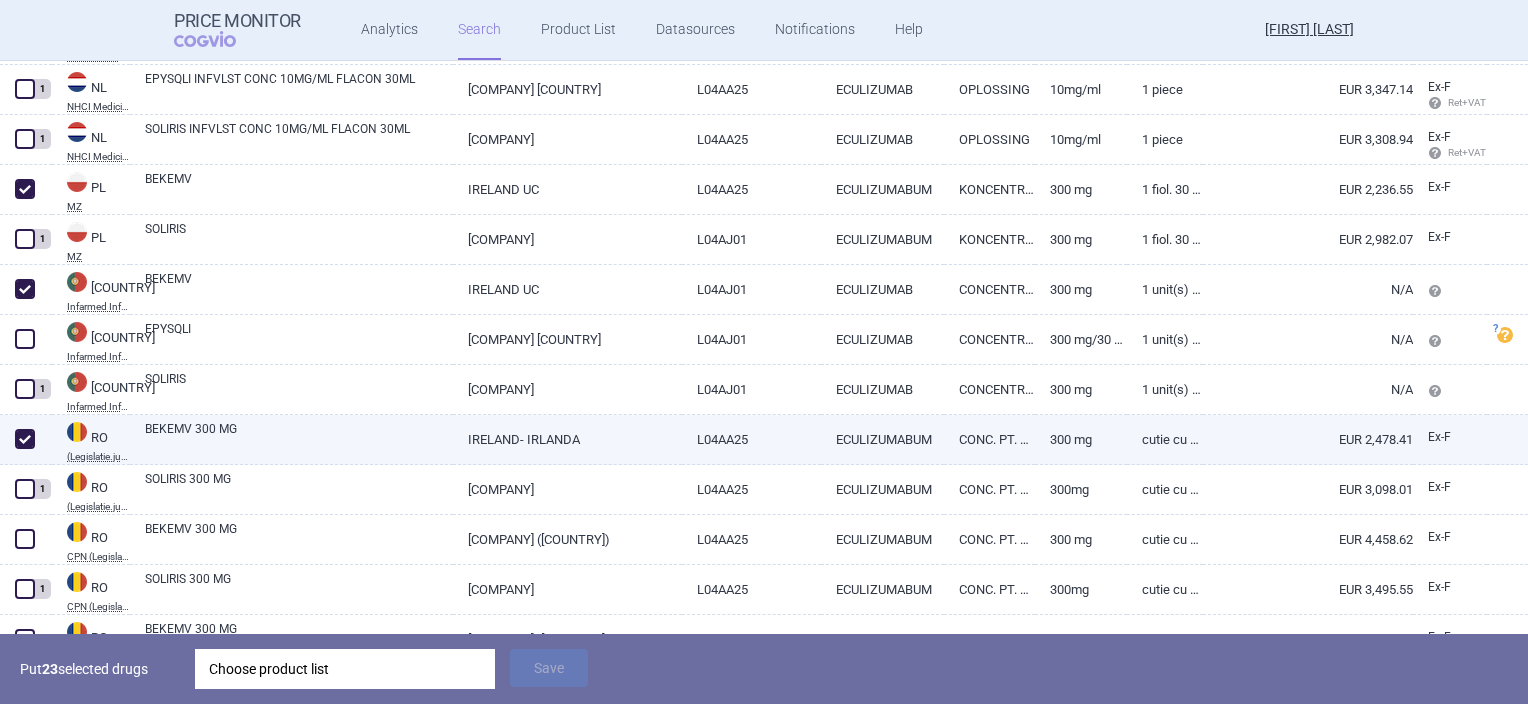 checkbox on "true" 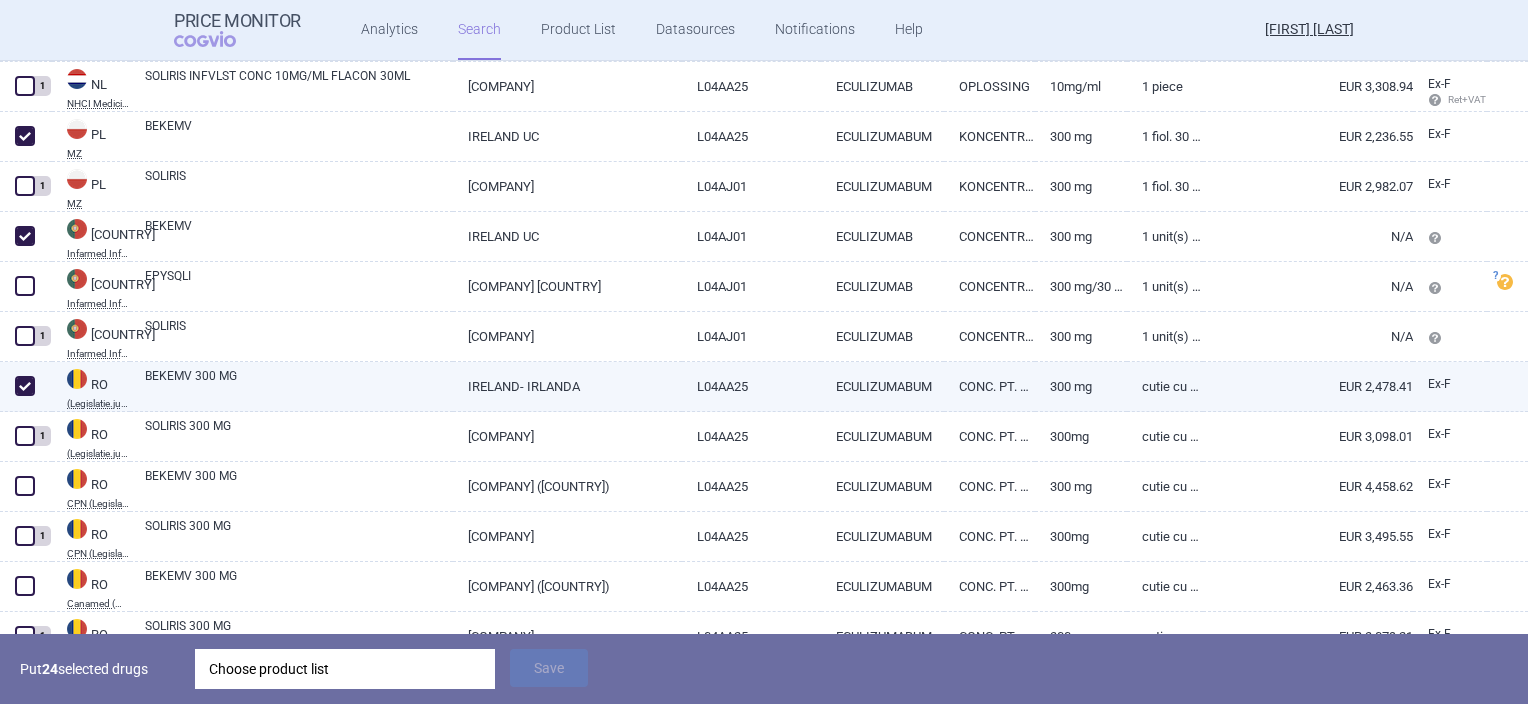scroll, scrollTop: 3100, scrollLeft: 0, axis: vertical 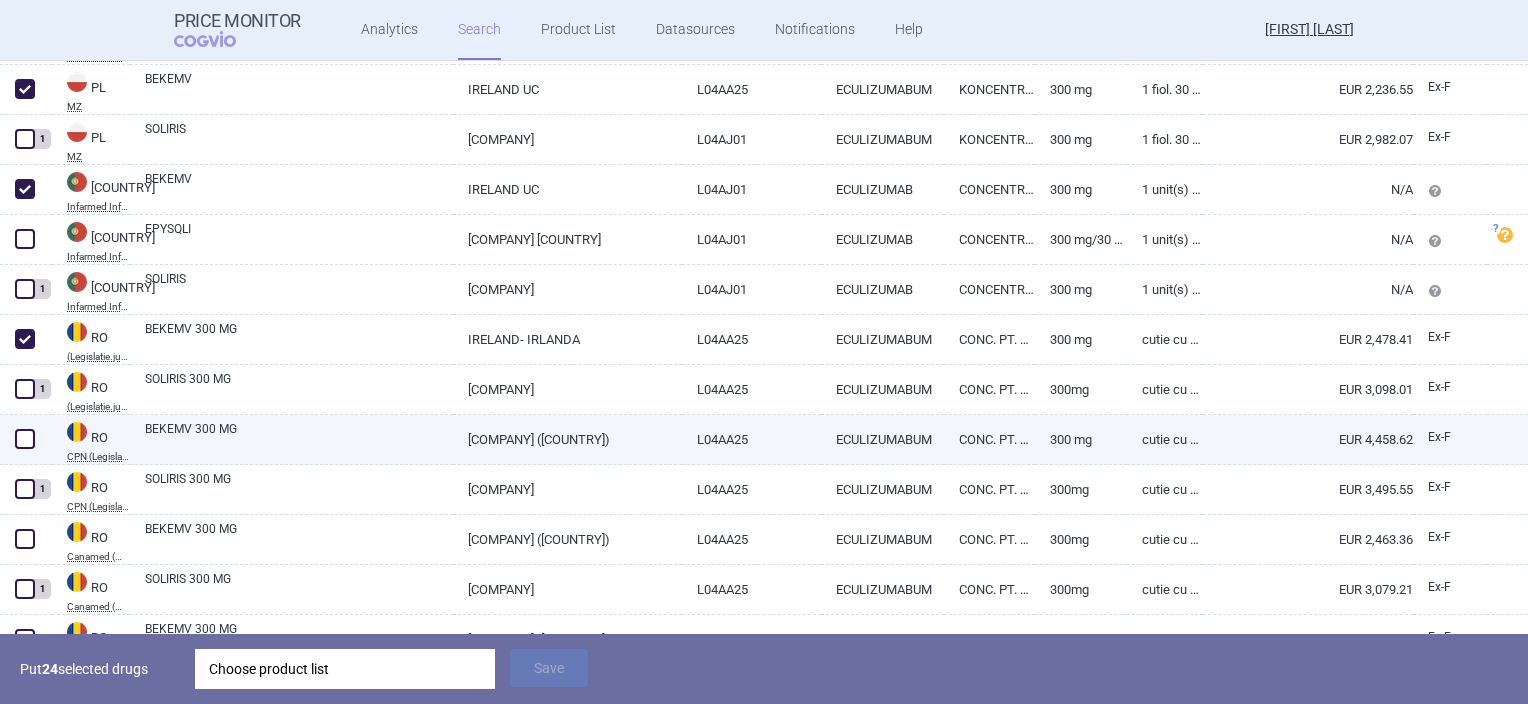 click at bounding box center (25, 439) 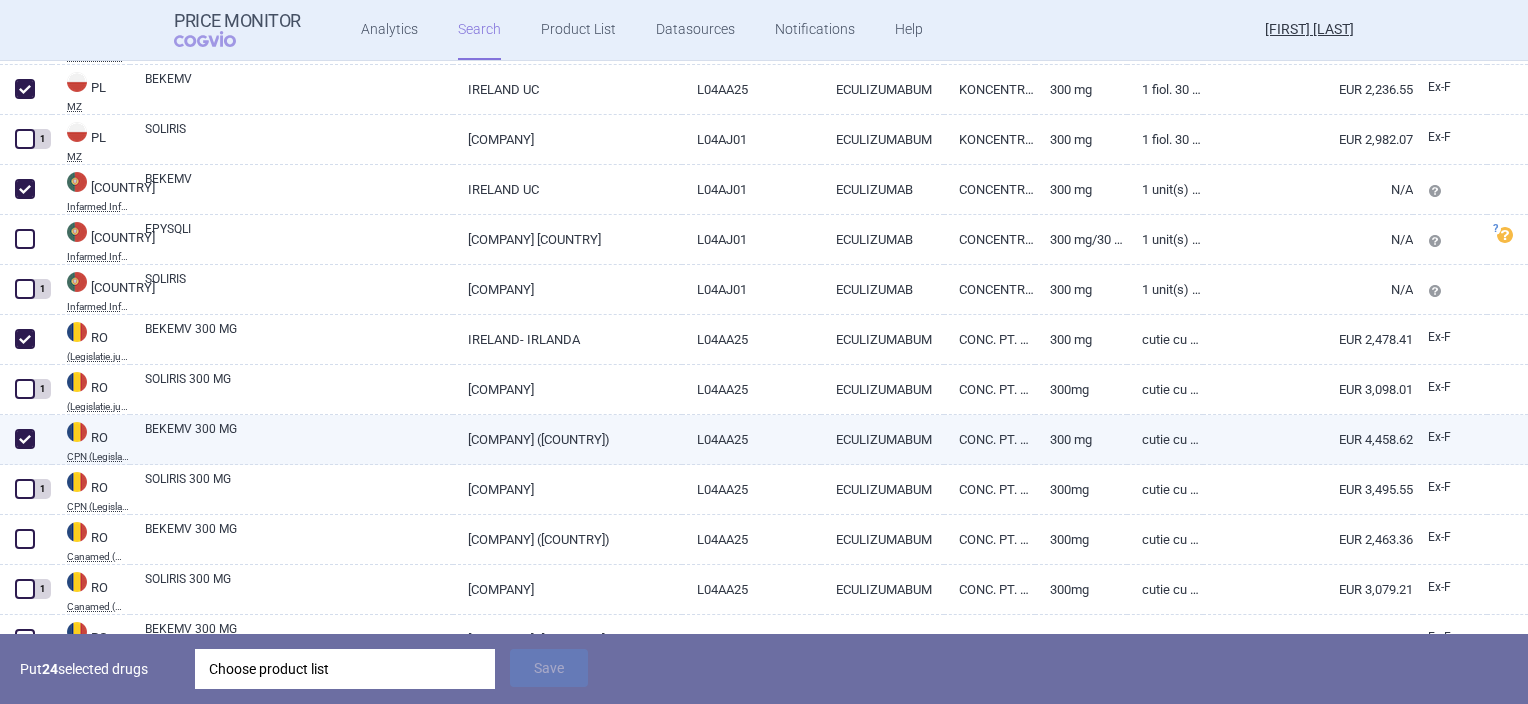 checkbox on "true" 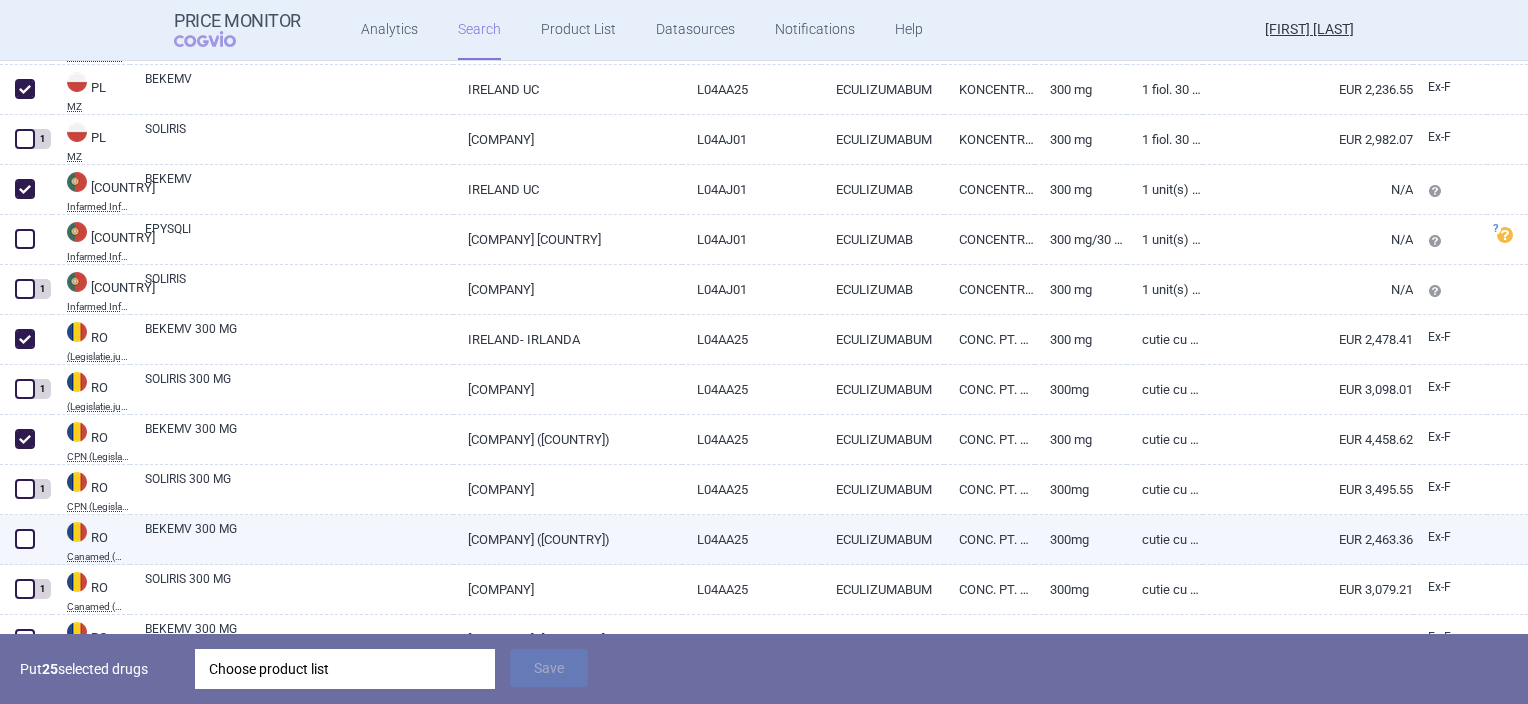 click at bounding box center (25, 539) 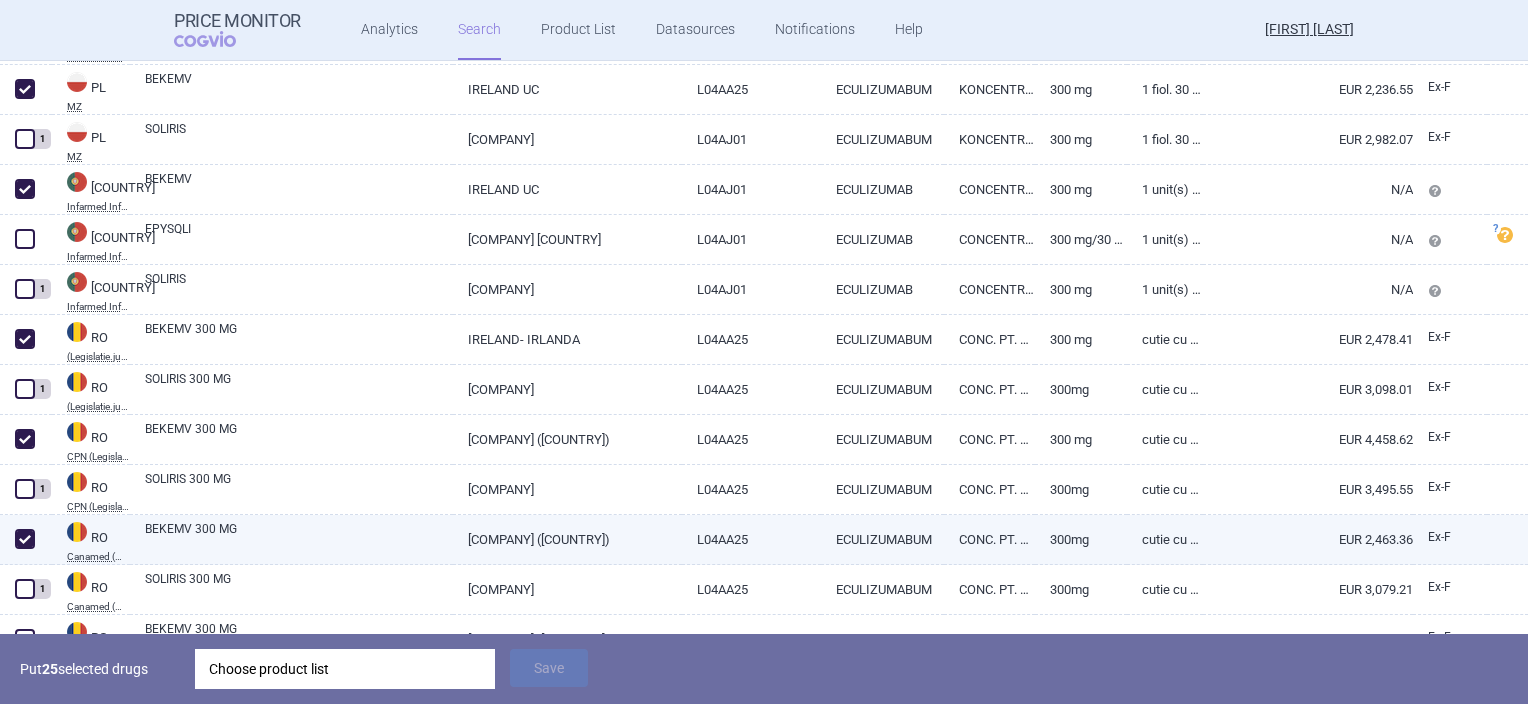 checkbox on "true" 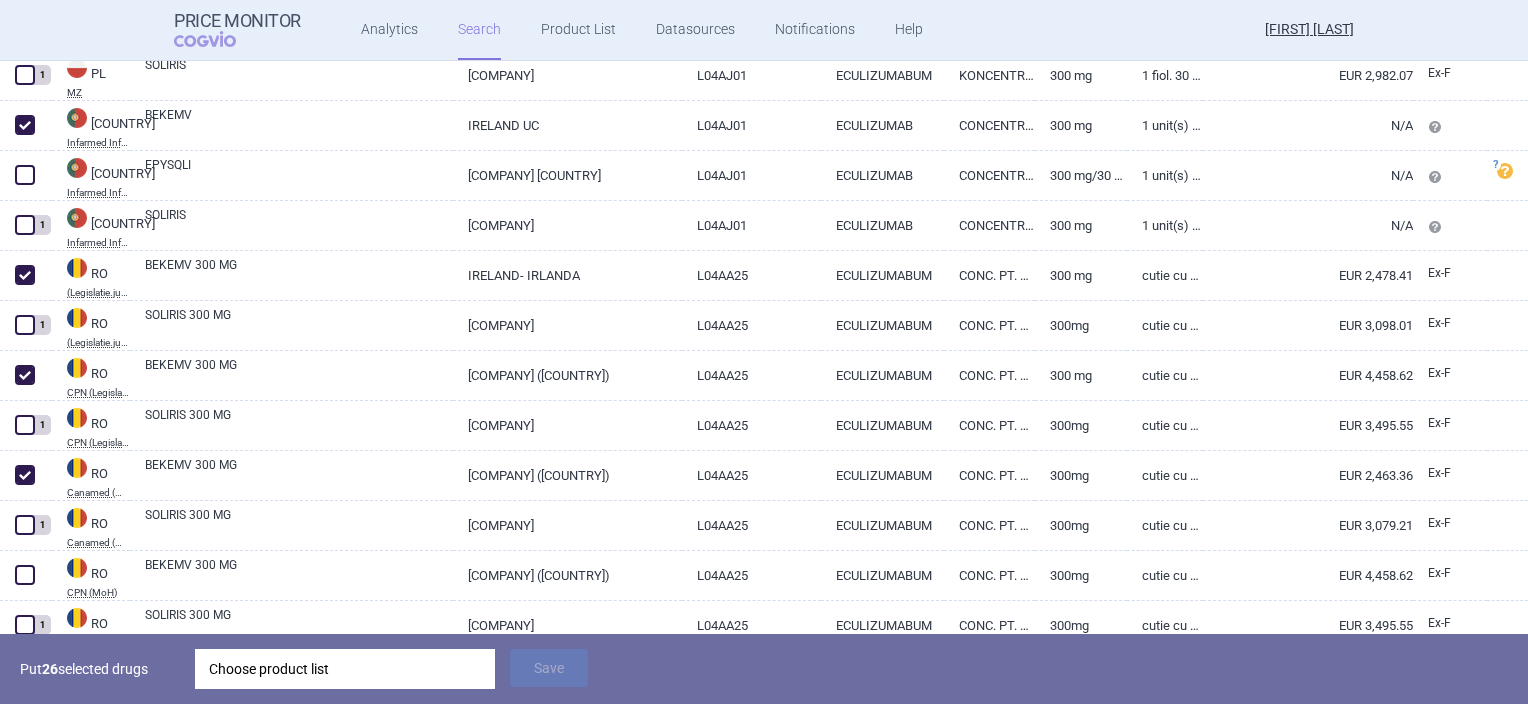 scroll, scrollTop: 3200, scrollLeft: 0, axis: vertical 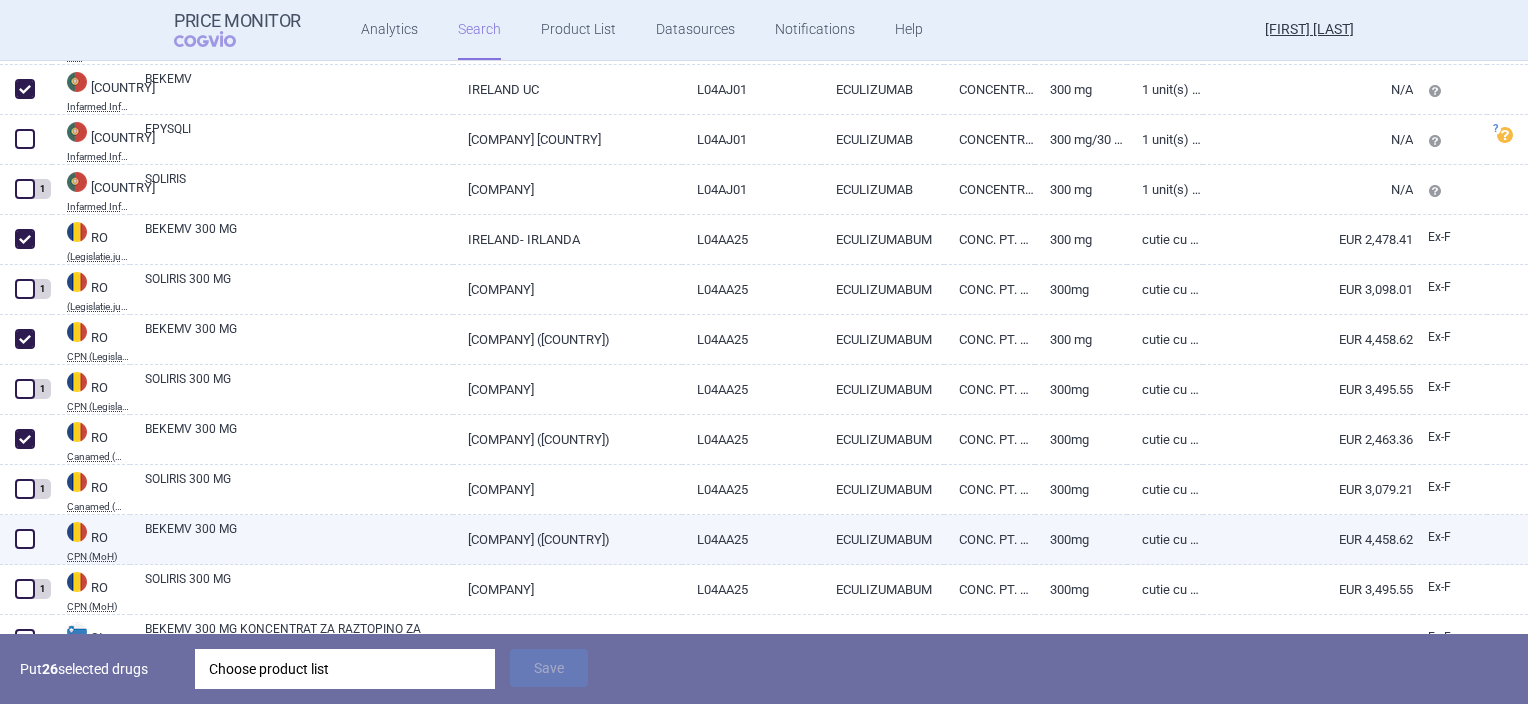 click at bounding box center [25, 539] 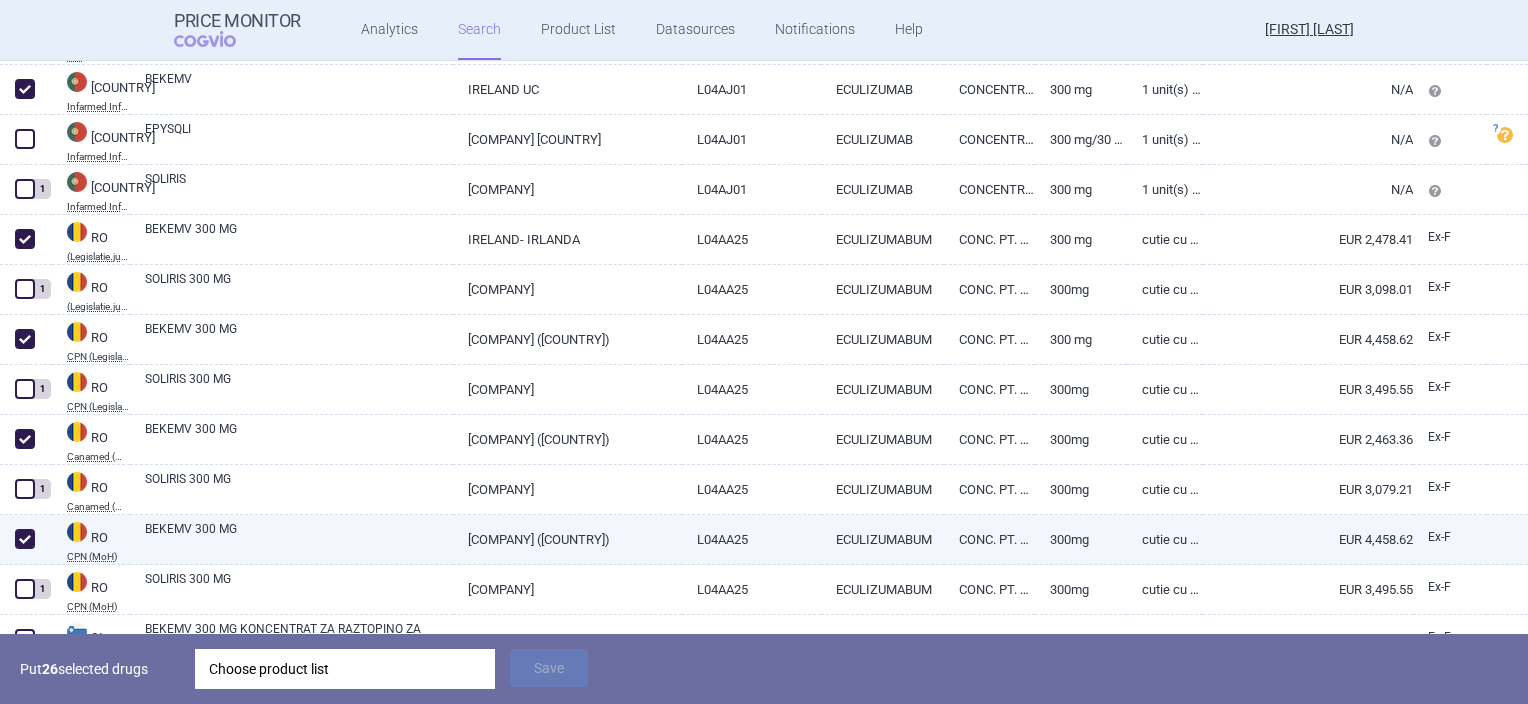 checkbox on "true" 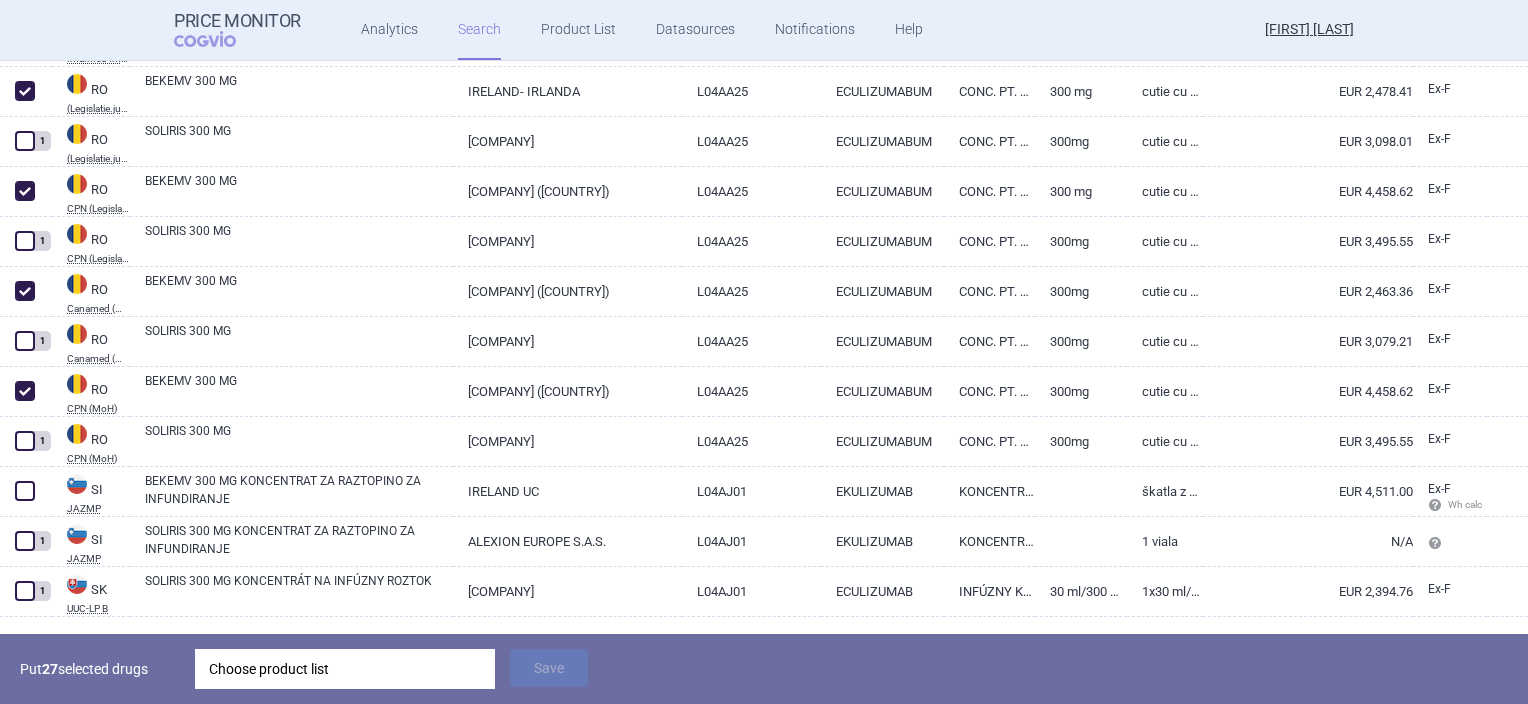 scroll, scrollTop: 3396, scrollLeft: 0, axis: vertical 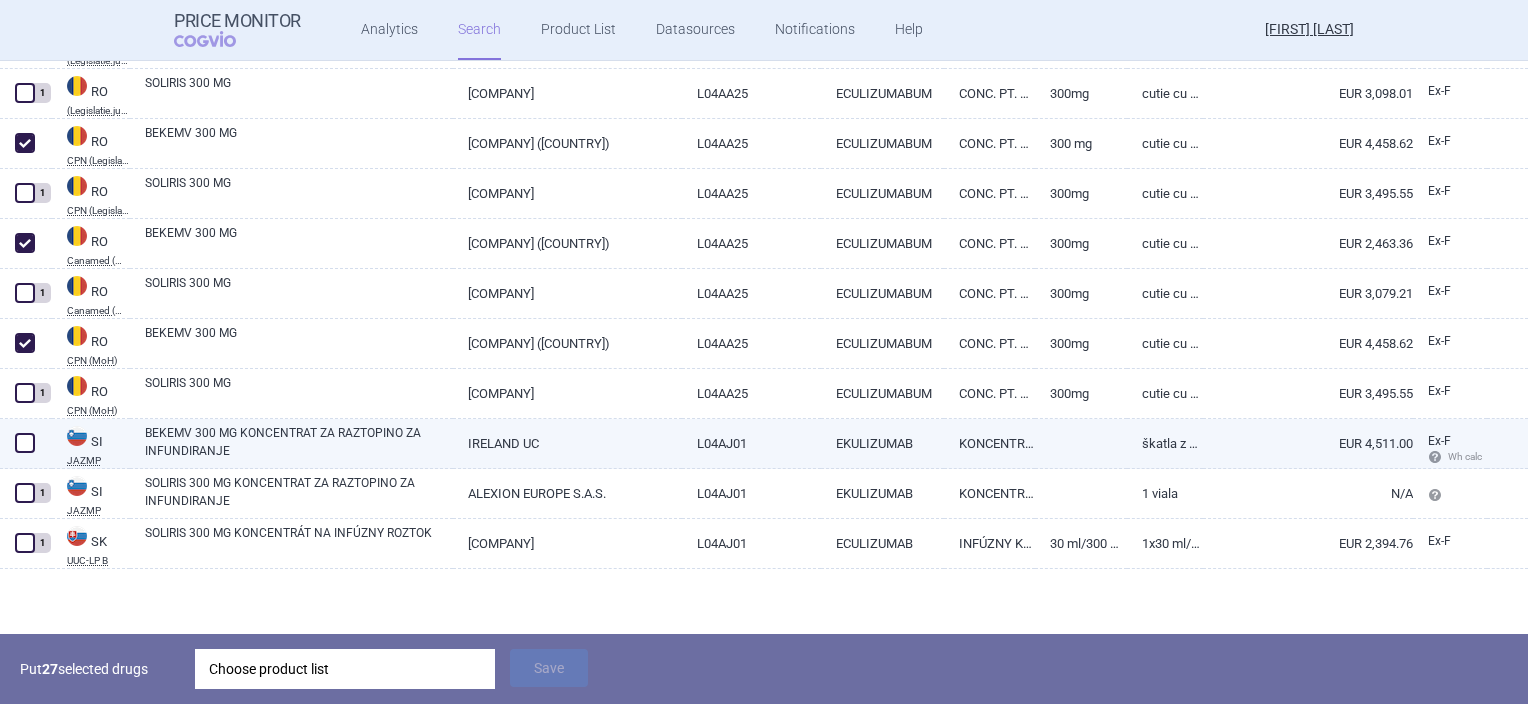 click at bounding box center (25, 443) 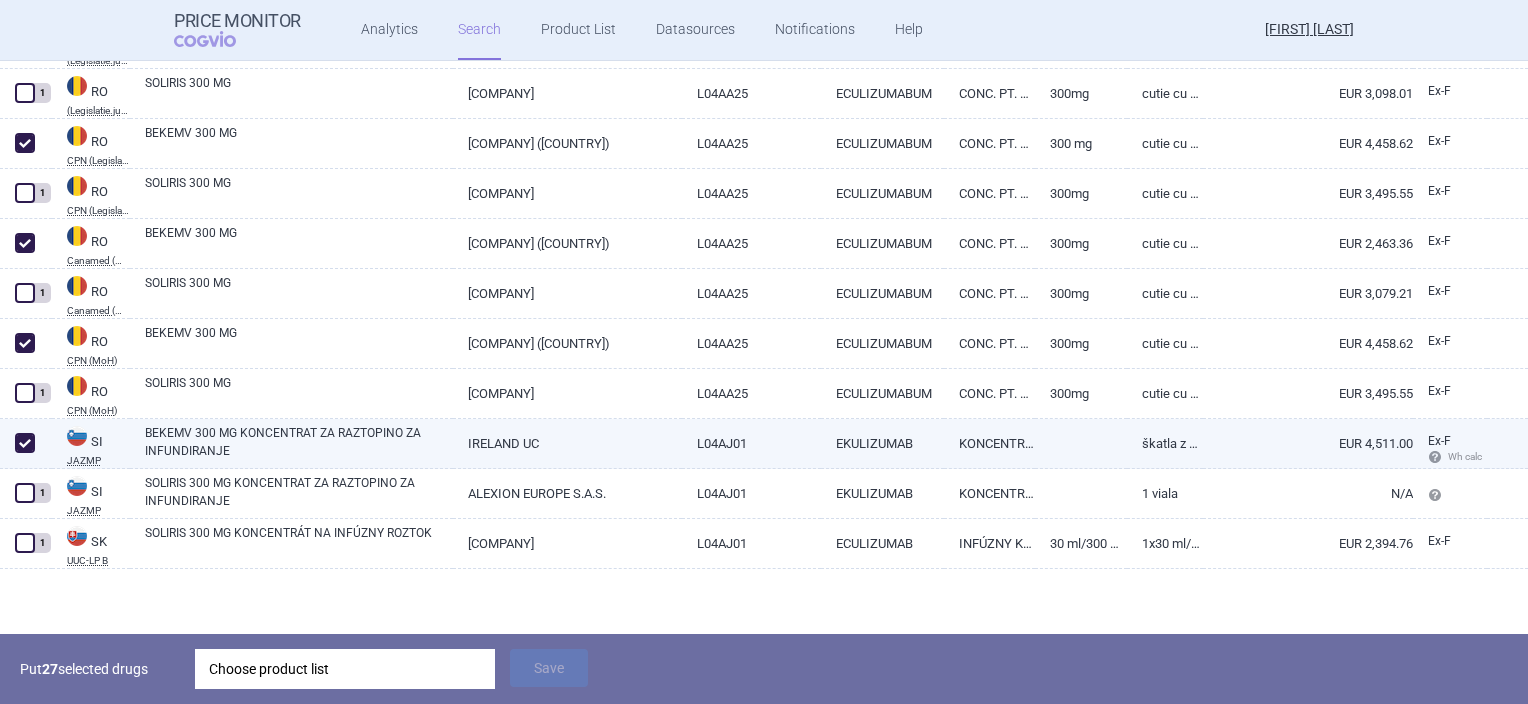 checkbox on "true" 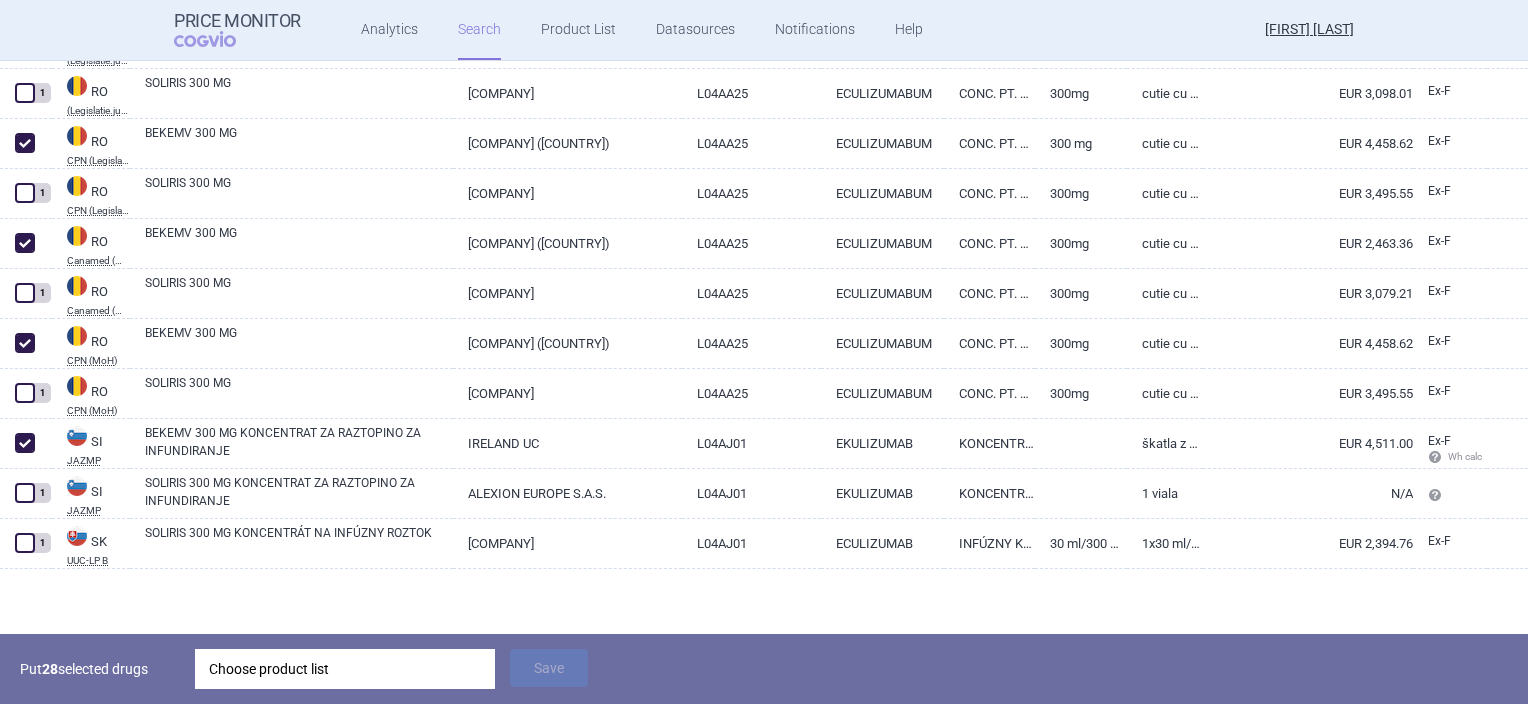 click on "Choose product list" at bounding box center [345, 669] 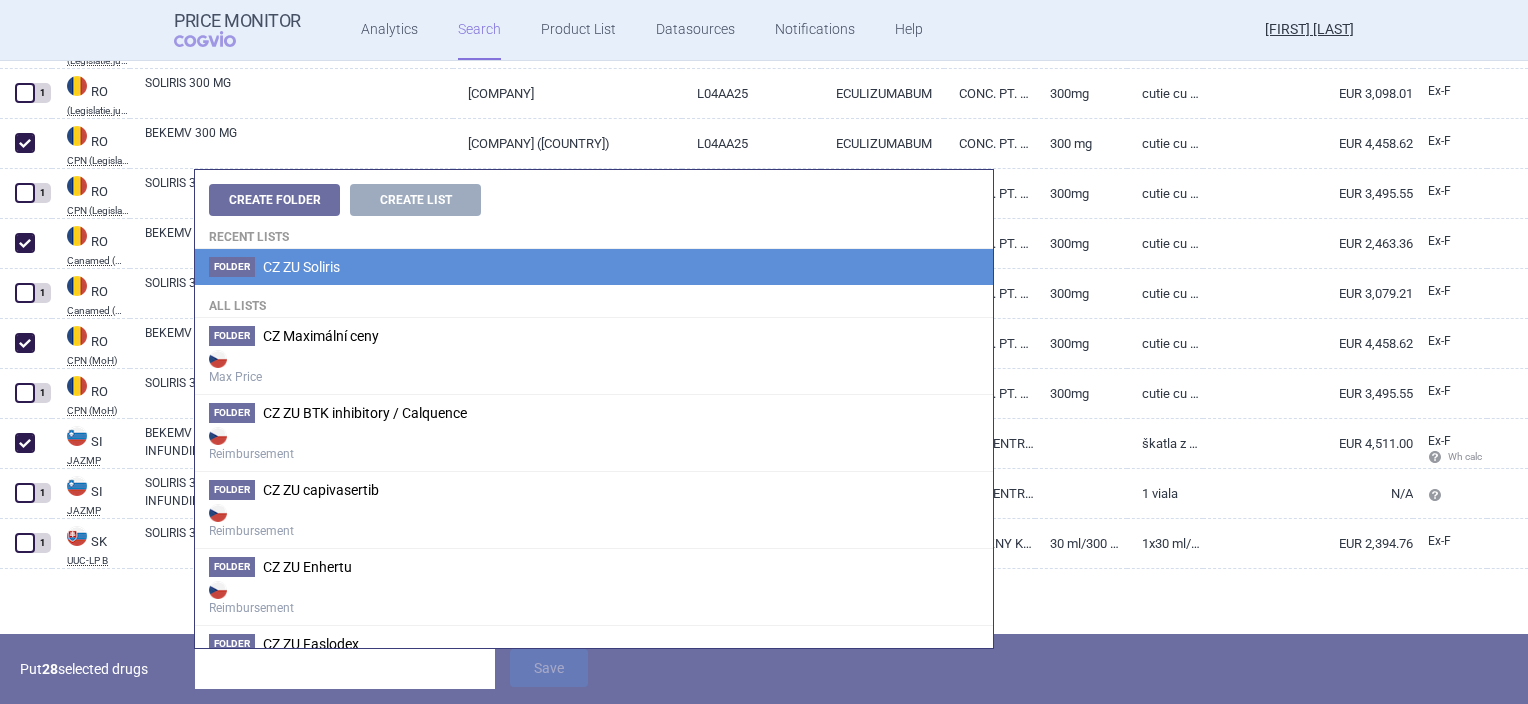 click on "CZ ZU Soliris" at bounding box center (301, 267) 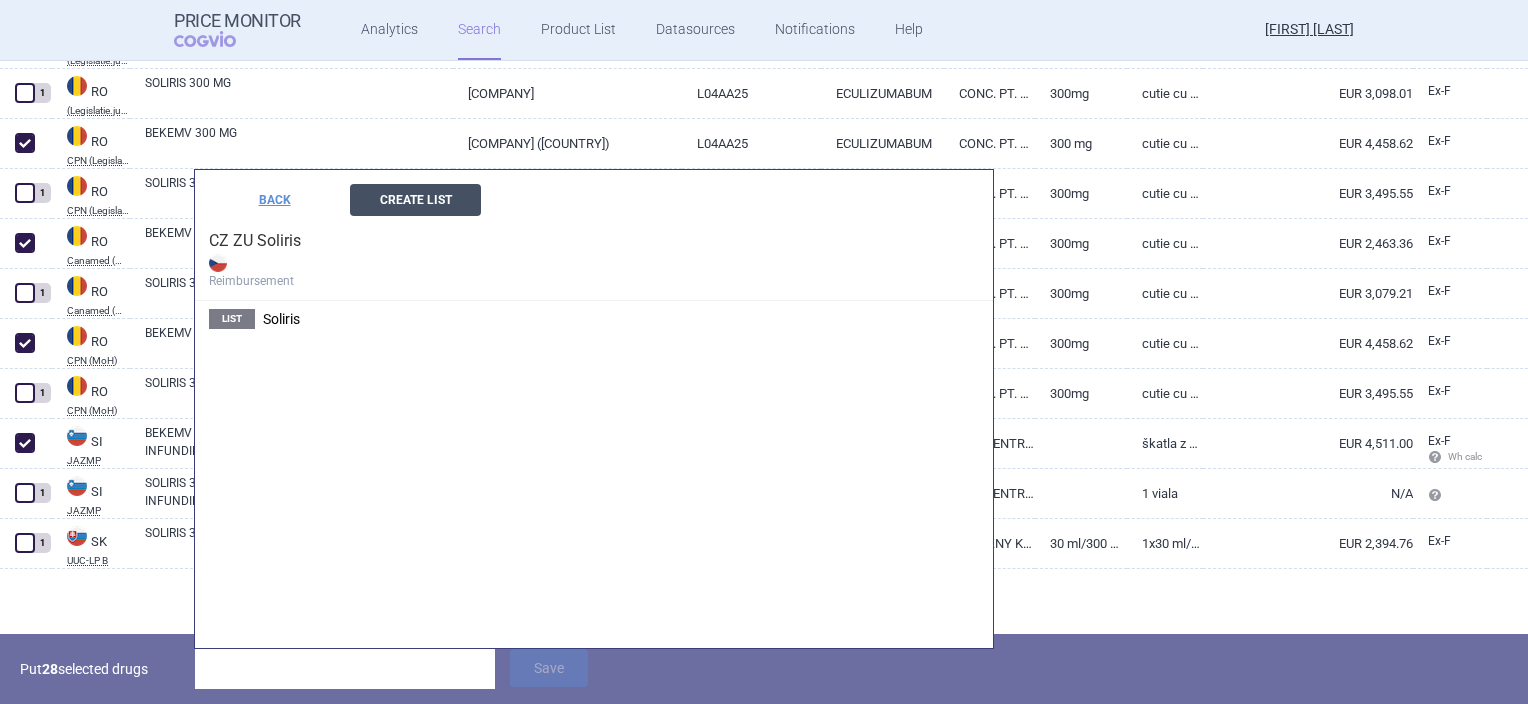 click on "Create List" at bounding box center [415, 200] 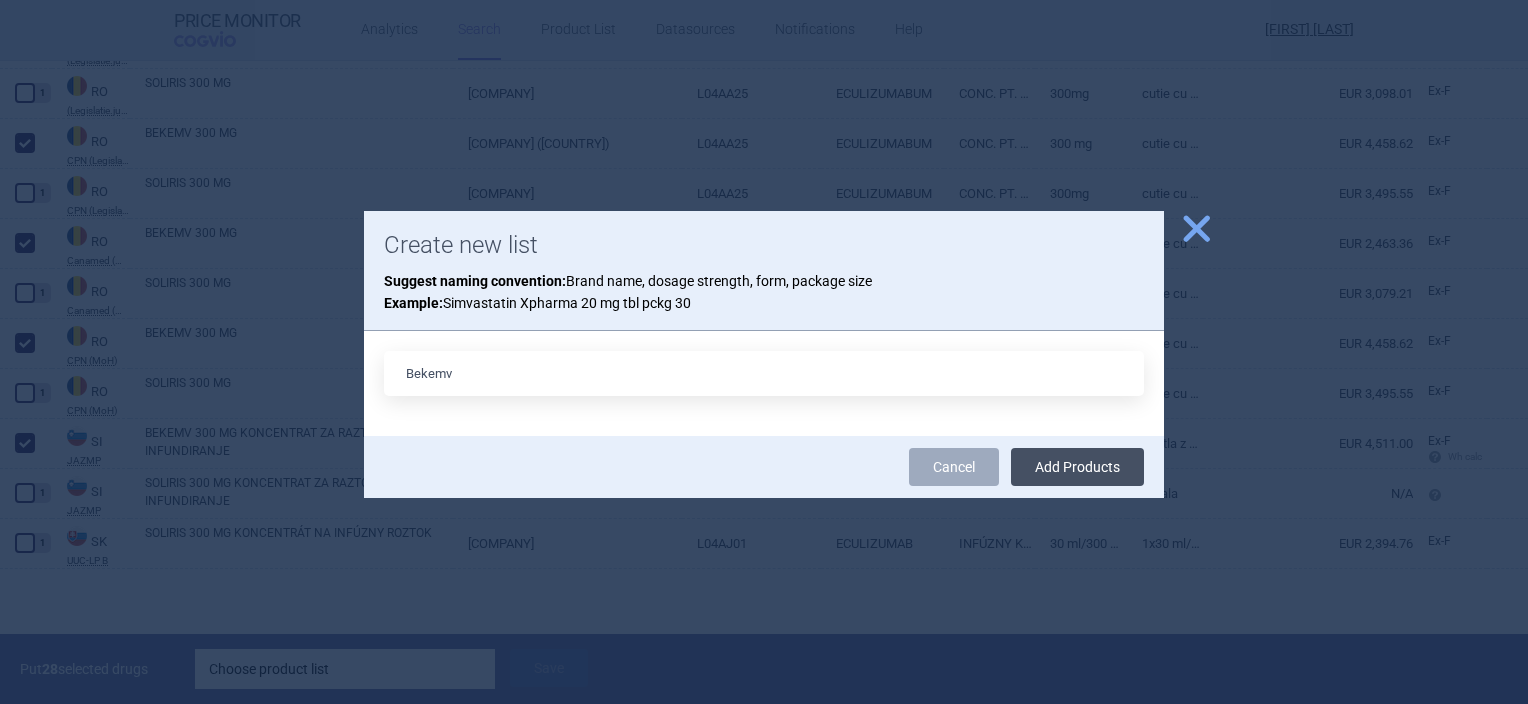 type on "Bekemv" 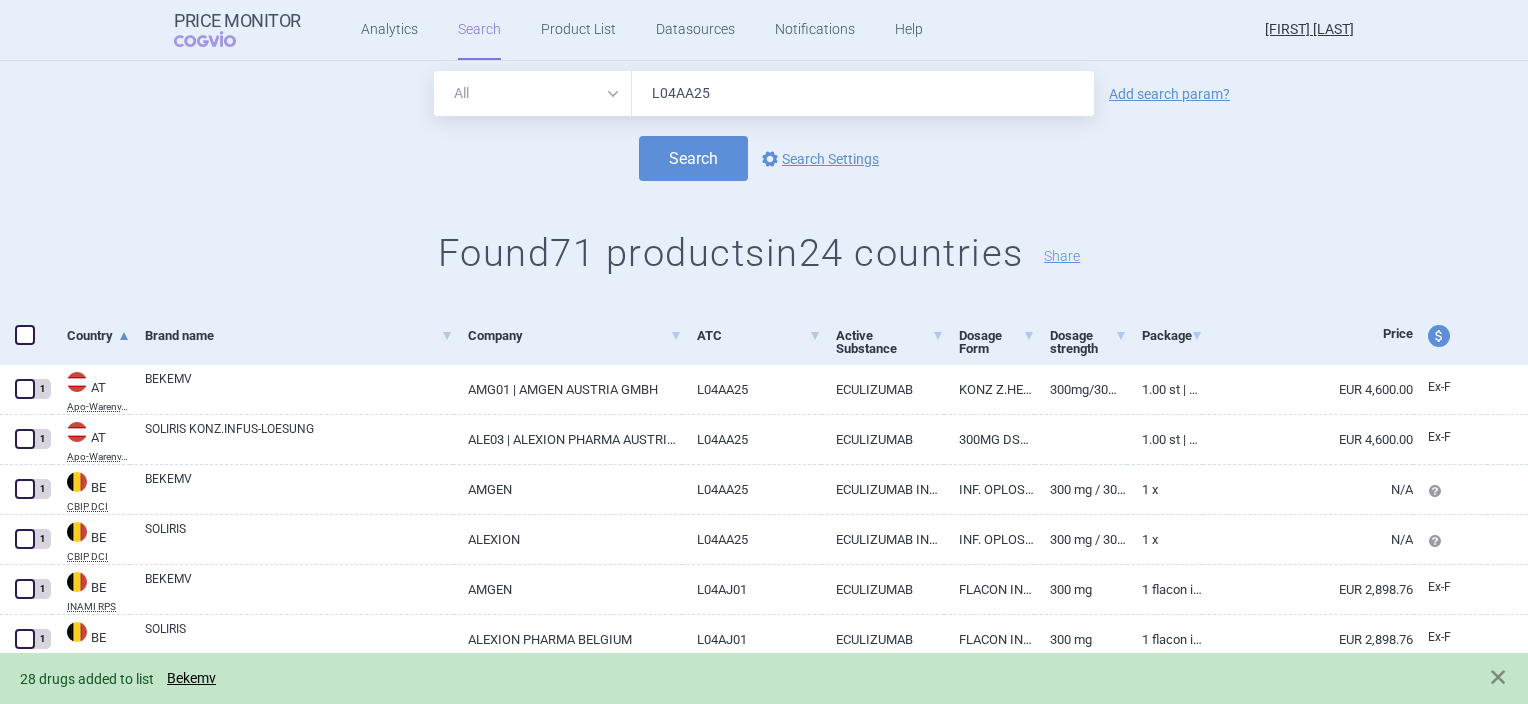 scroll, scrollTop: 0, scrollLeft: 0, axis: both 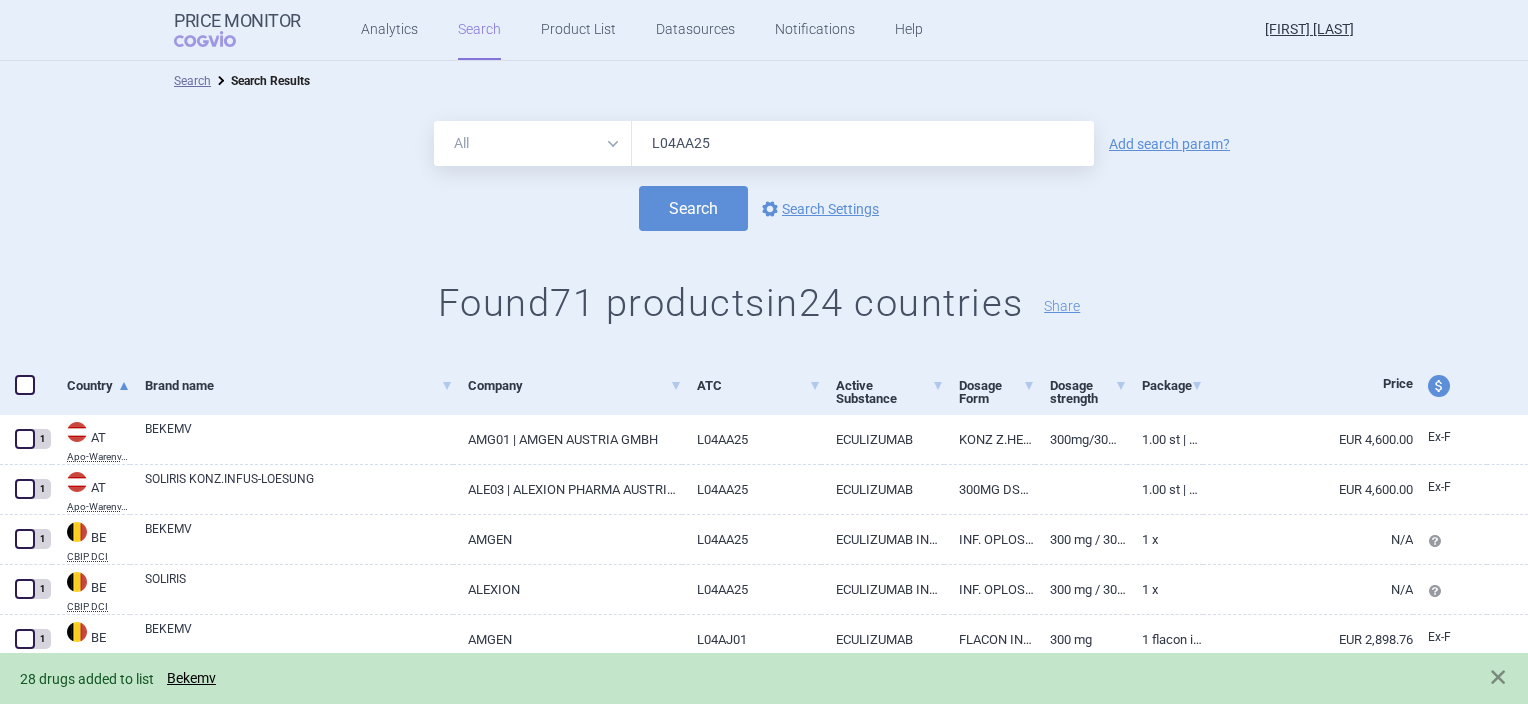 drag, startPoint x: 739, startPoint y: 122, endPoint x: 559, endPoint y: 118, distance: 180.04443 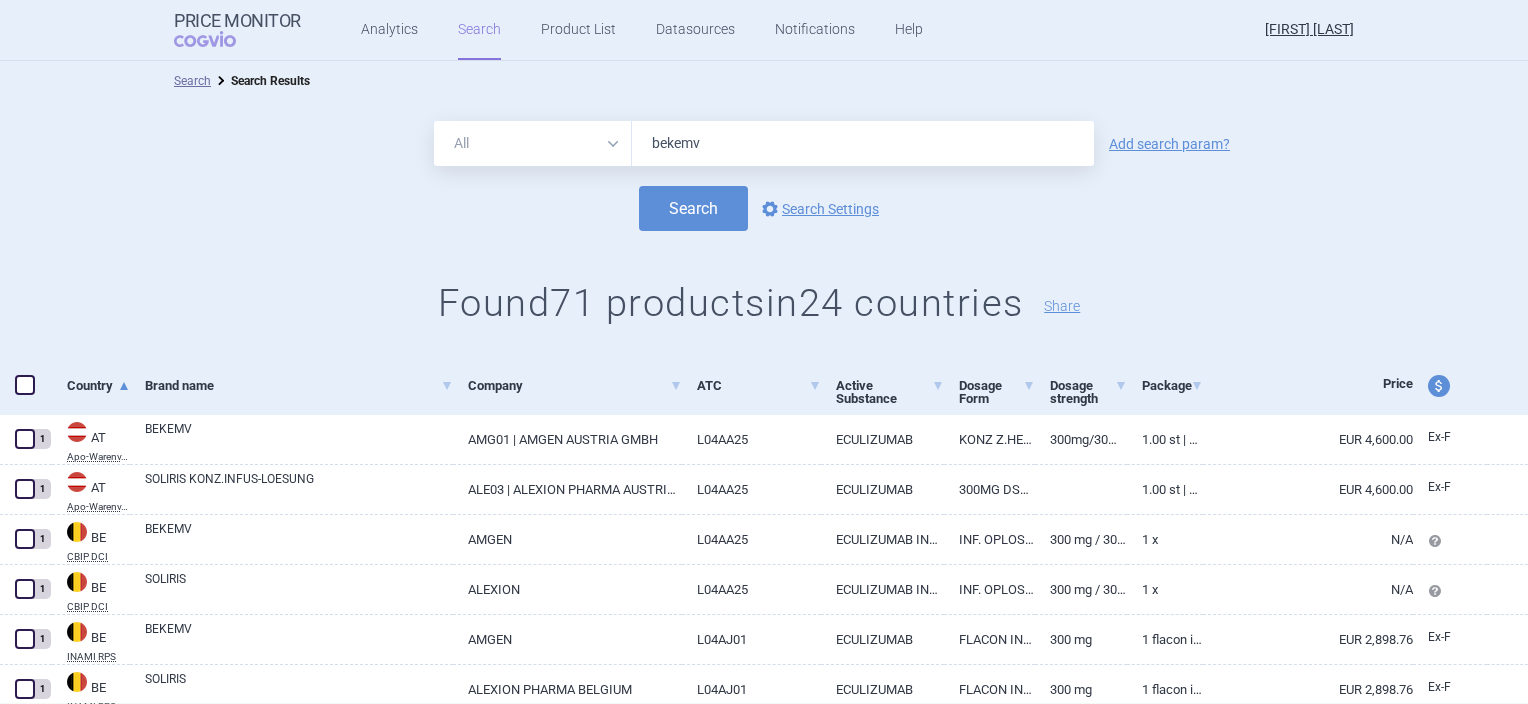 type on "bekemv" 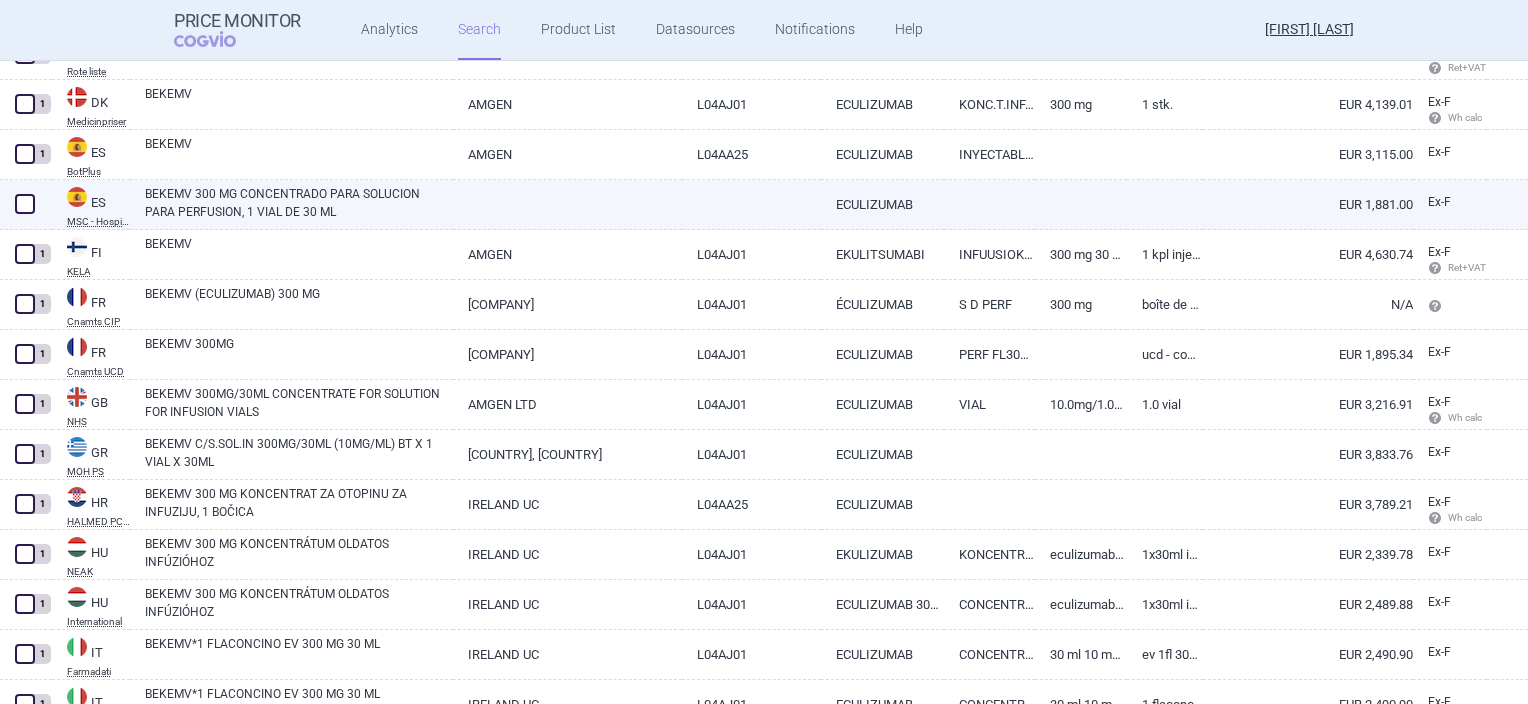 scroll, scrollTop: 700, scrollLeft: 0, axis: vertical 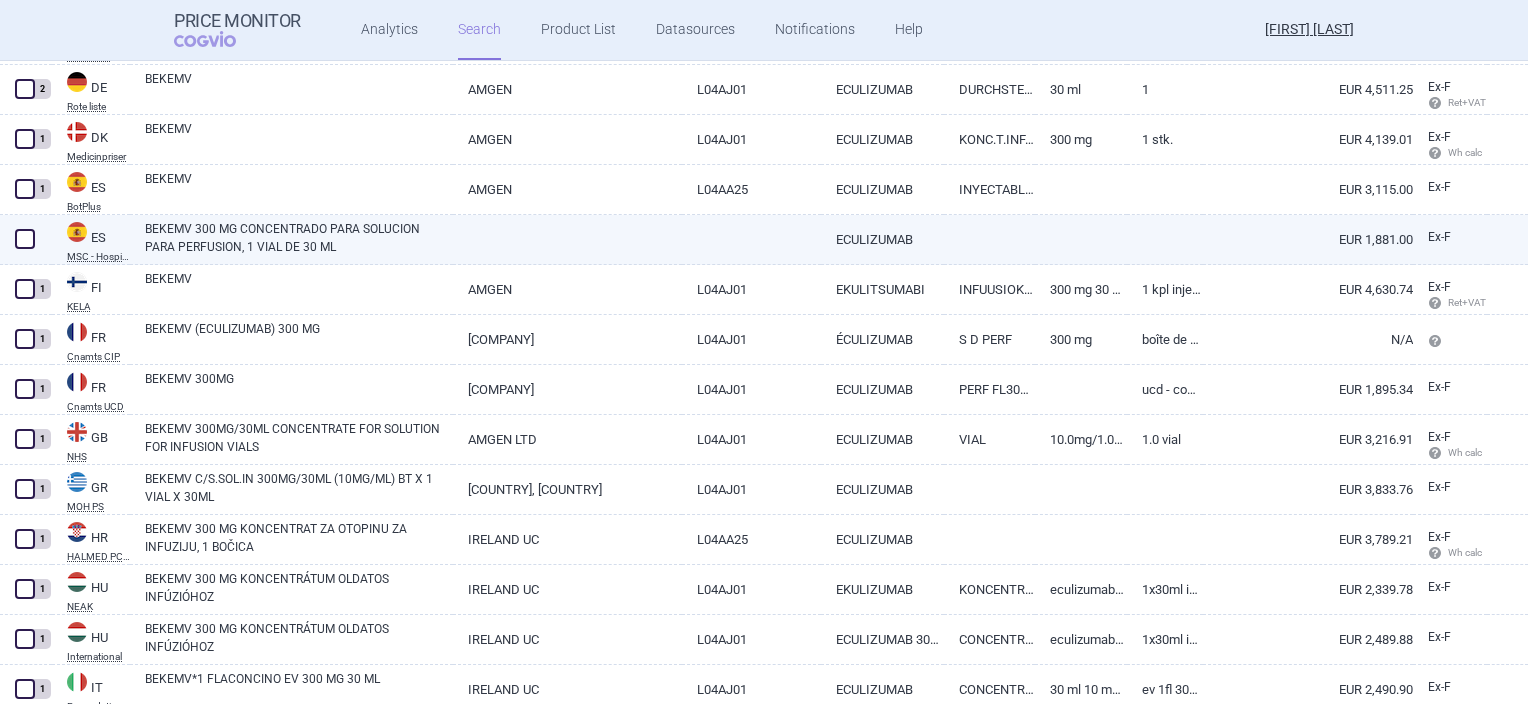 click at bounding box center [25, 239] 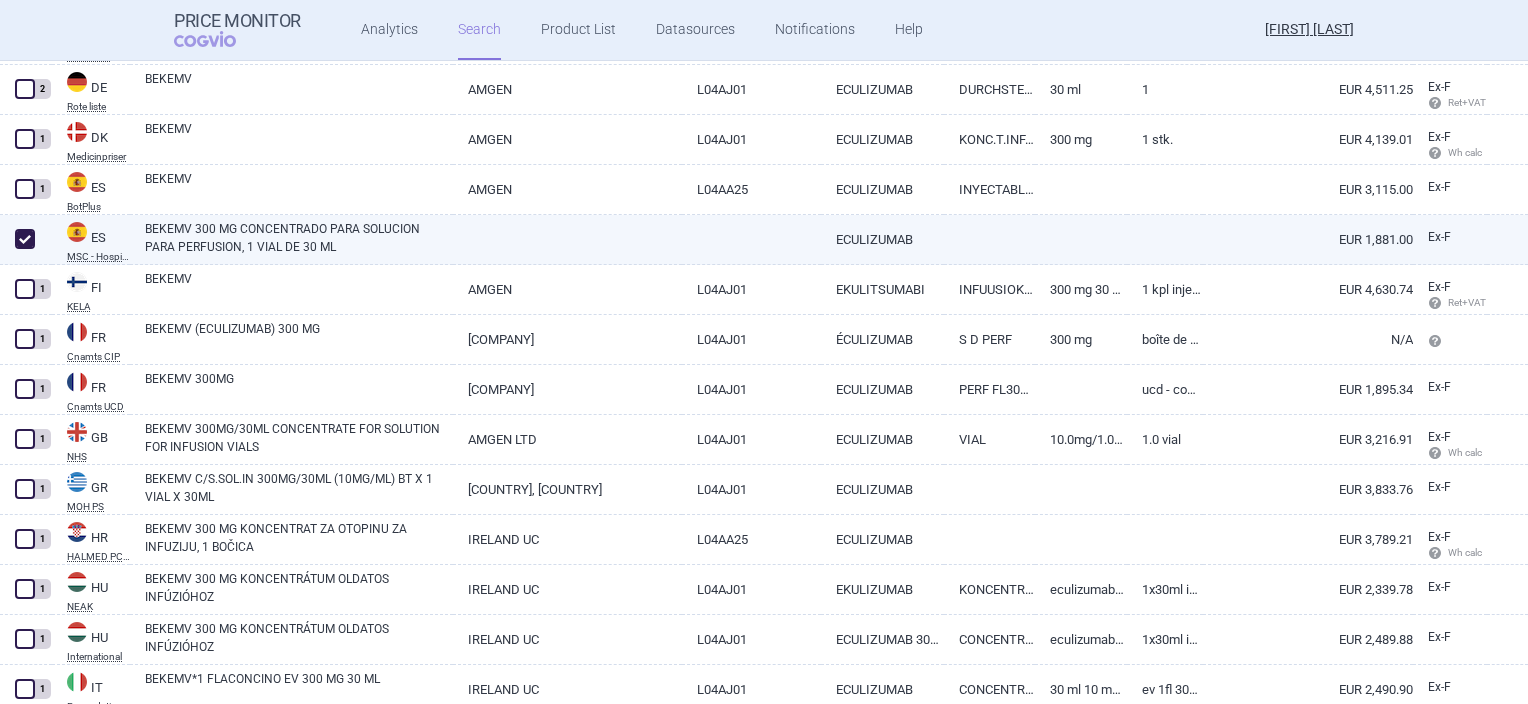 checkbox on "true" 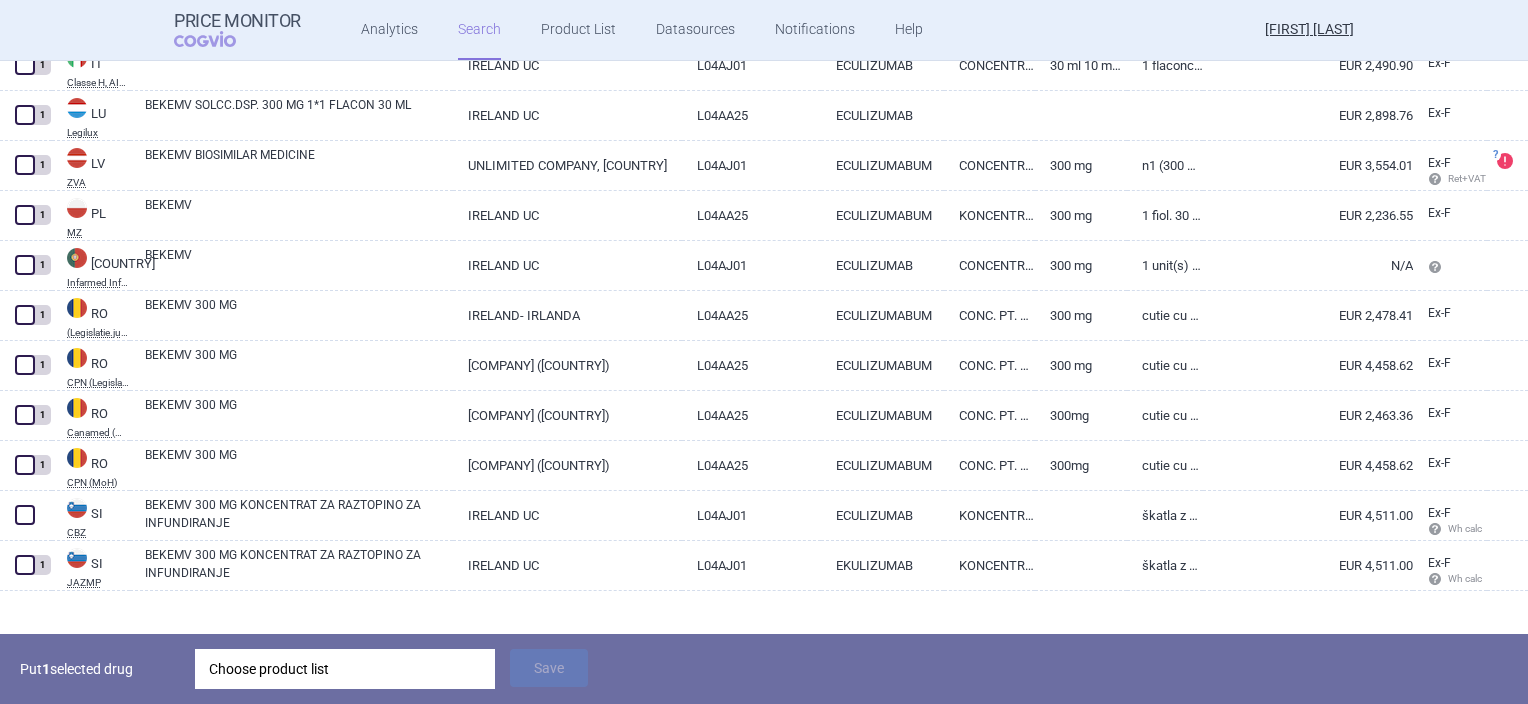 scroll, scrollTop: 1396, scrollLeft: 0, axis: vertical 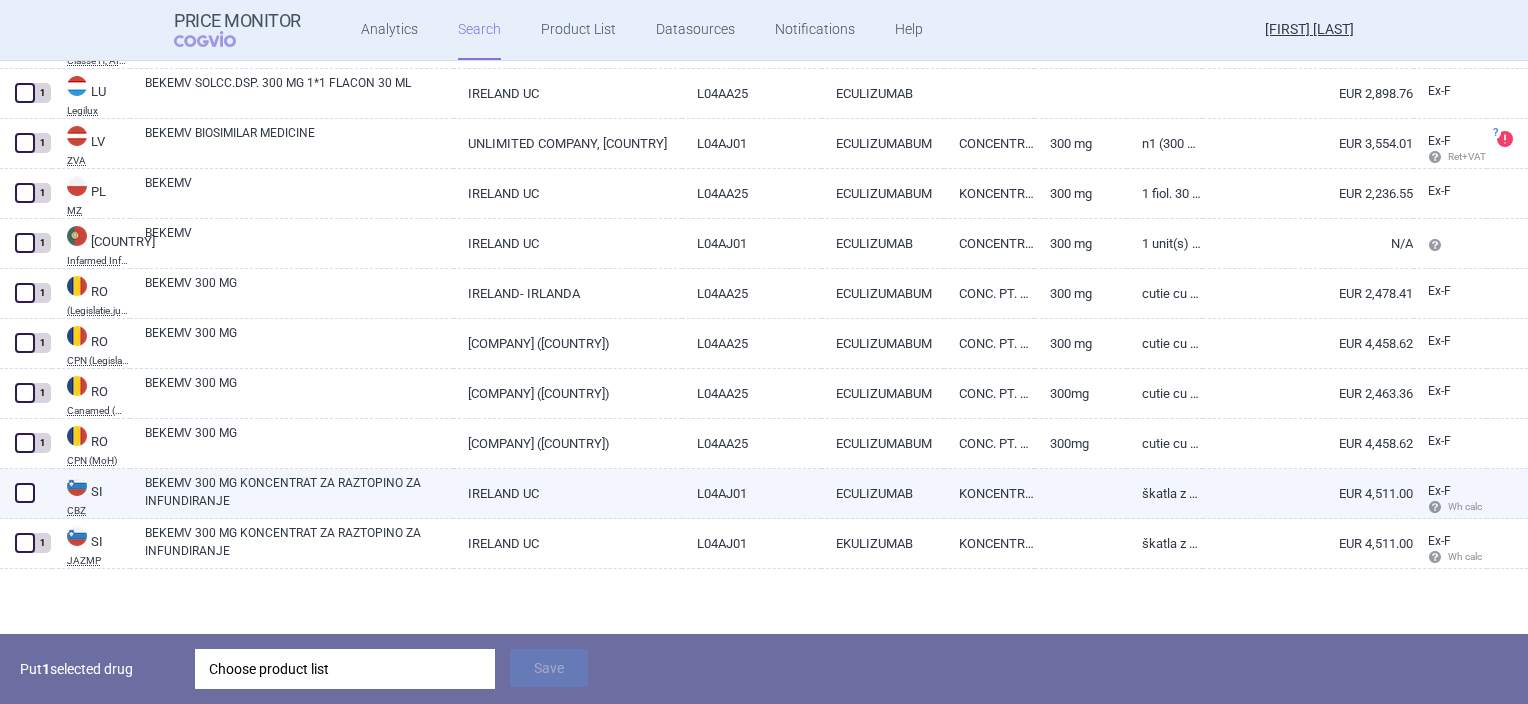click at bounding box center [25, 493] 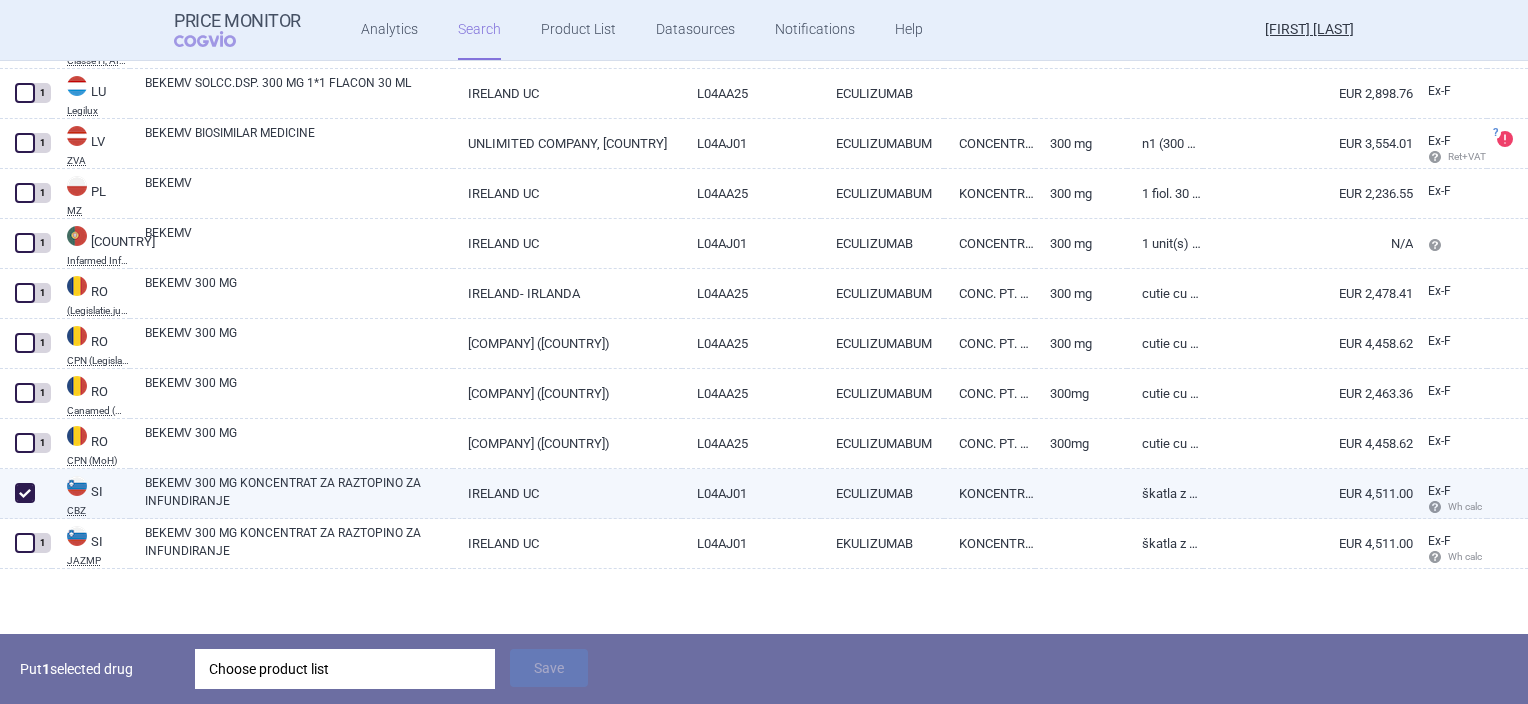 checkbox on "true" 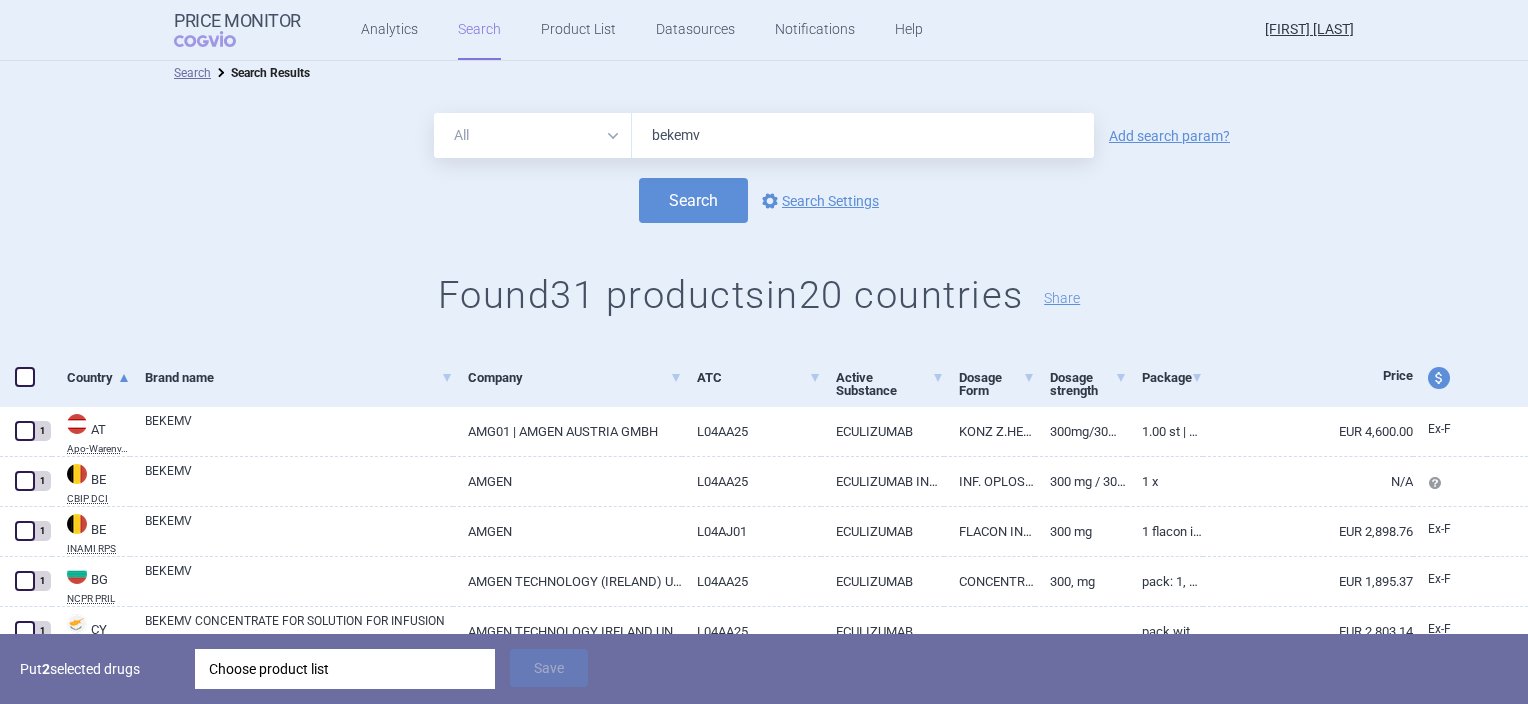 scroll, scrollTop: 0, scrollLeft: 0, axis: both 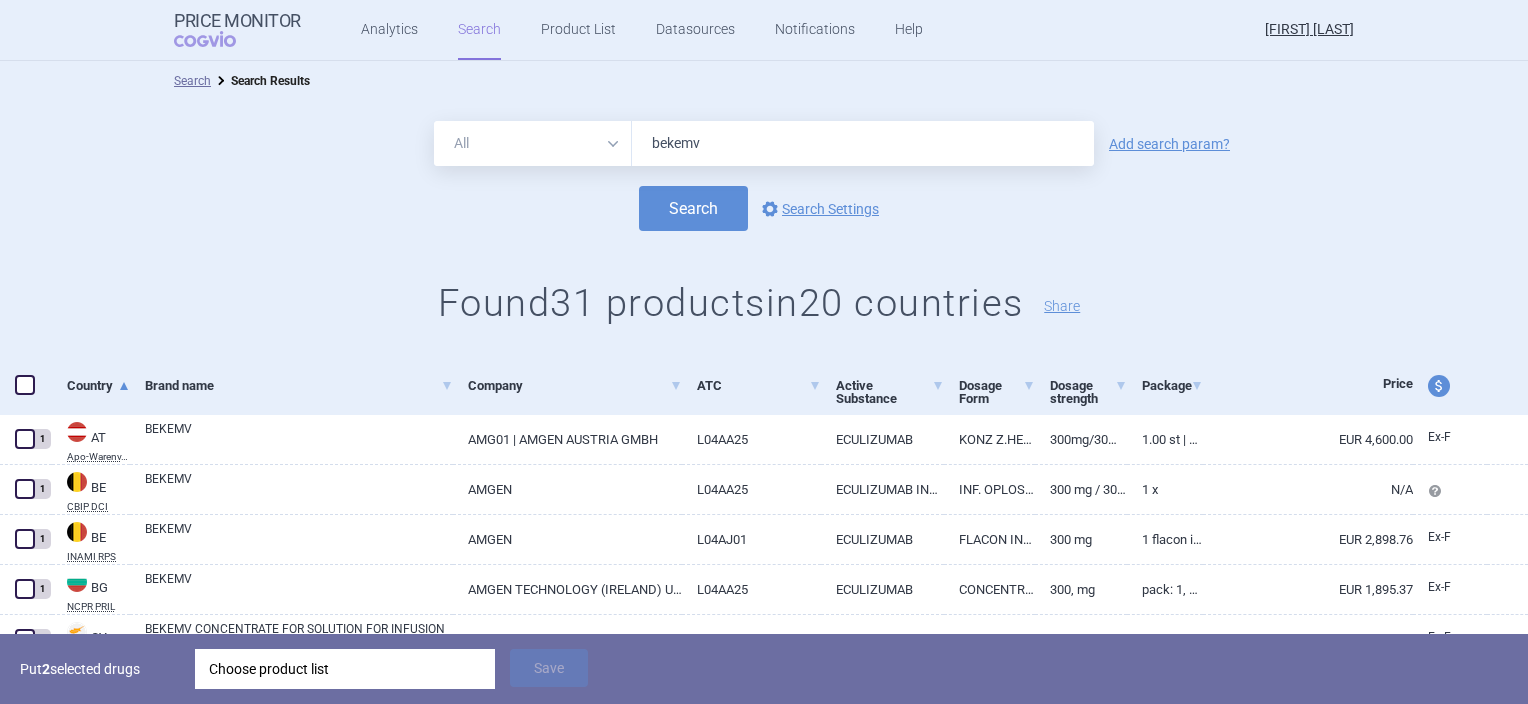 click on "Choose product list" at bounding box center (345, 669) 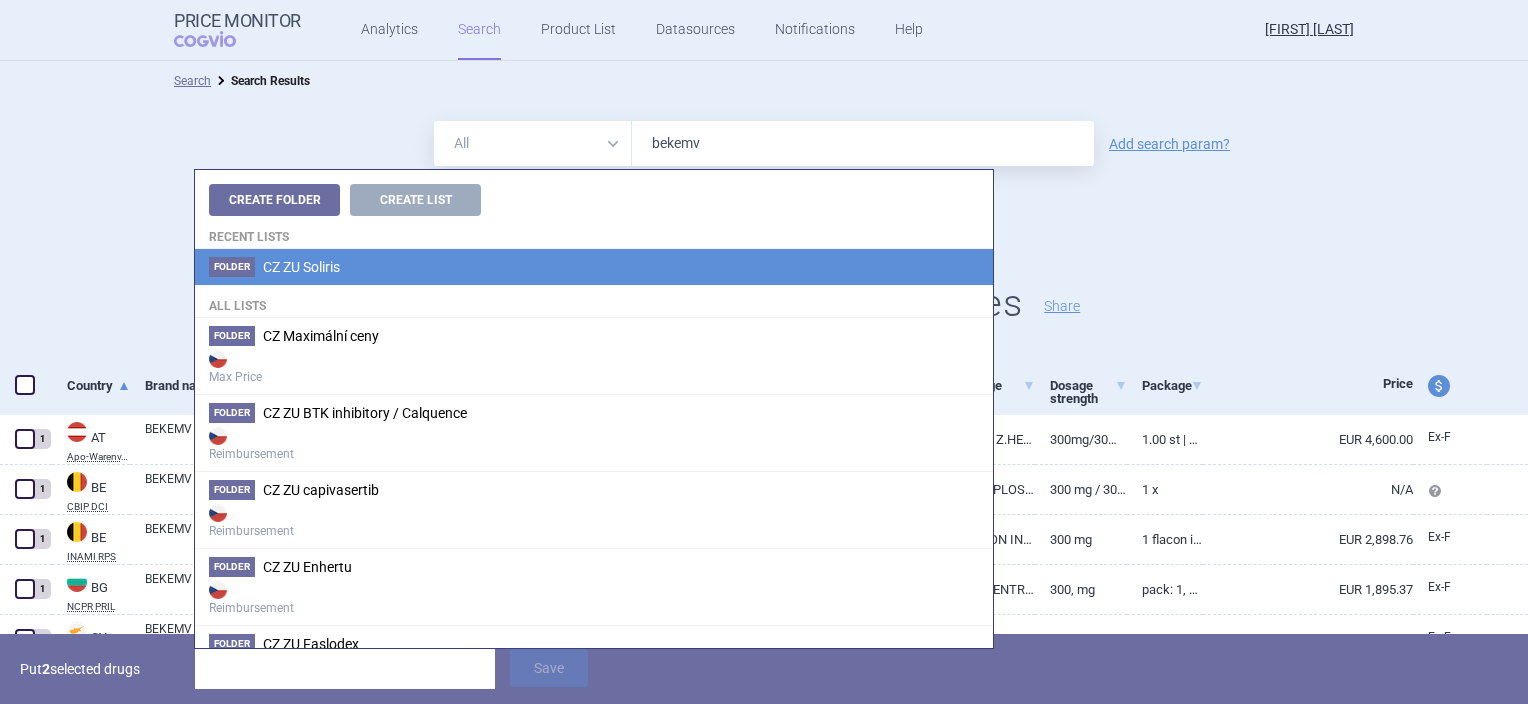 click on "Folder CZ ZU Soliris" at bounding box center [594, 267] 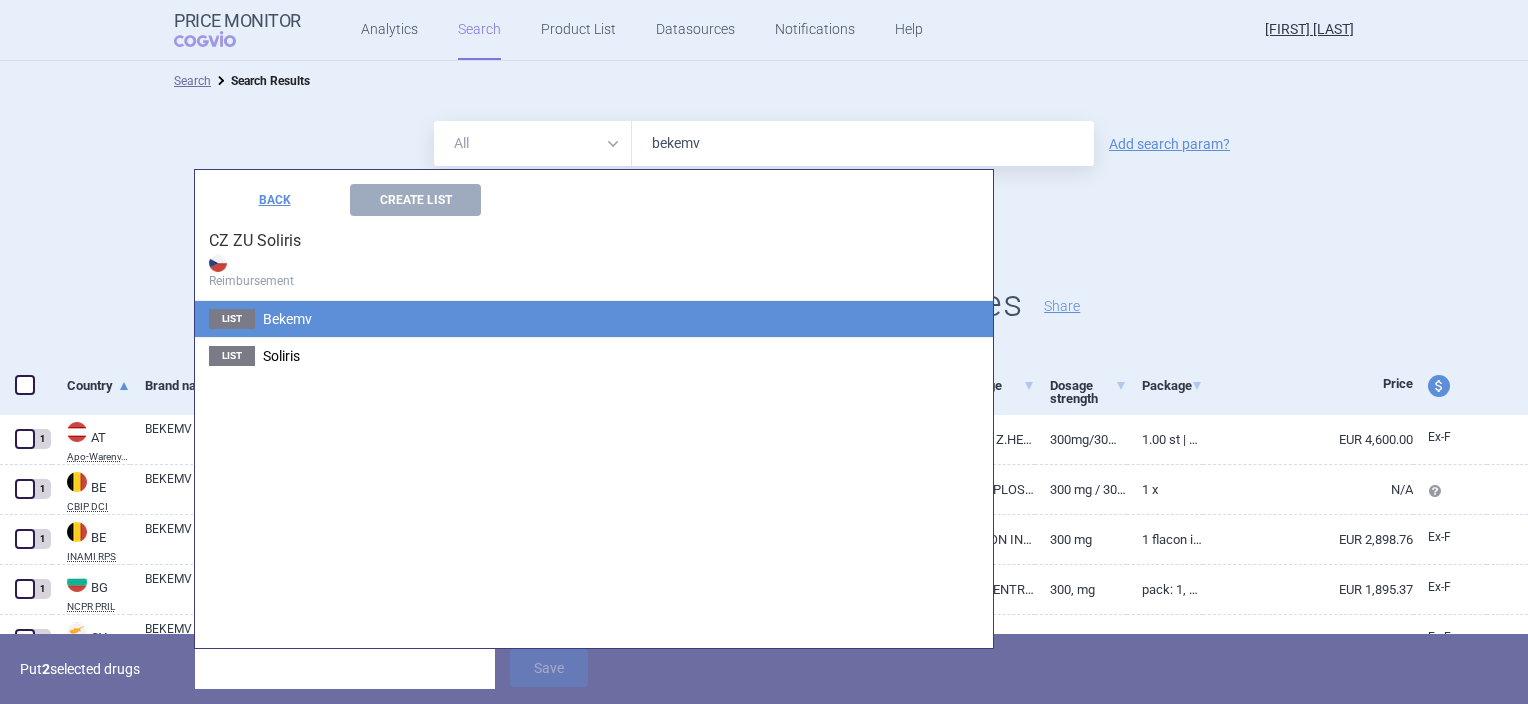 click on "Bekemv" at bounding box center (287, 319) 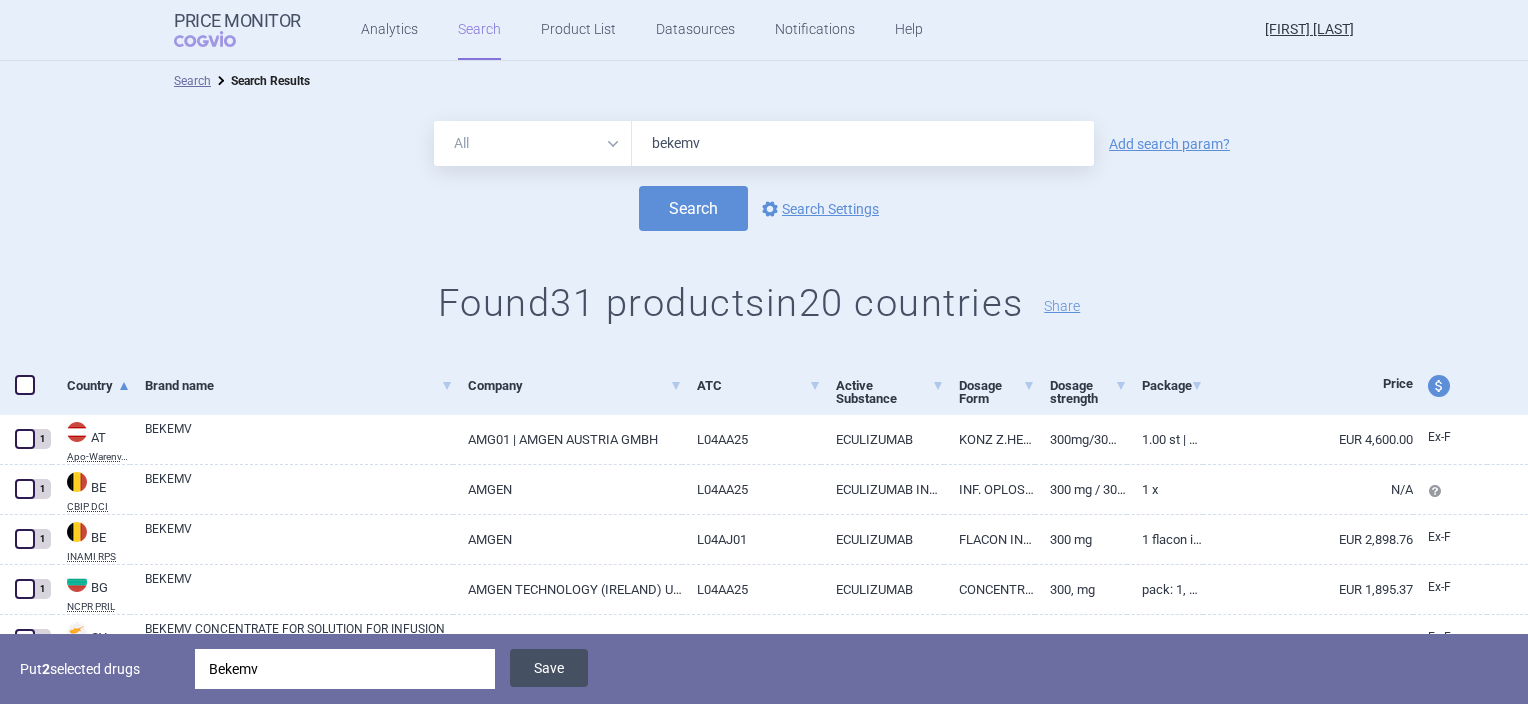 click on "Save" at bounding box center [549, 668] 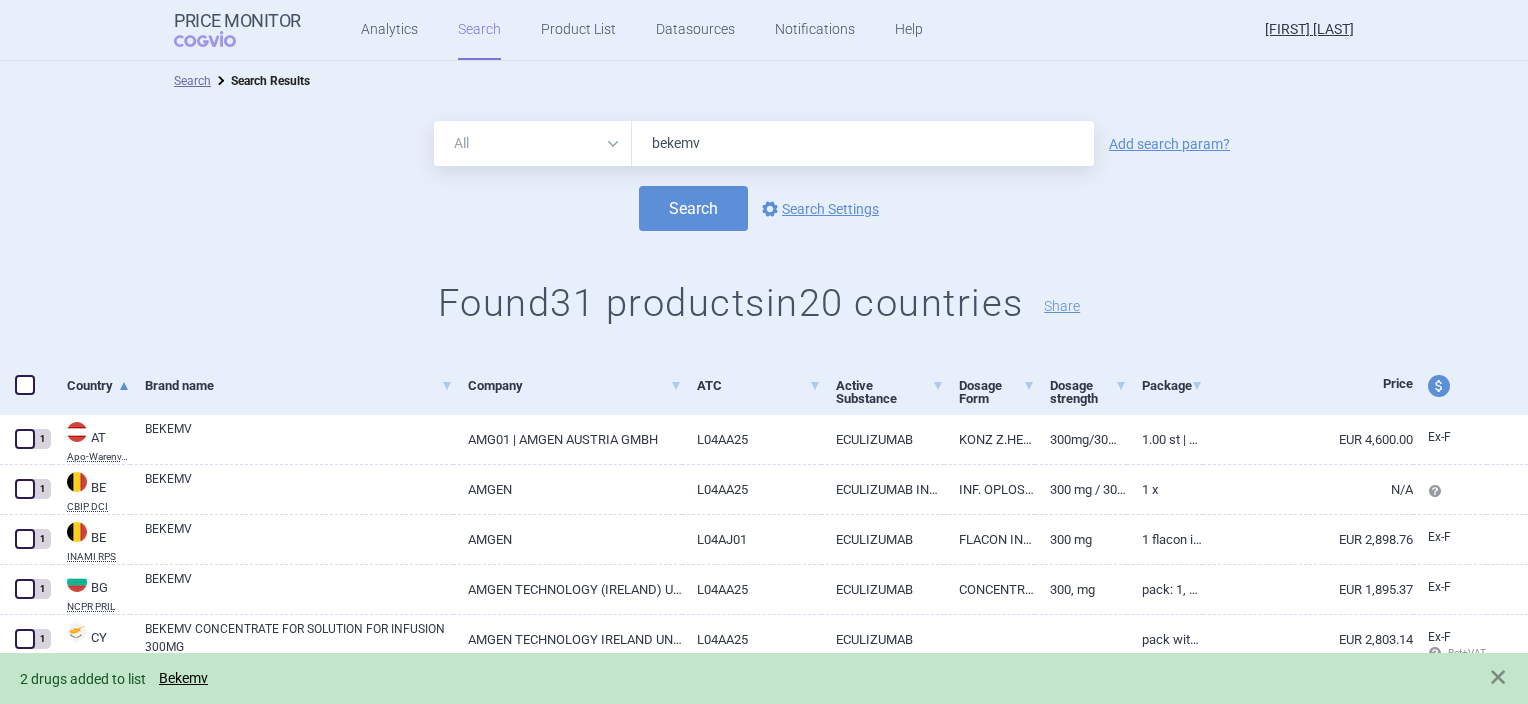 click on "bekemv" at bounding box center (863, 143) 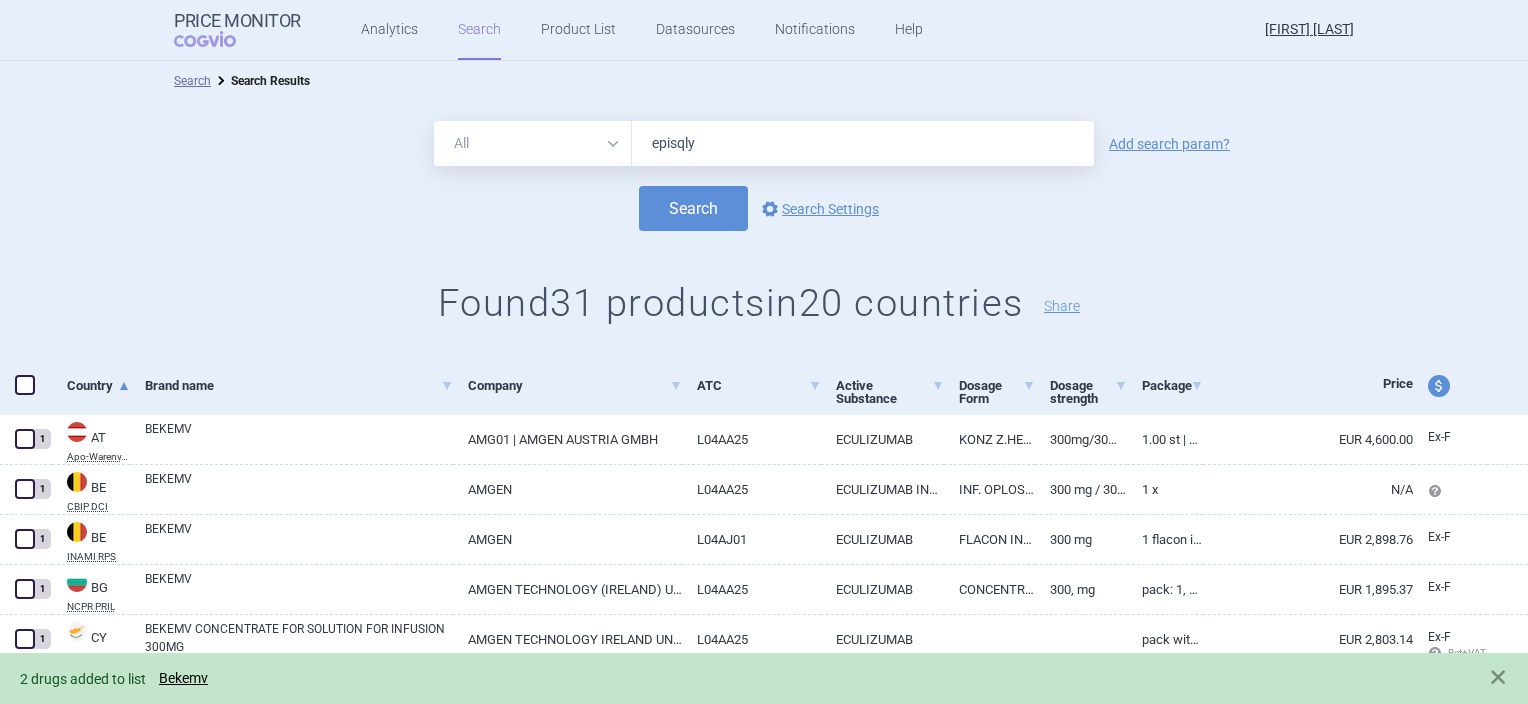 type on "episqly" 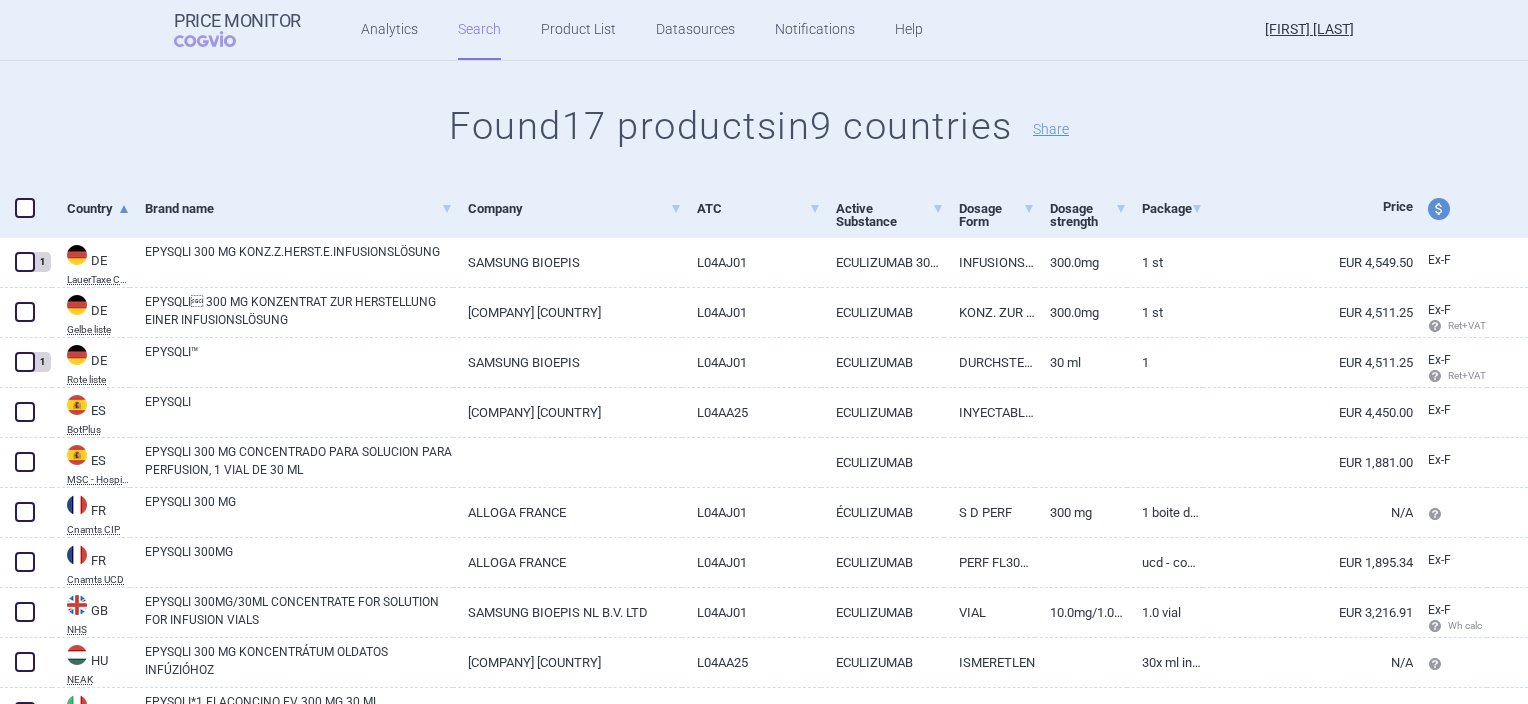 scroll, scrollTop: 200, scrollLeft: 0, axis: vertical 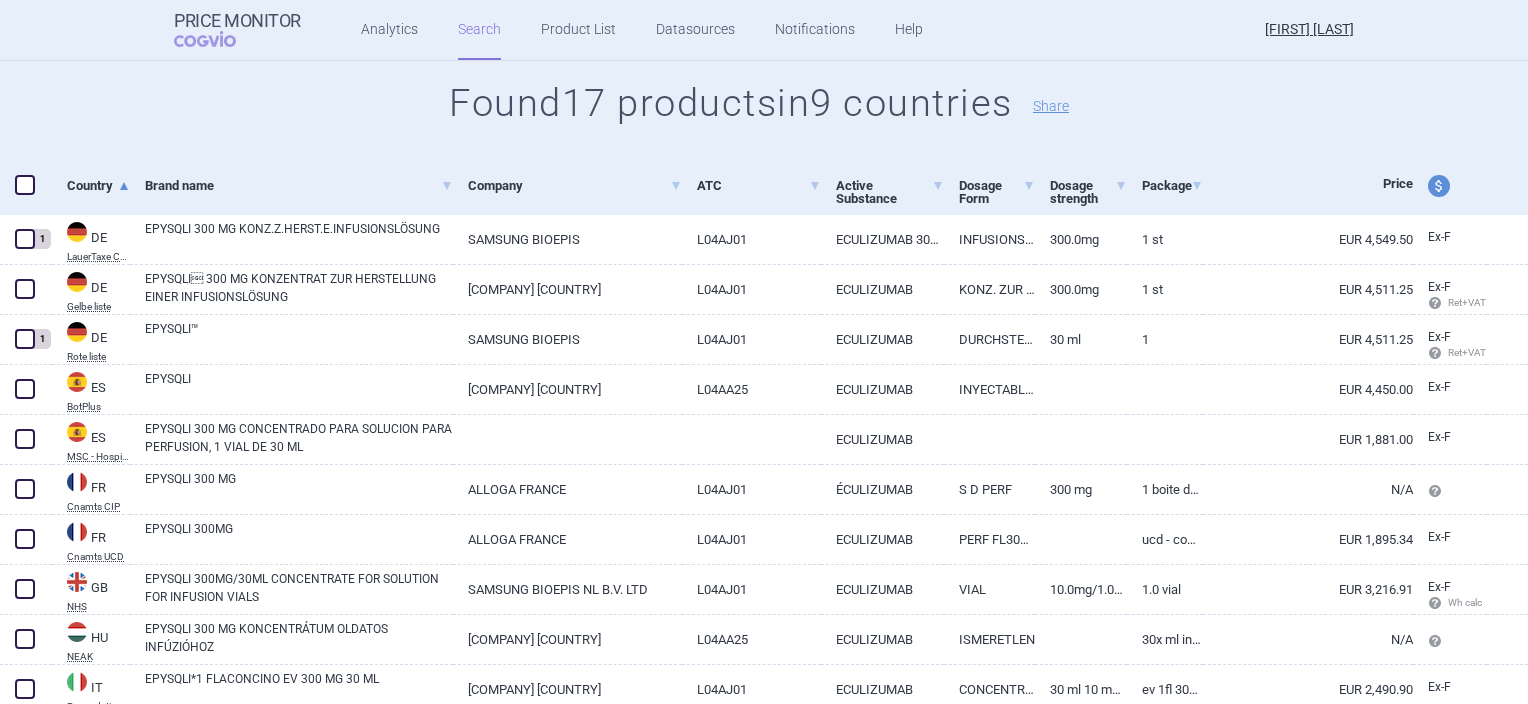 click at bounding box center (25, 185) 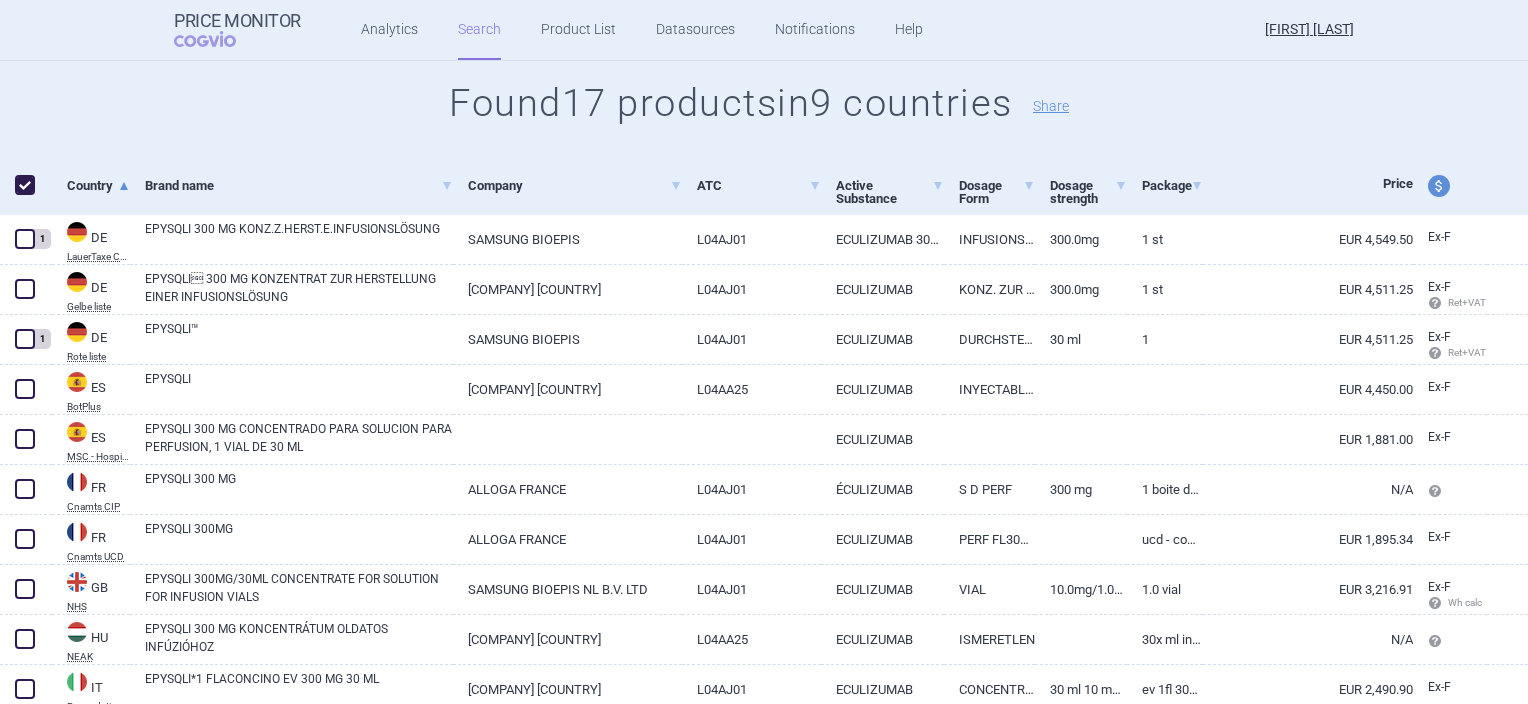 checkbox on "true" 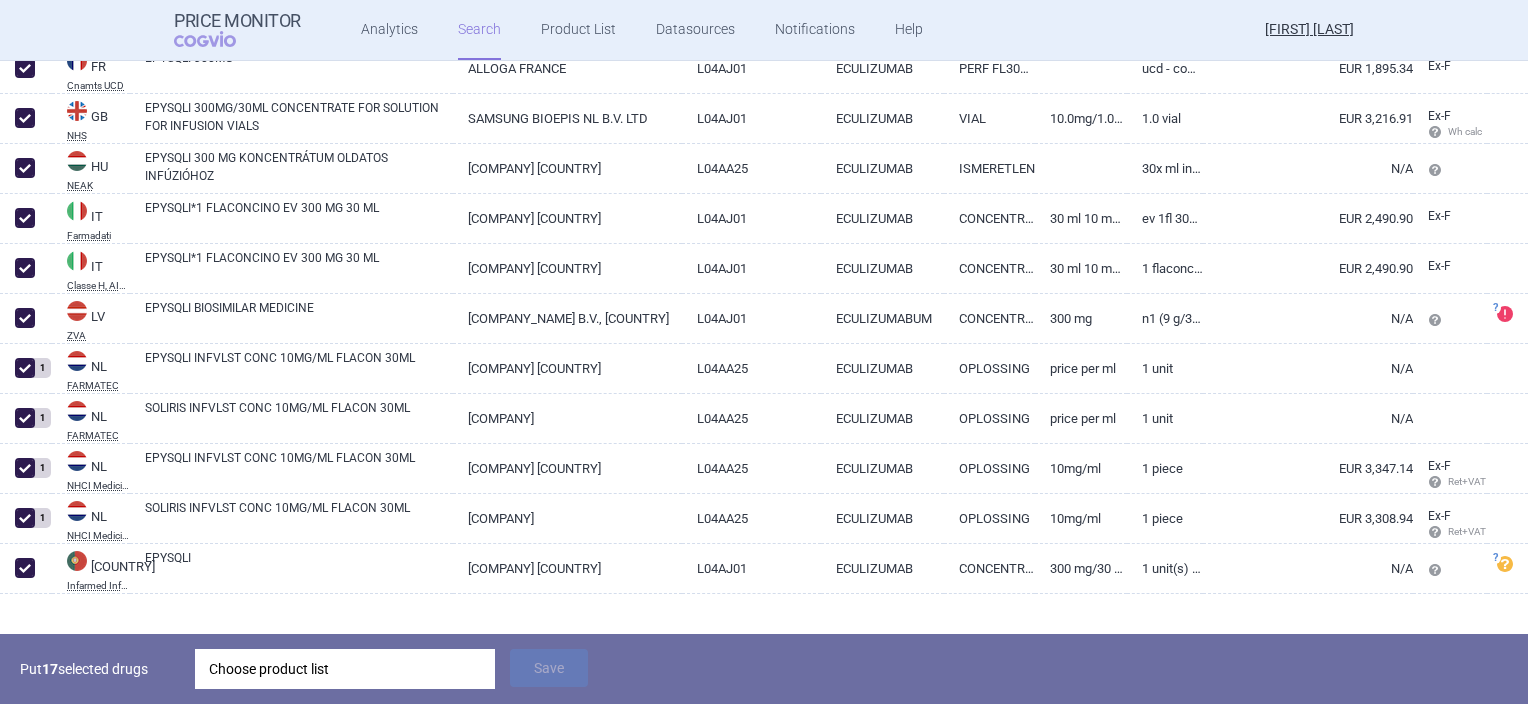 scroll, scrollTop: 726, scrollLeft: 0, axis: vertical 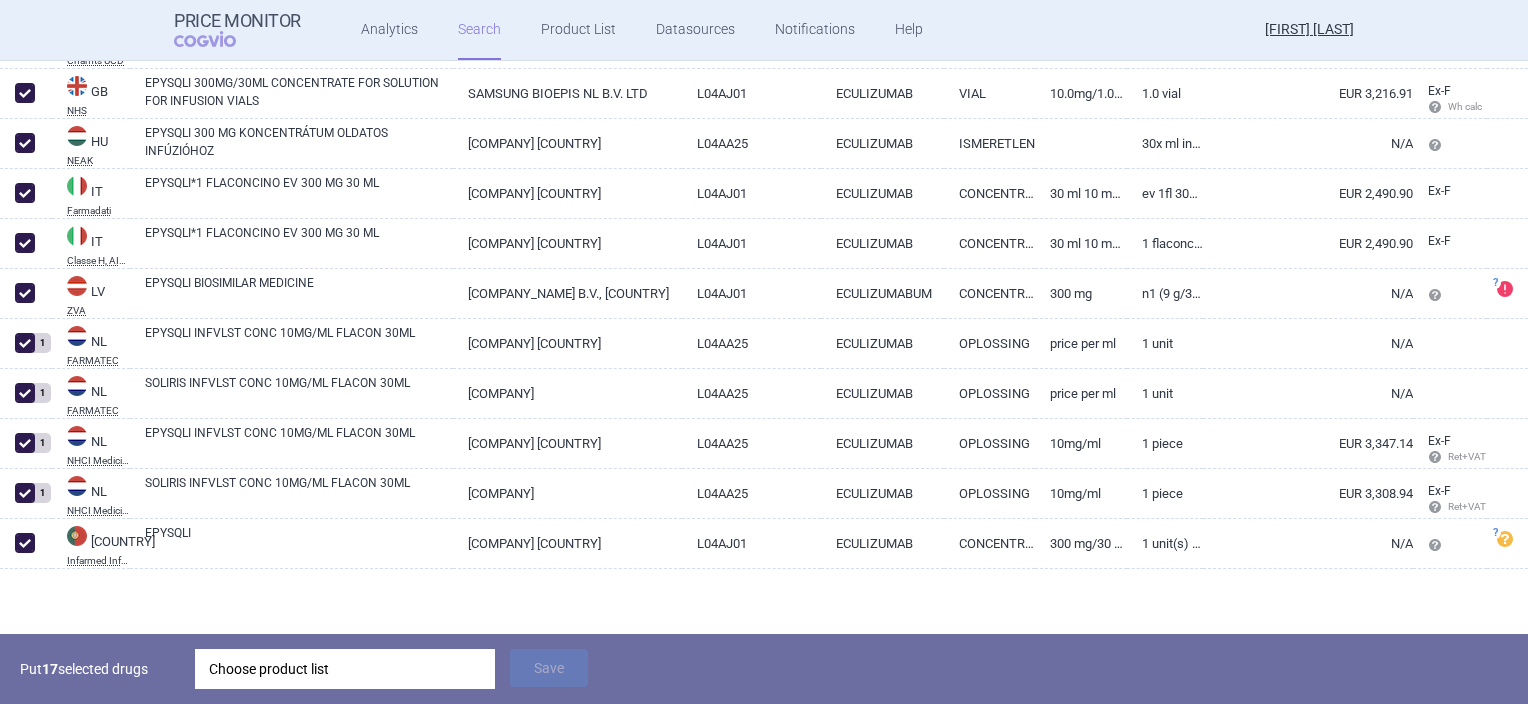 click on "Choose product list" at bounding box center (345, 669) 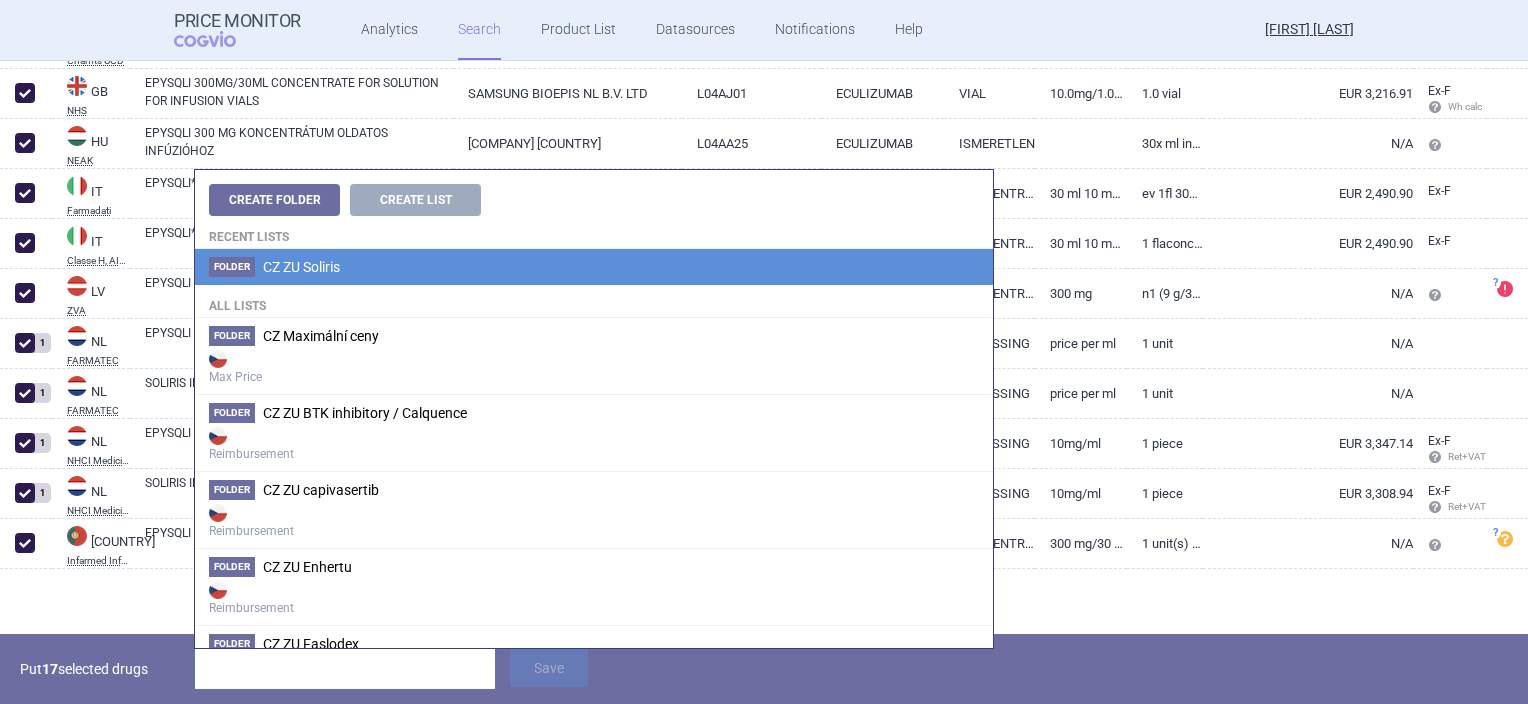click on "Folder CZ ZU Soliris" at bounding box center (594, 267) 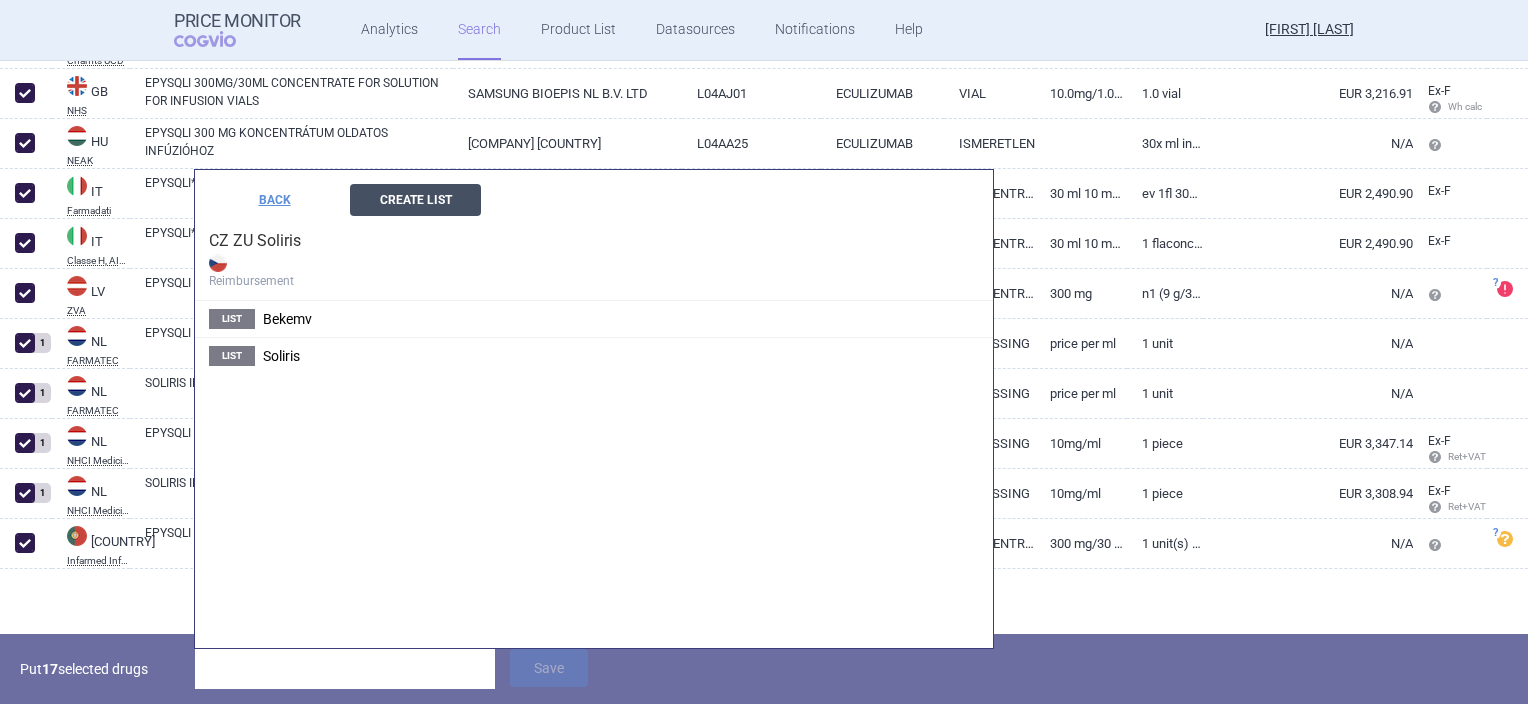 click on "Create List" at bounding box center [415, 200] 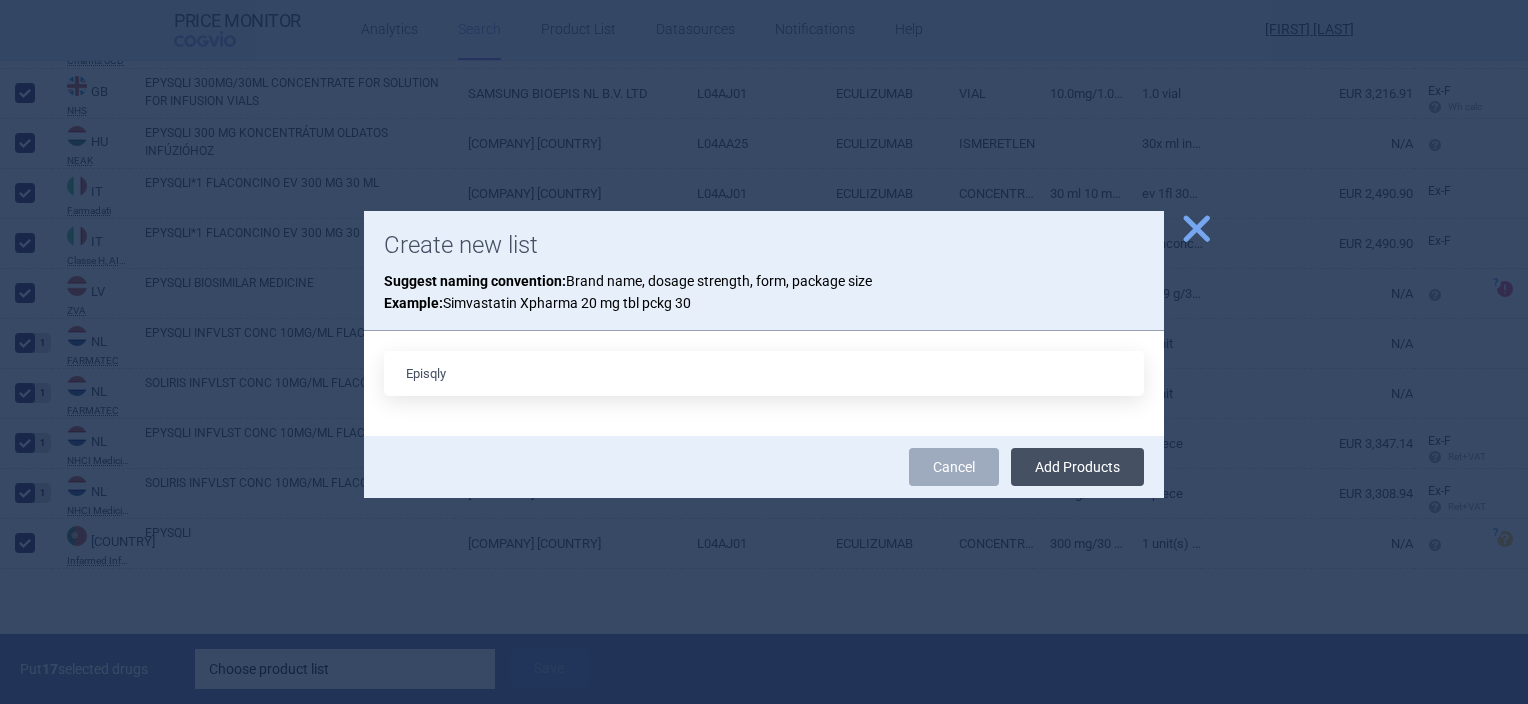 type on "Episqly" 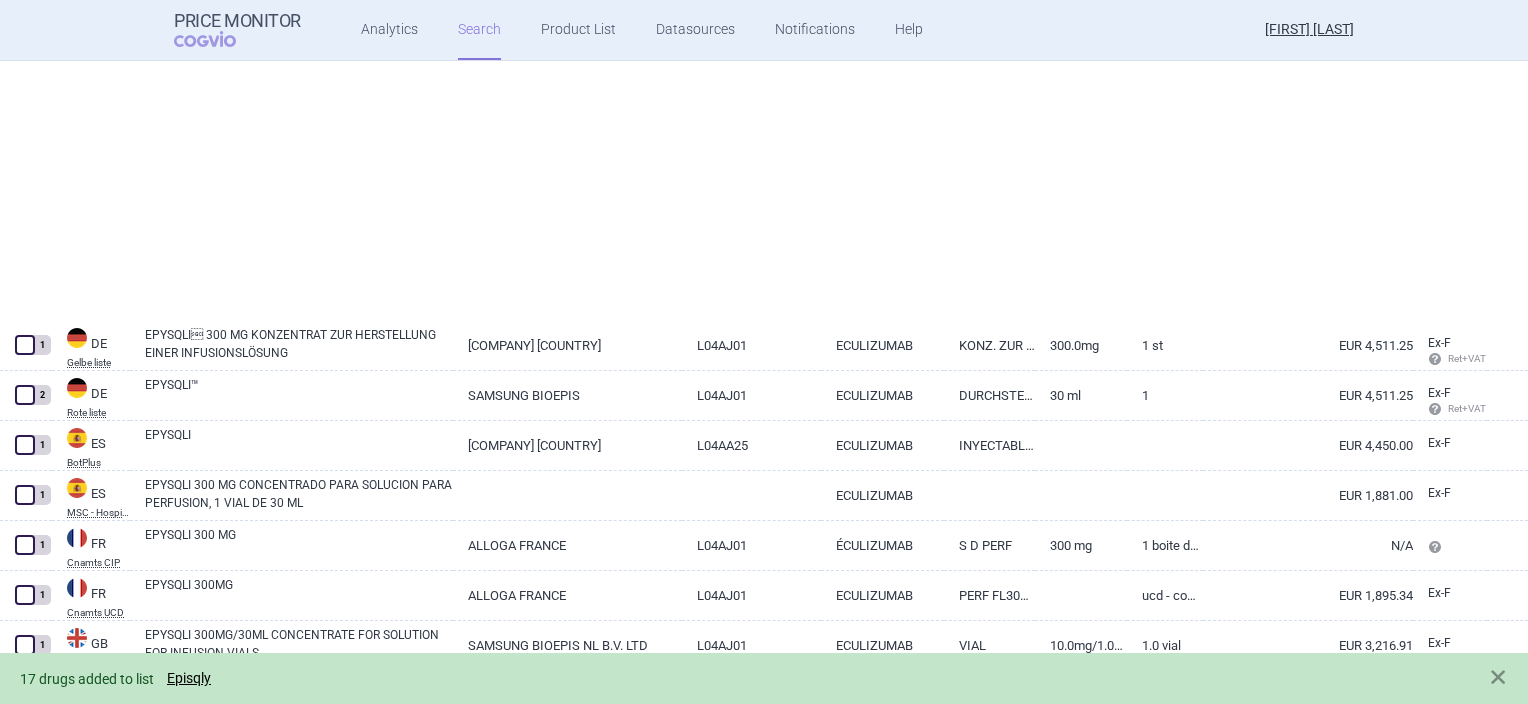 scroll, scrollTop: 0, scrollLeft: 0, axis: both 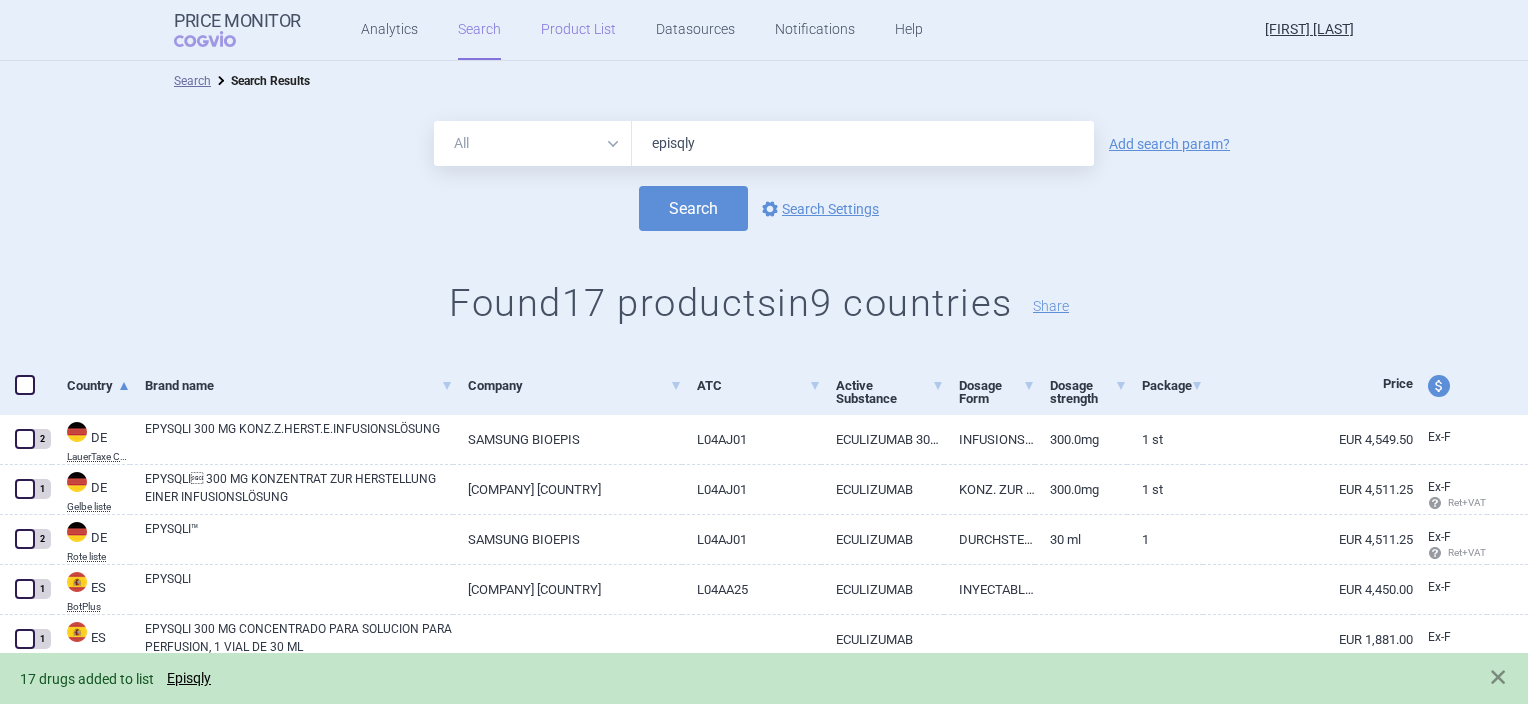 click on "Product List" at bounding box center (578, 30) 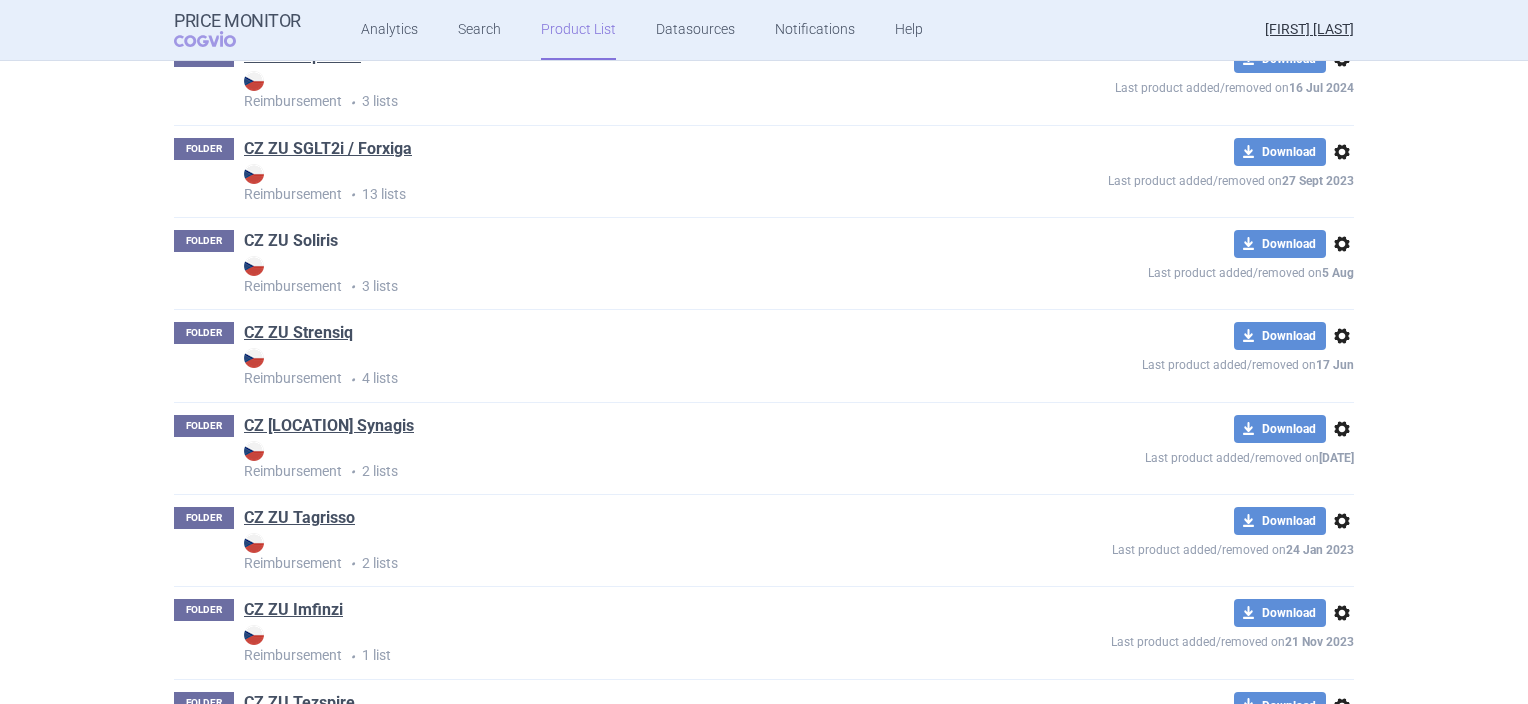 scroll, scrollTop: 1580, scrollLeft: 0, axis: vertical 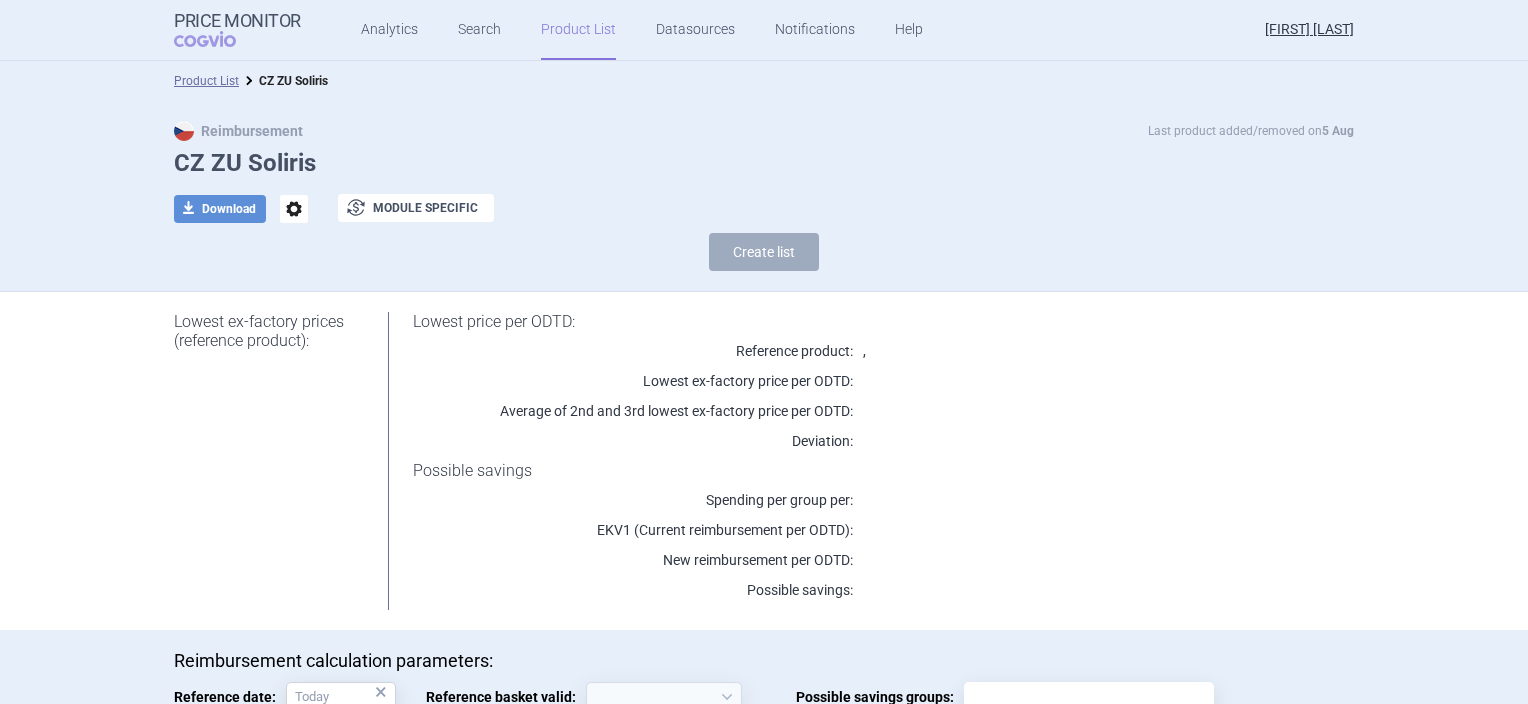 select on "2020-02-01" 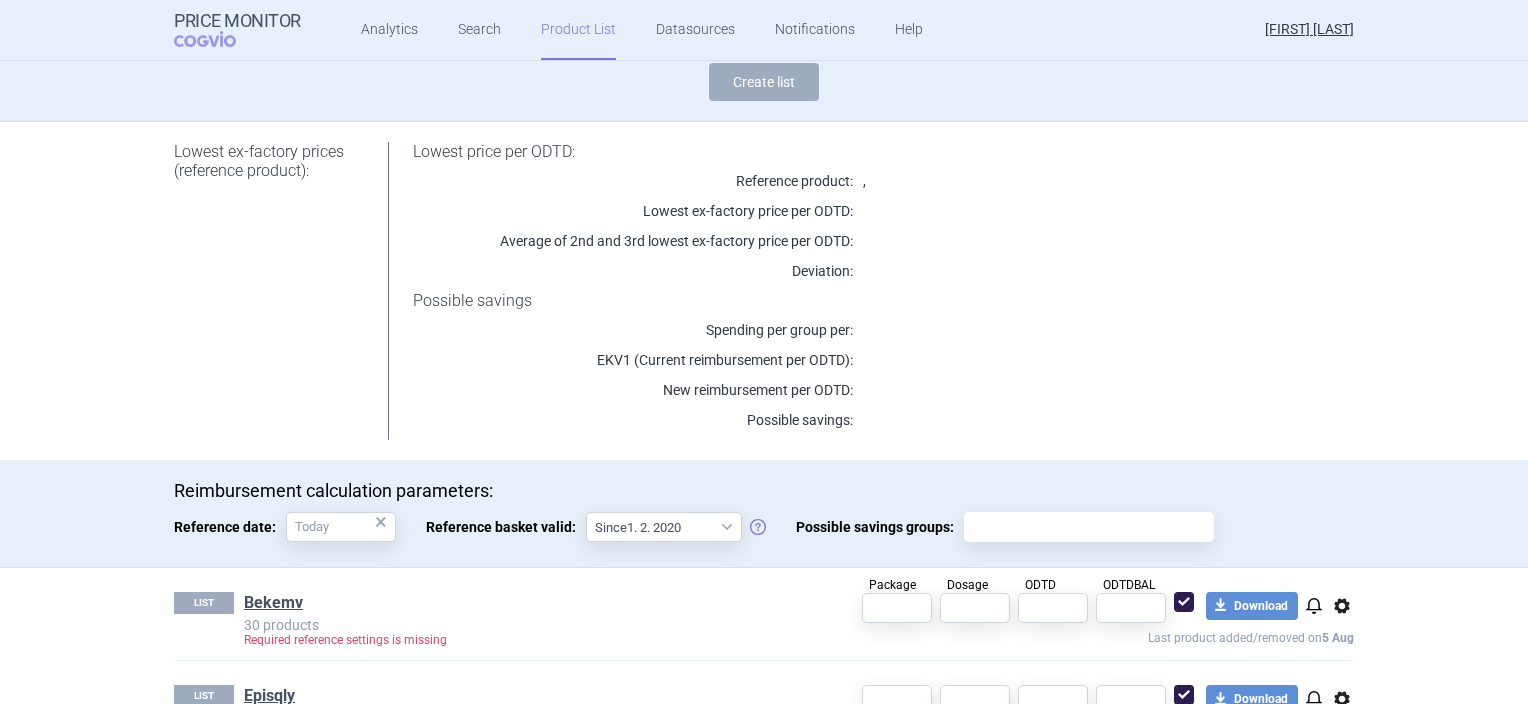 scroll, scrollTop: 329, scrollLeft: 0, axis: vertical 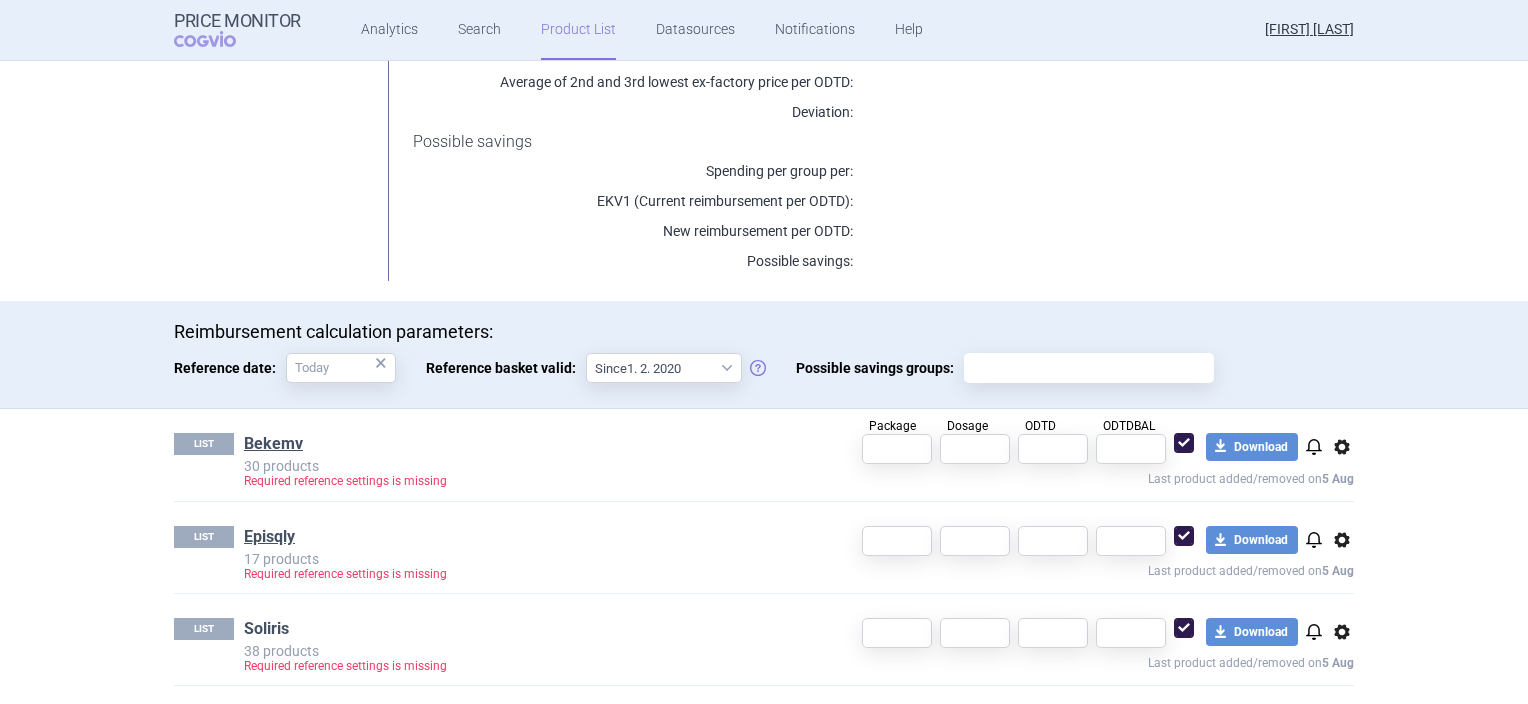 click on "Soliris" at bounding box center [266, 629] 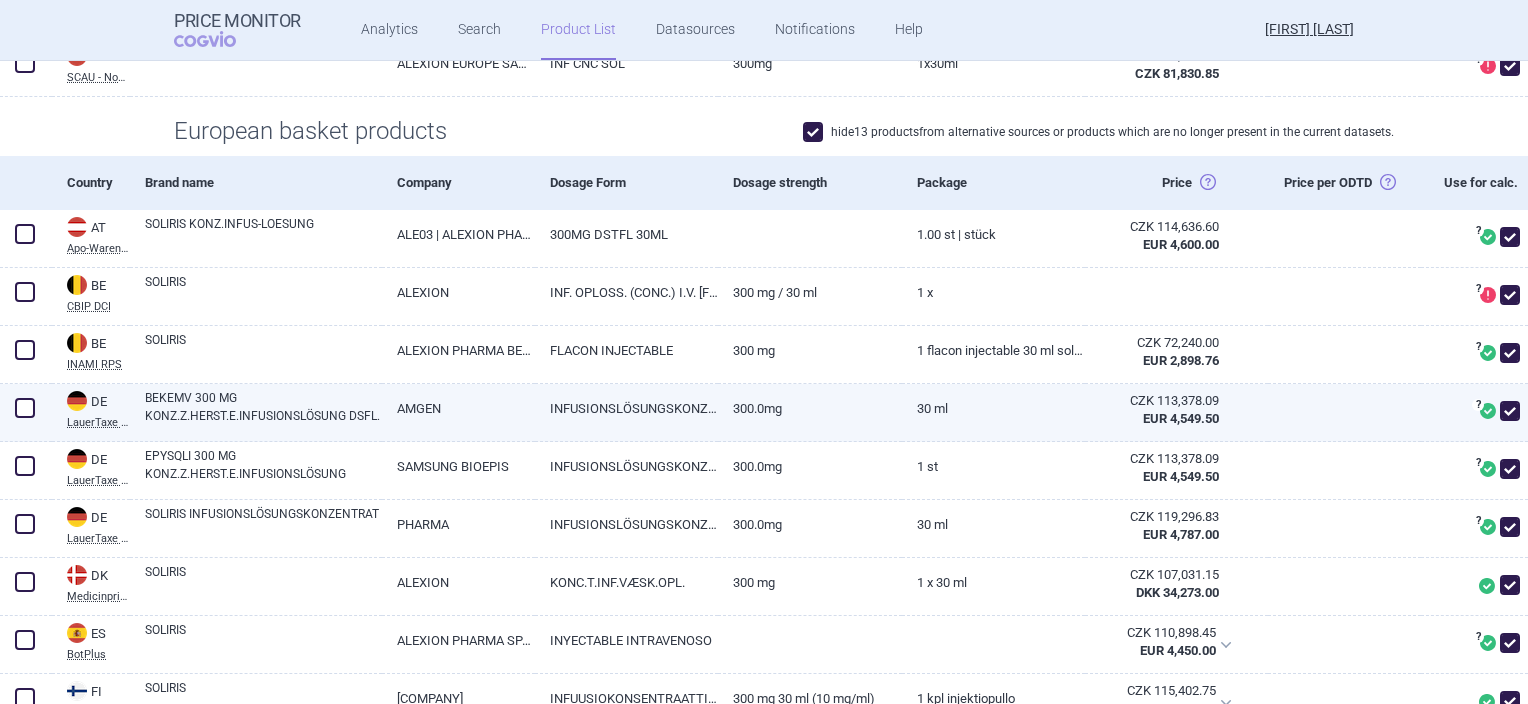 scroll, scrollTop: 500, scrollLeft: 0, axis: vertical 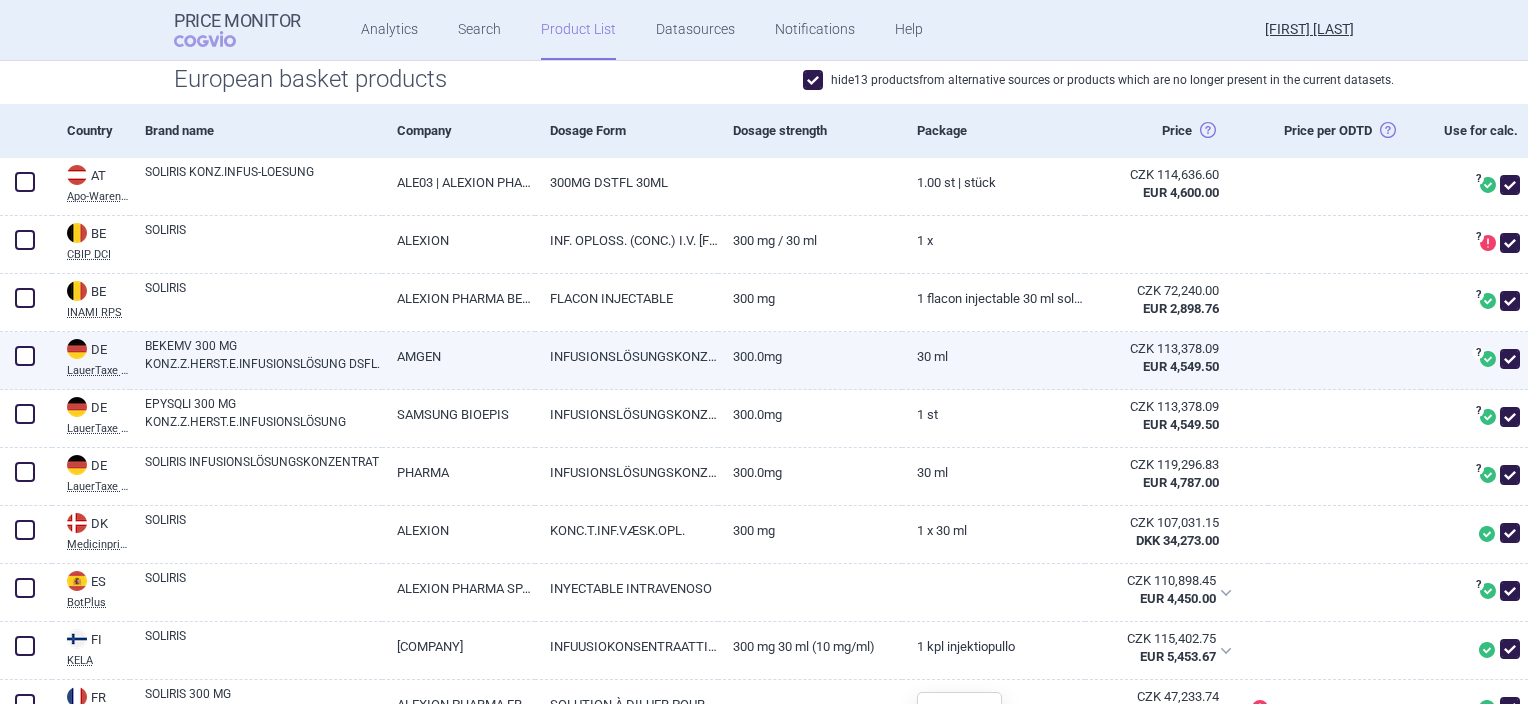 click at bounding box center [25, 356] 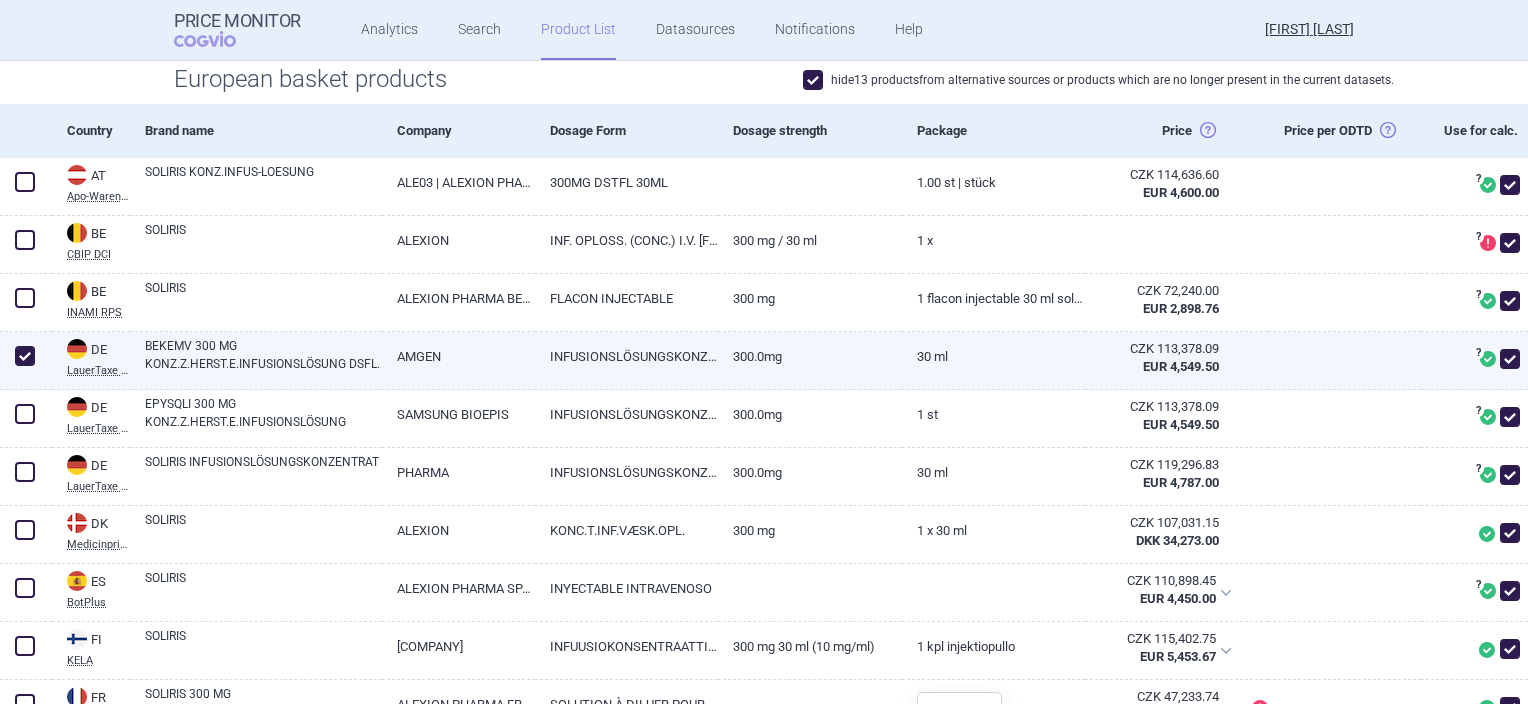 checkbox on "true" 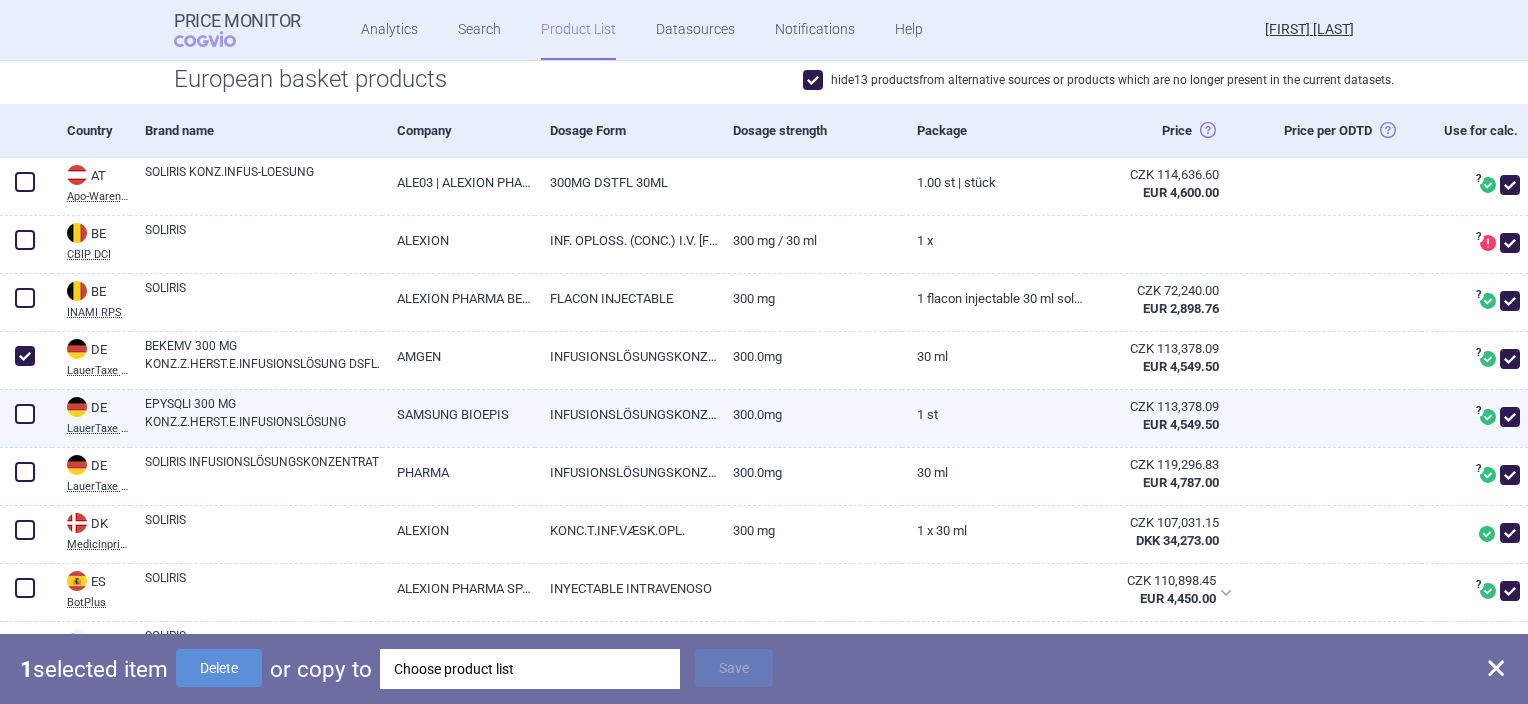 click at bounding box center [25, 414] 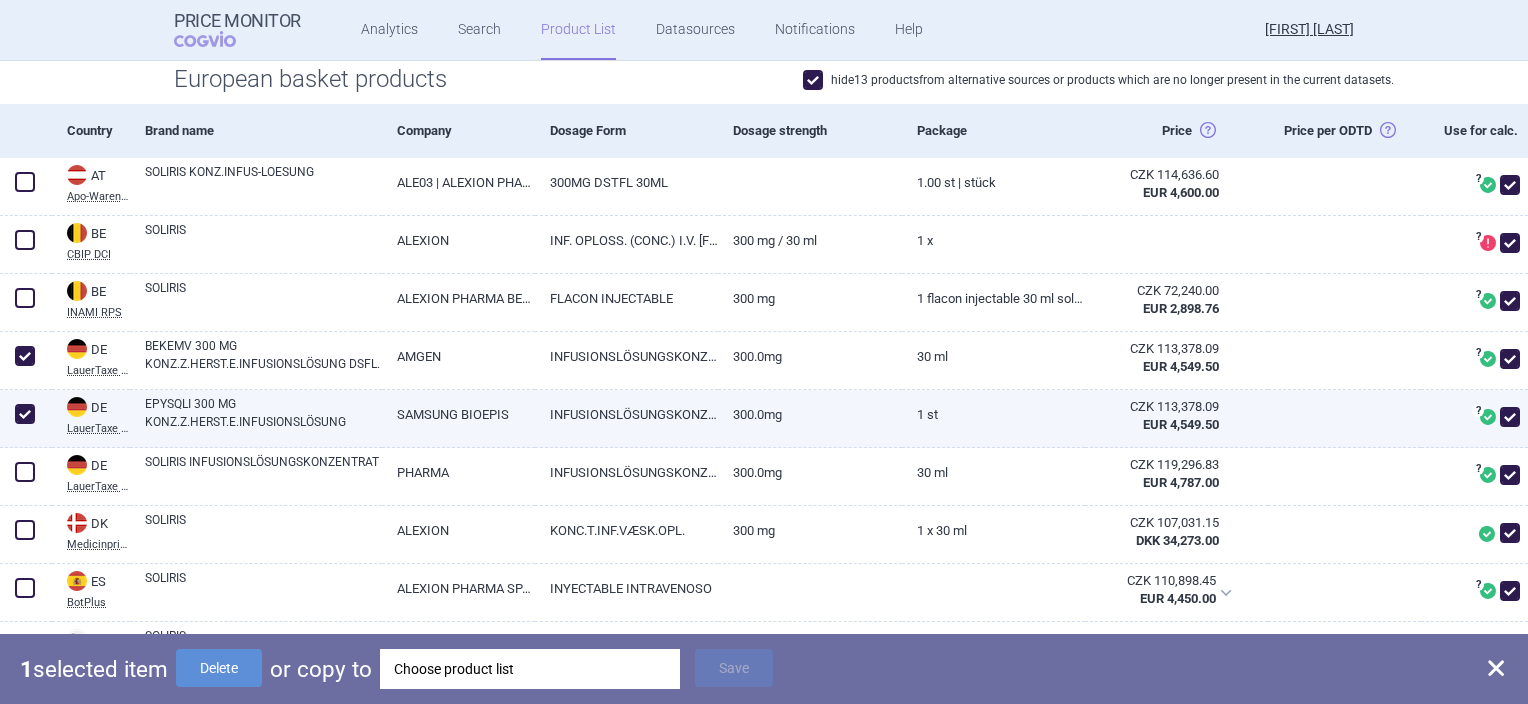 checkbox on "true" 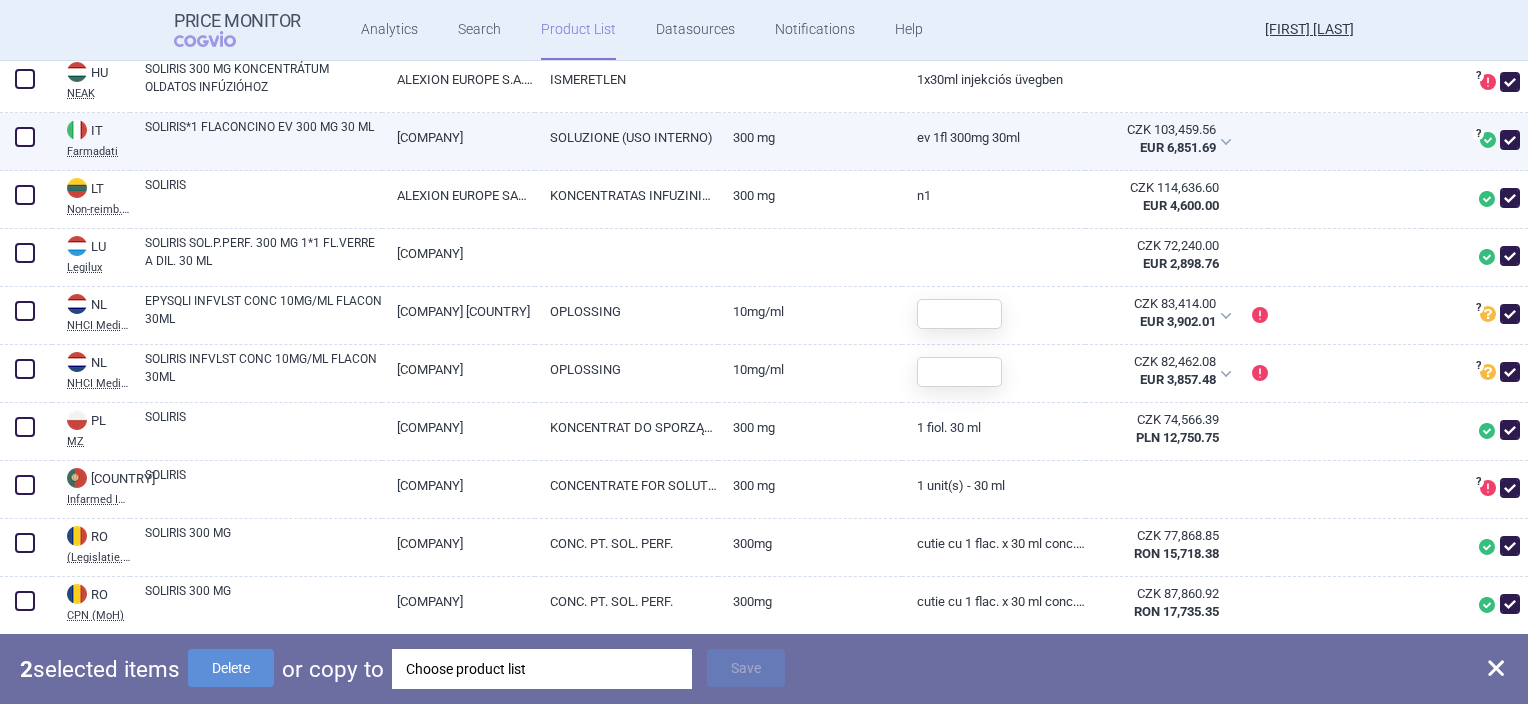 scroll, scrollTop: 1300, scrollLeft: 0, axis: vertical 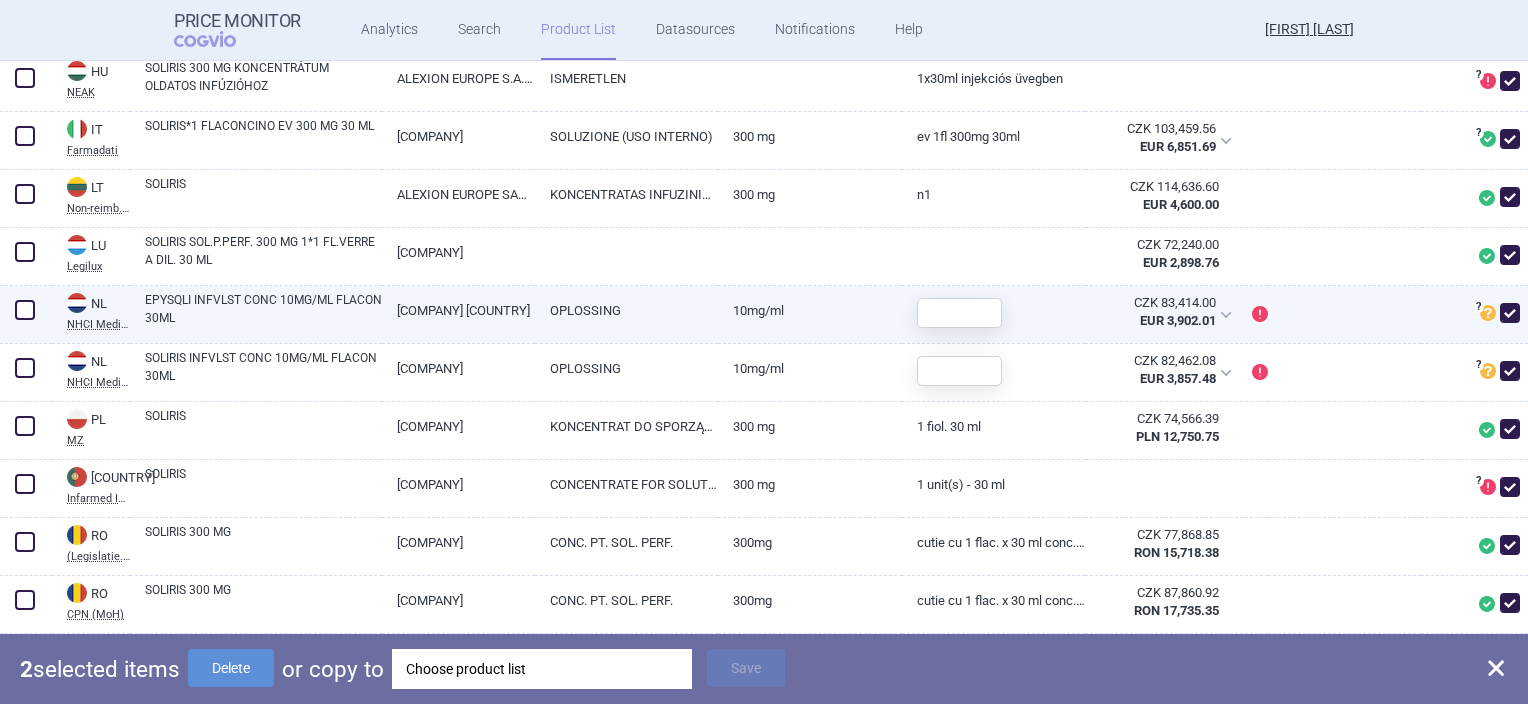 click at bounding box center [25, 310] 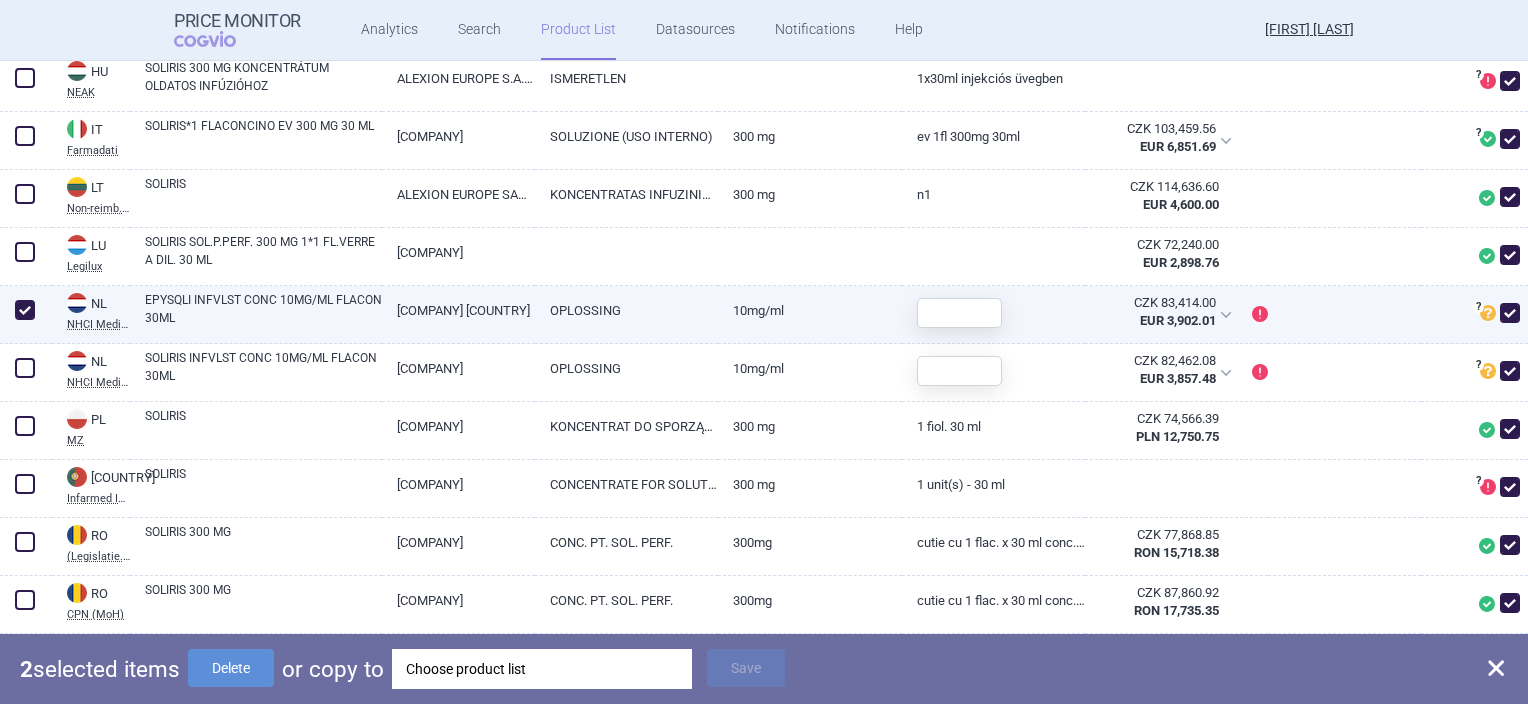 checkbox on "true" 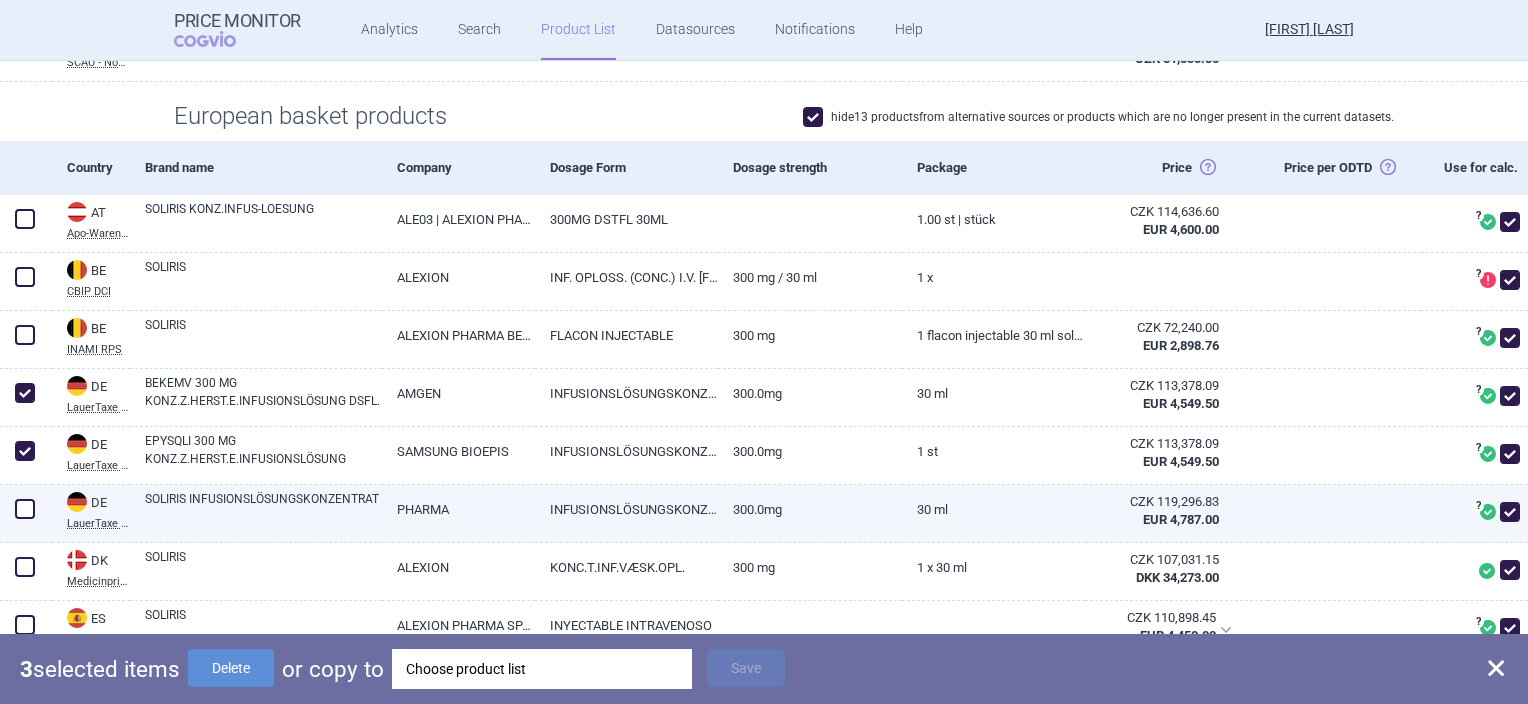 scroll, scrollTop: 444, scrollLeft: 0, axis: vertical 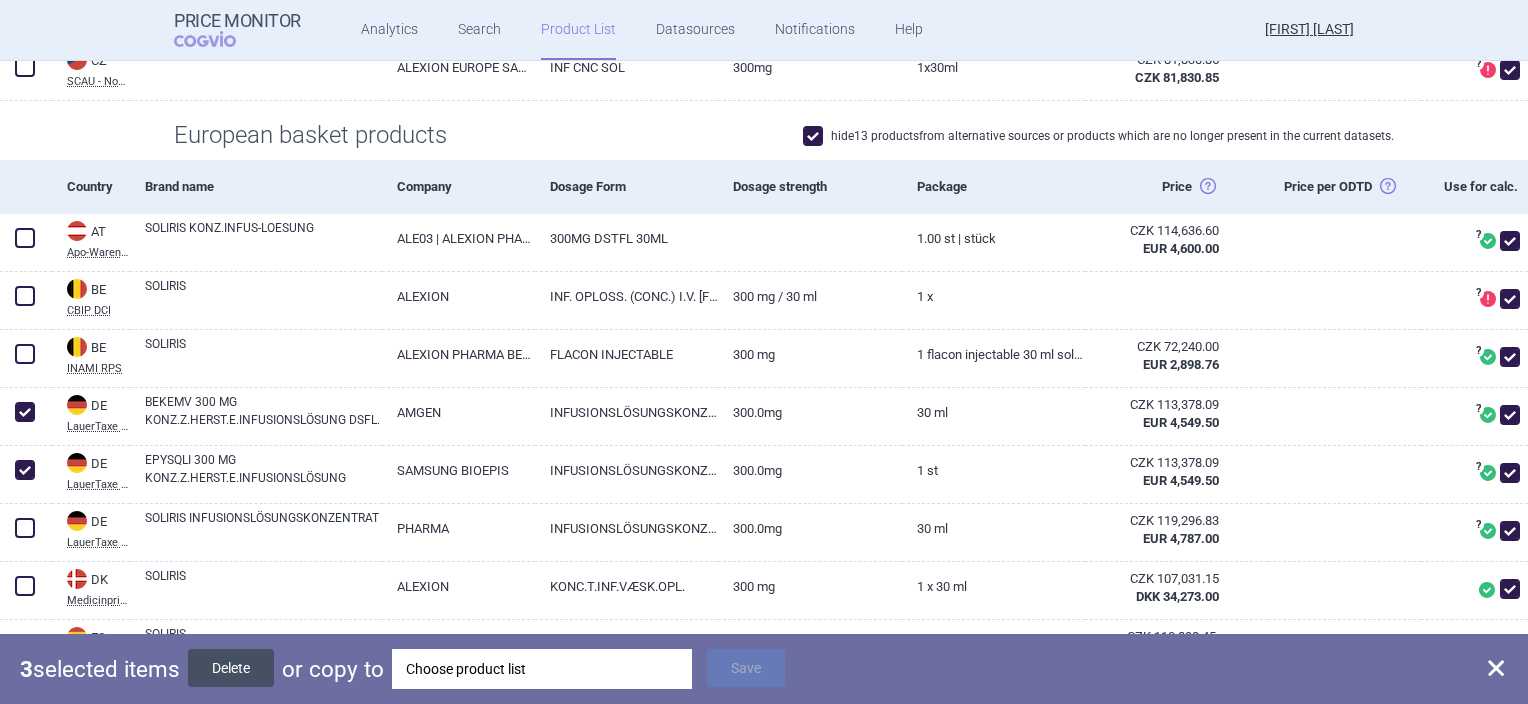 click on "Delete" at bounding box center [231, 668] 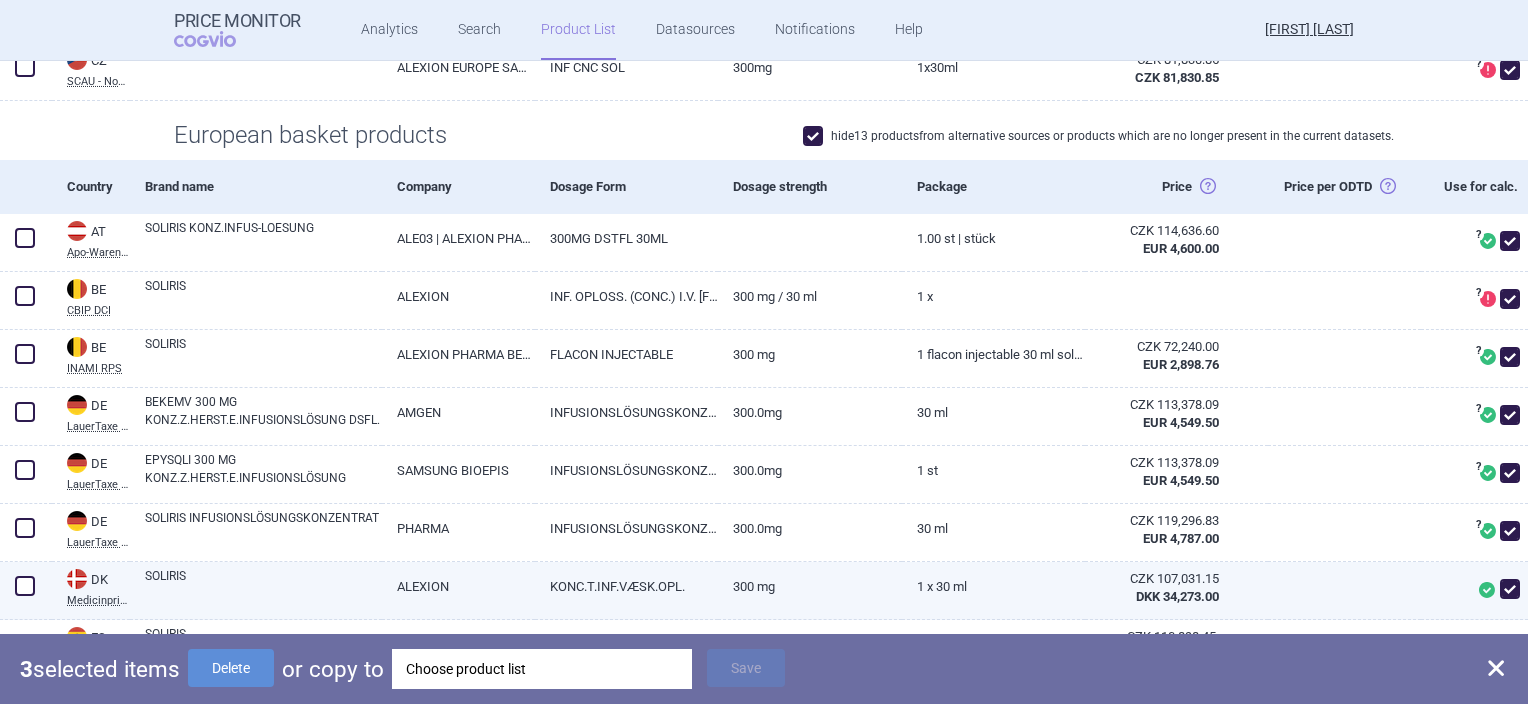 checkbox on "false" 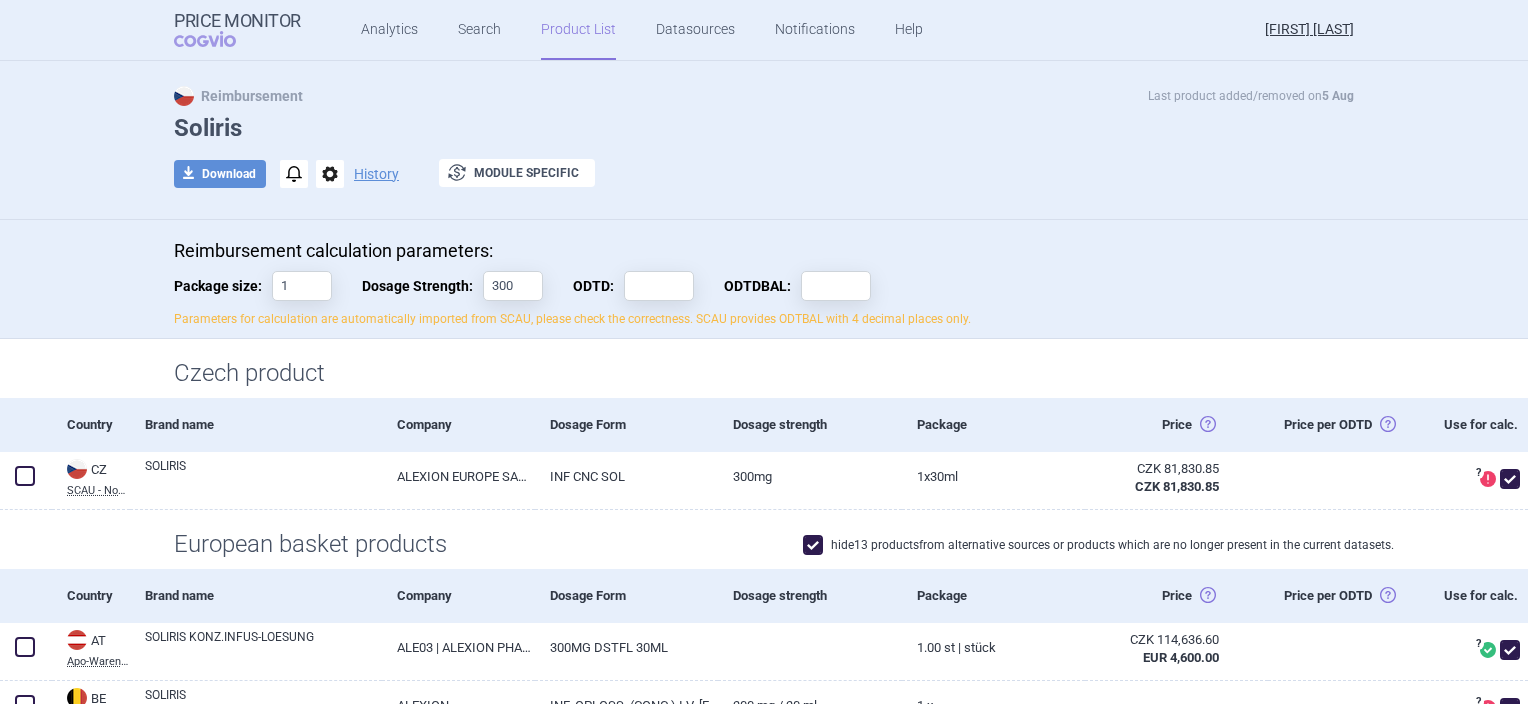 scroll, scrollTop: 0, scrollLeft: 0, axis: both 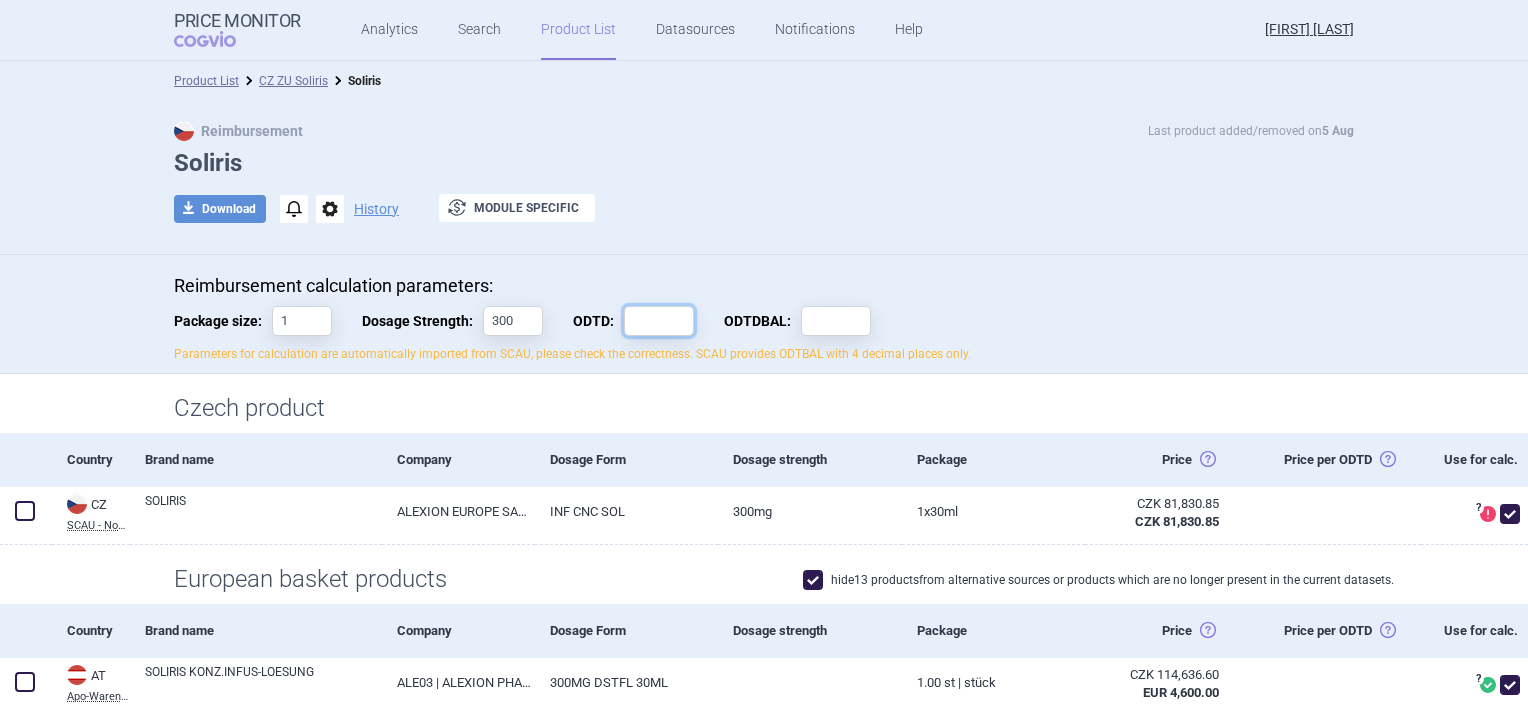 click on "ODTD:" at bounding box center (659, 321) 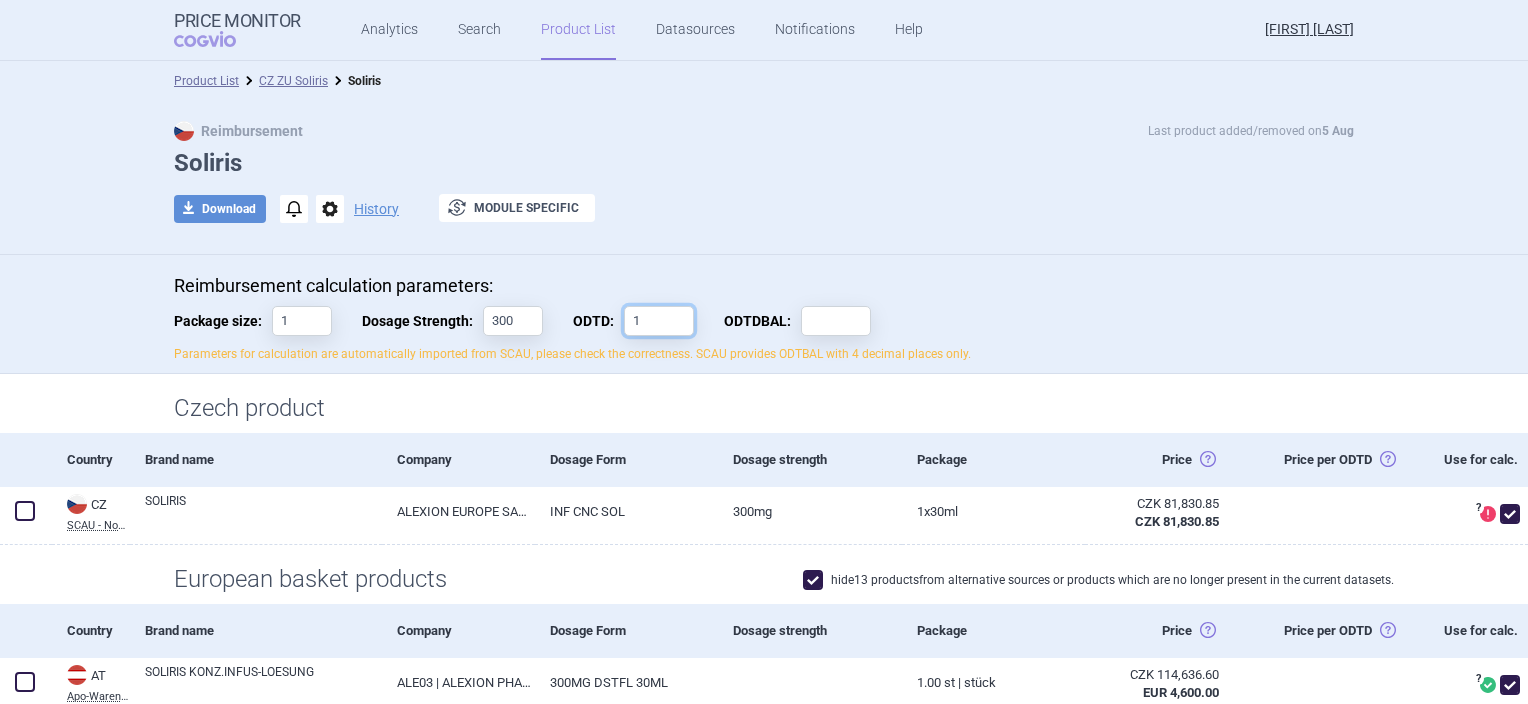 type on "1" 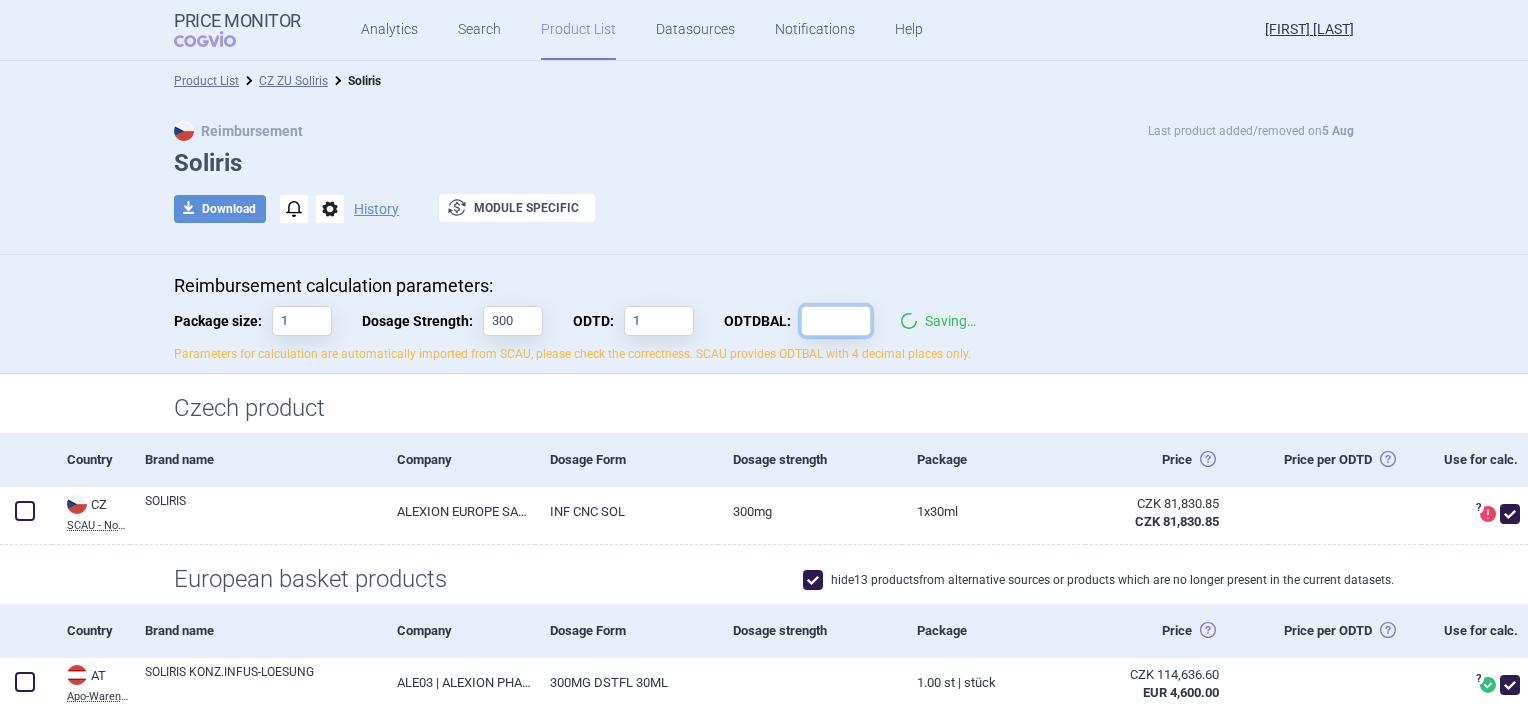 click on "ODTDBAL:" at bounding box center [836, 321] 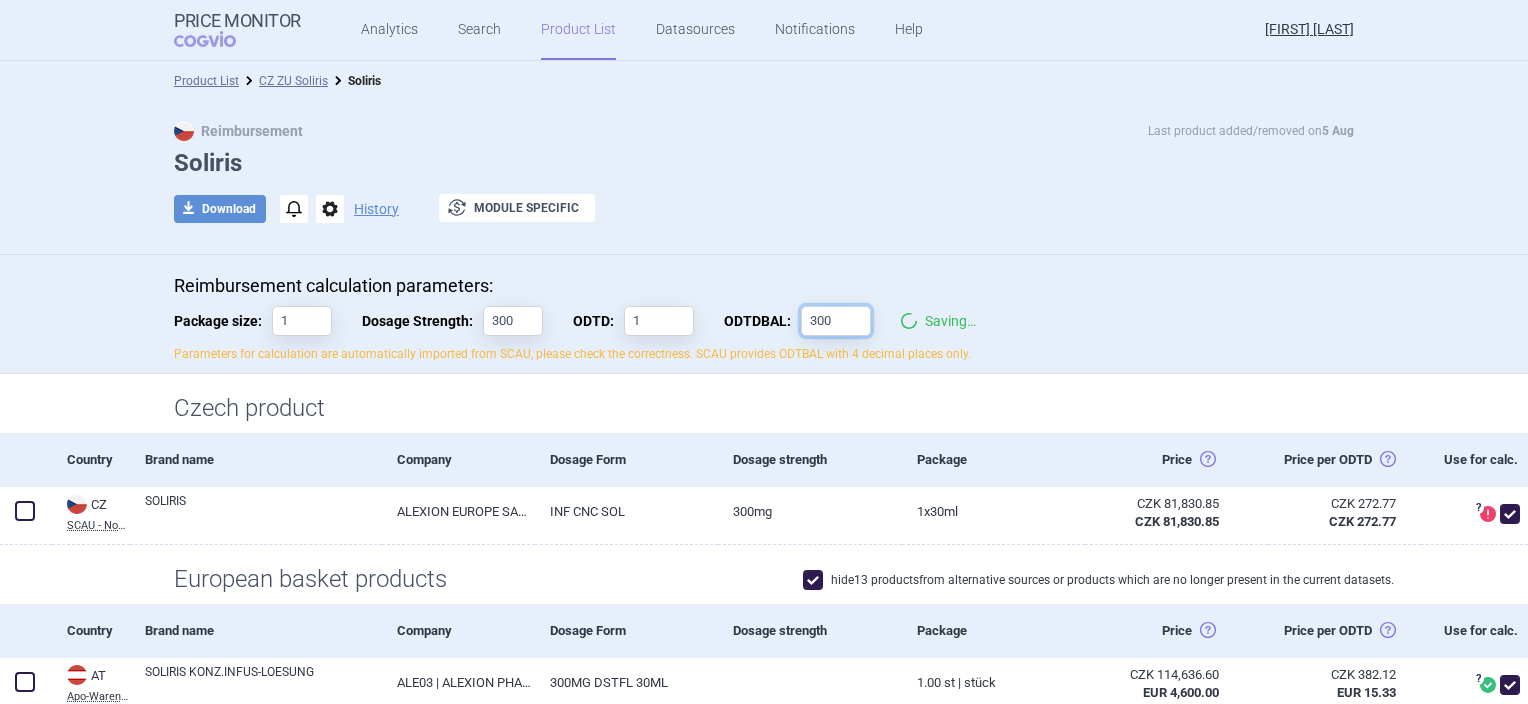 type on "300" 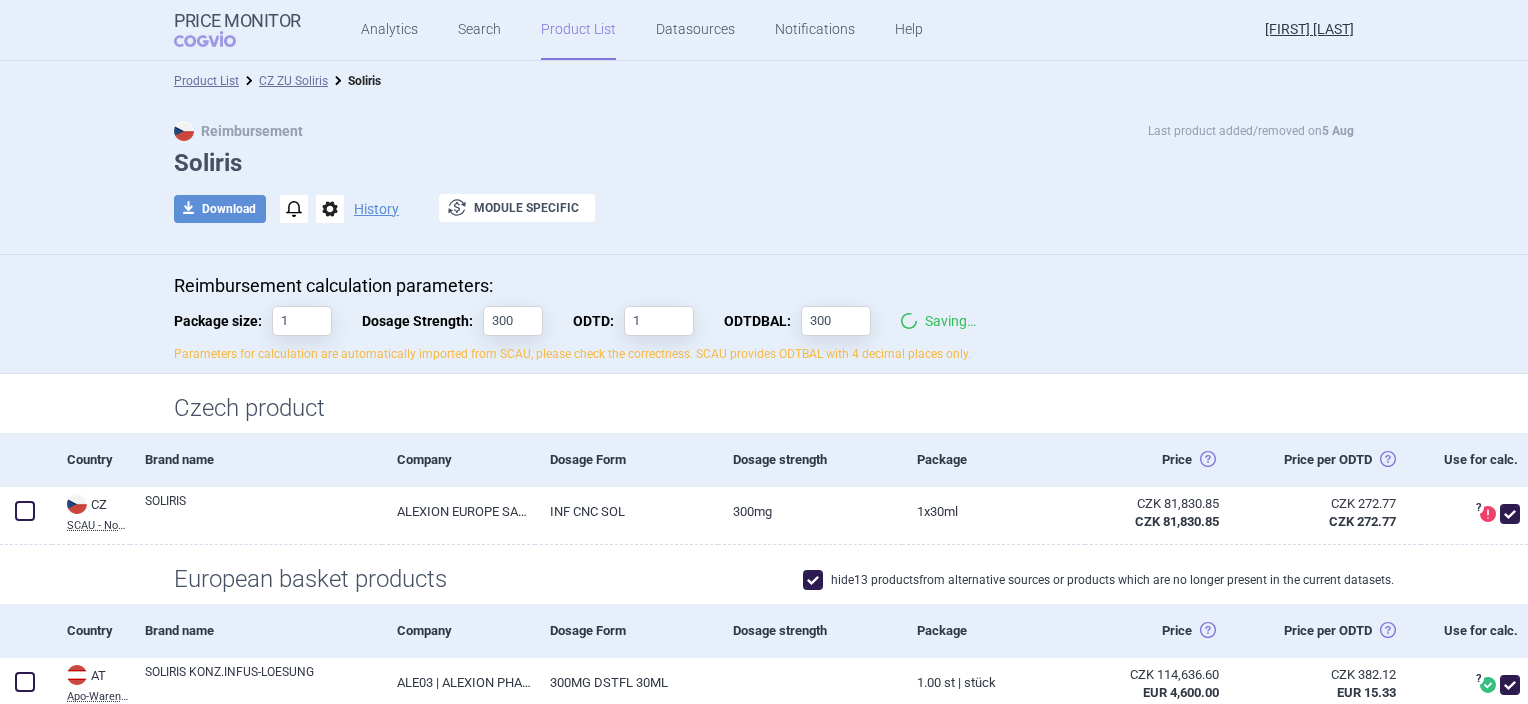 click on "Parameters for calculation are automatically imported from SCAU, please check the correctness. SCAU provides ODTBAL with 4 decimal places only." at bounding box center [764, 319] 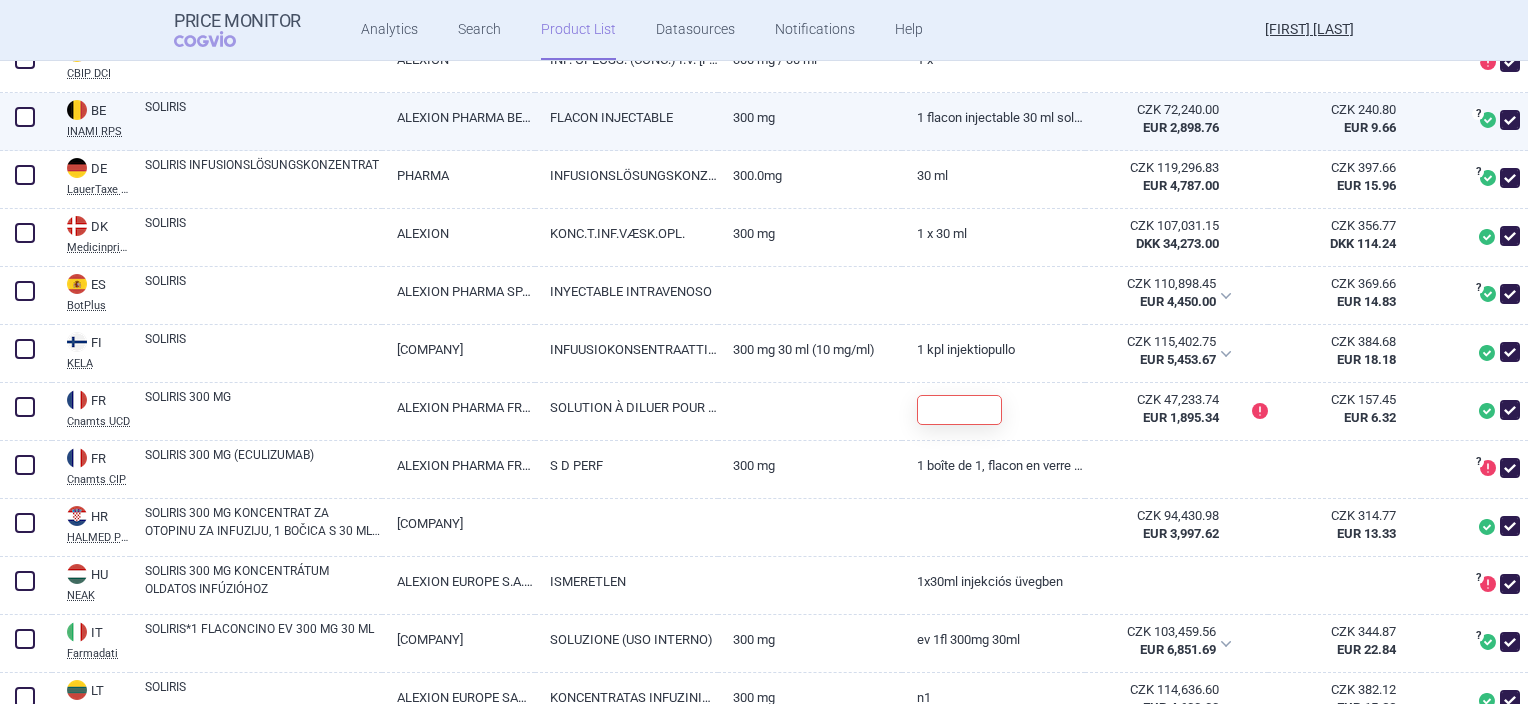 scroll, scrollTop: 700, scrollLeft: 0, axis: vertical 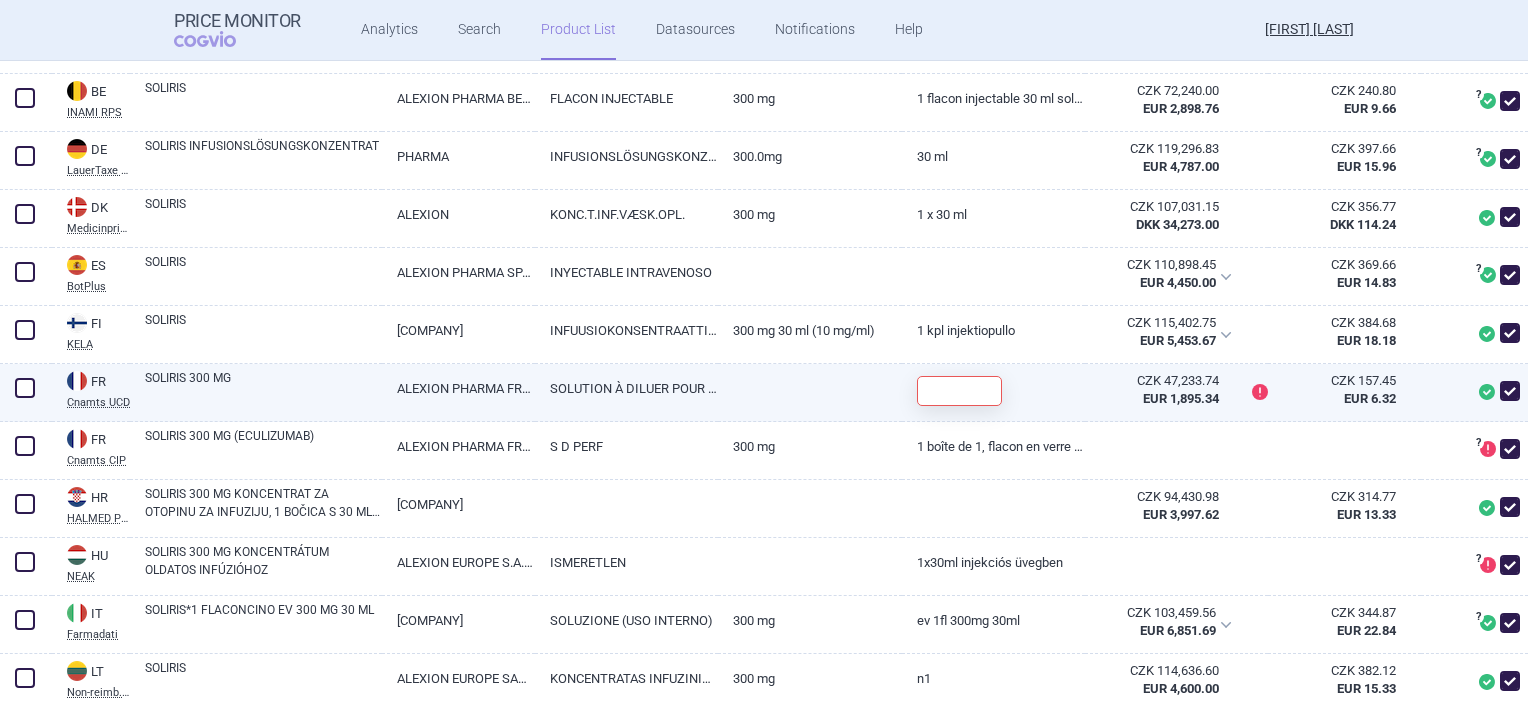 click on "ALEXION PHARMA FRANCE" at bounding box center (458, 388) 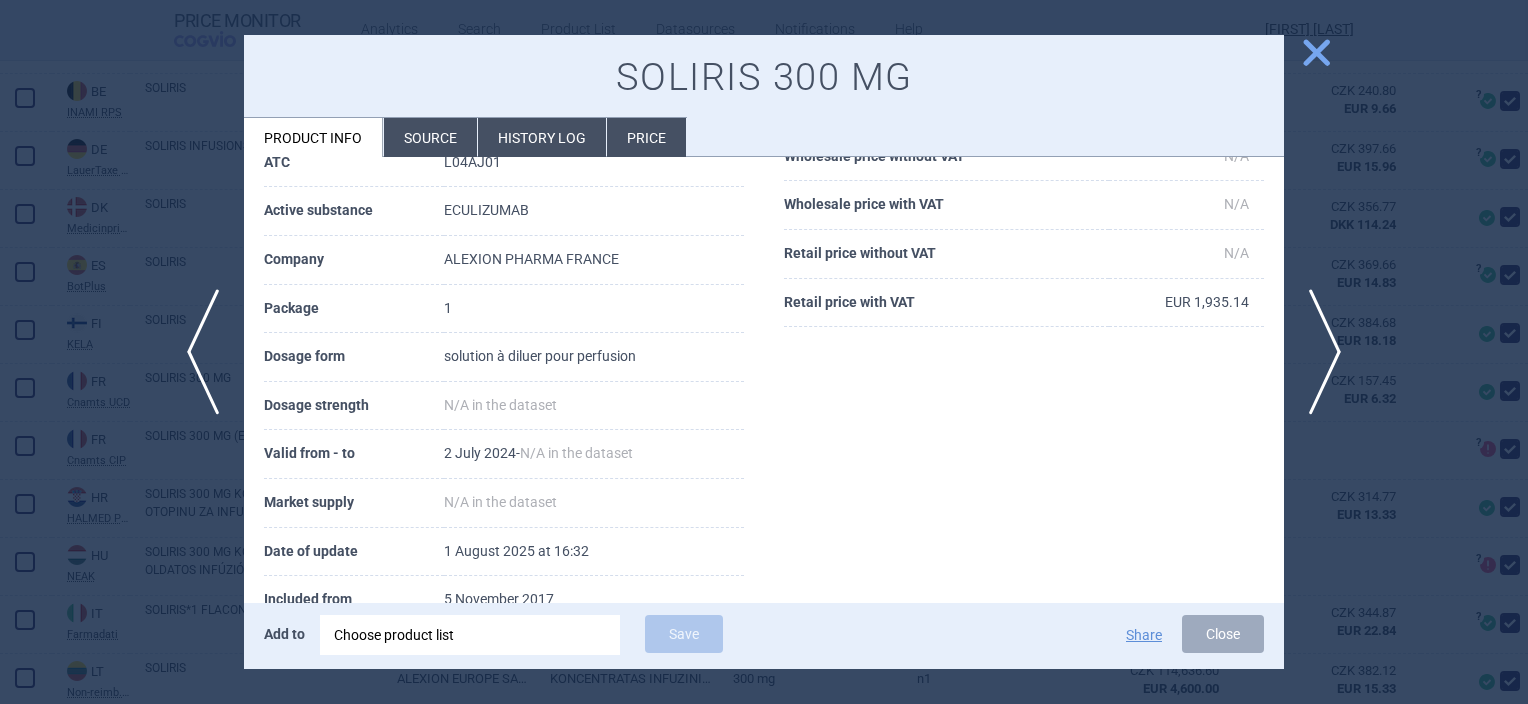 scroll, scrollTop: 258, scrollLeft: 0, axis: vertical 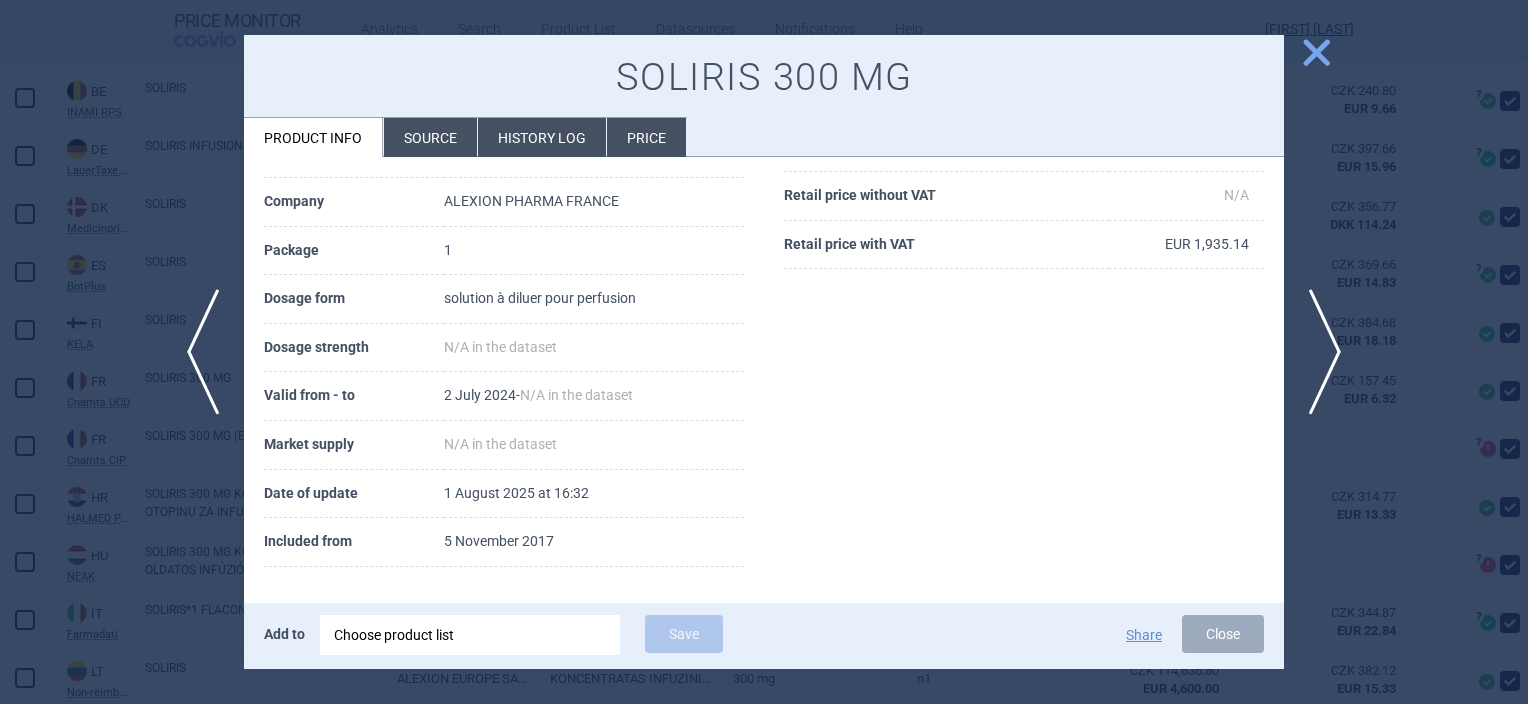 click on "Source" at bounding box center (430, 137) 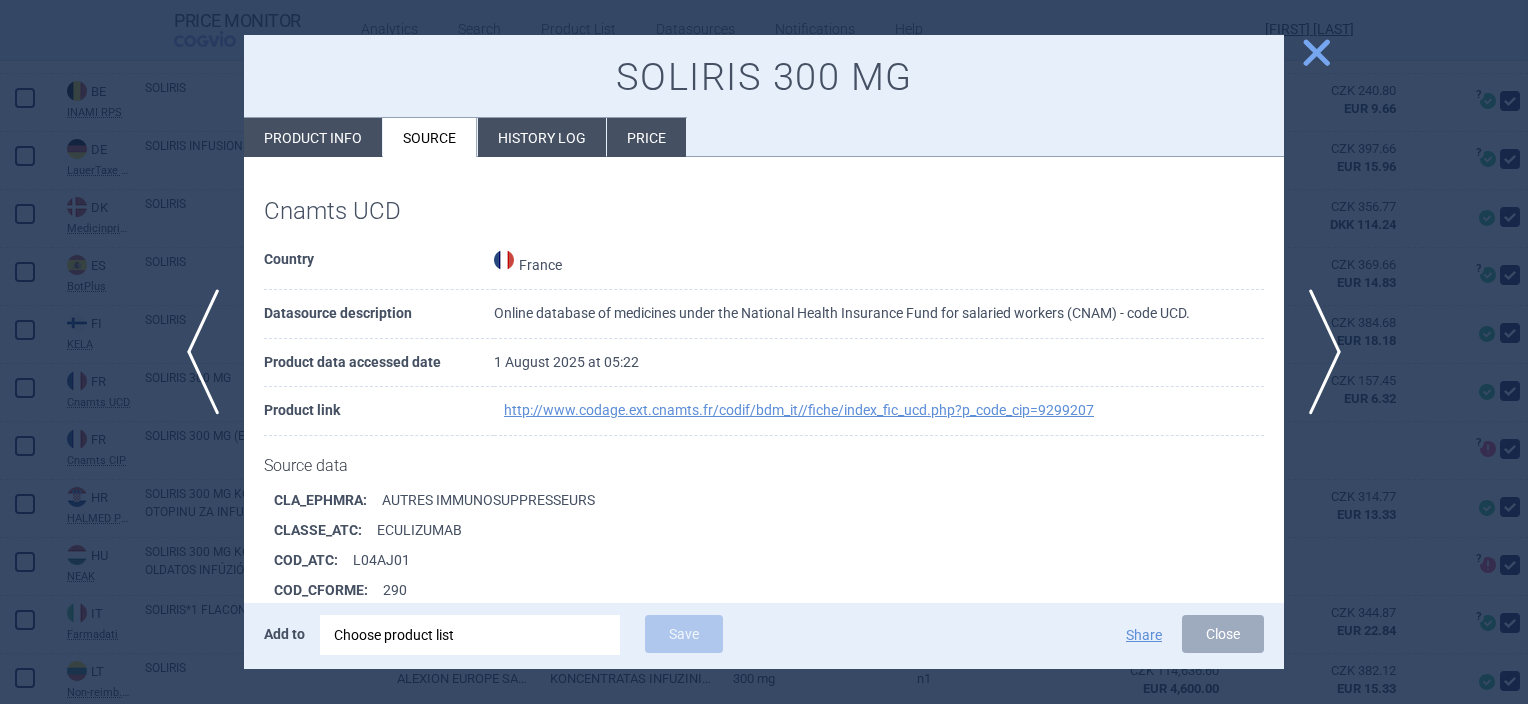 click on "History log" at bounding box center [542, 137] 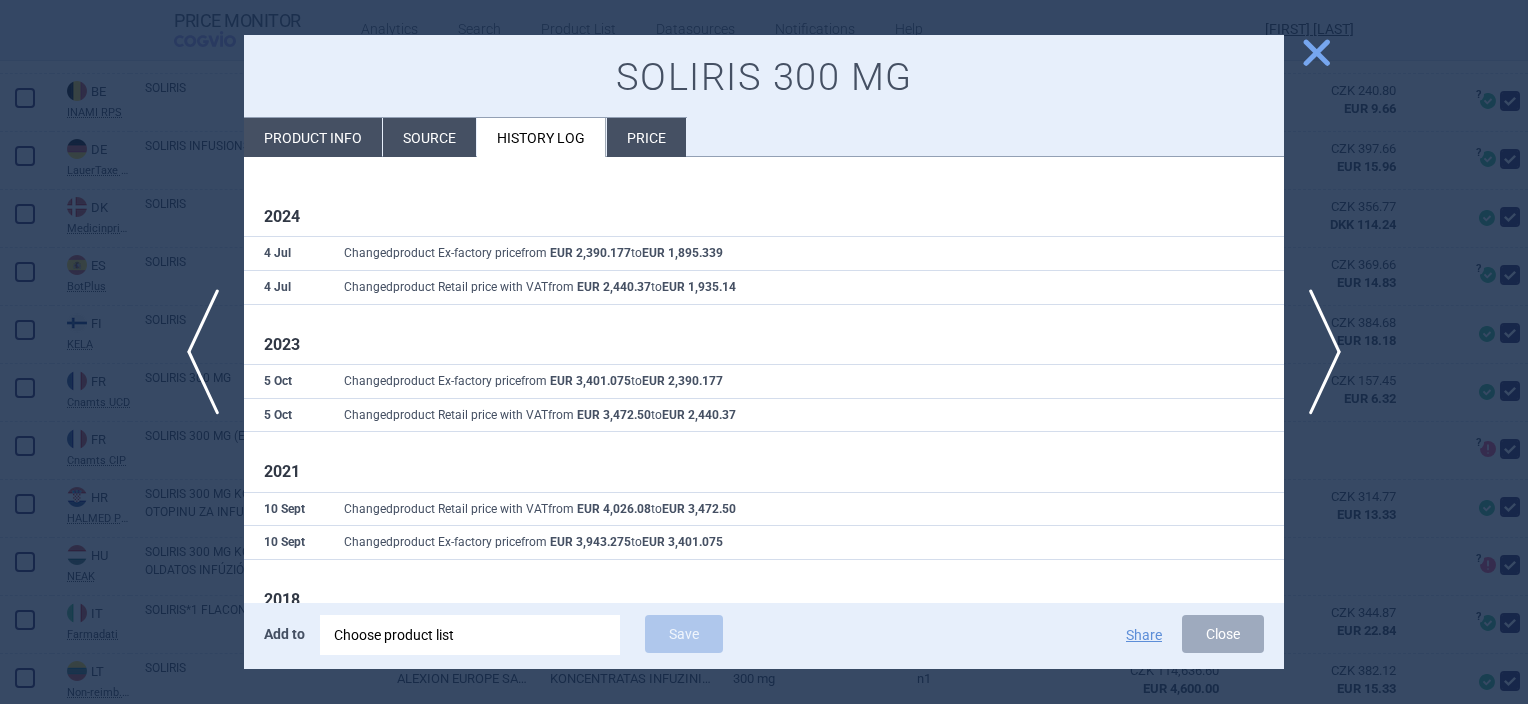 click on "Source" at bounding box center (429, 137) 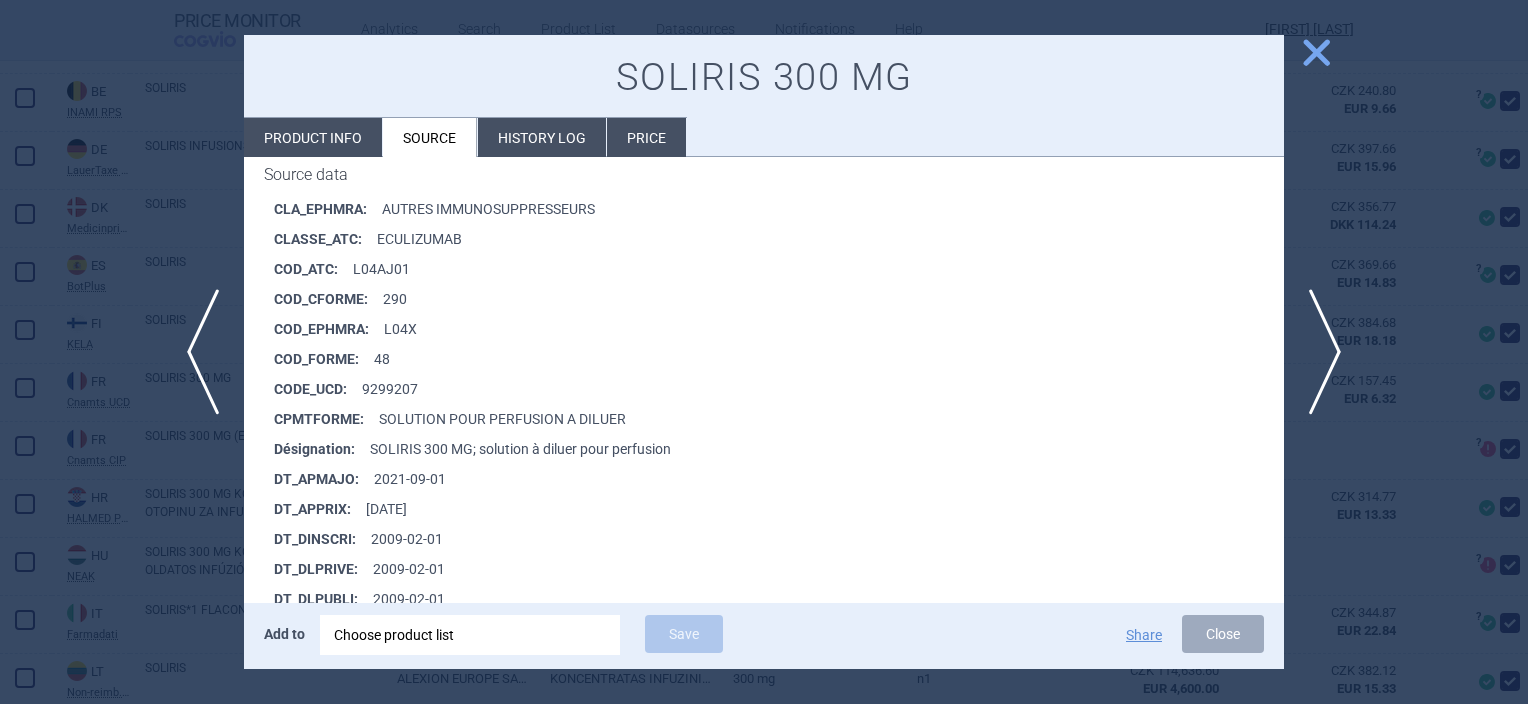 scroll, scrollTop: 400, scrollLeft: 0, axis: vertical 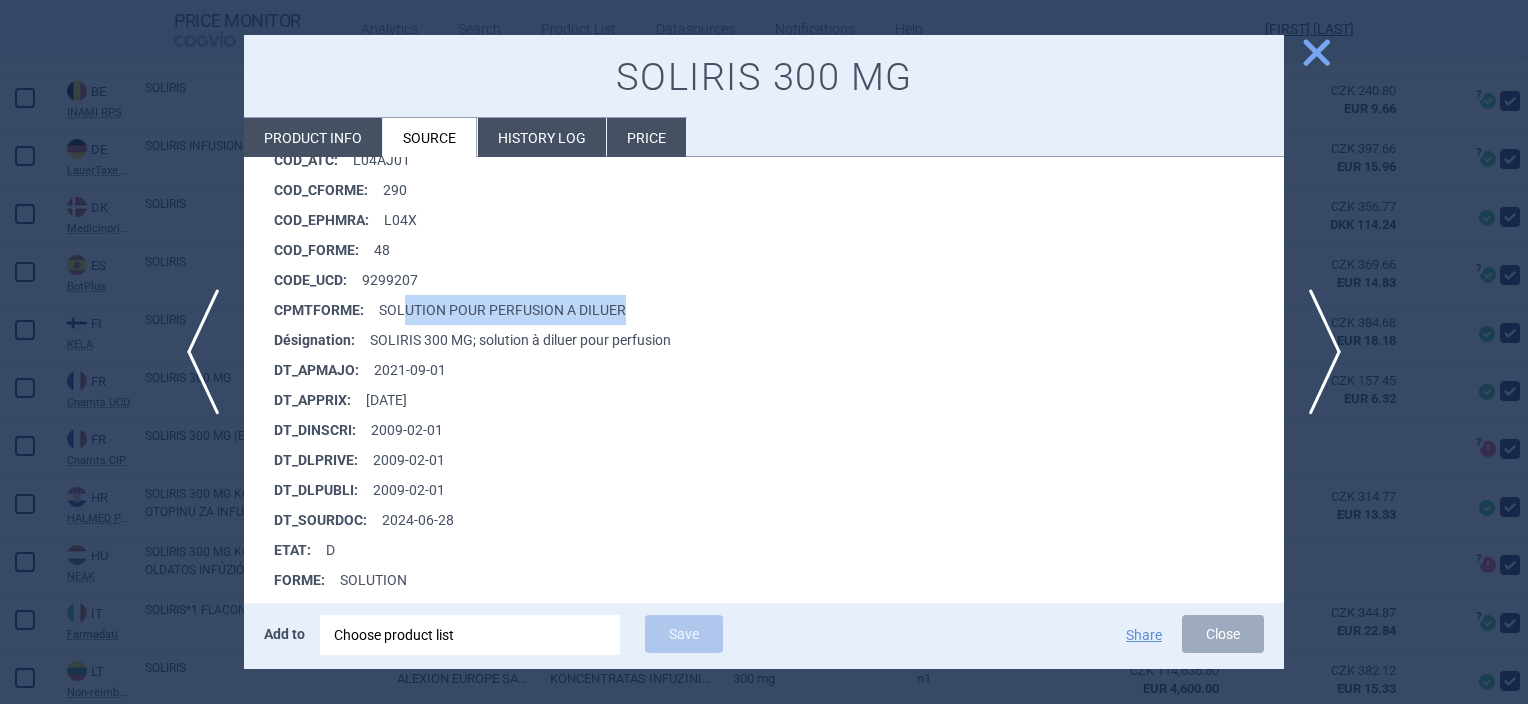 drag, startPoint x: 476, startPoint y: 307, endPoint x: 666, endPoint y: 317, distance: 190.26297 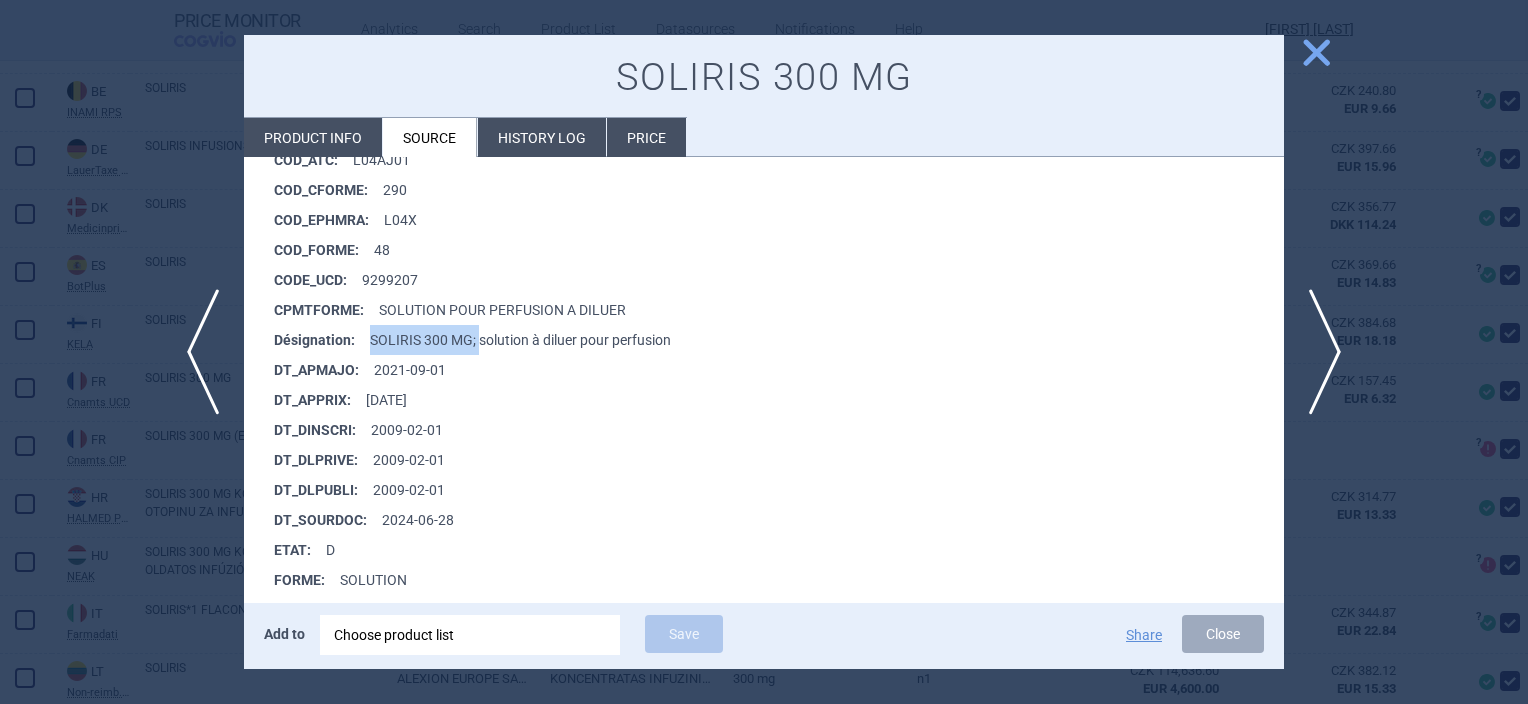 drag, startPoint x: 368, startPoint y: 332, endPoint x: 479, endPoint y: 334, distance: 111.01801 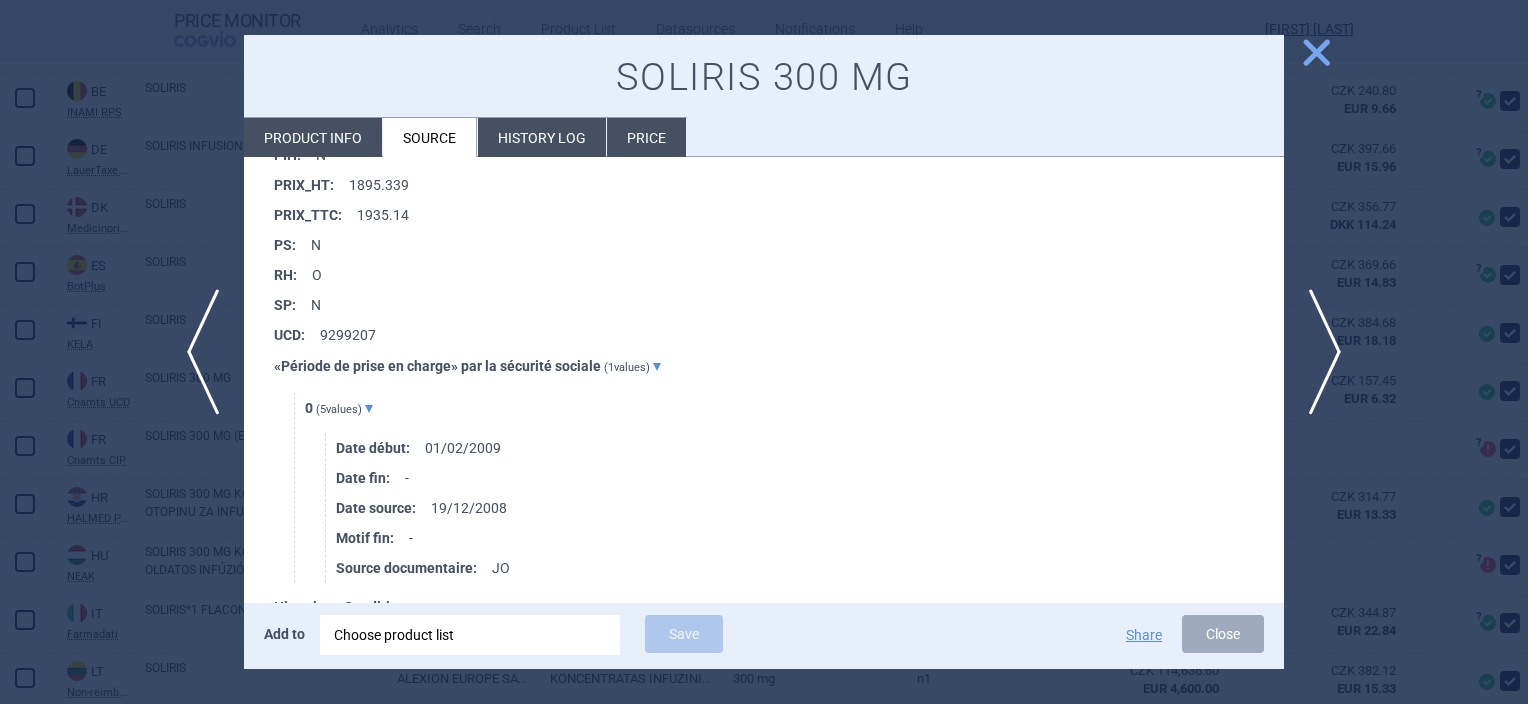 scroll, scrollTop: 1200, scrollLeft: 0, axis: vertical 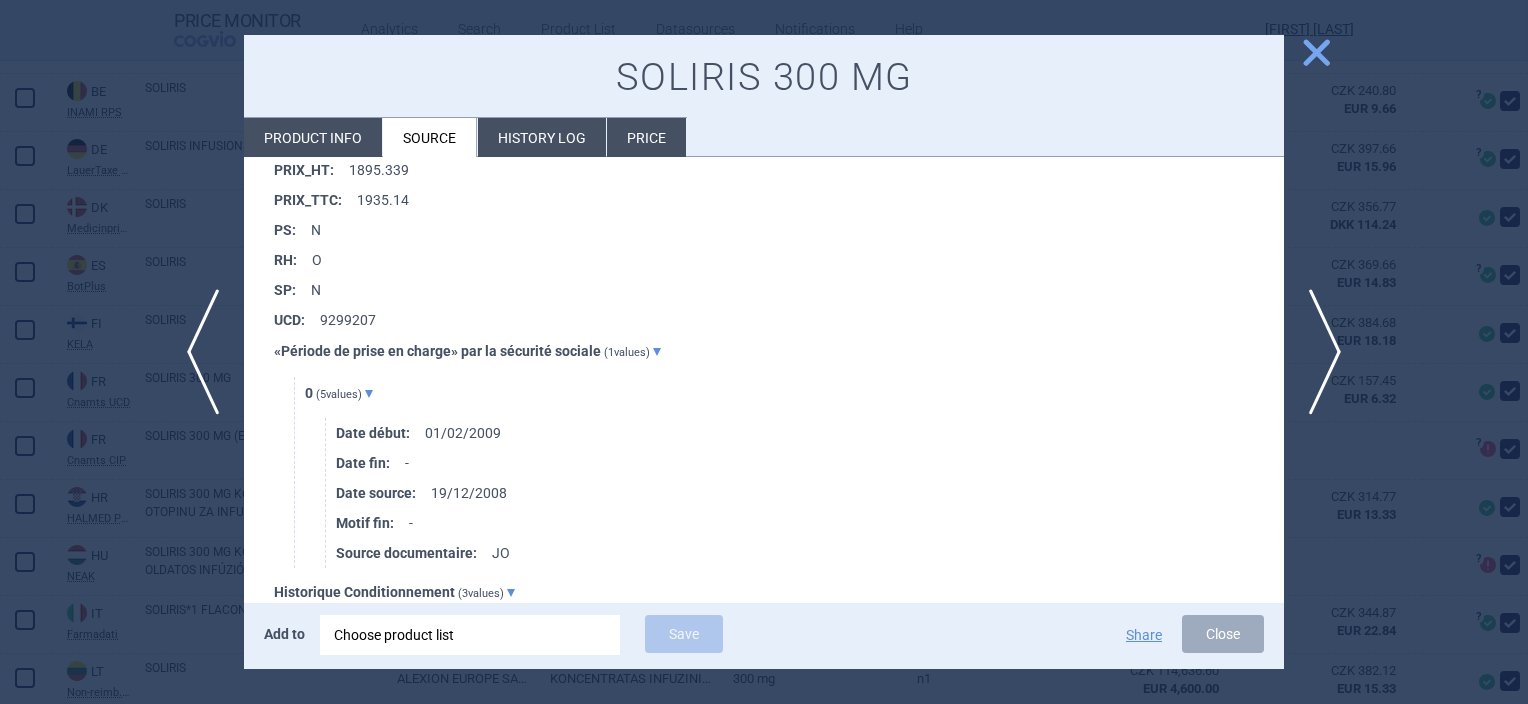 click on "«Période de prise en charge» par la sécurité sociale   ( 1  values)" at bounding box center [475, 351] 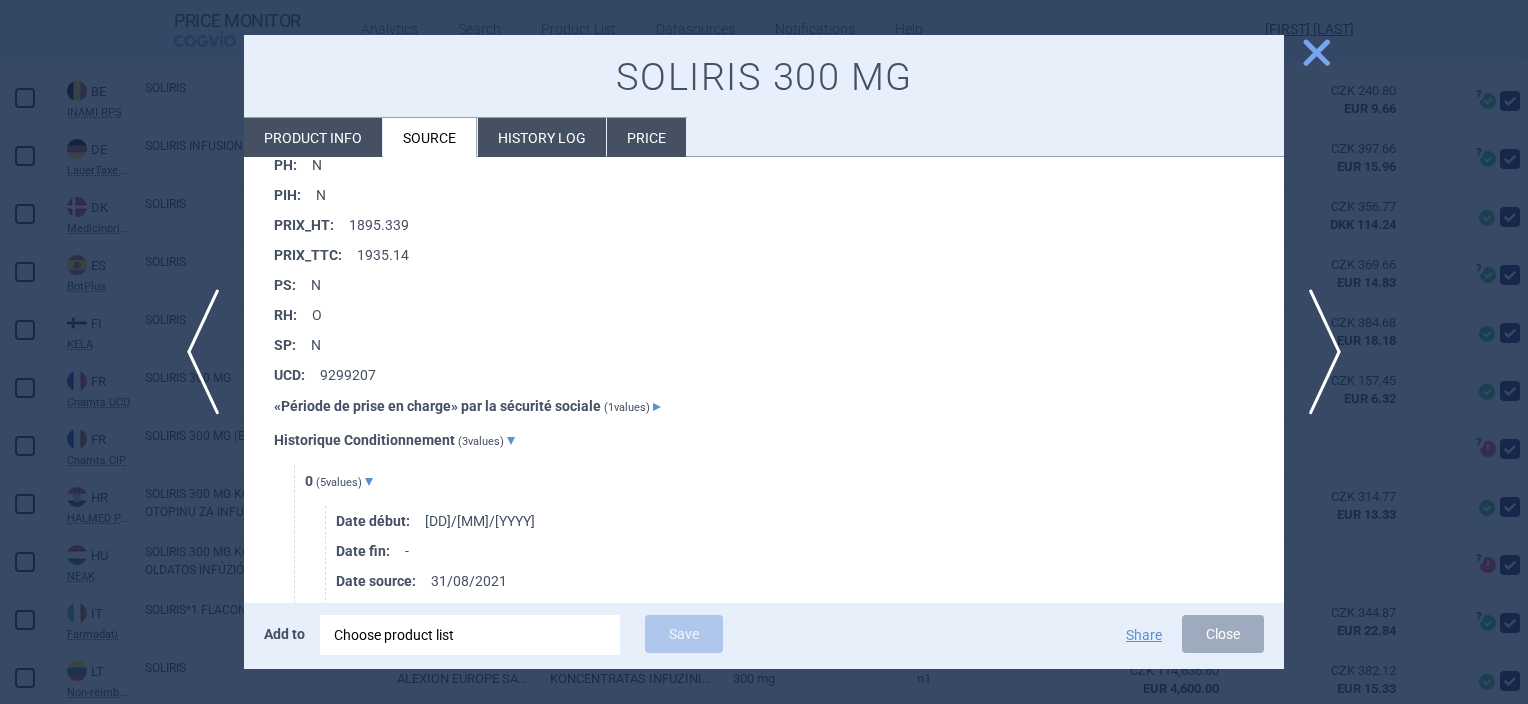 scroll, scrollTop: 1100, scrollLeft: 0, axis: vertical 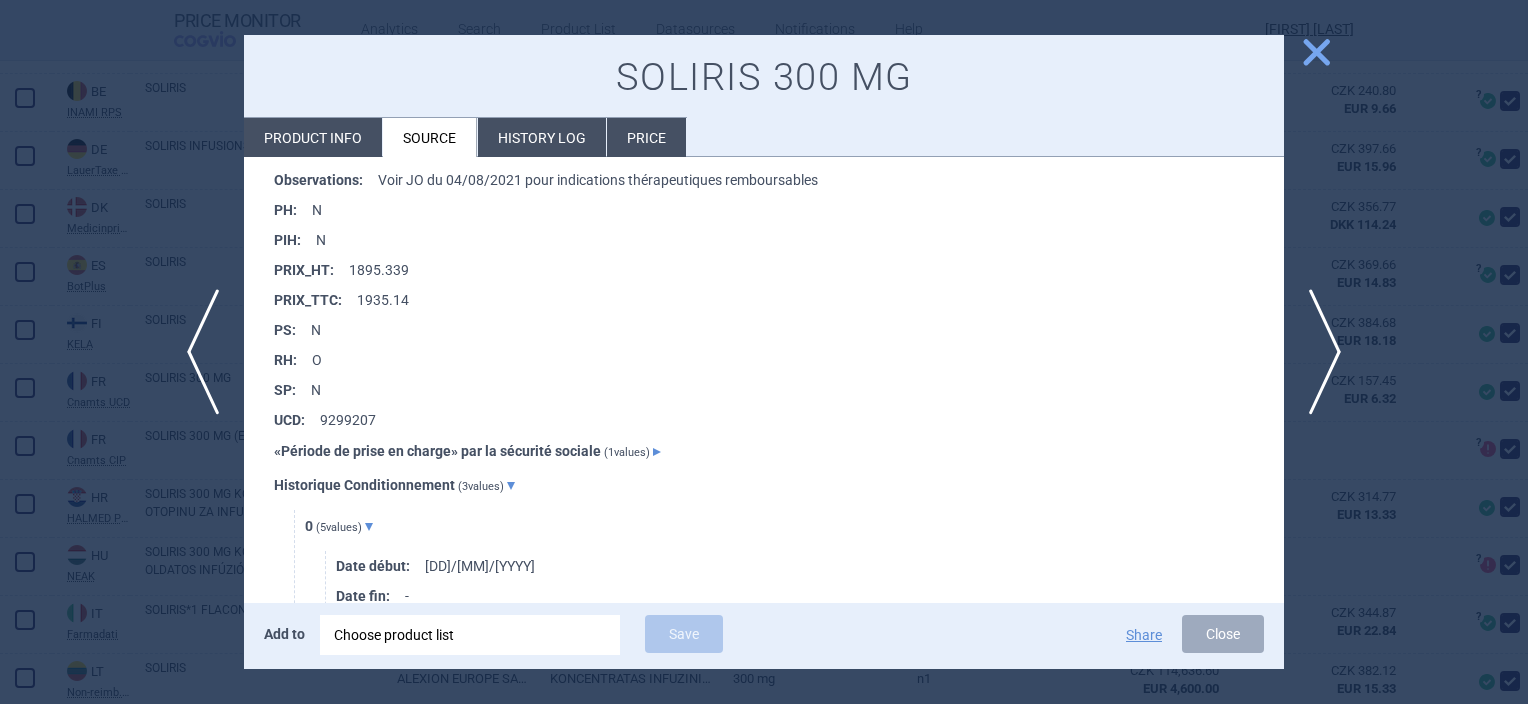 click on "close" at bounding box center (1316, 52) 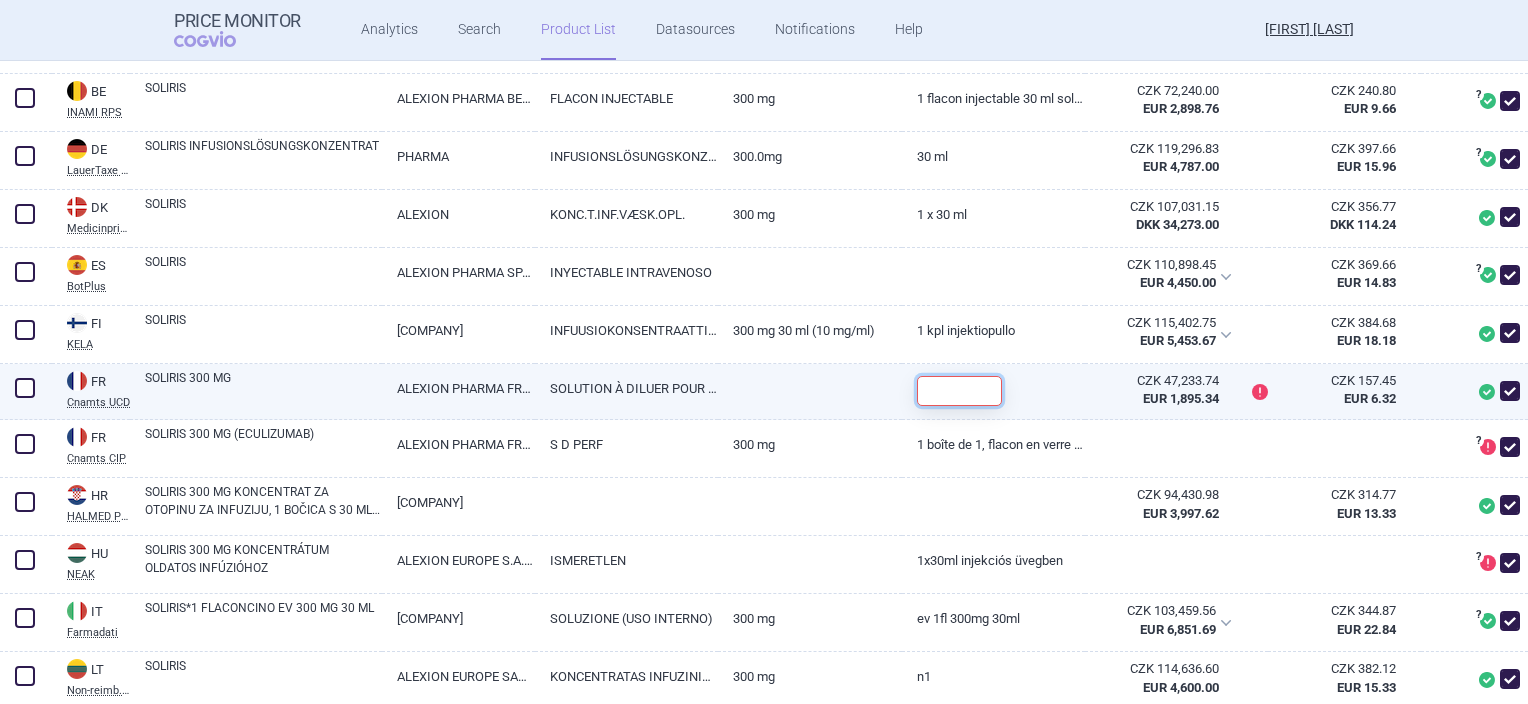 click at bounding box center [959, 391] 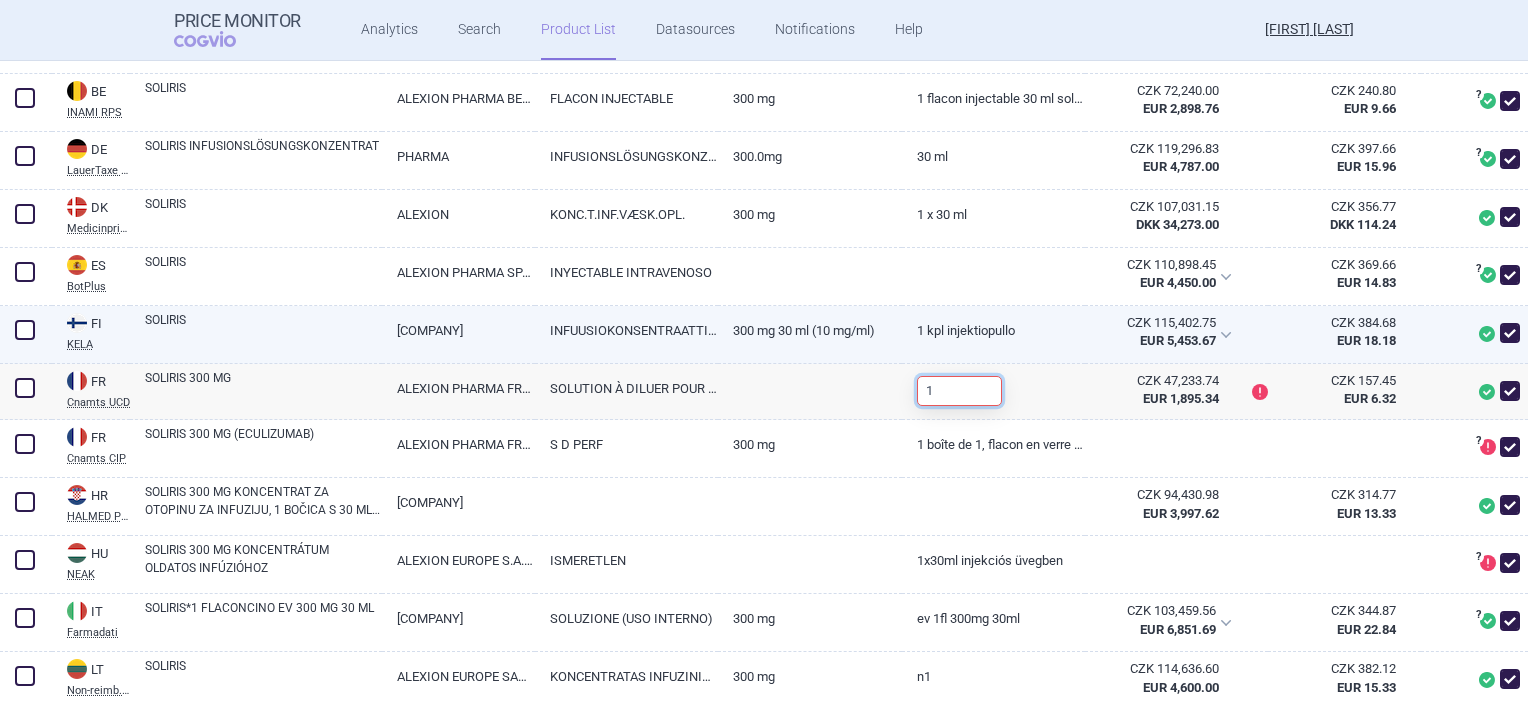 type on "1" 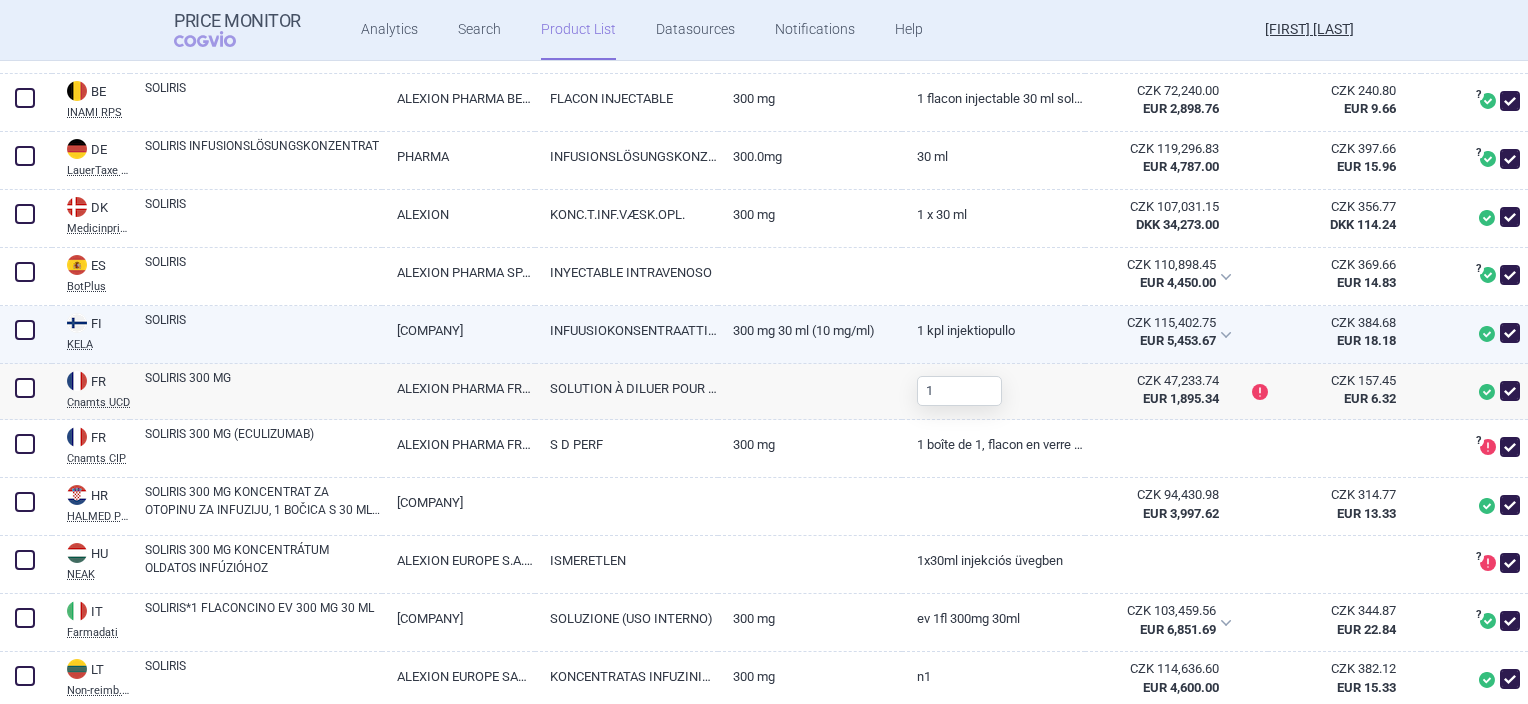 click on "1 kpl injektiopullo" at bounding box center [993, 330] 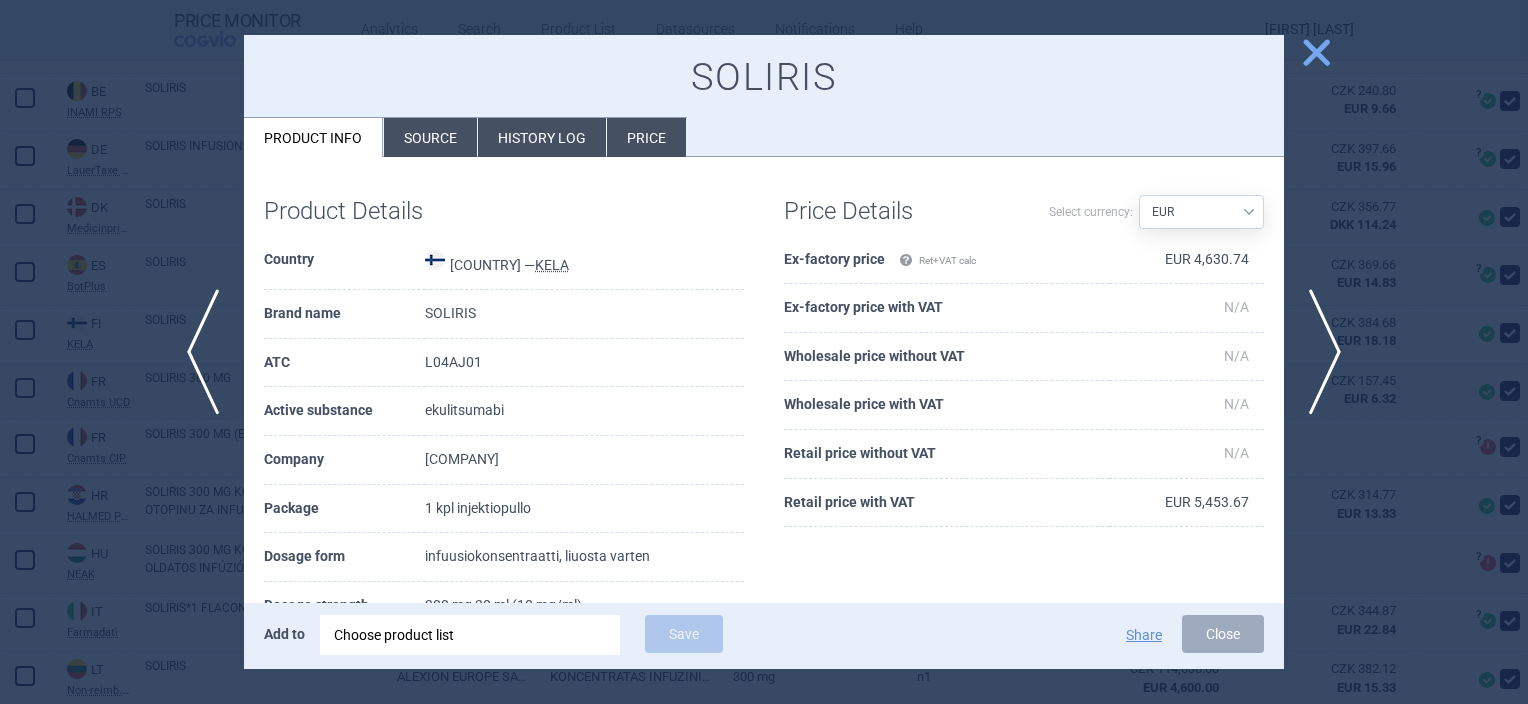 click on "close" at bounding box center (1316, 52) 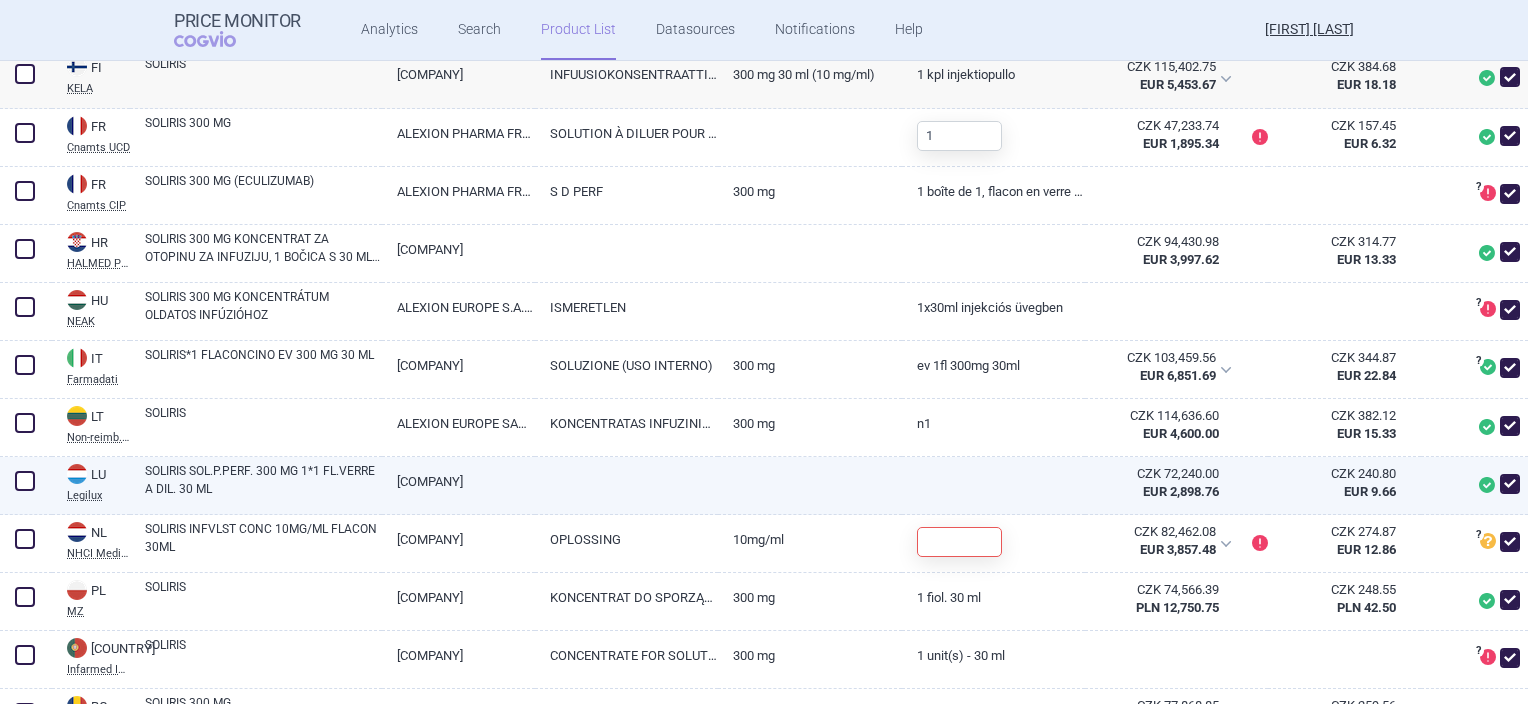 scroll, scrollTop: 1000, scrollLeft: 0, axis: vertical 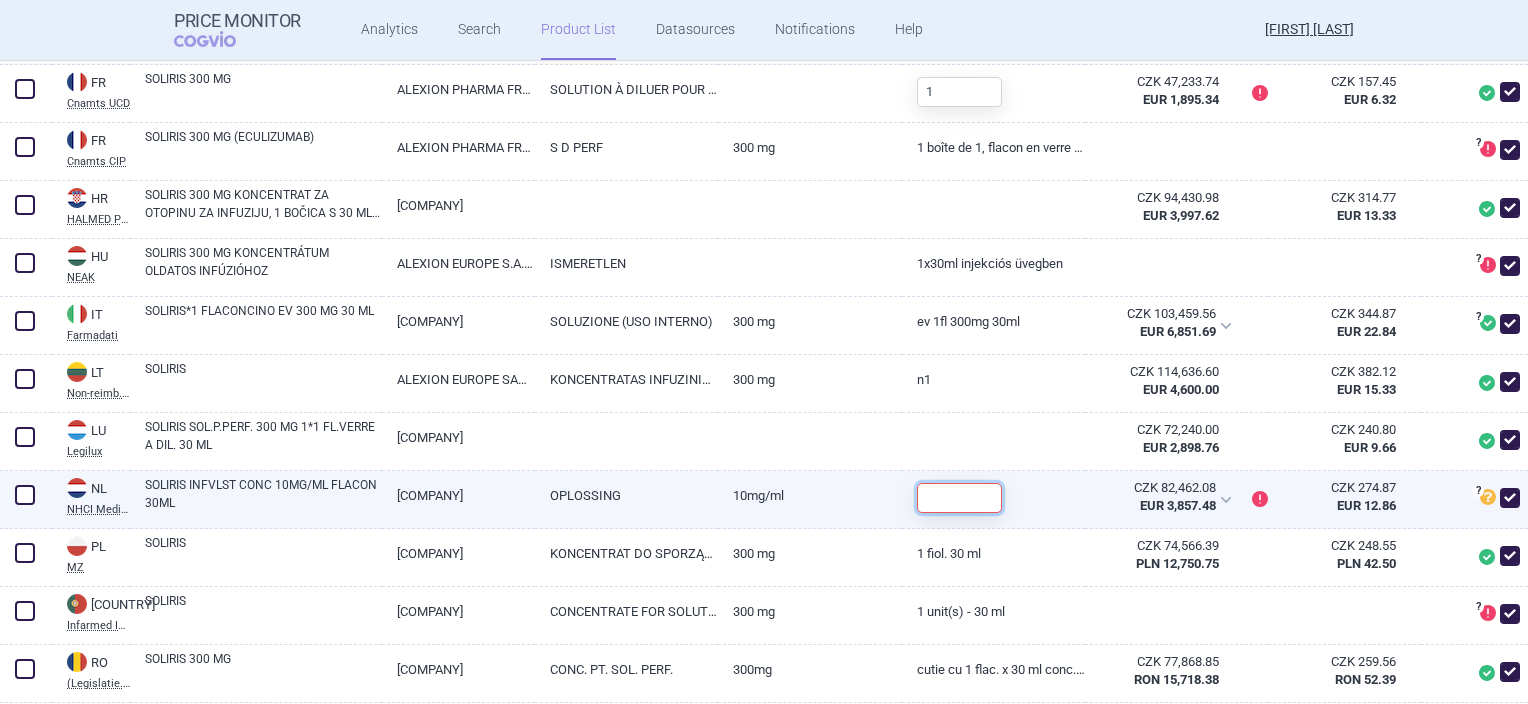 click at bounding box center (959, 498) 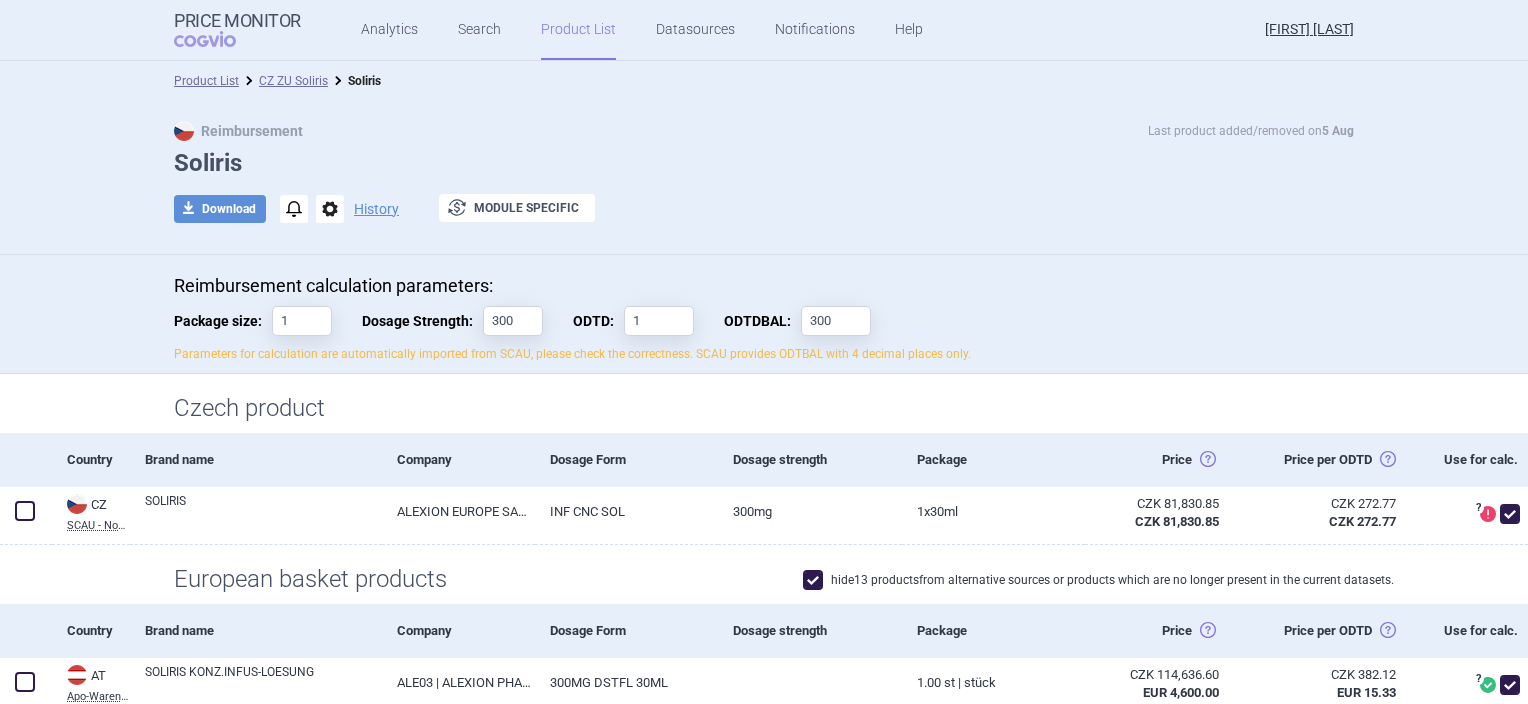 scroll, scrollTop: 0, scrollLeft: 0, axis: both 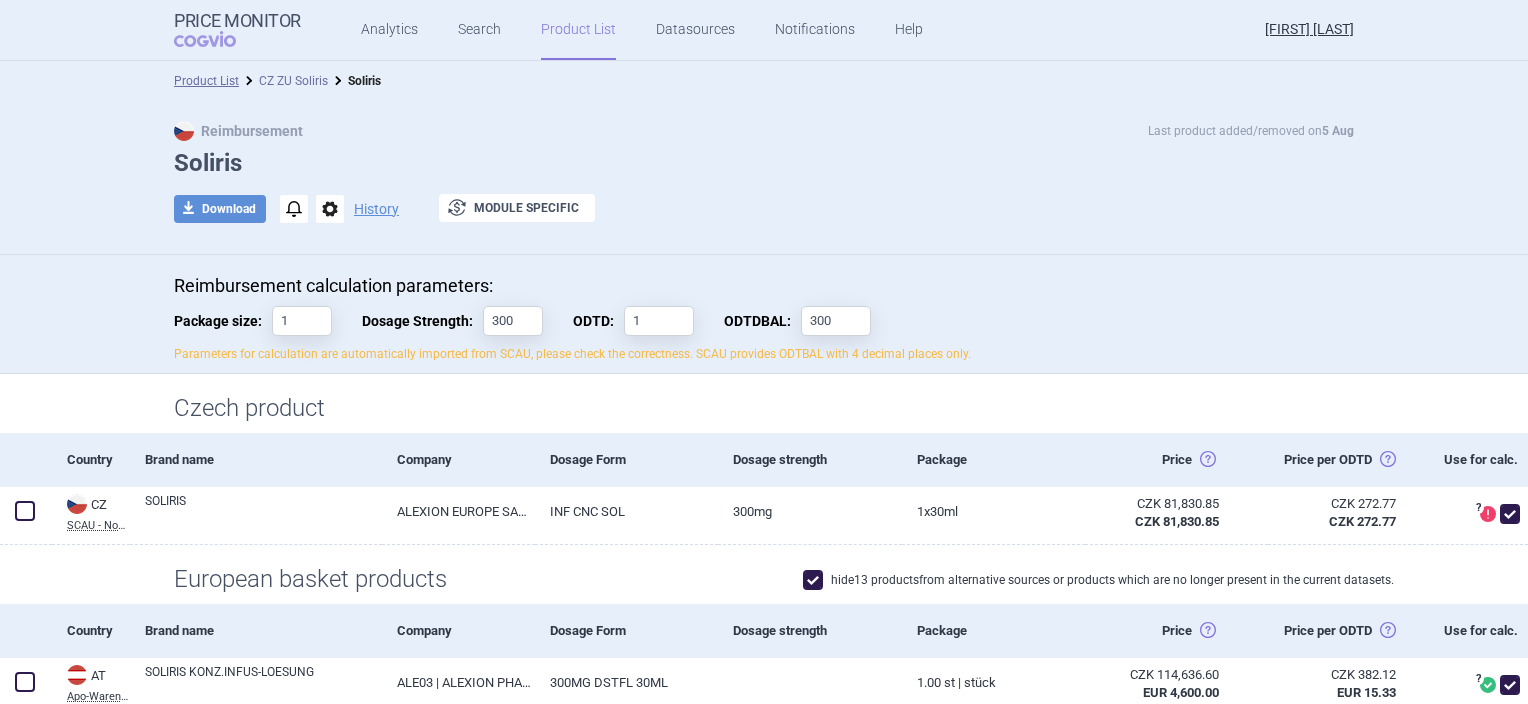 click on "CZ ZU Soliris" at bounding box center (293, 81) 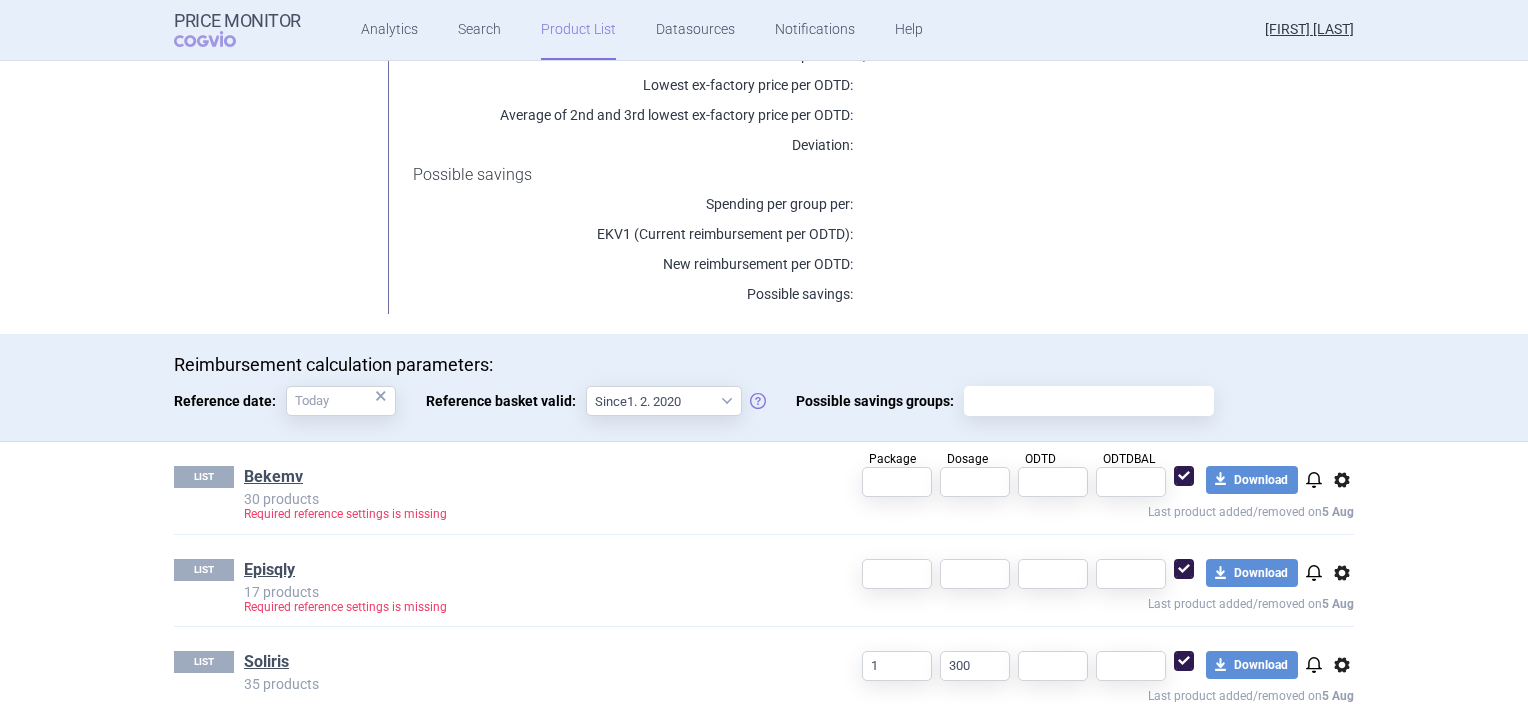 scroll, scrollTop: 329, scrollLeft: 0, axis: vertical 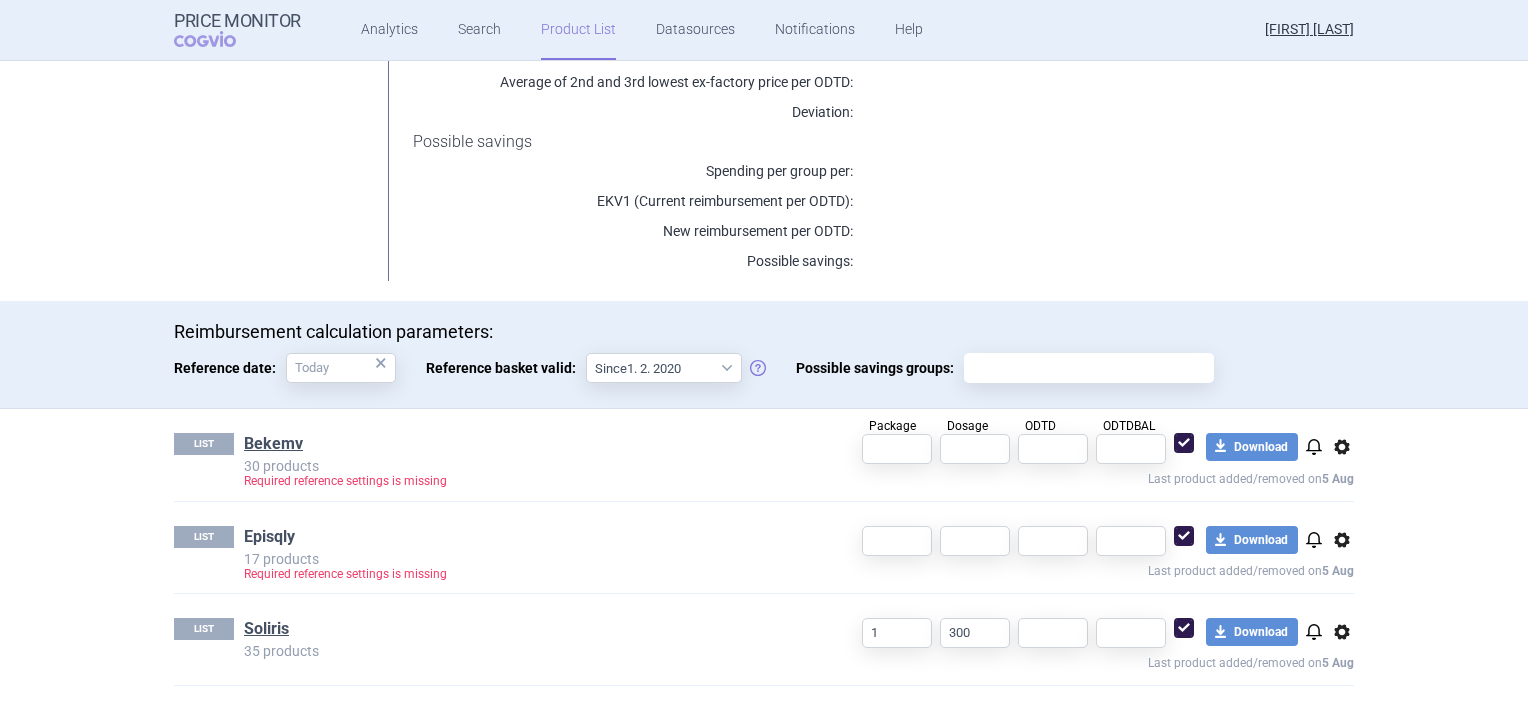 click on "Episqly" at bounding box center (269, 537) 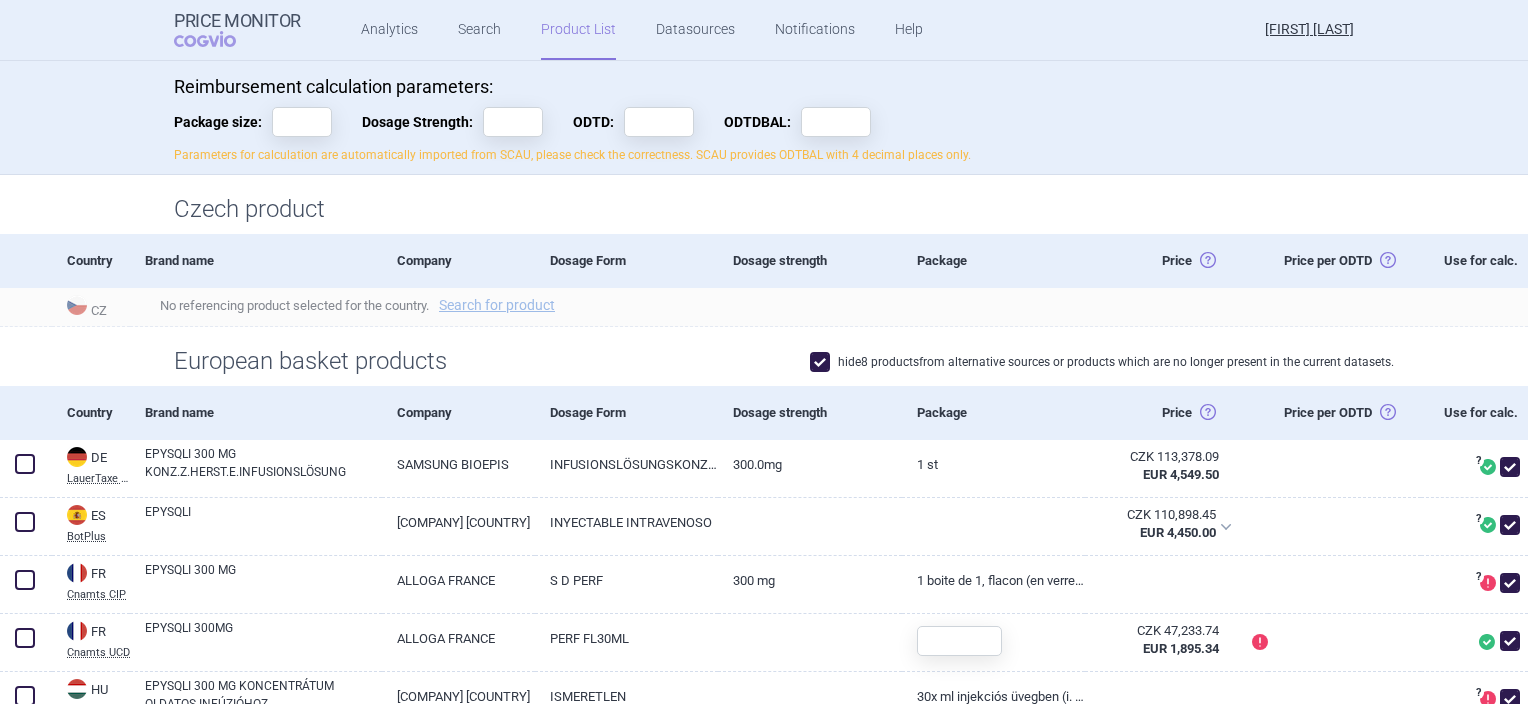 scroll, scrollTop: 200, scrollLeft: 0, axis: vertical 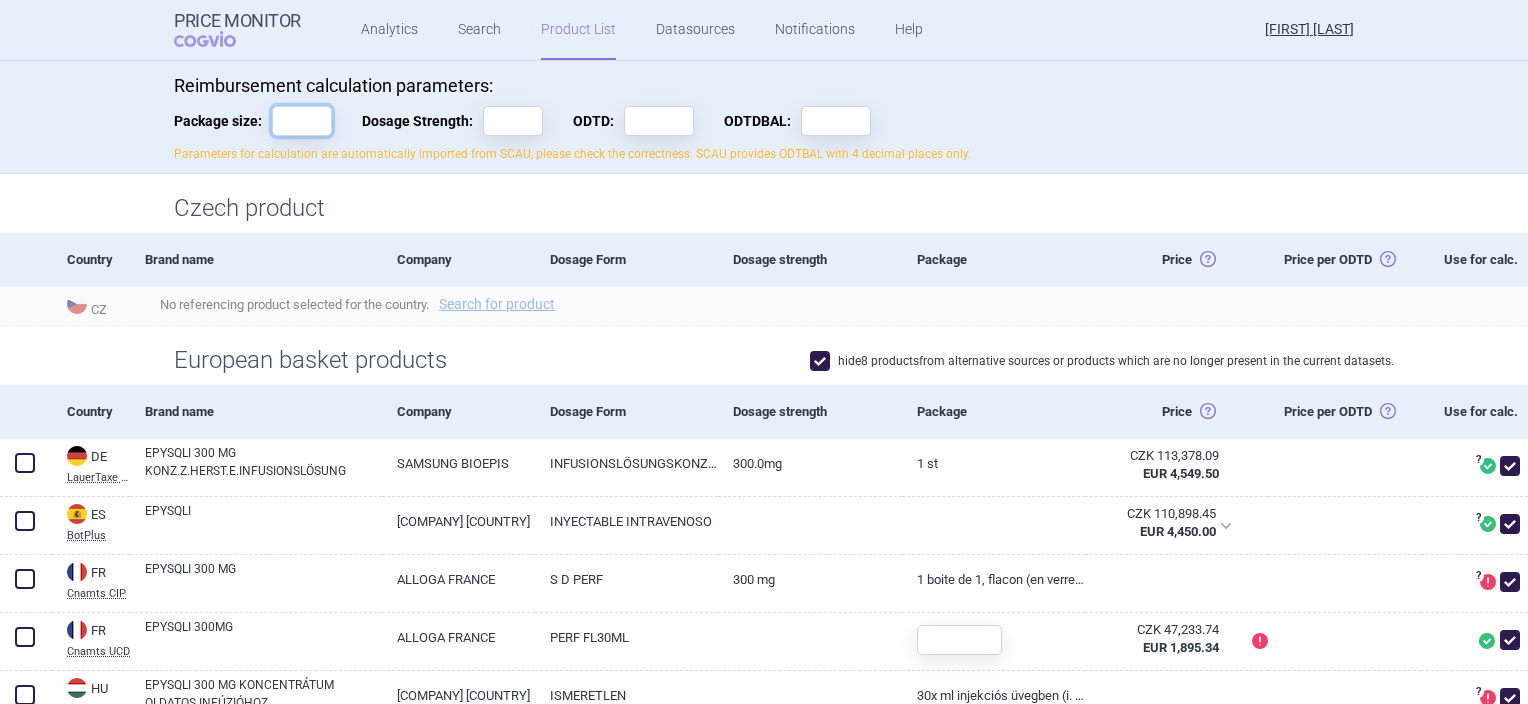 click on "Package size:" at bounding box center [302, 121] 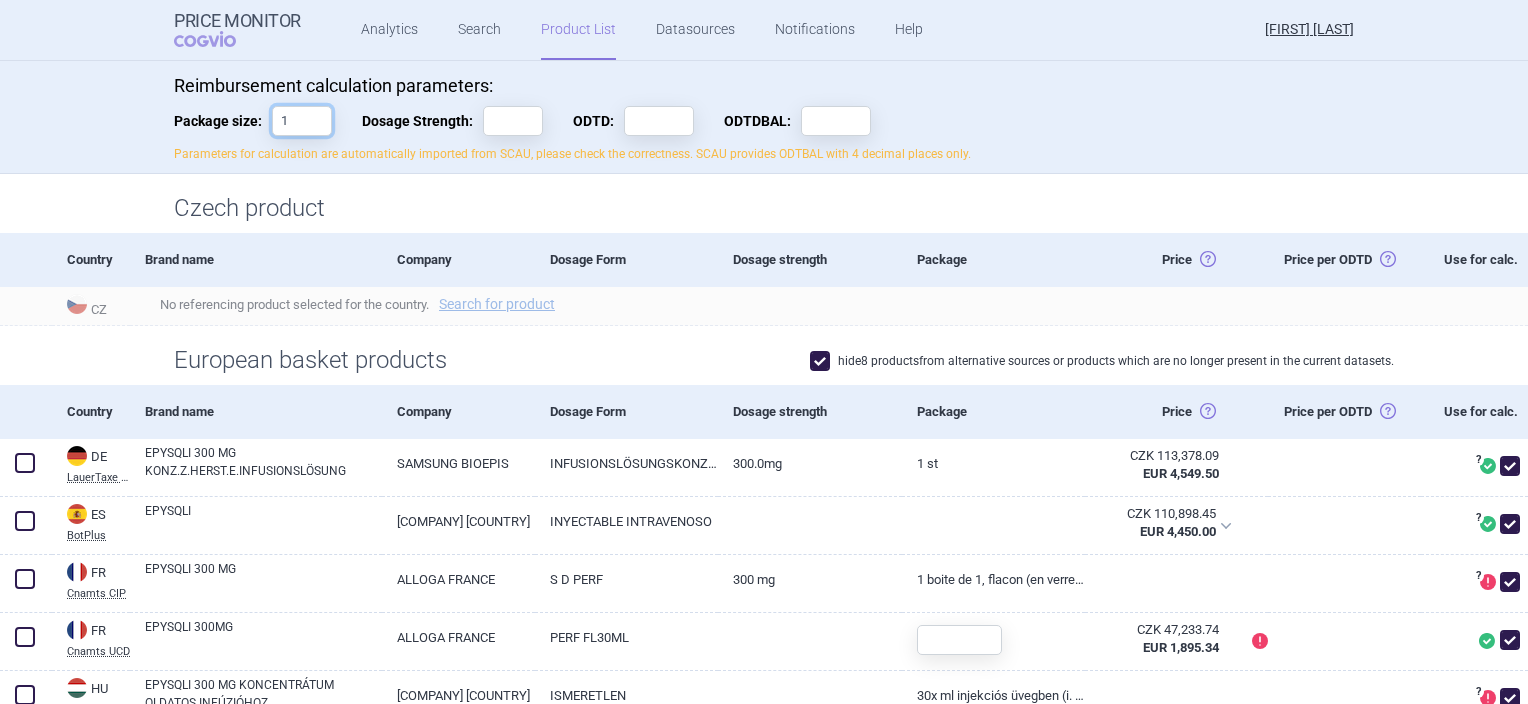 type on "1" 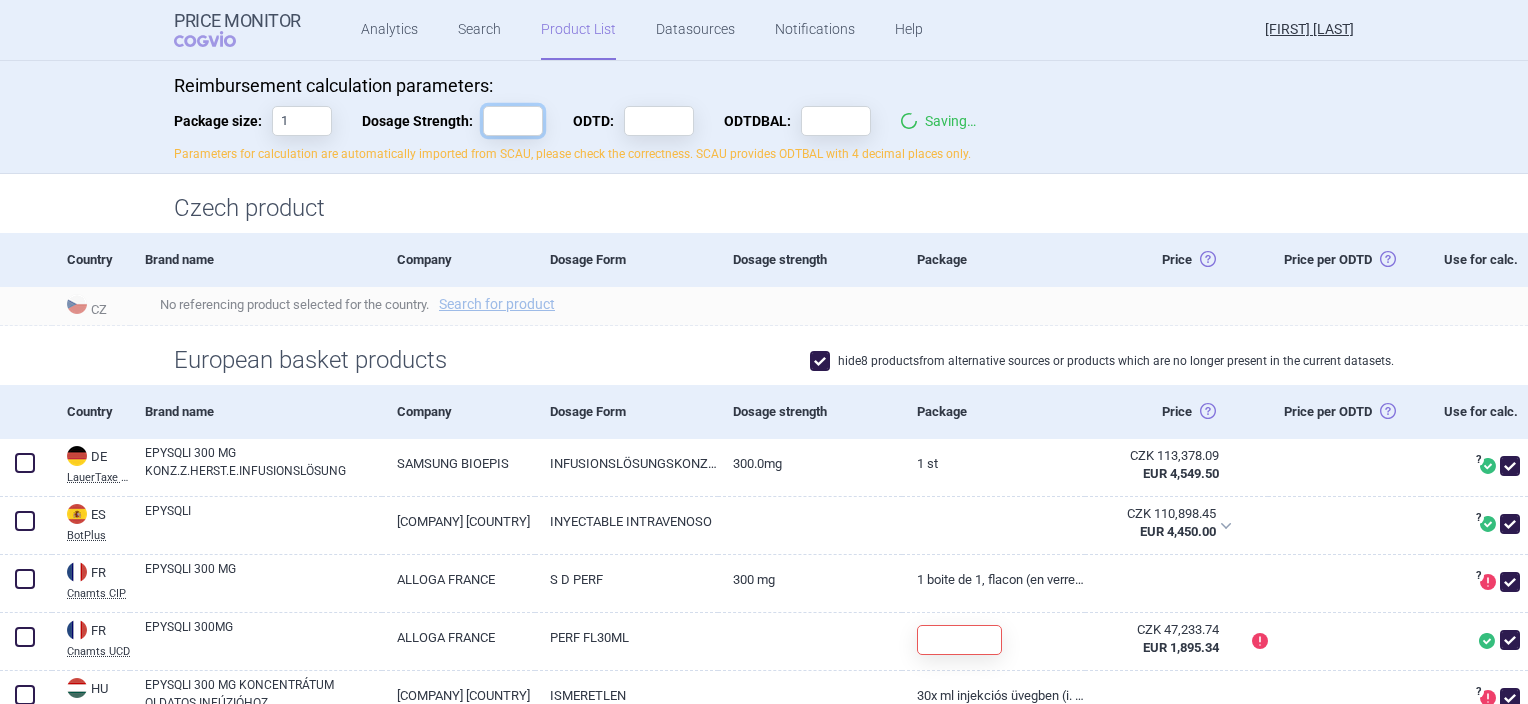 click on "Dosage Strength:" at bounding box center (513, 121) 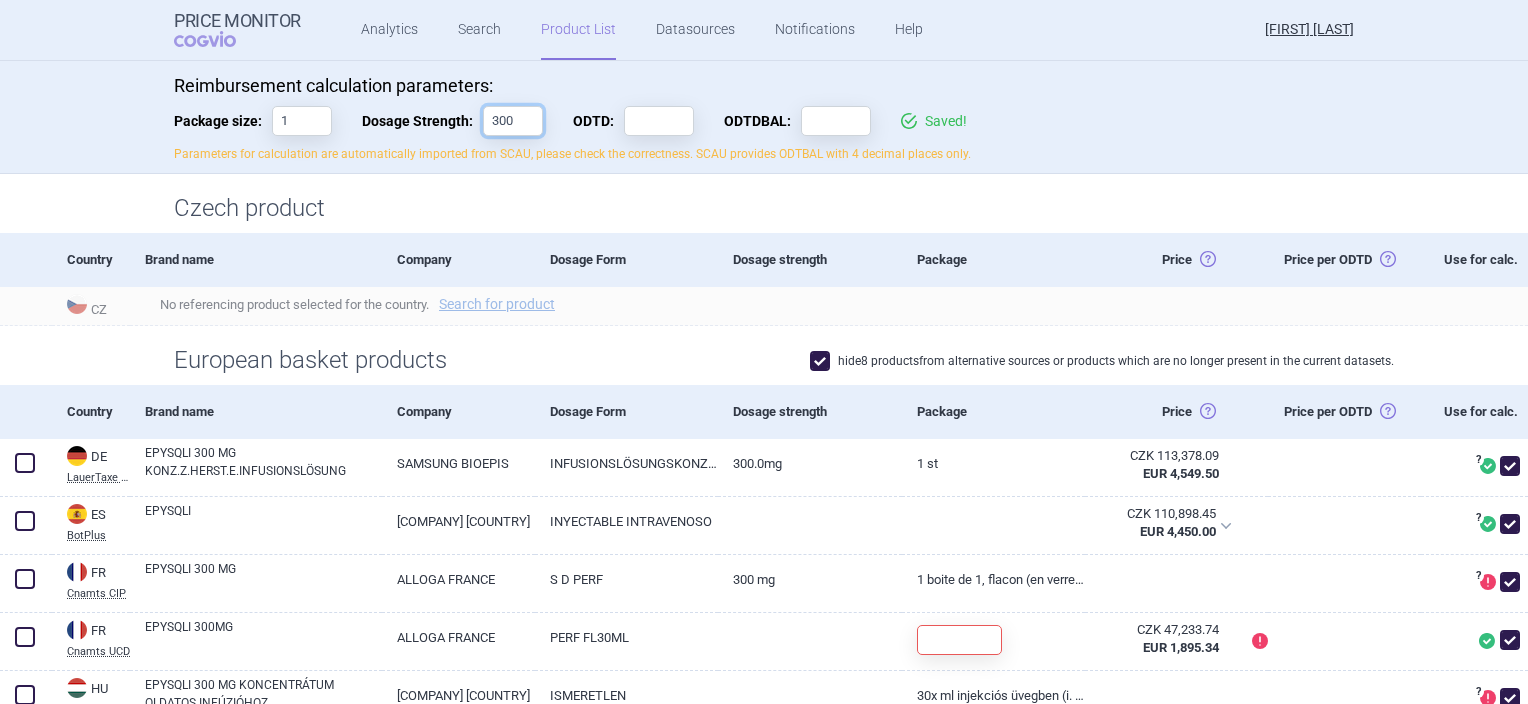type on "300" 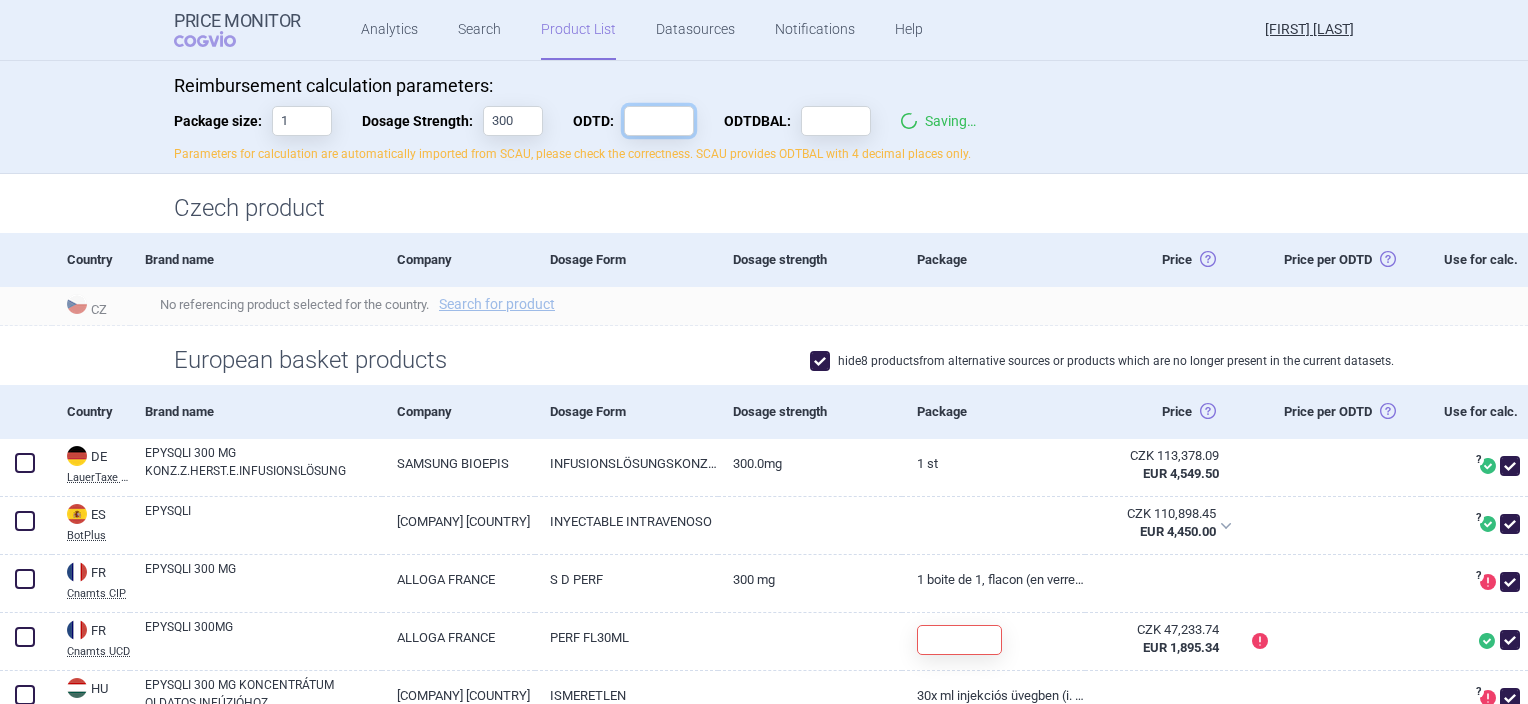 type on "1" 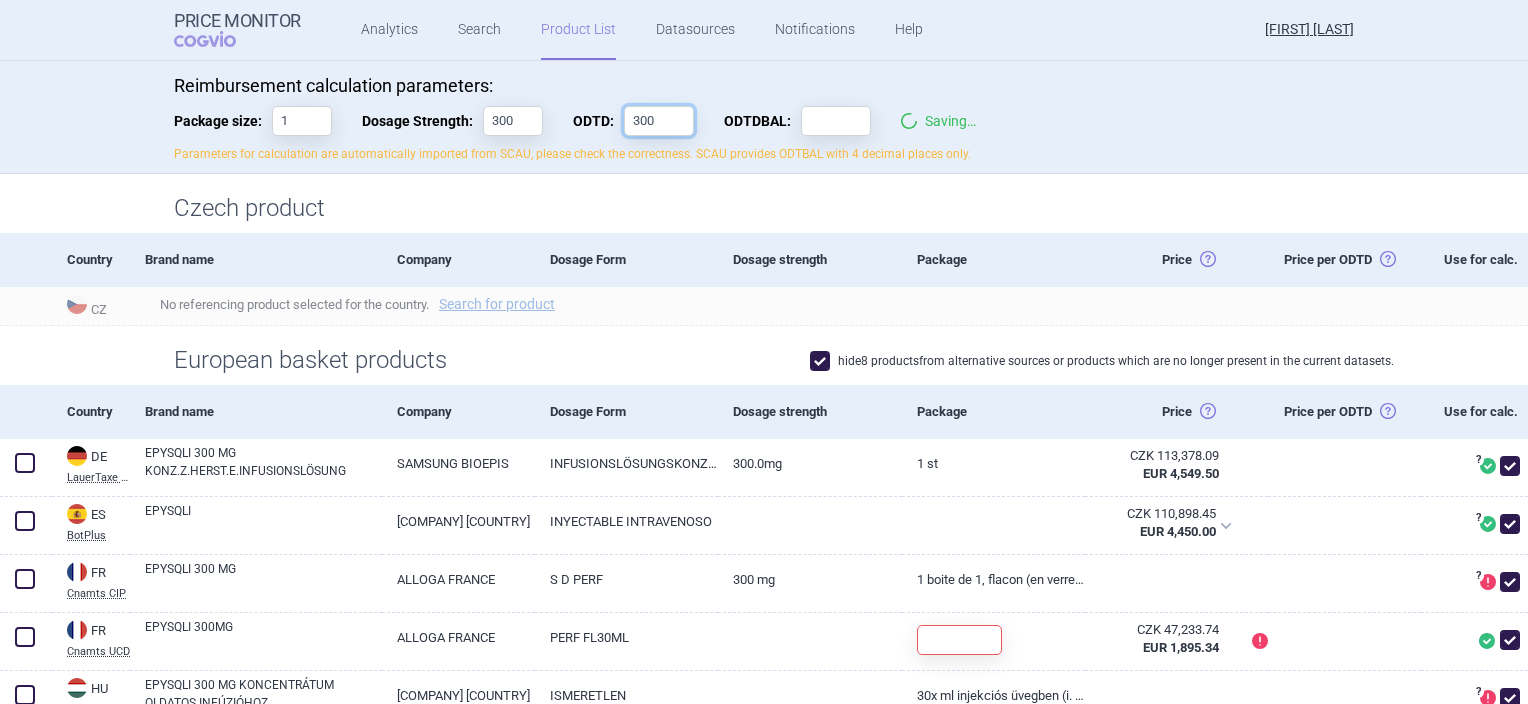 type on "300" 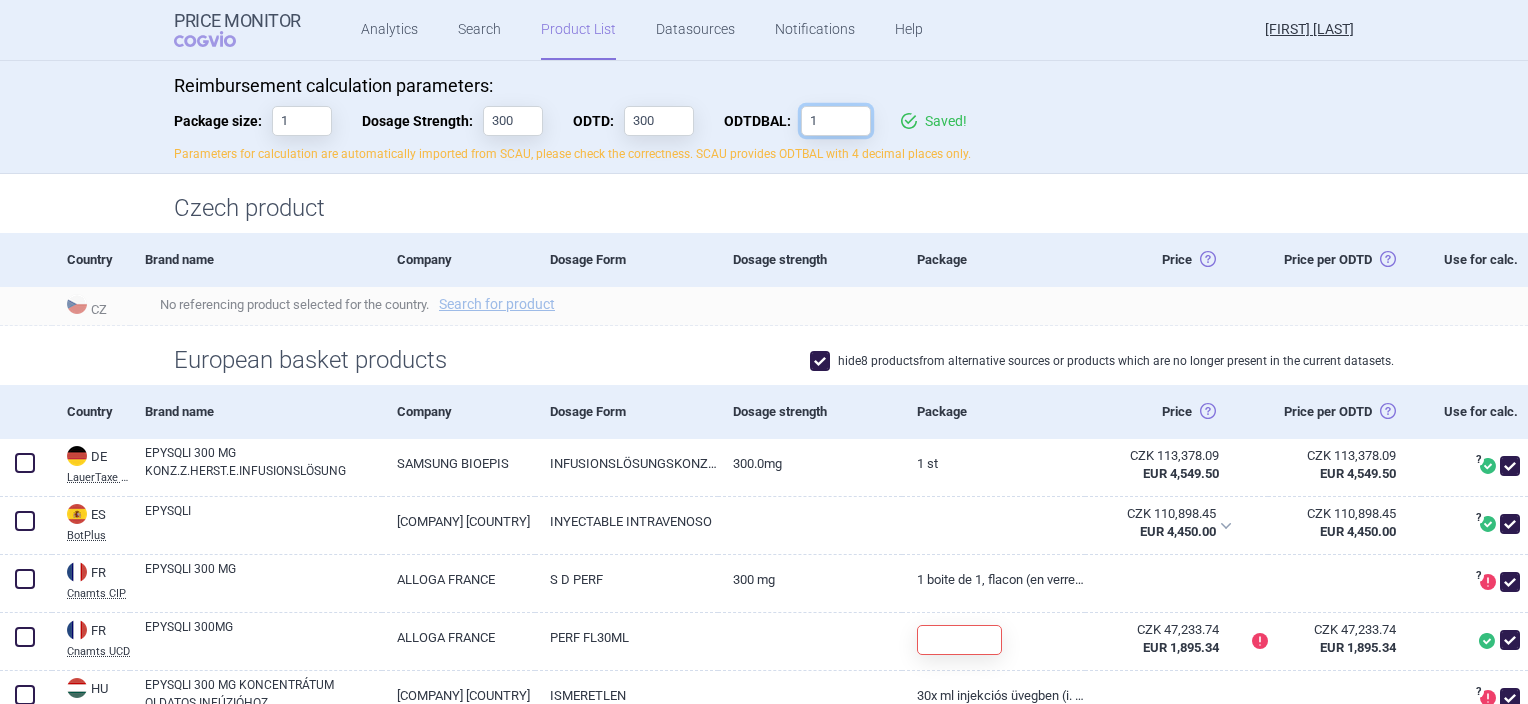 type on "1" 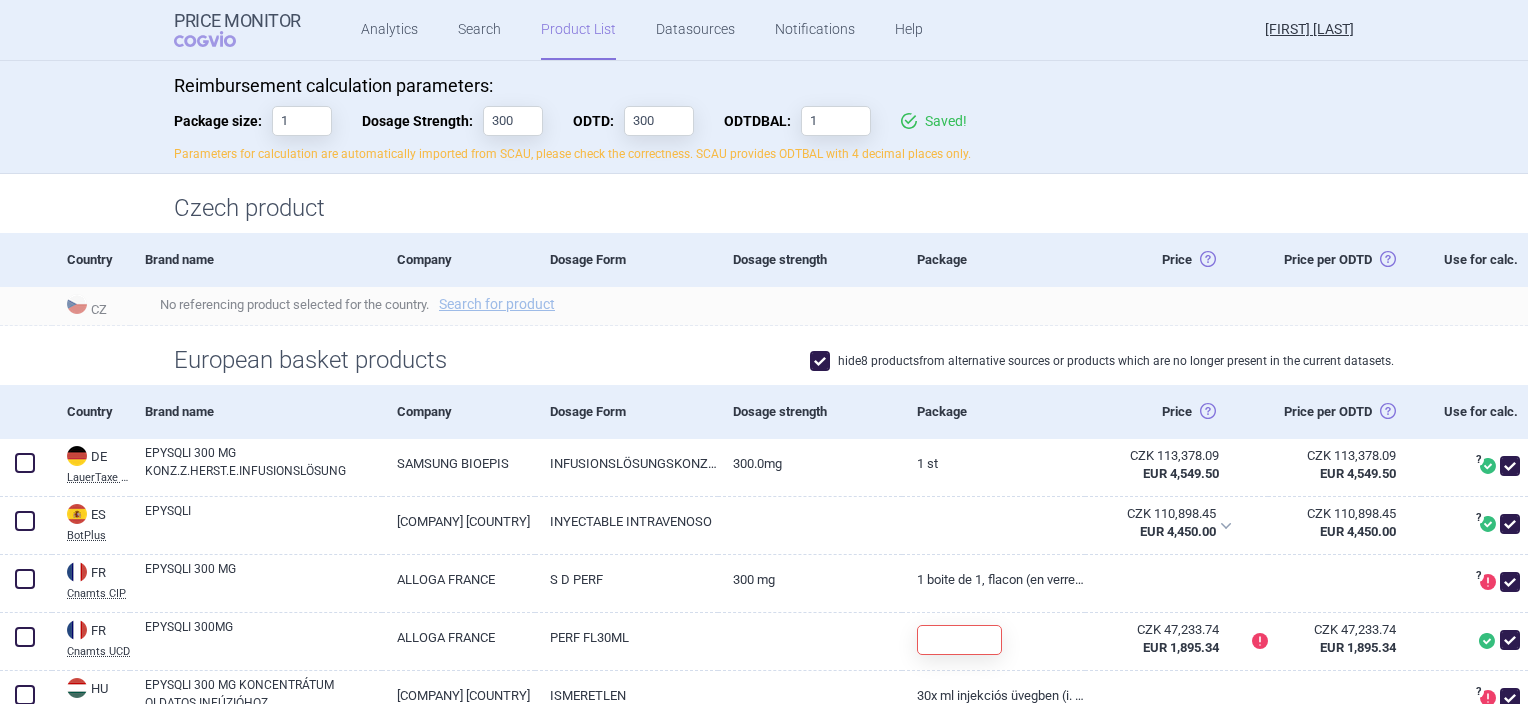 click on "Czech product" at bounding box center [764, 208] 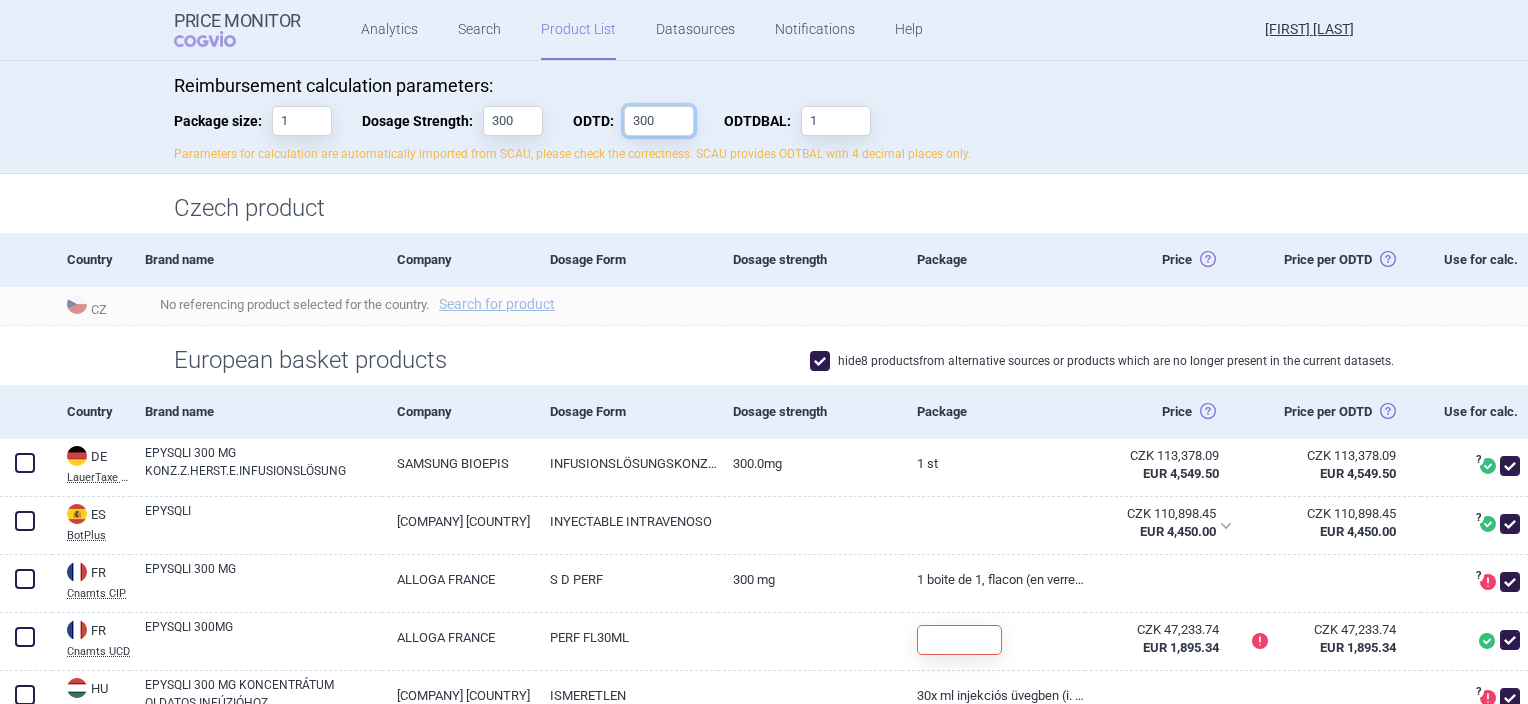 drag, startPoint x: 661, startPoint y: 118, endPoint x: 620, endPoint y: 122, distance: 41.19466 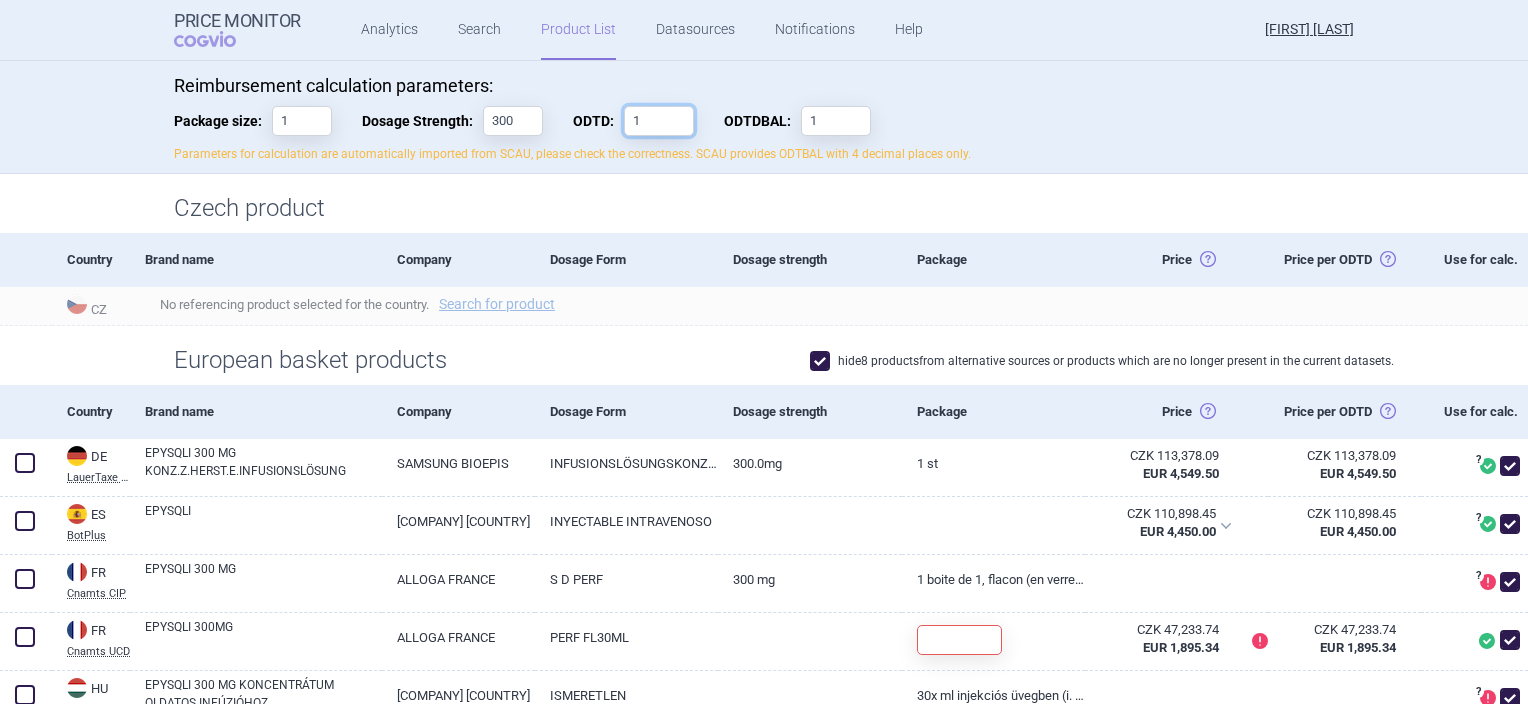 type on "1" 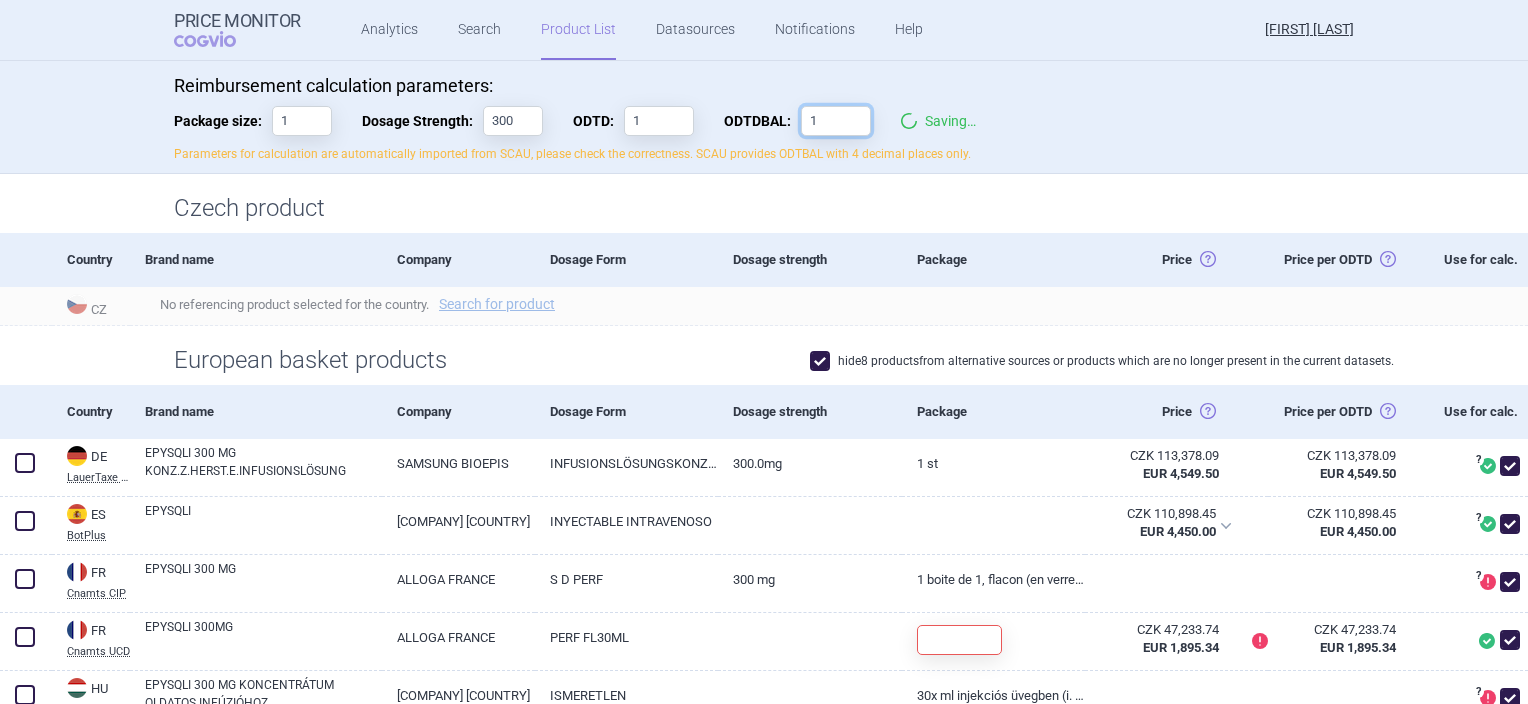 drag, startPoint x: 808, startPoint y: 116, endPoint x: 795, endPoint y: 116, distance: 13 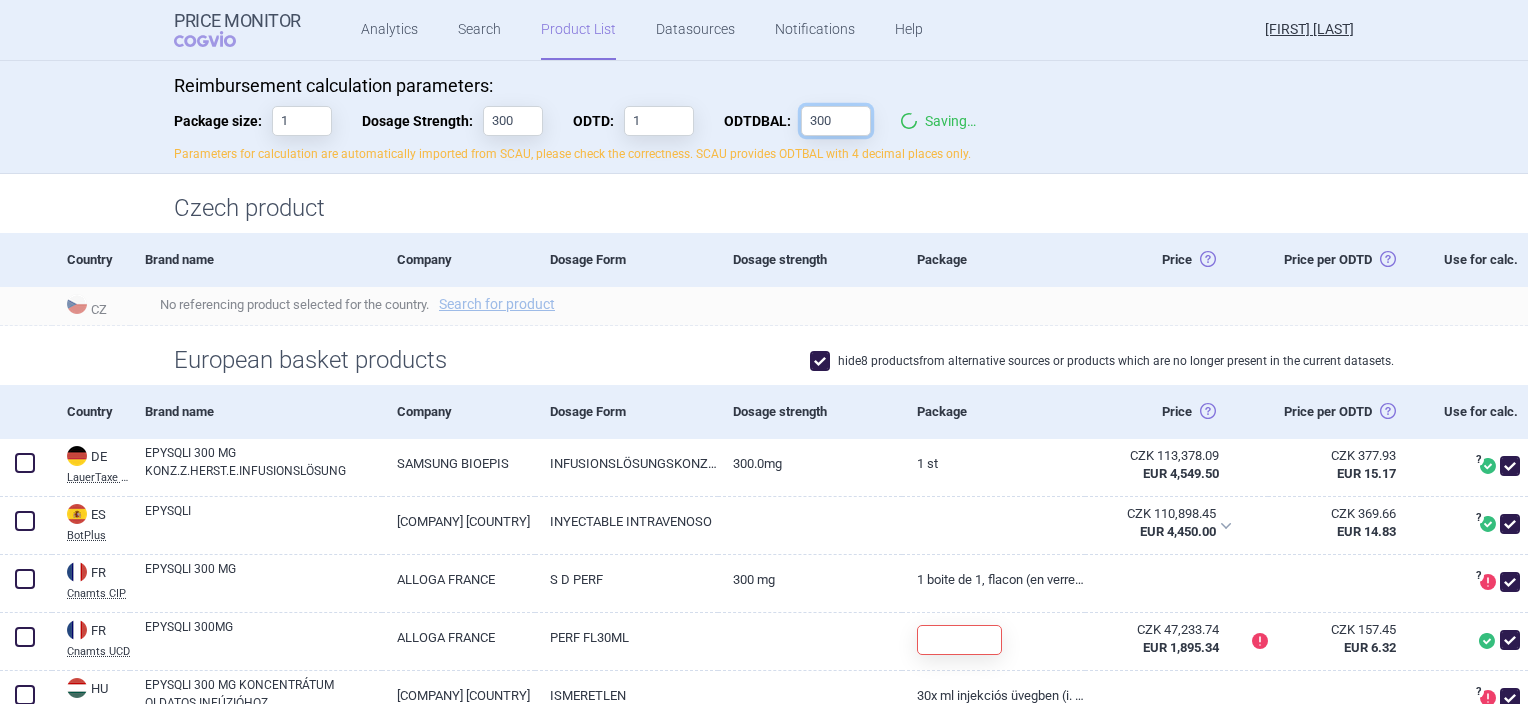 type on "300" 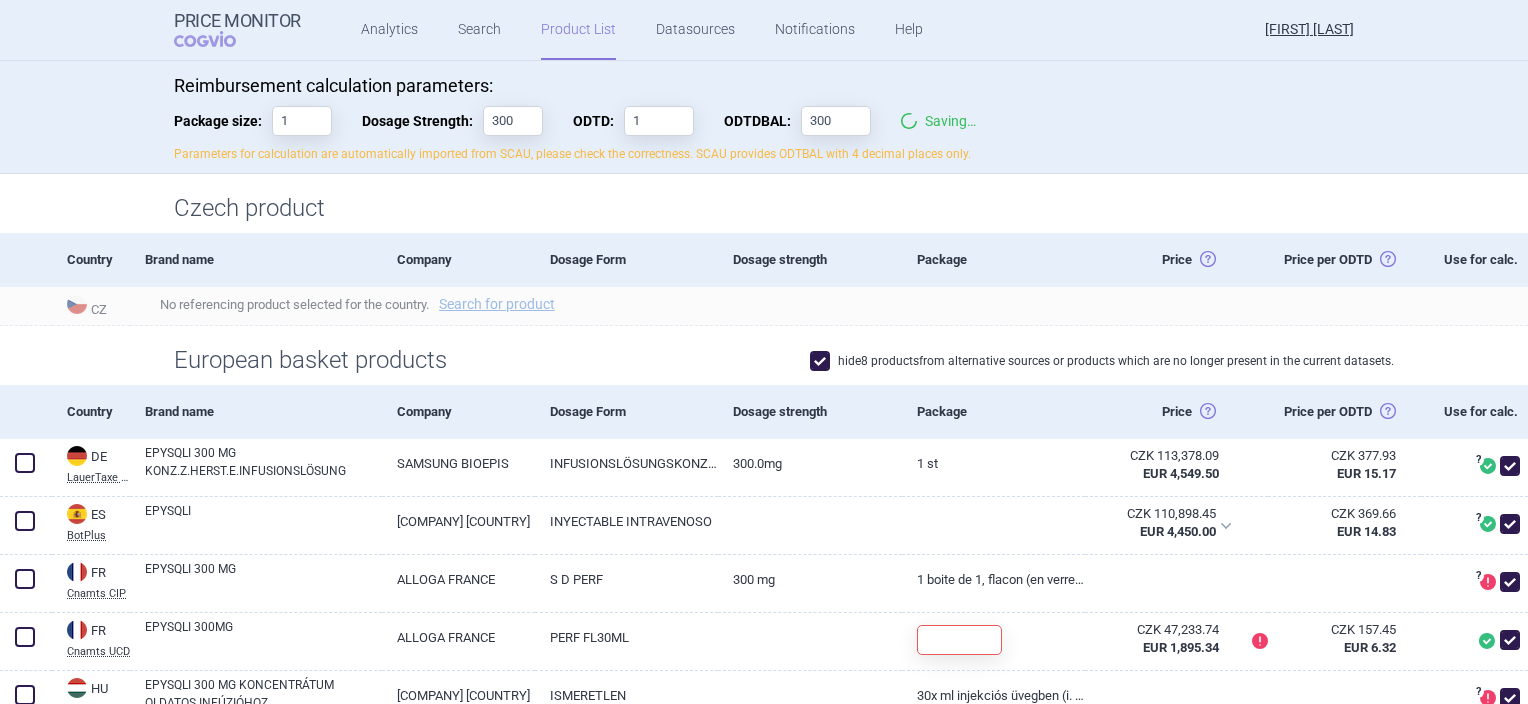 click on "Parameters for calculation are automatically imported from SCAU, please check the correctness. SCAU provides ODTBAL with 4 decimal places only." at bounding box center (764, 119) 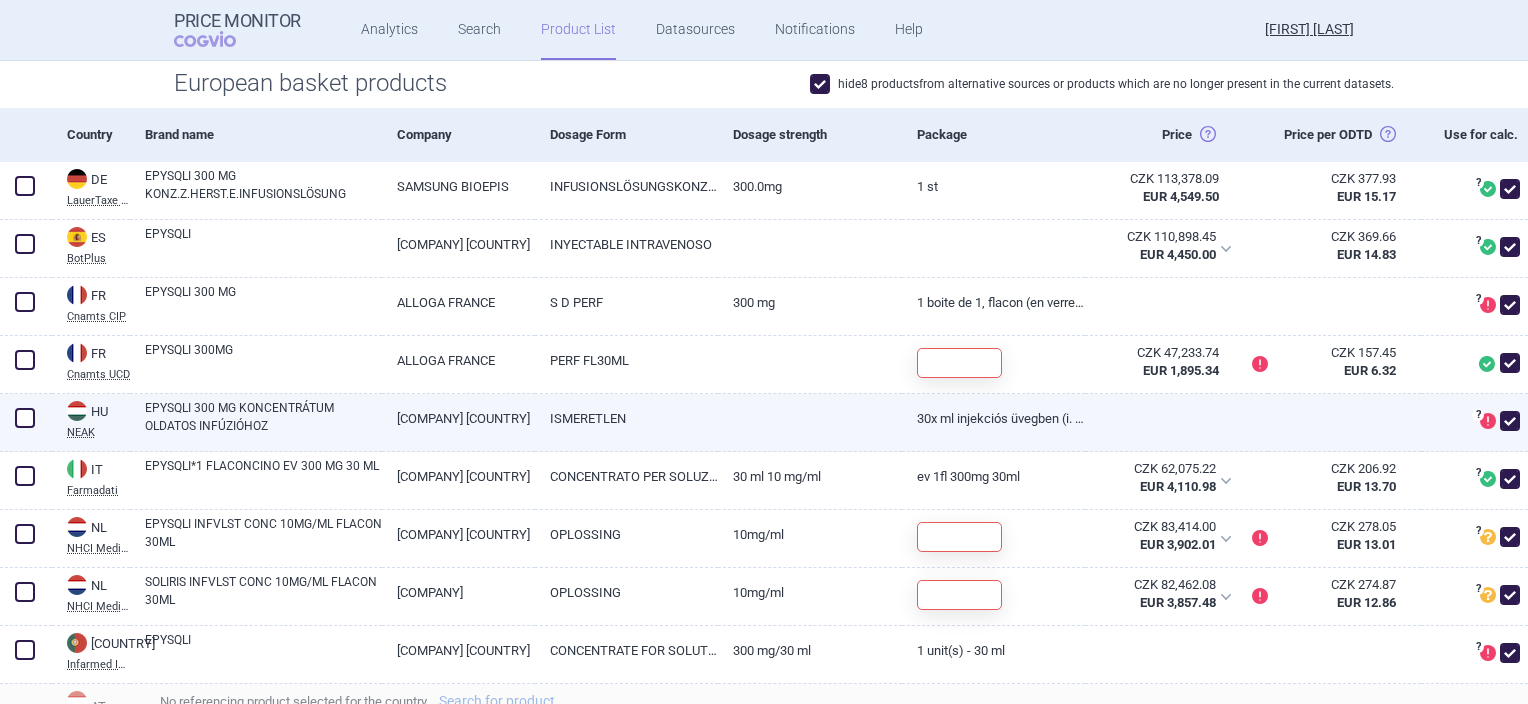 scroll, scrollTop: 500, scrollLeft: 0, axis: vertical 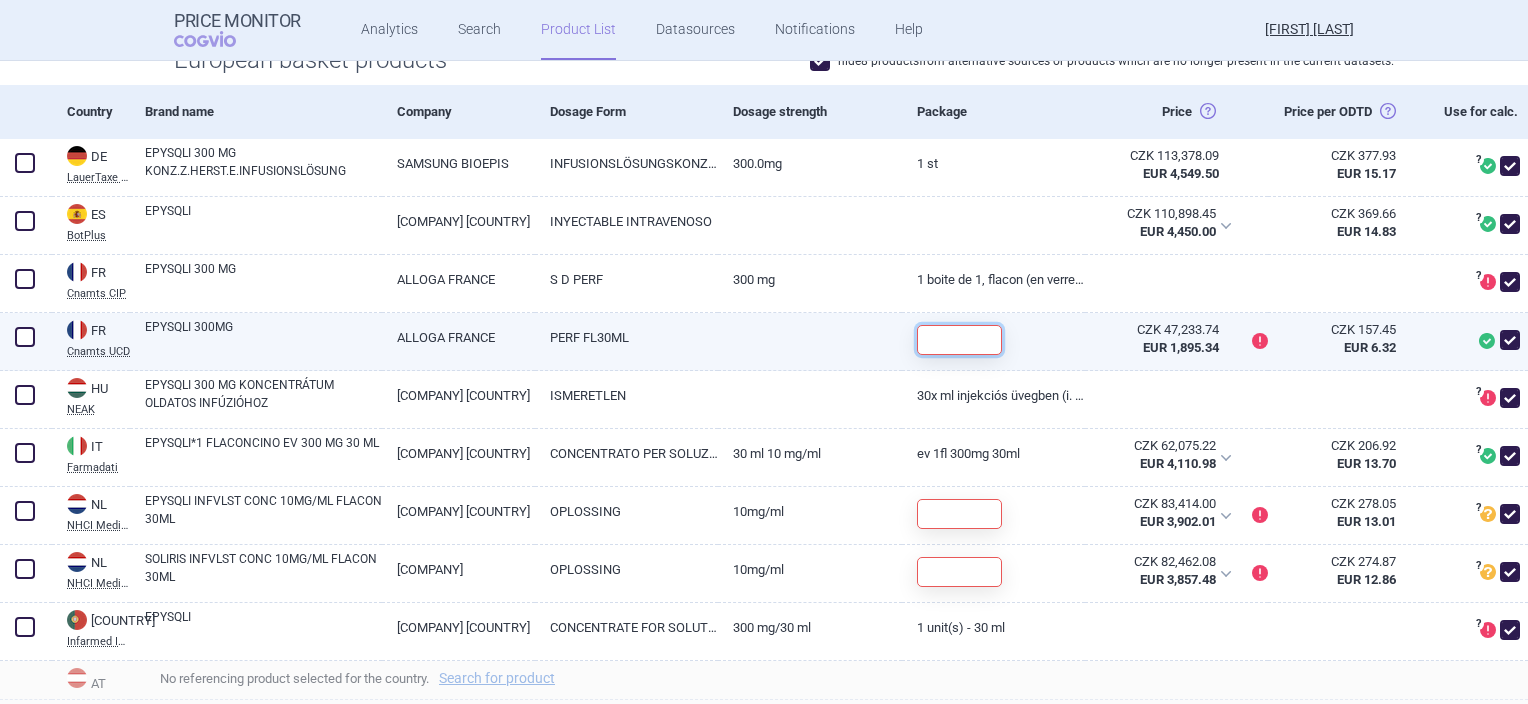 click at bounding box center (959, 340) 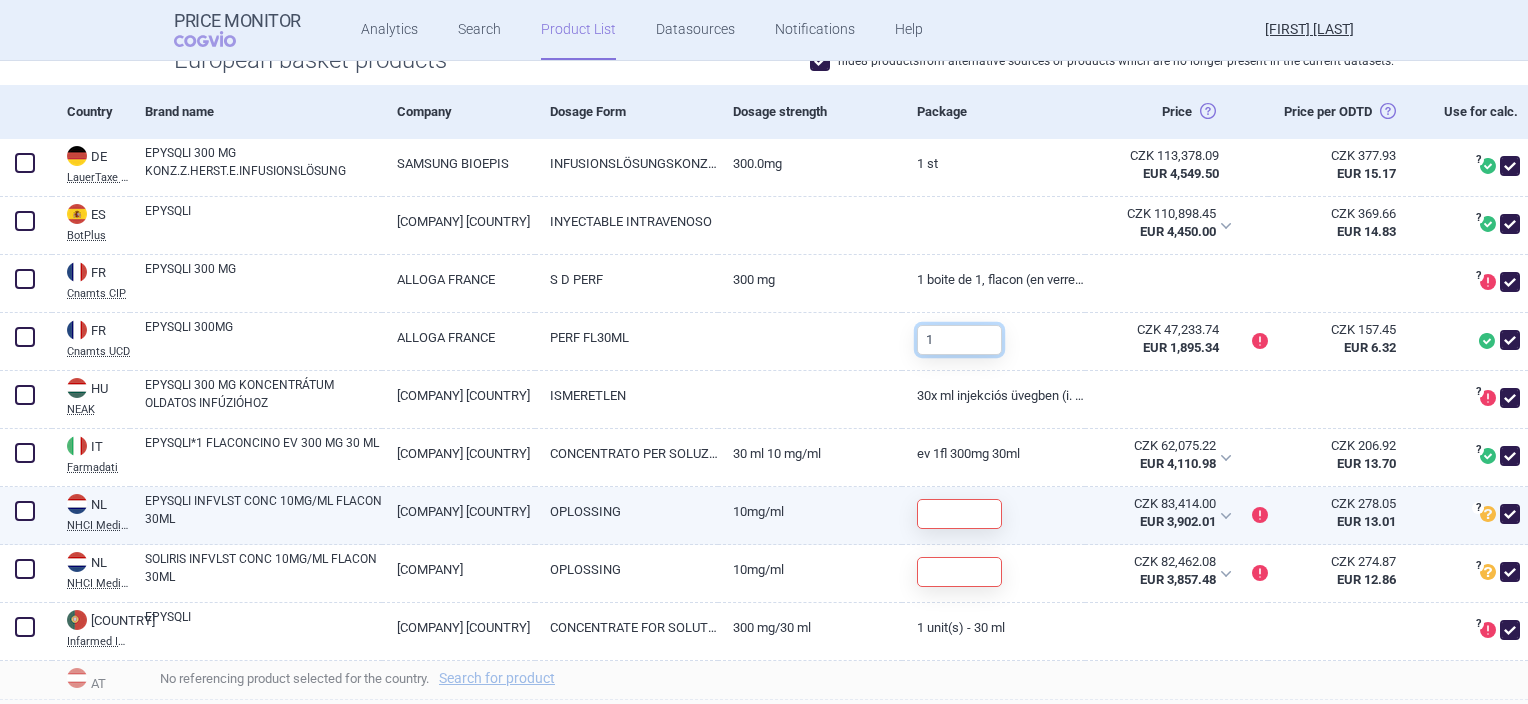 type on "1" 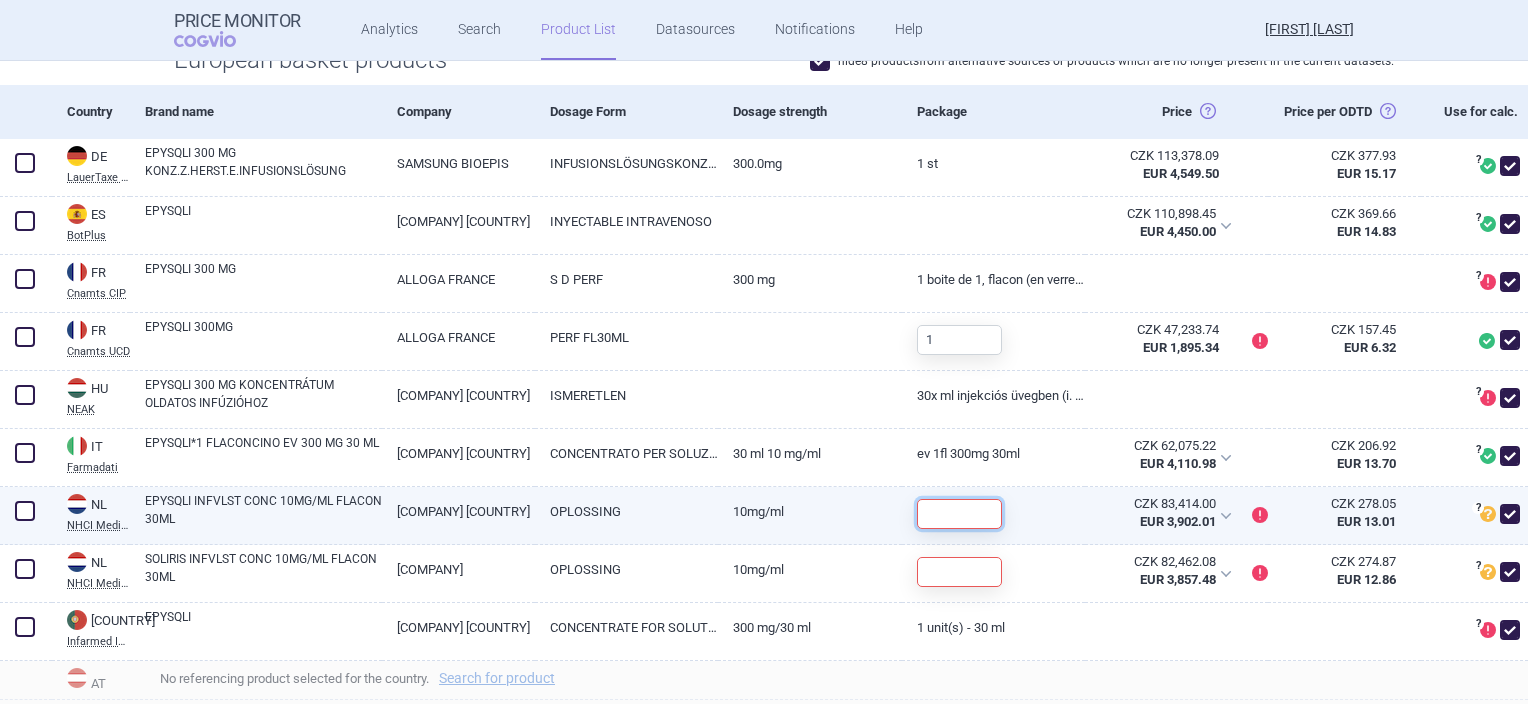 click at bounding box center (959, 514) 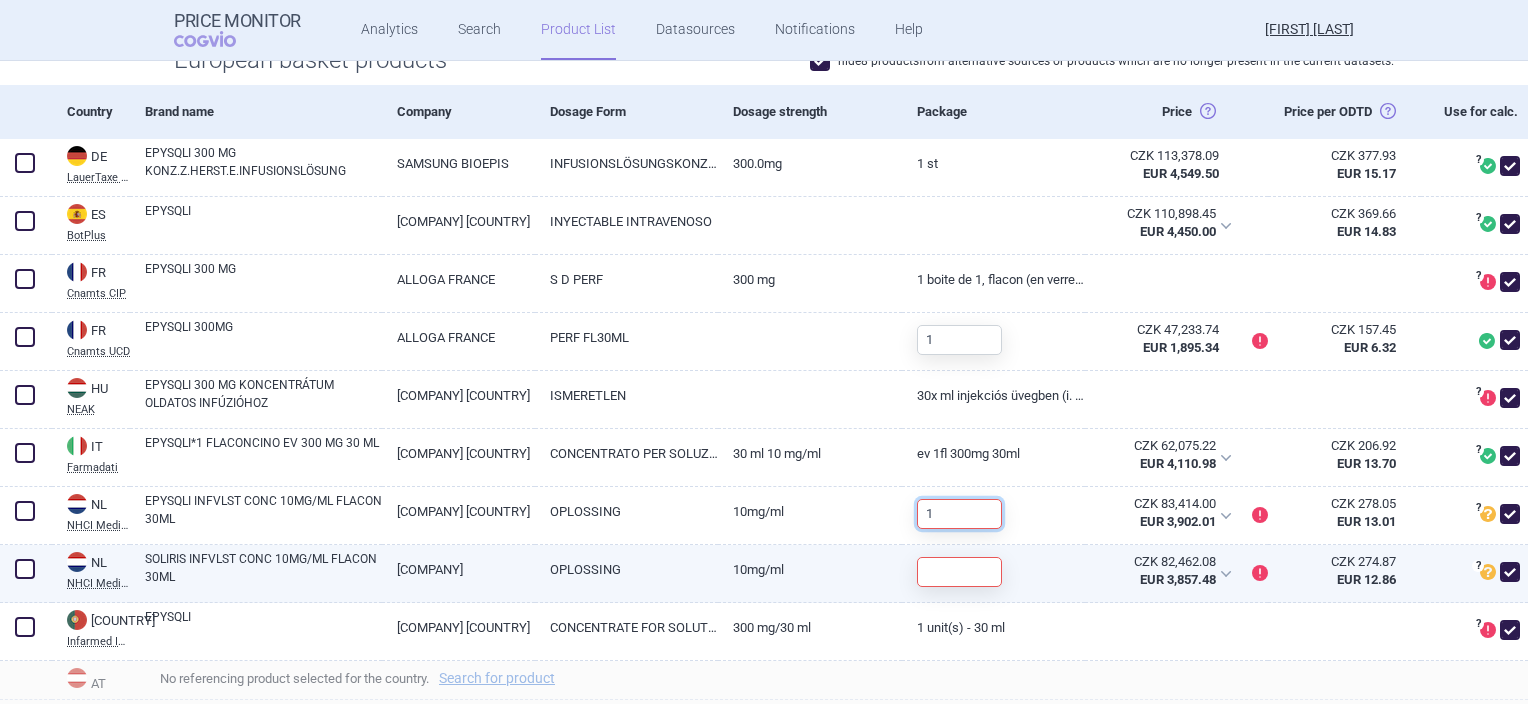 type on "1" 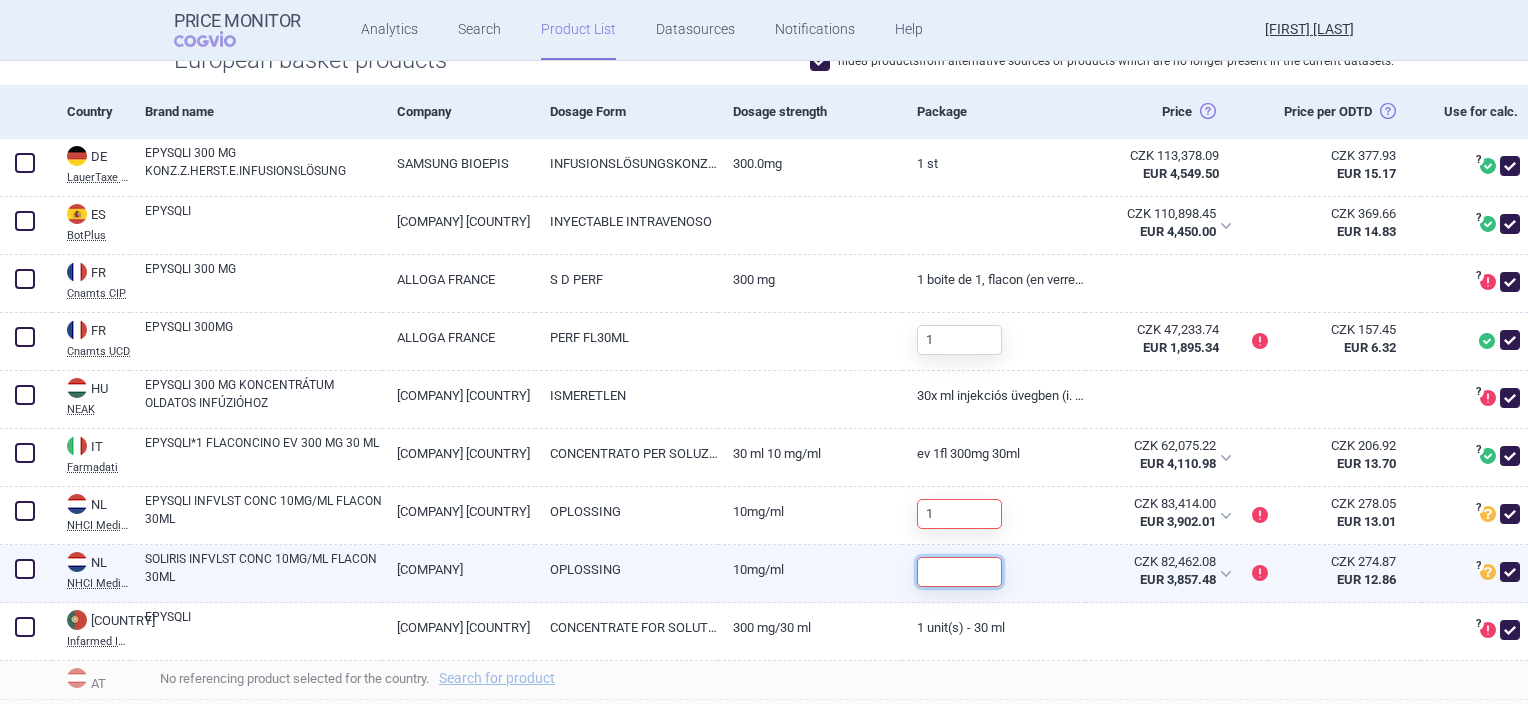 click at bounding box center [959, 572] 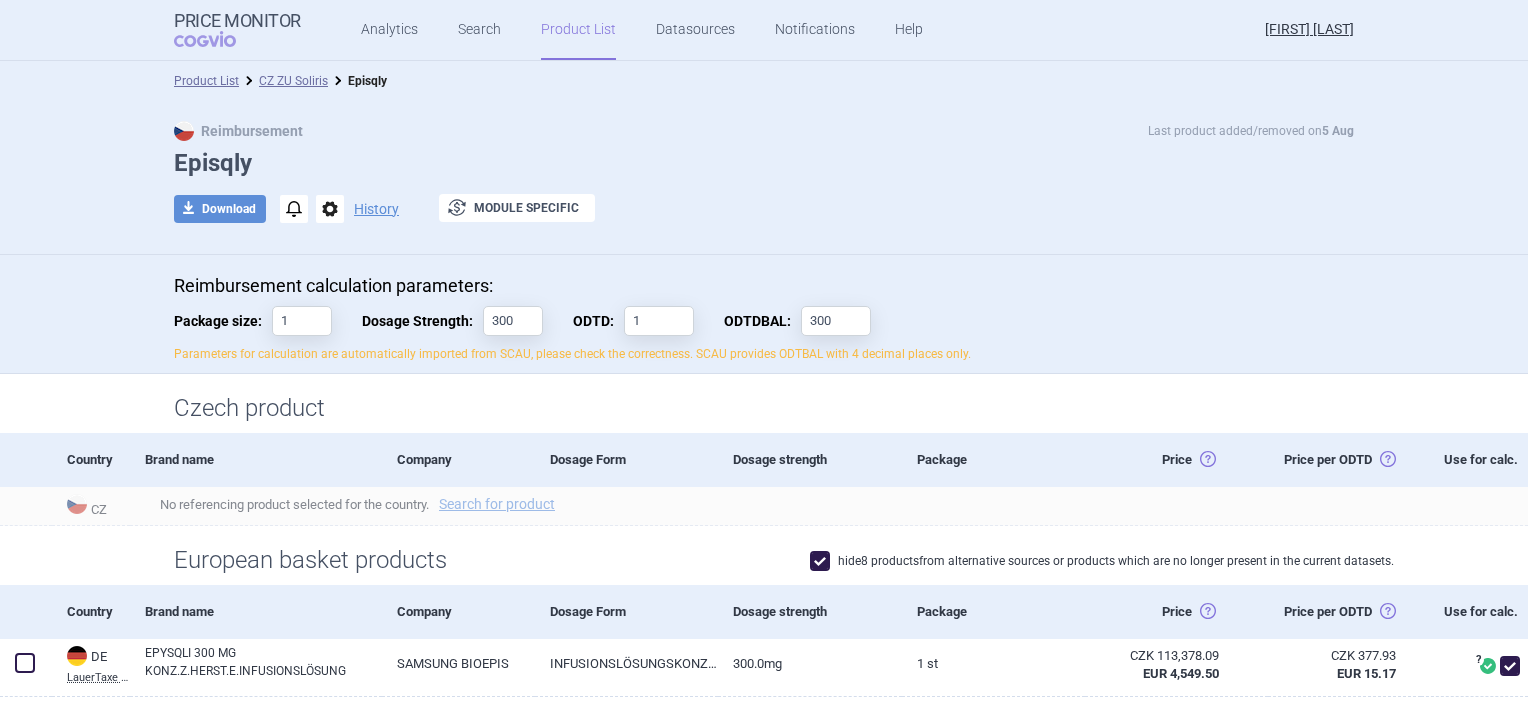 scroll, scrollTop: 0, scrollLeft: 0, axis: both 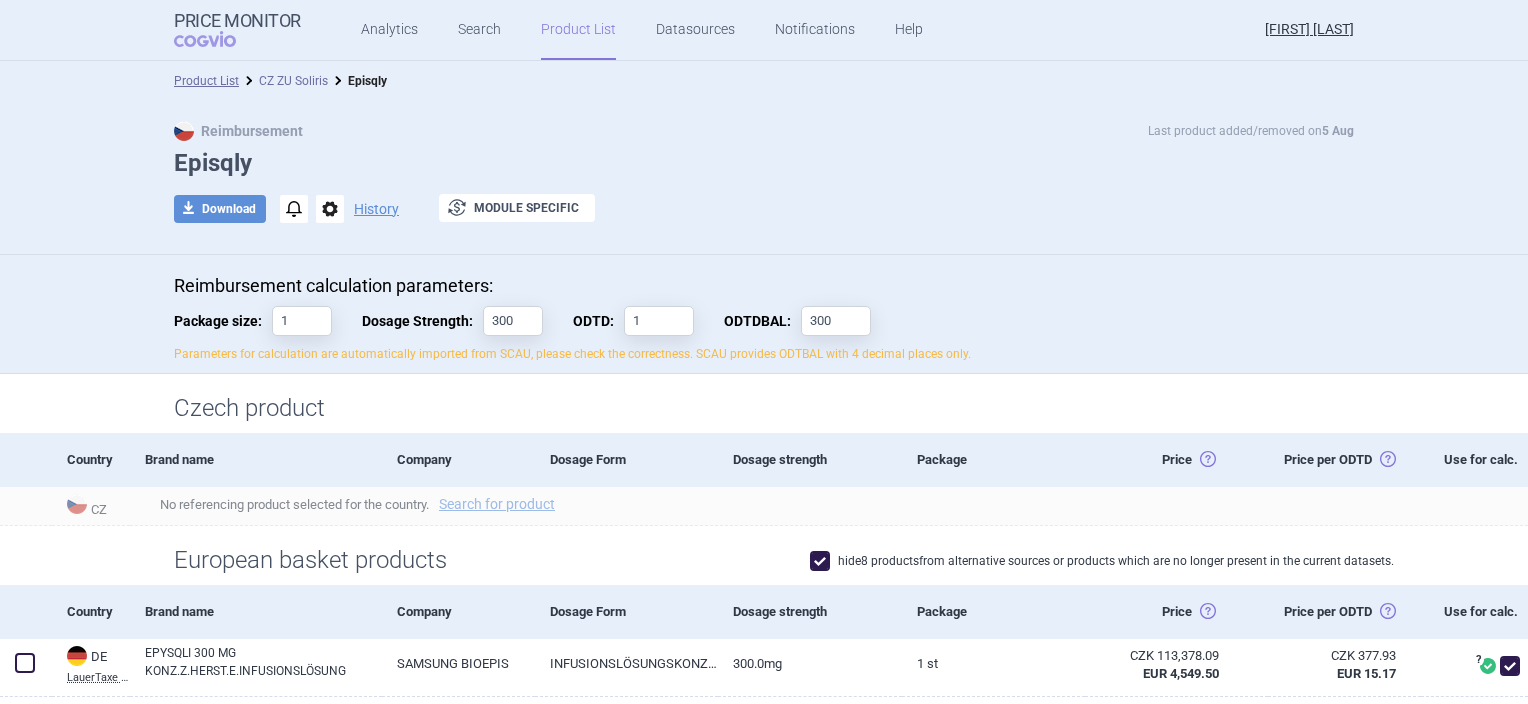 click on "CZ ZU Soliris" at bounding box center (293, 81) 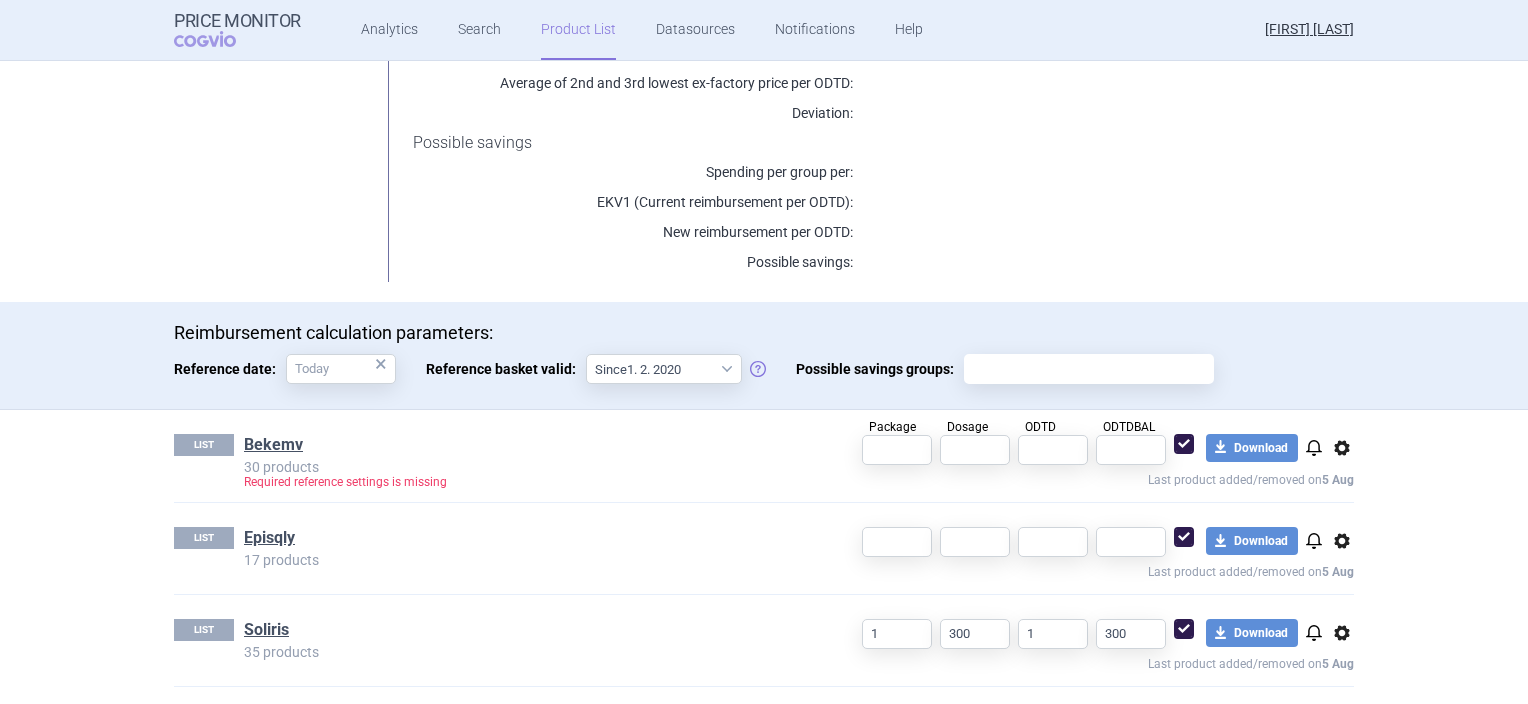 scroll, scrollTop: 329, scrollLeft: 0, axis: vertical 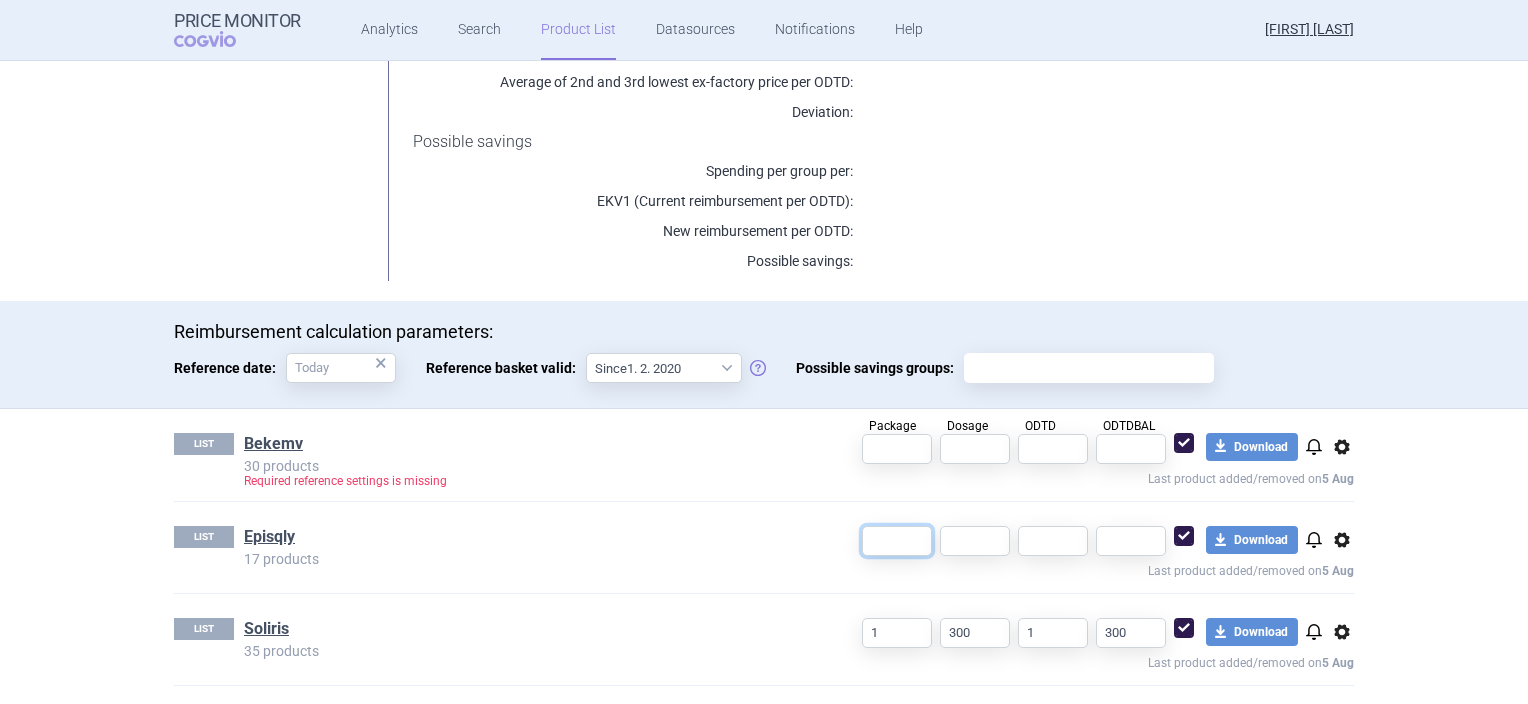 click at bounding box center [897, 541] 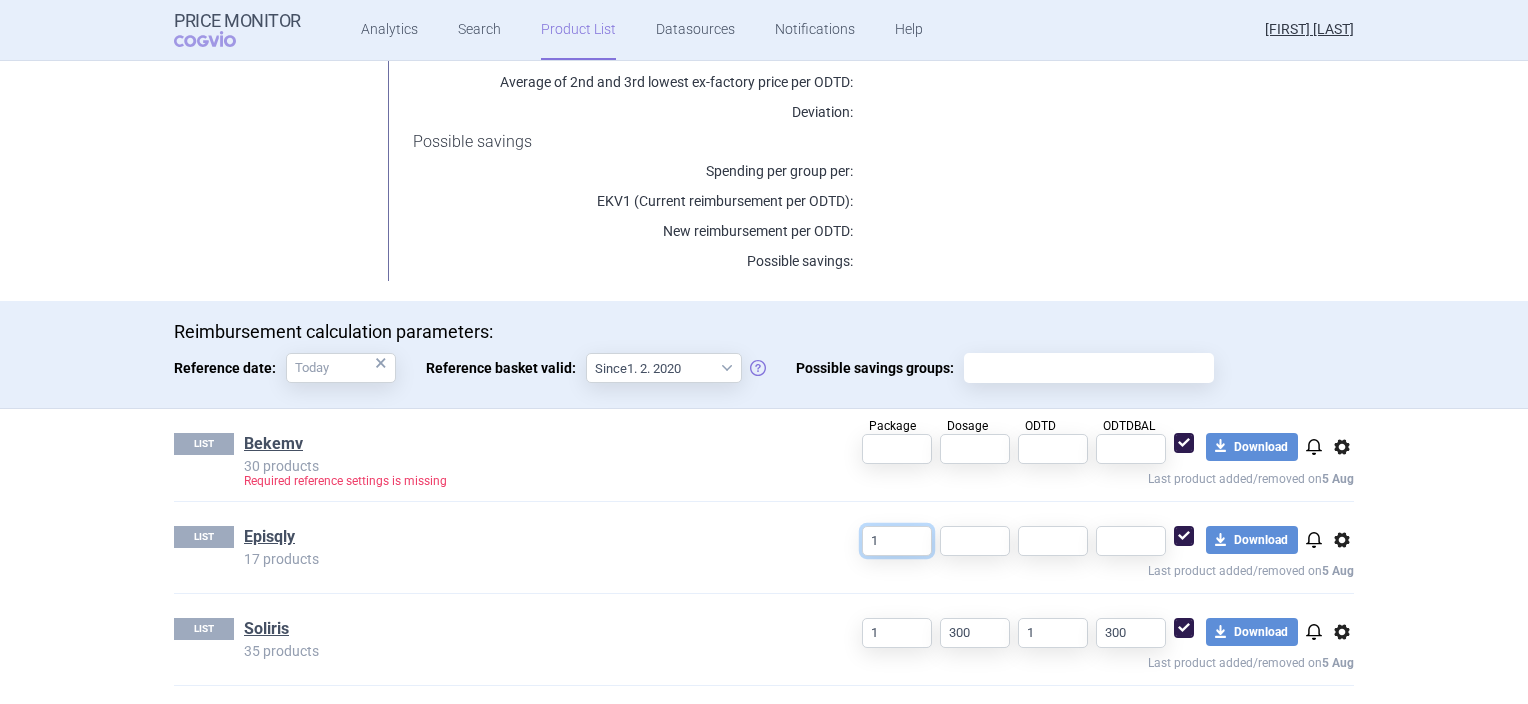 type on "1" 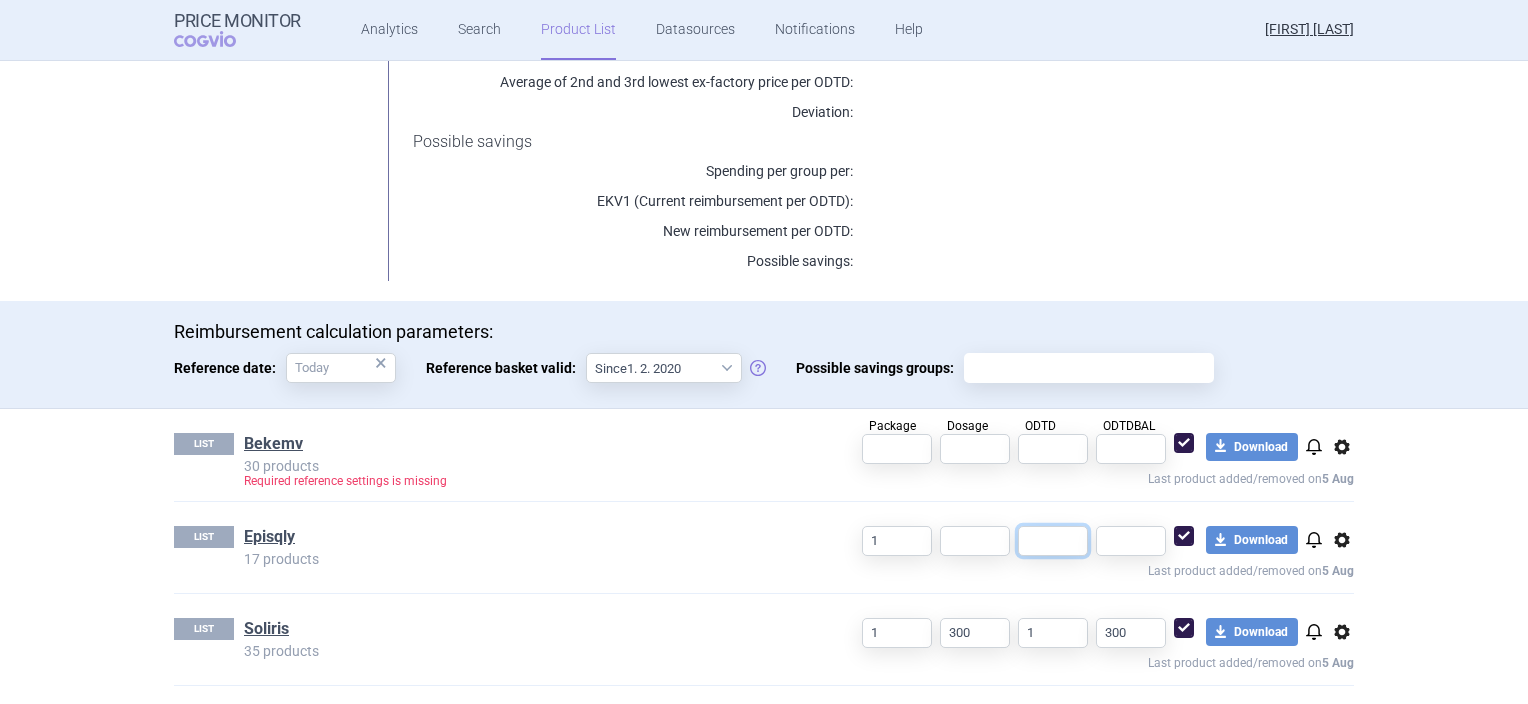 drag, startPoint x: 1052, startPoint y: 540, endPoint x: 1039, endPoint y: 537, distance: 13.341664 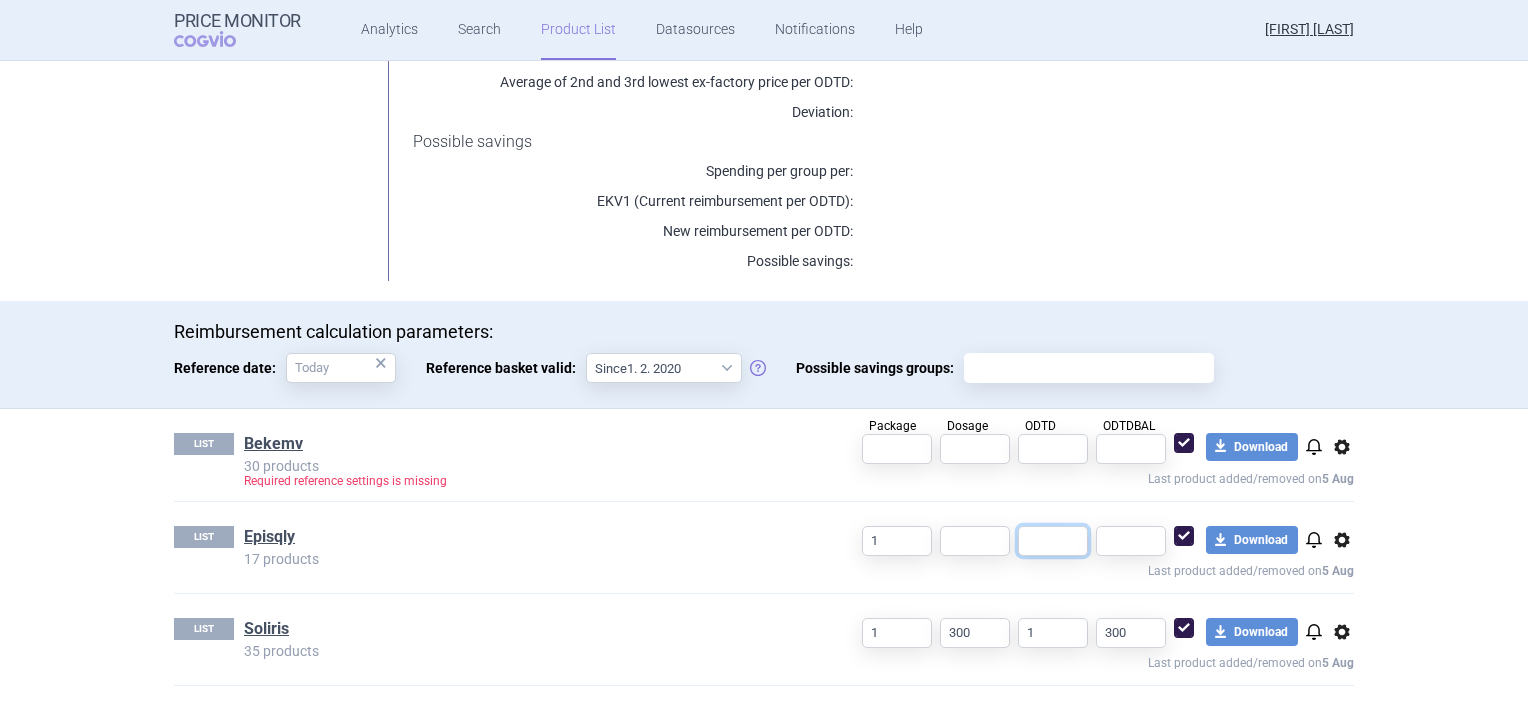 click at bounding box center [1053, 541] 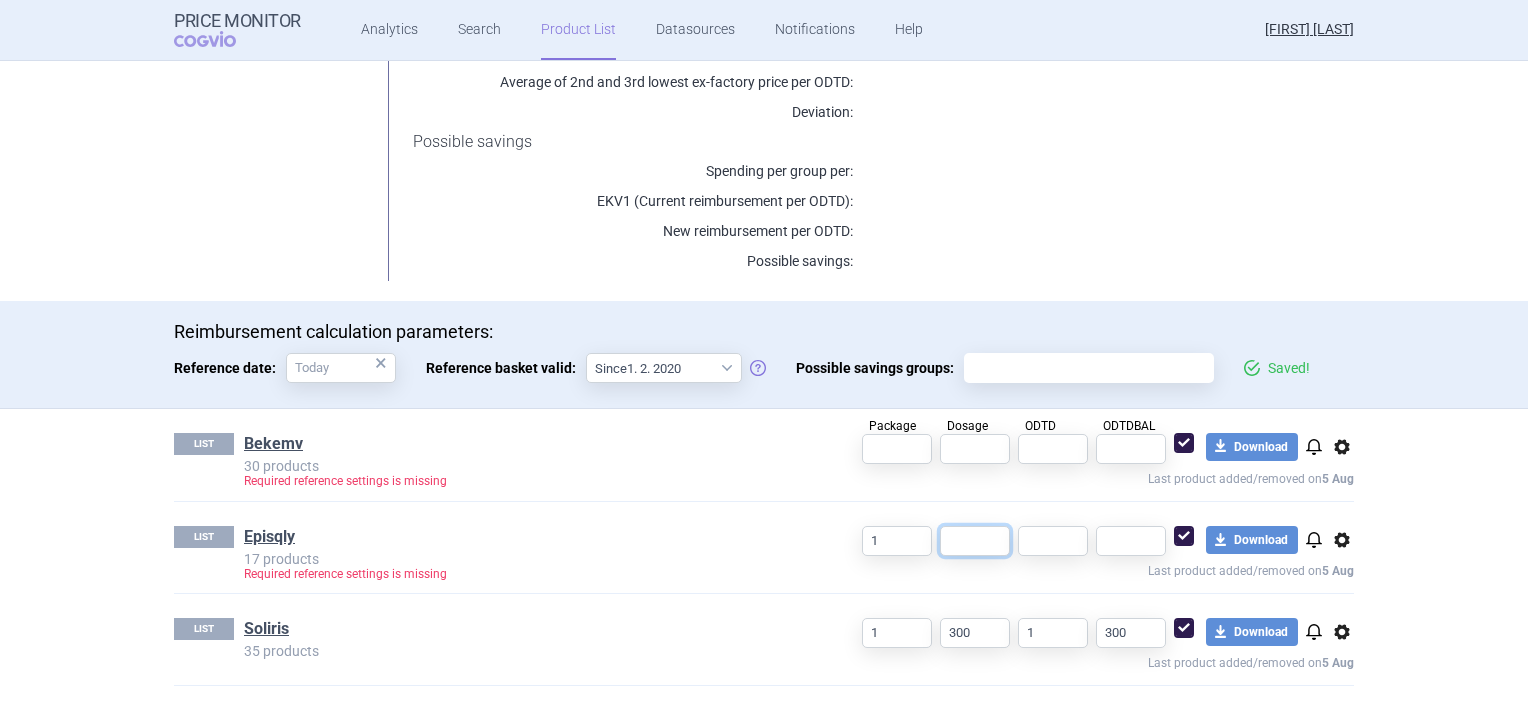 click at bounding box center (975, 541) 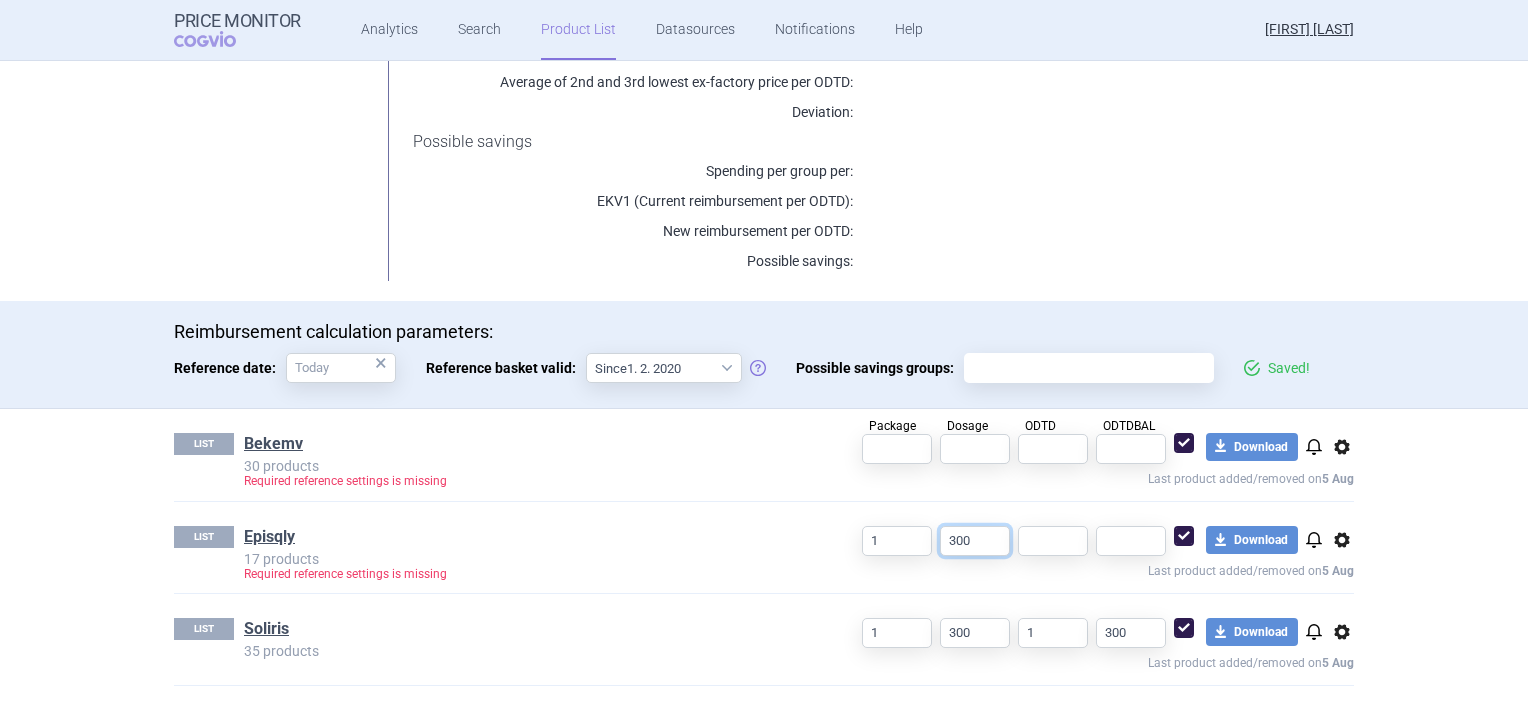 type on "300" 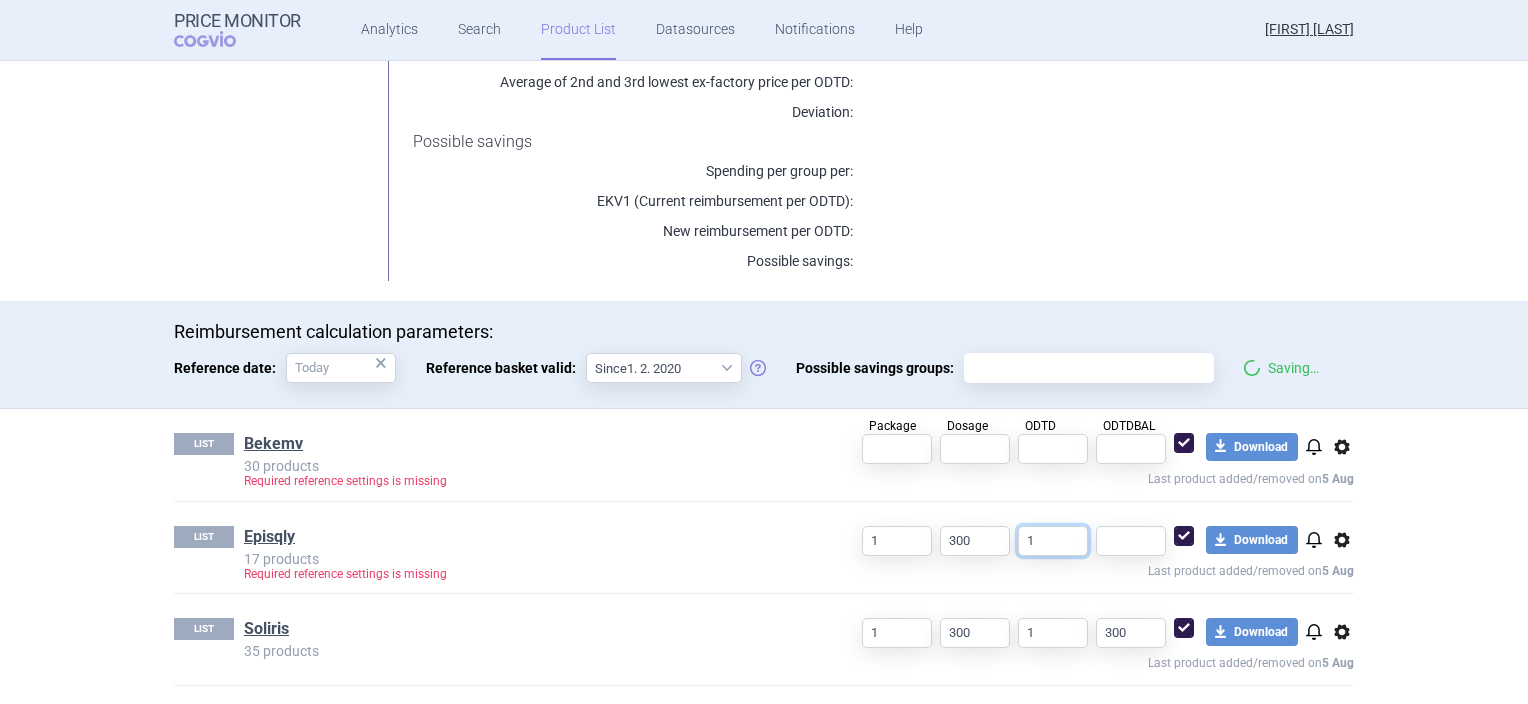 type on "1" 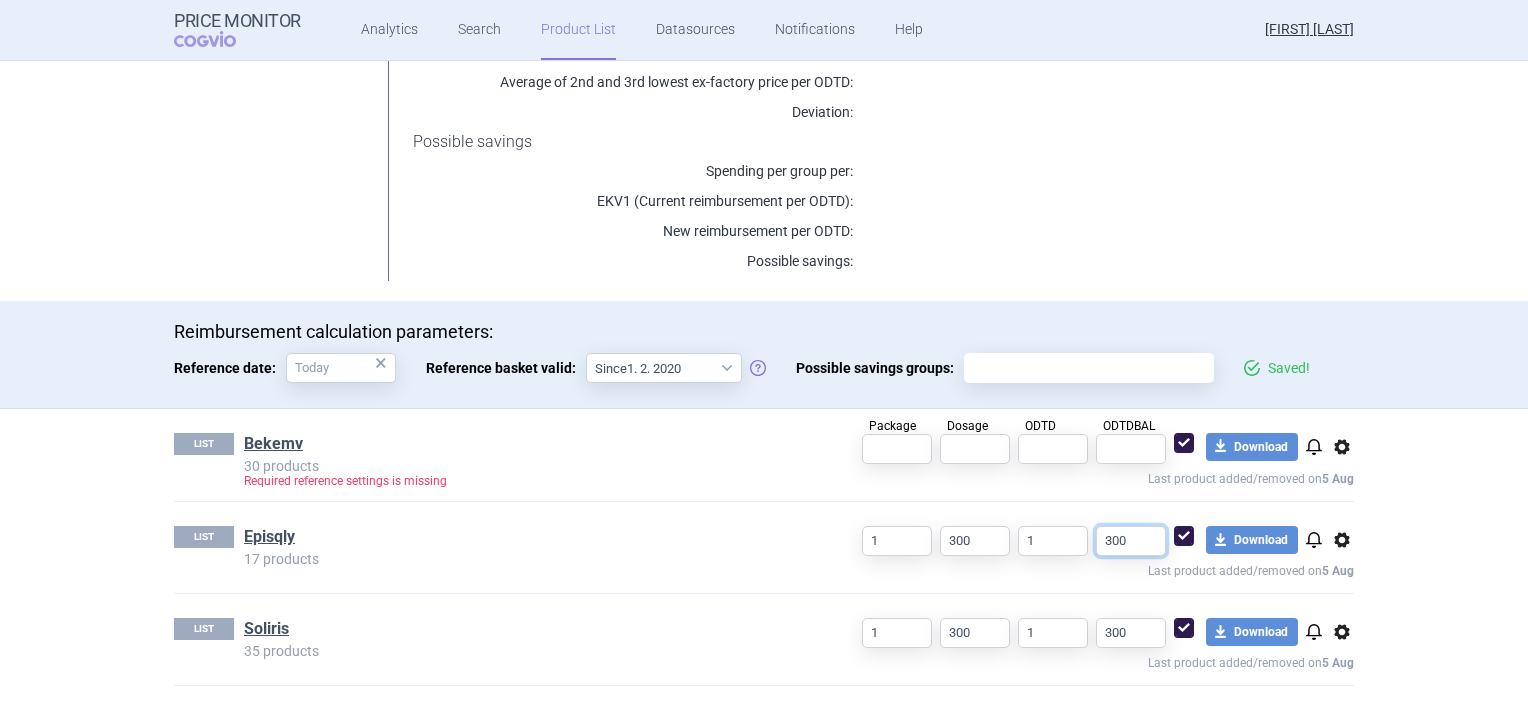 type on "300" 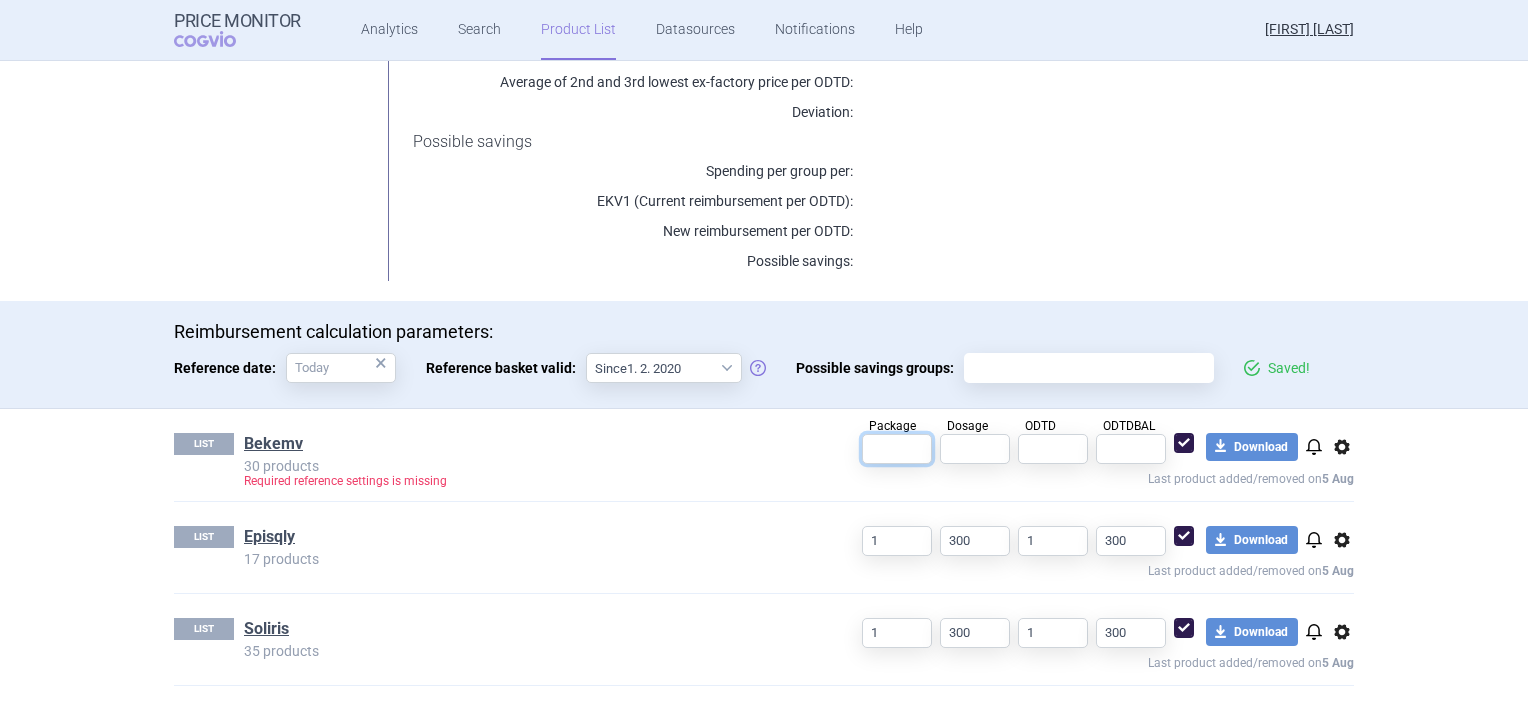 click at bounding box center (897, 449) 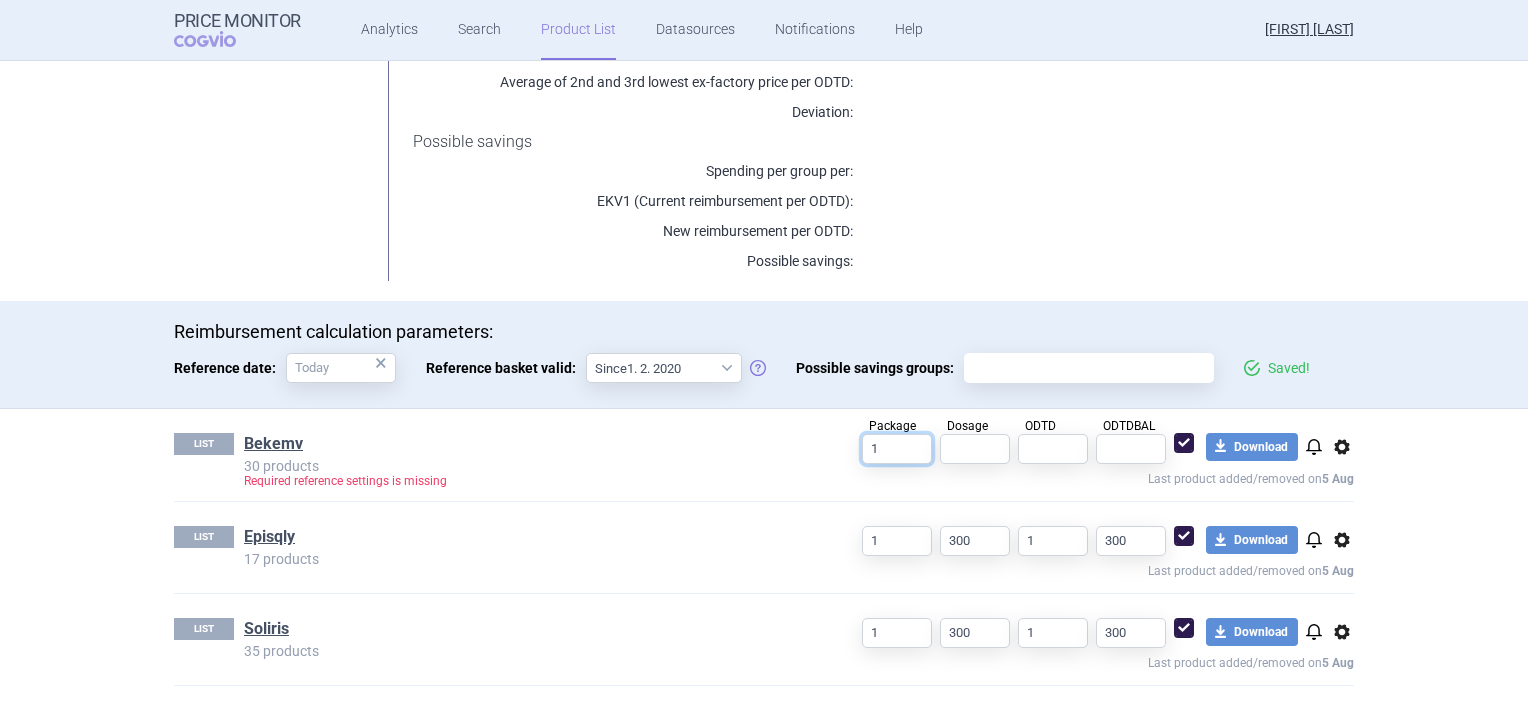 type on "1" 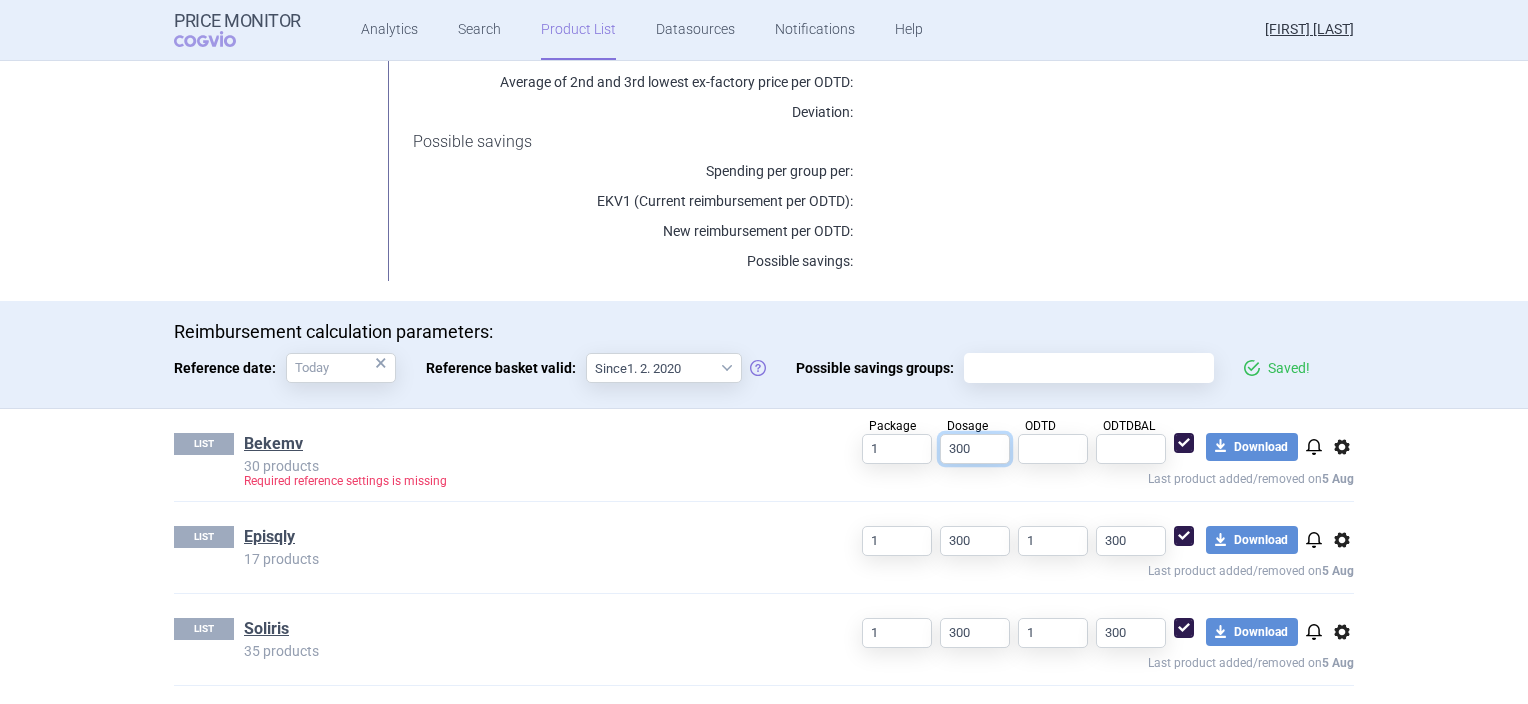 type on "300" 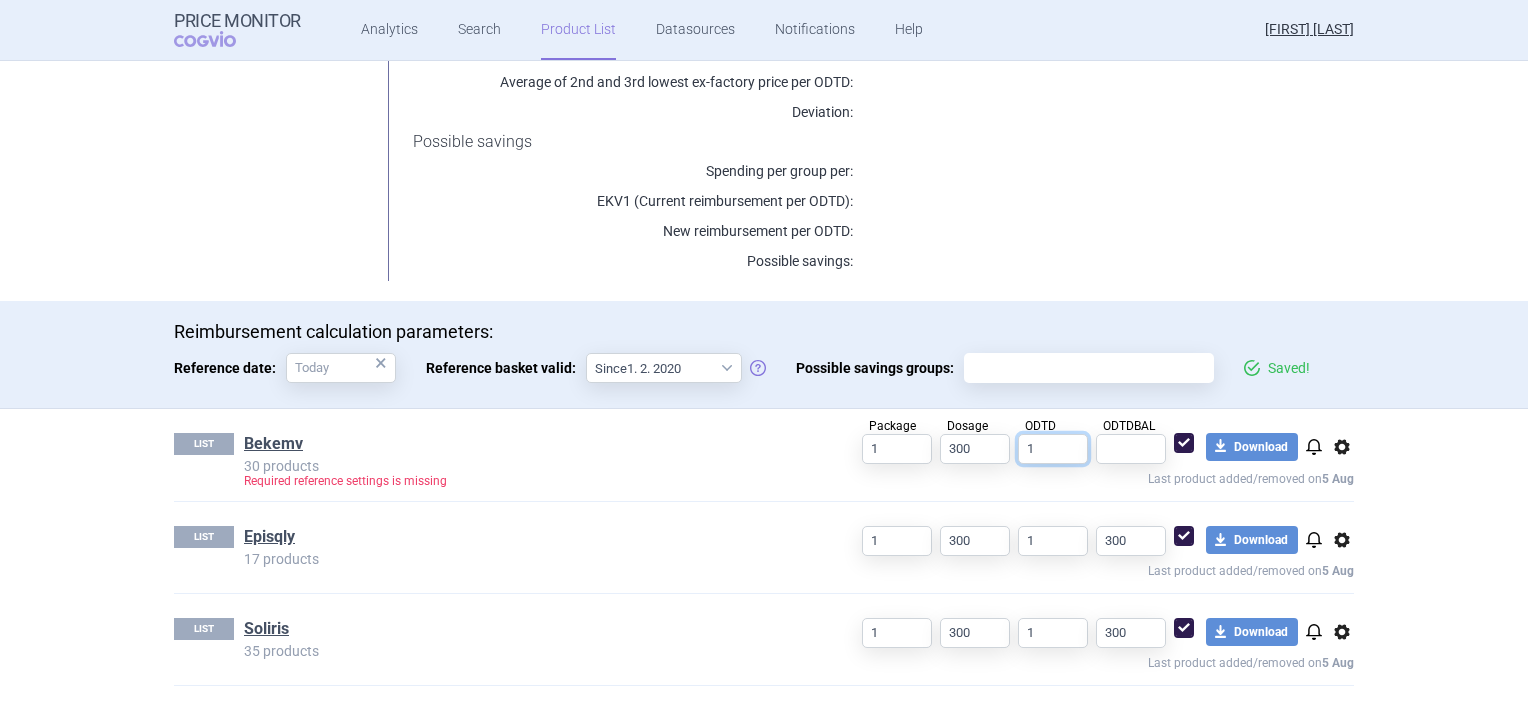 type on "1" 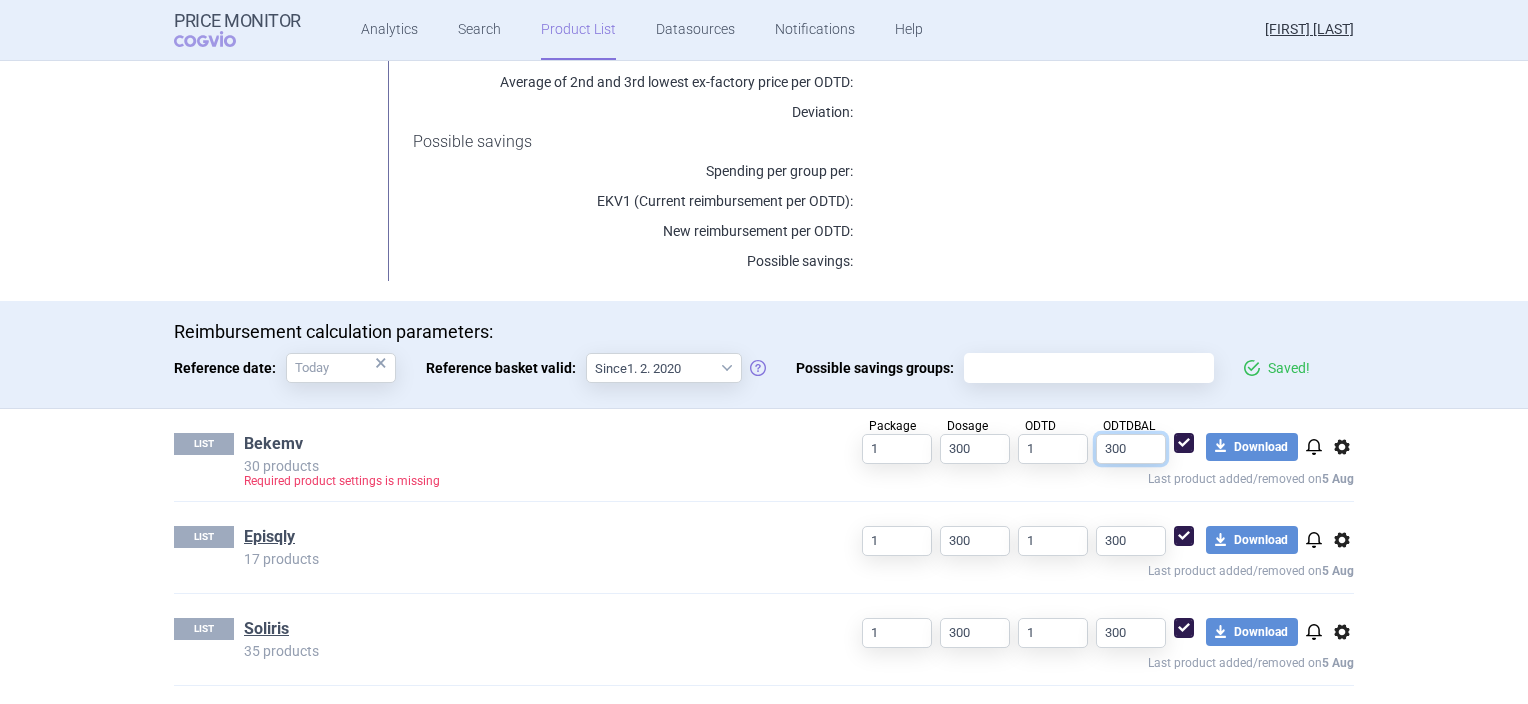 type on "300" 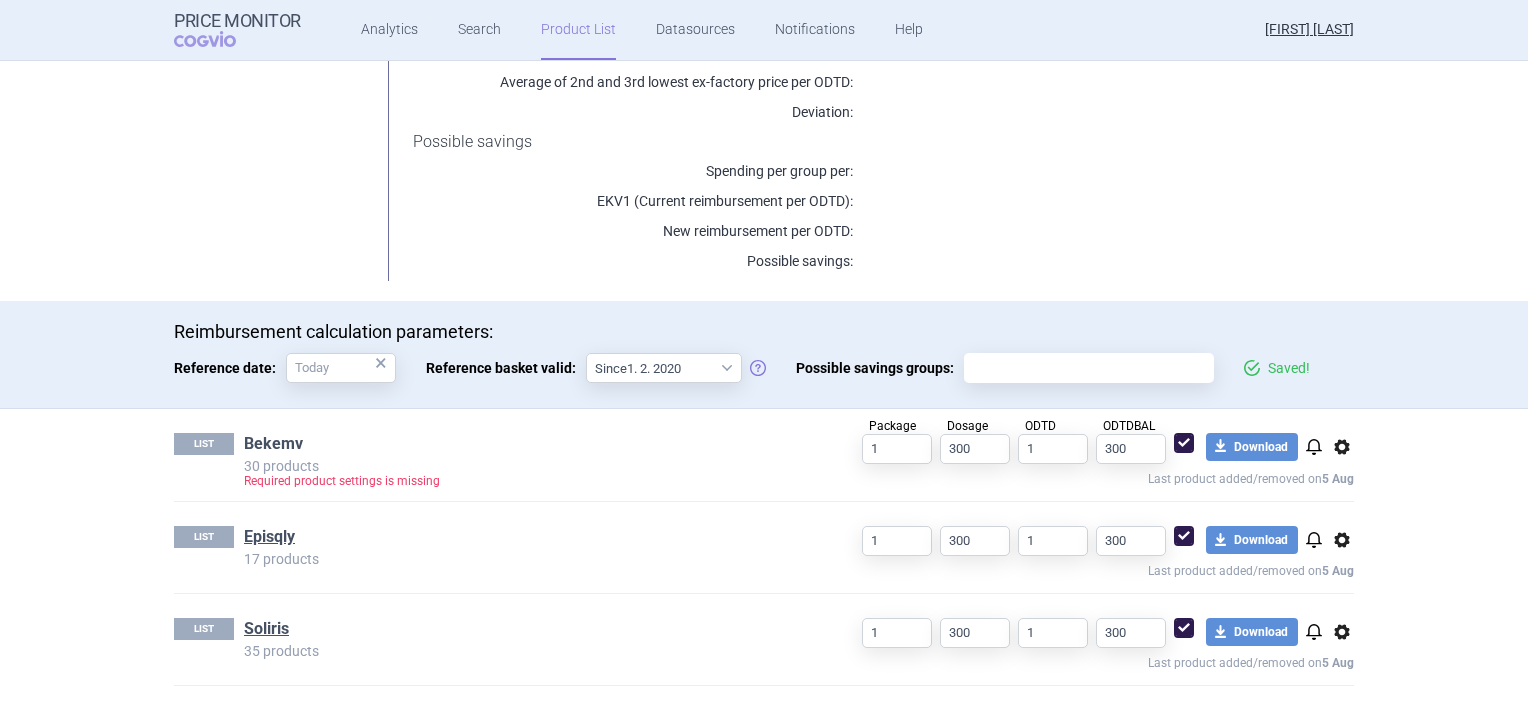 click on "Bekemv" at bounding box center (273, 444) 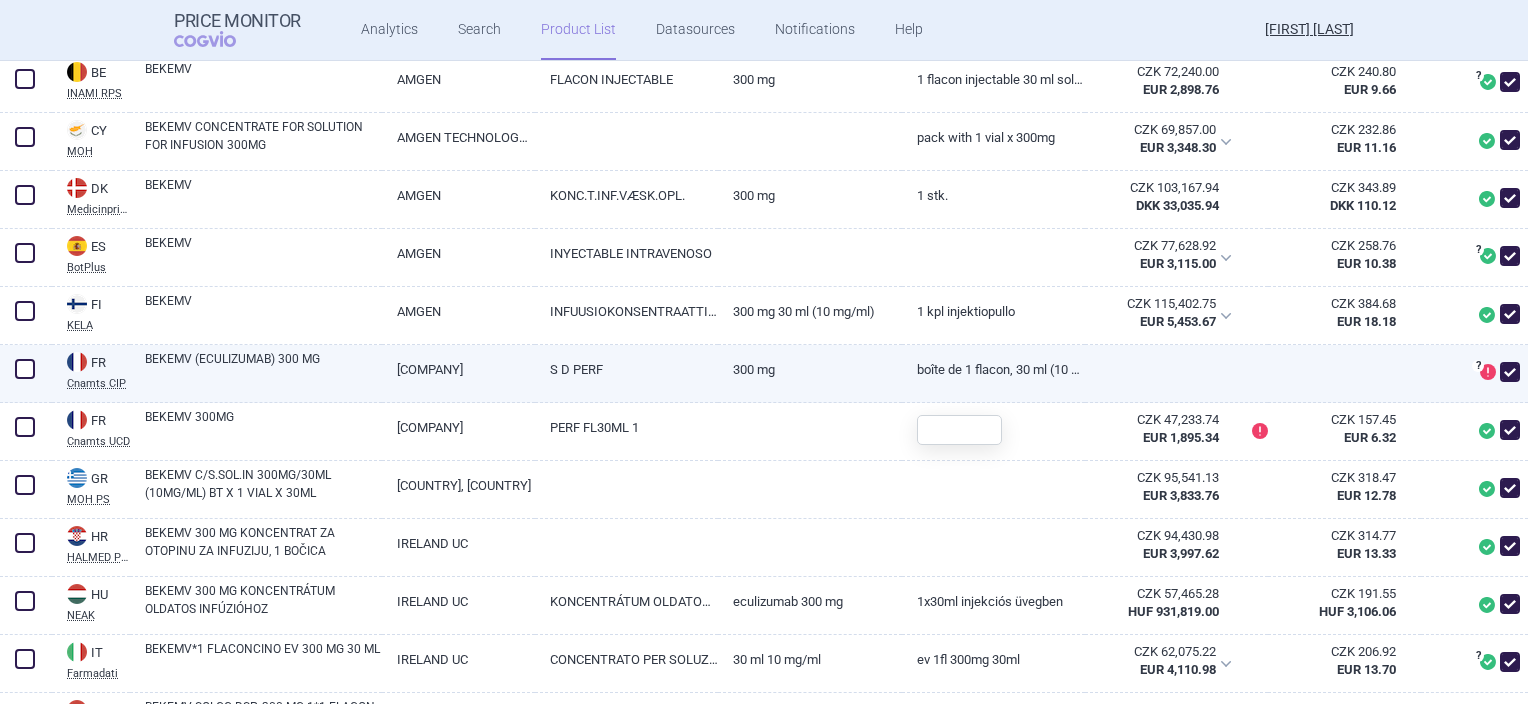scroll, scrollTop: 800, scrollLeft: 0, axis: vertical 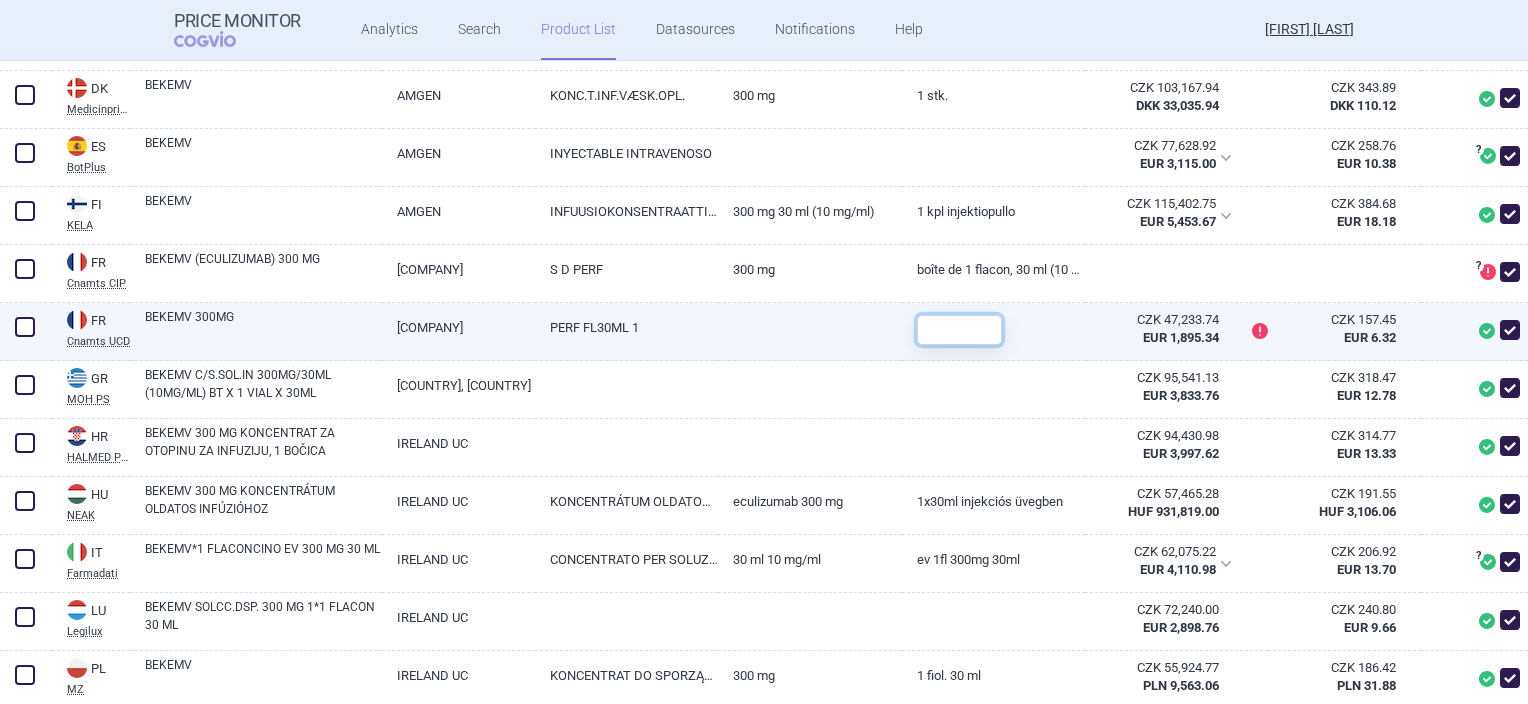 click at bounding box center (959, 330) 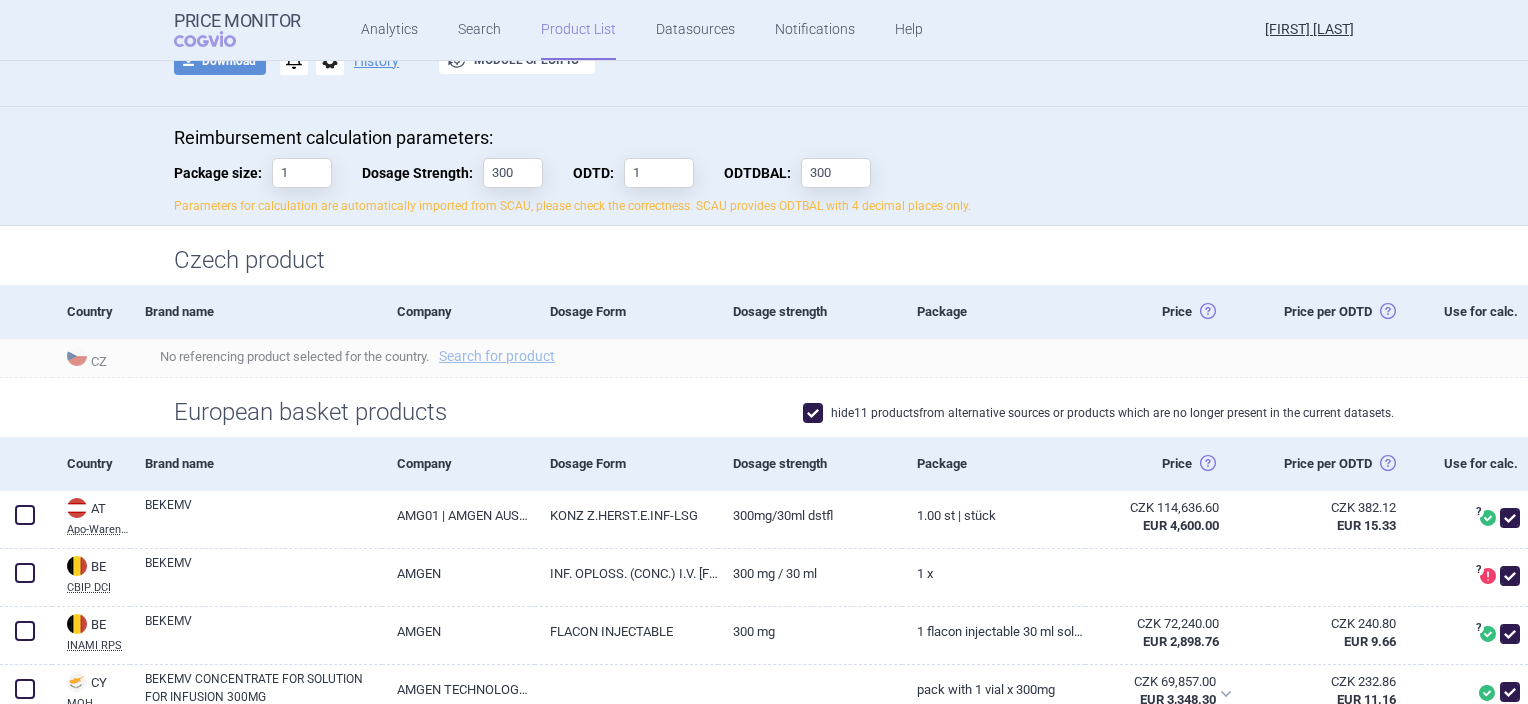 scroll, scrollTop: 0, scrollLeft: 0, axis: both 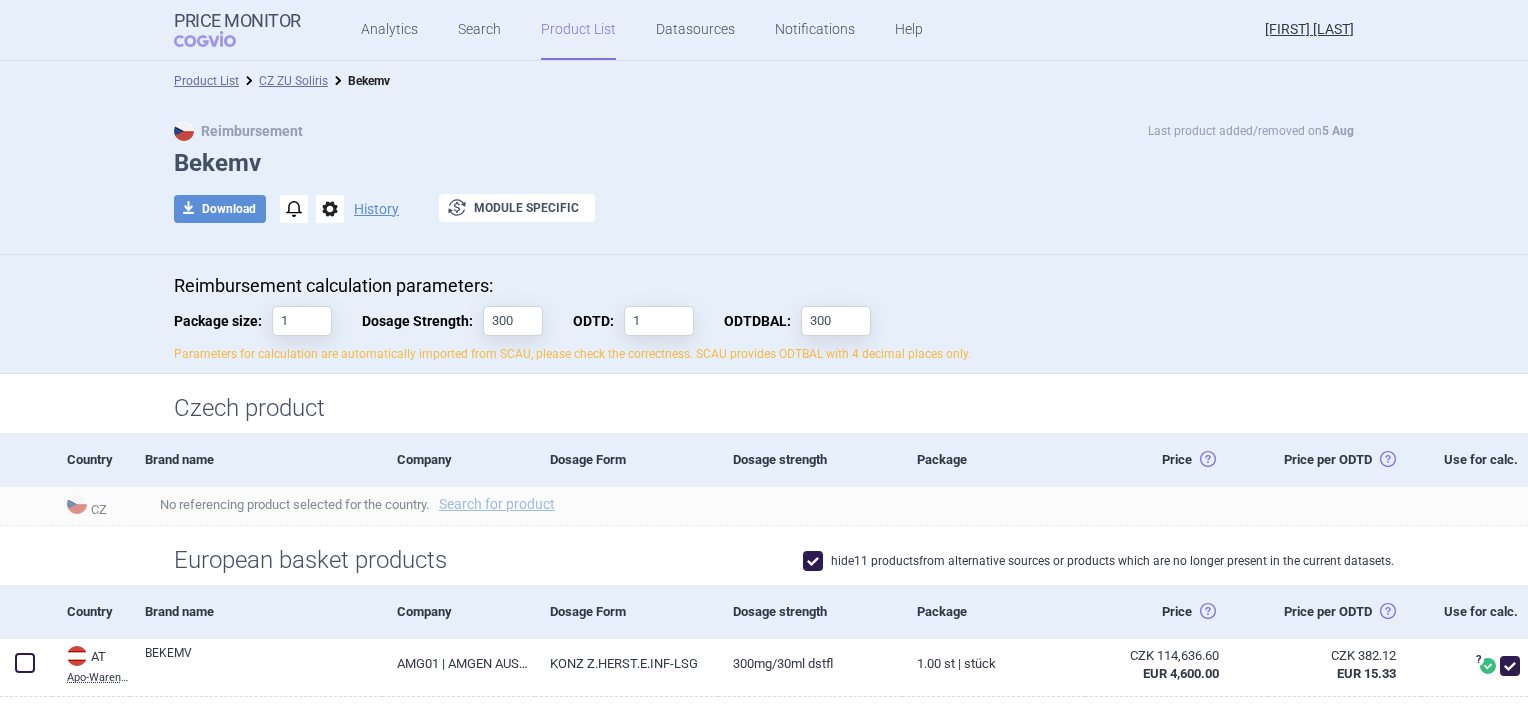type on "1" 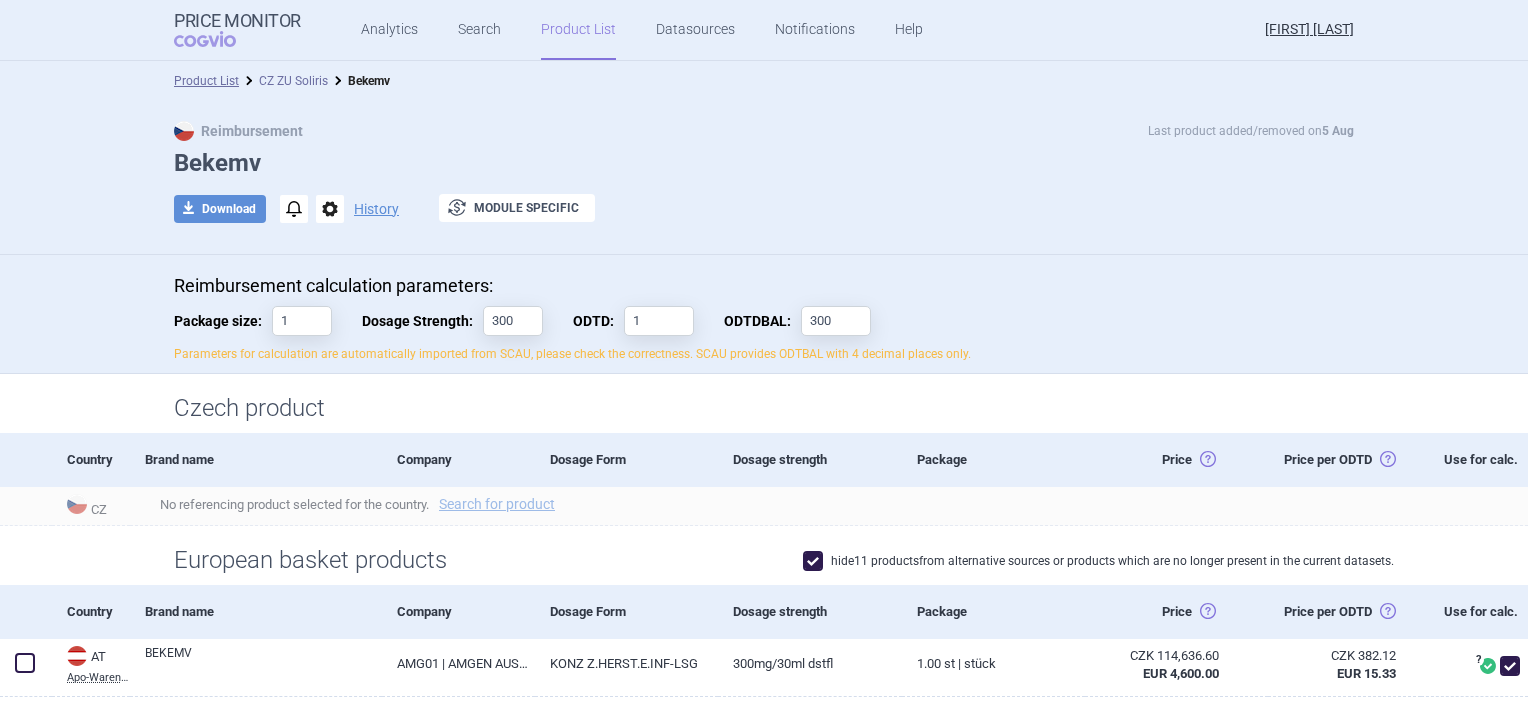 click on "CZ ZU Soliris" at bounding box center [293, 81] 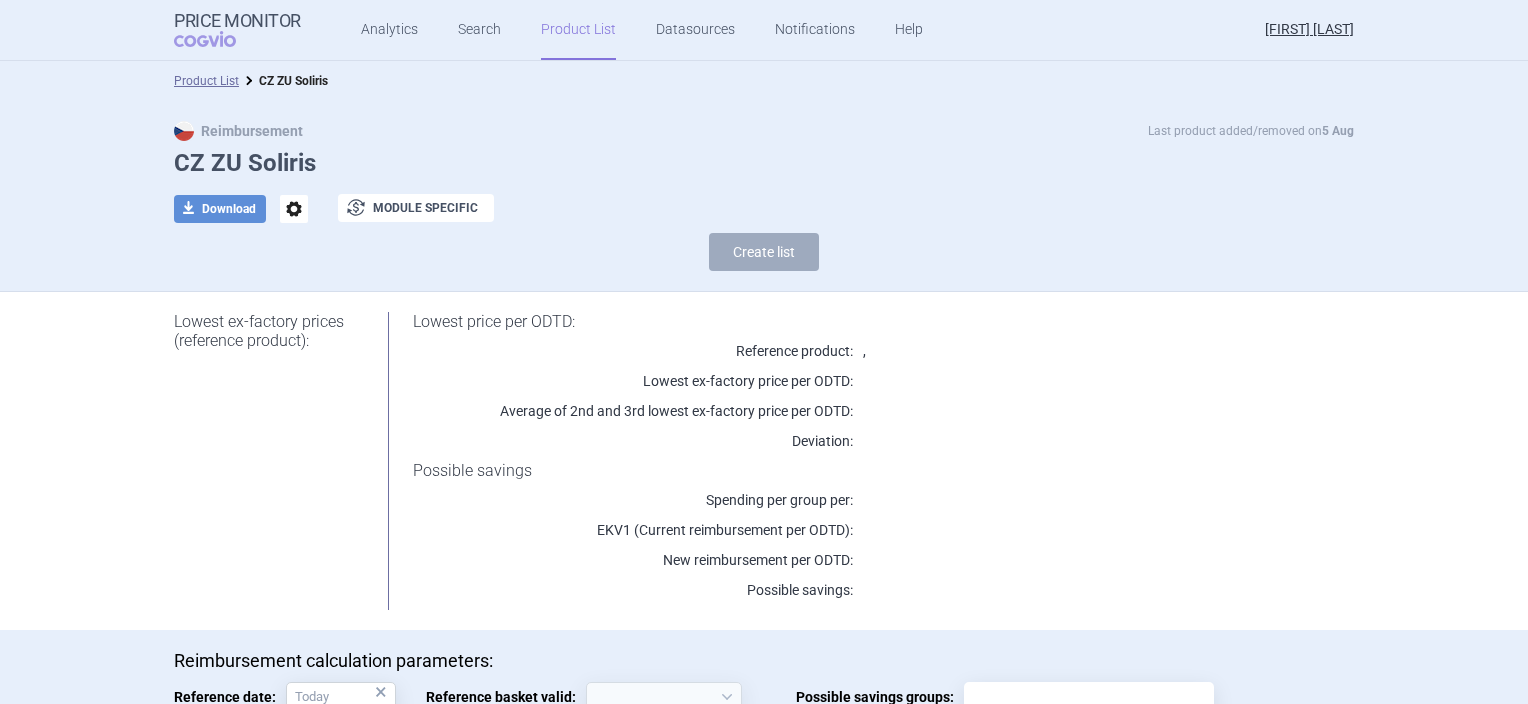 select on "2020-02-01" 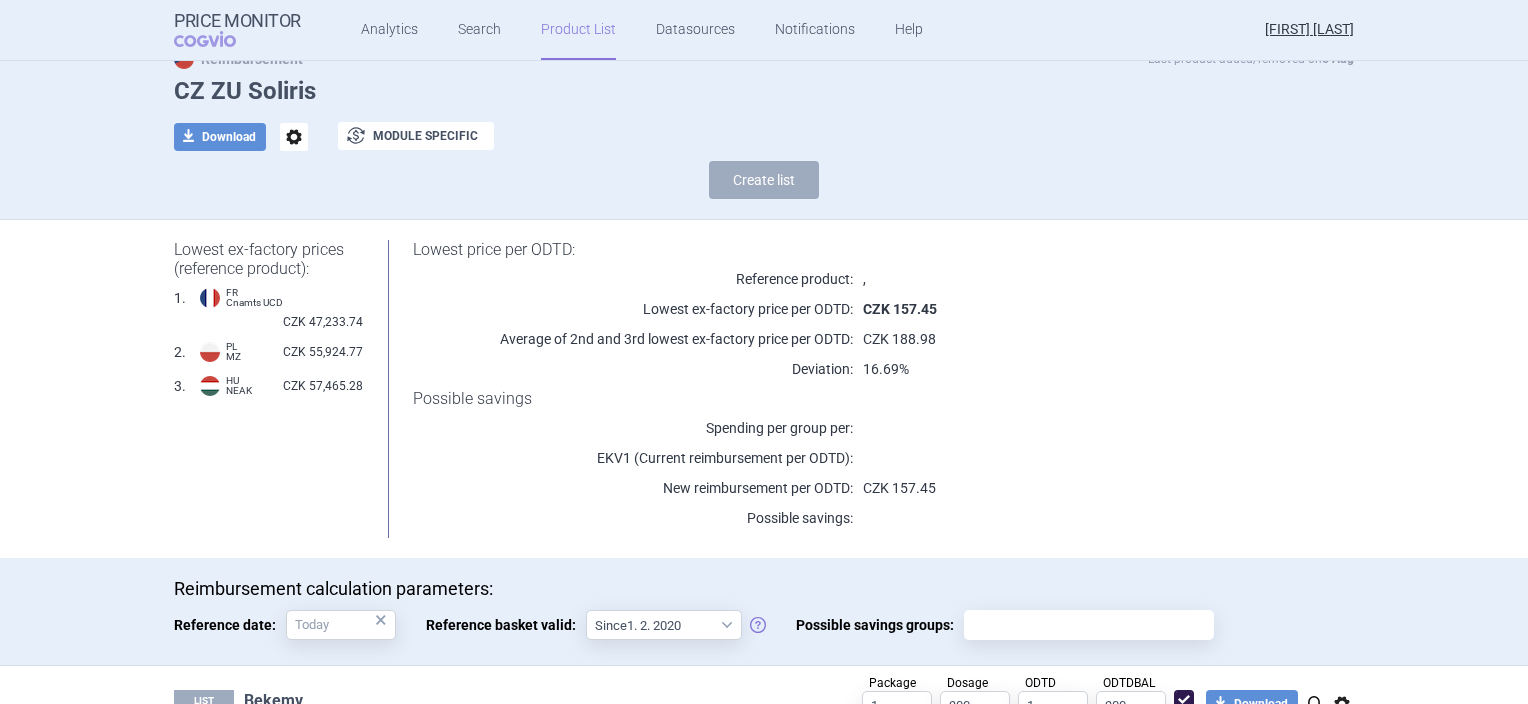 scroll, scrollTop: 29, scrollLeft: 0, axis: vertical 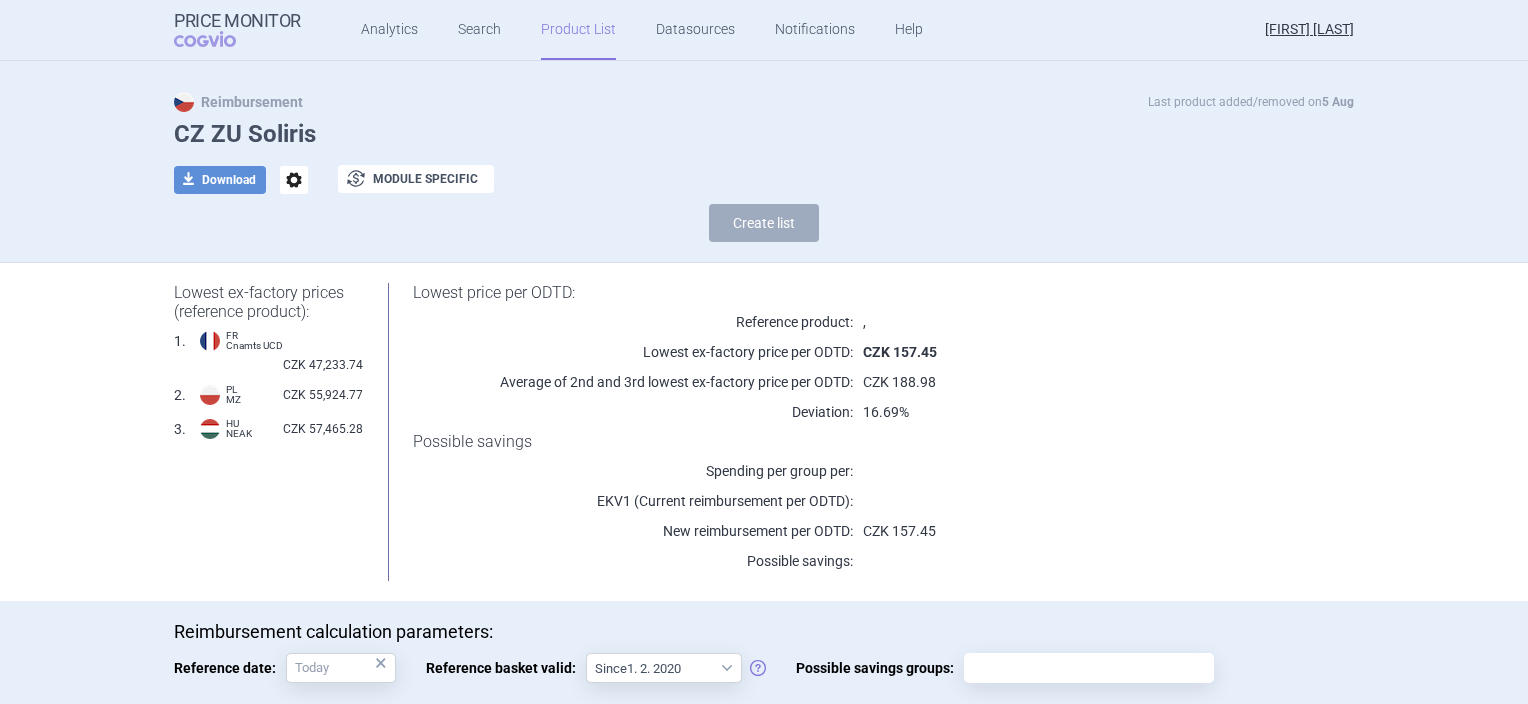 click on "Reference product:" at bounding box center (633, 322) 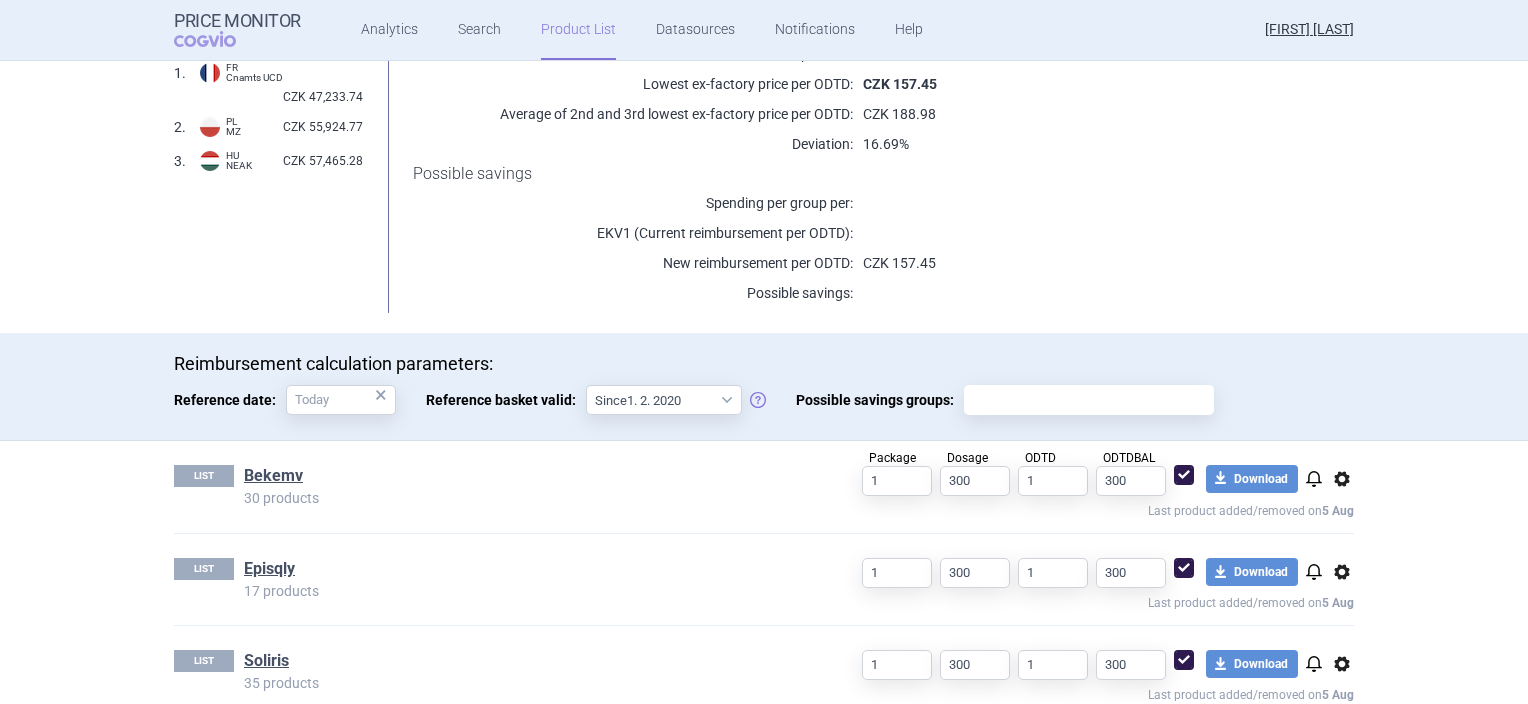 scroll, scrollTop: 329, scrollLeft: 0, axis: vertical 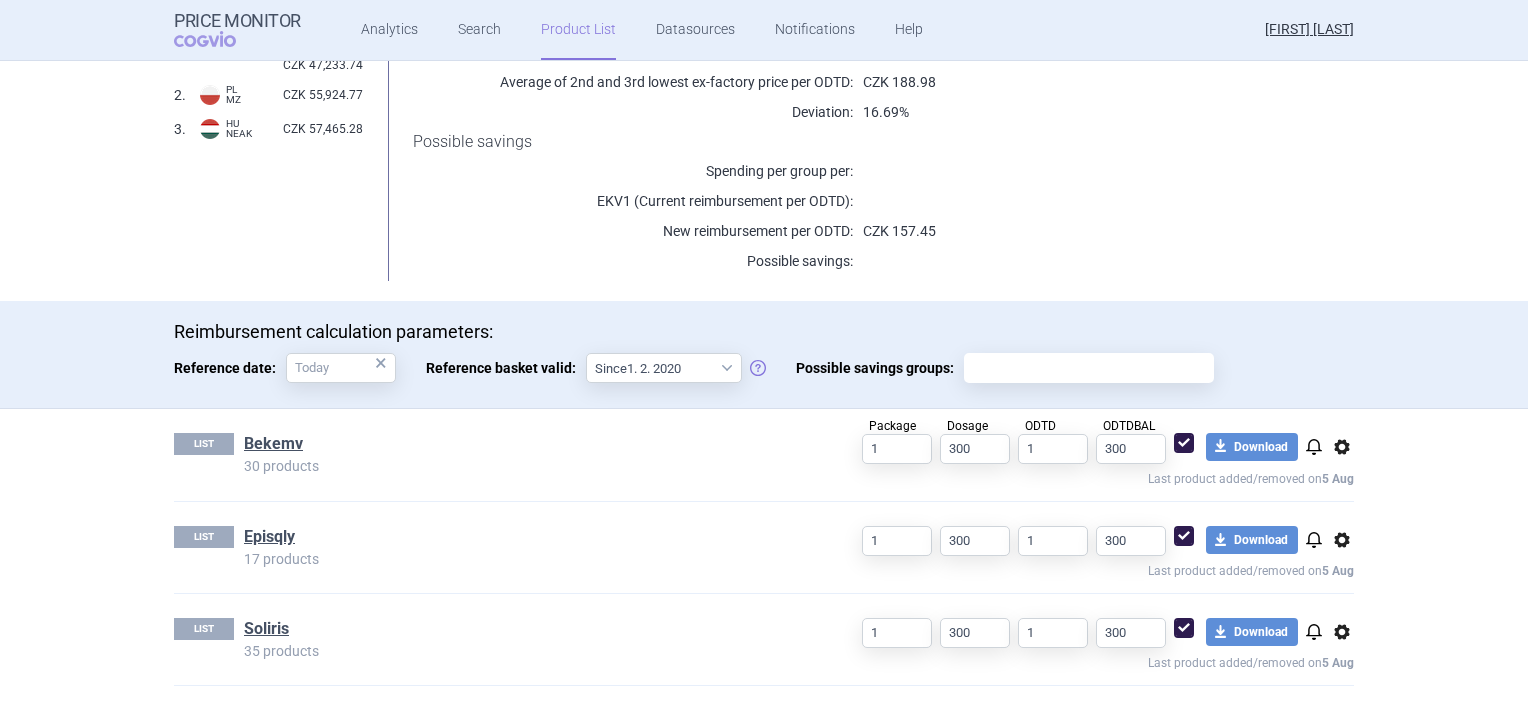 click on "Bekemv" at bounding box center [521, 446] 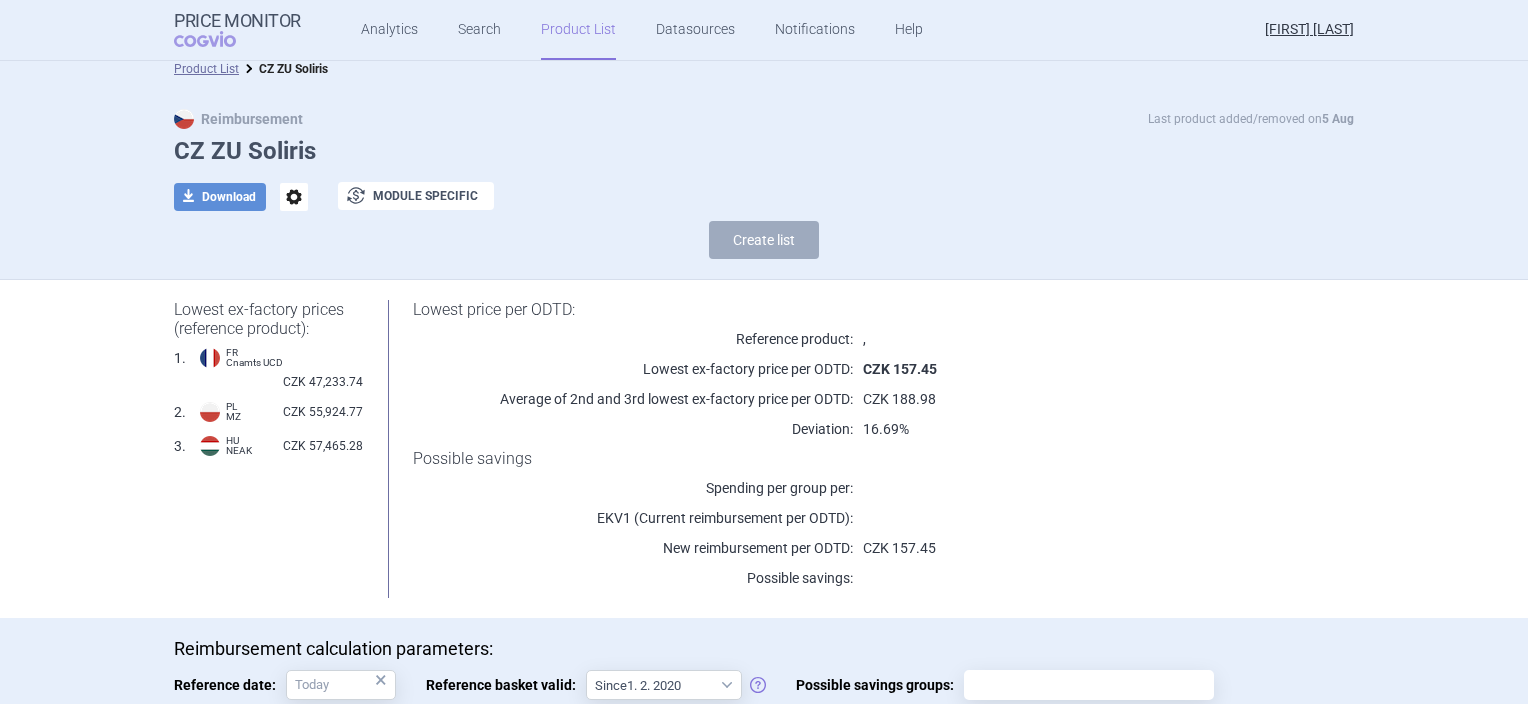 scroll, scrollTop: 0, scrollLeft: 0, axis: both 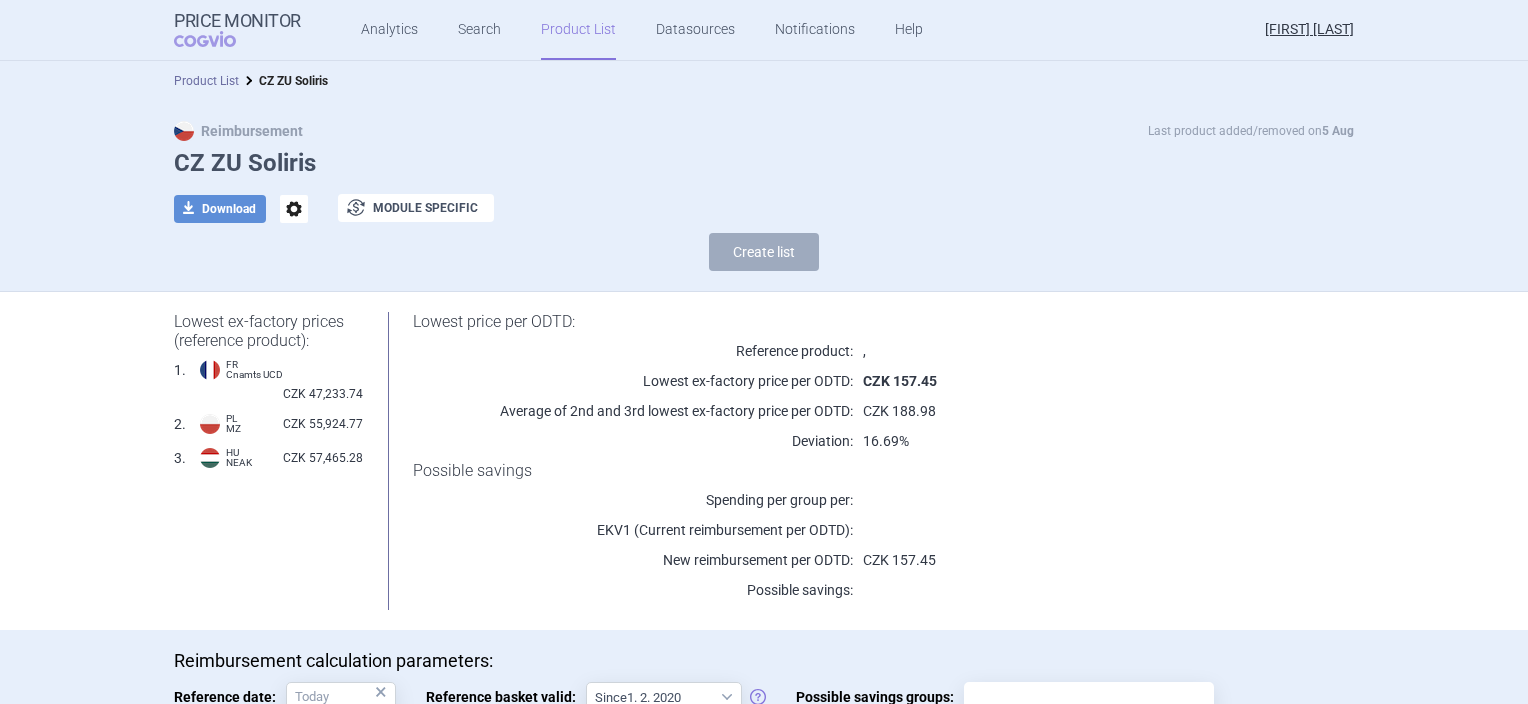 click on "Product List" at bounding box center [206, 81] 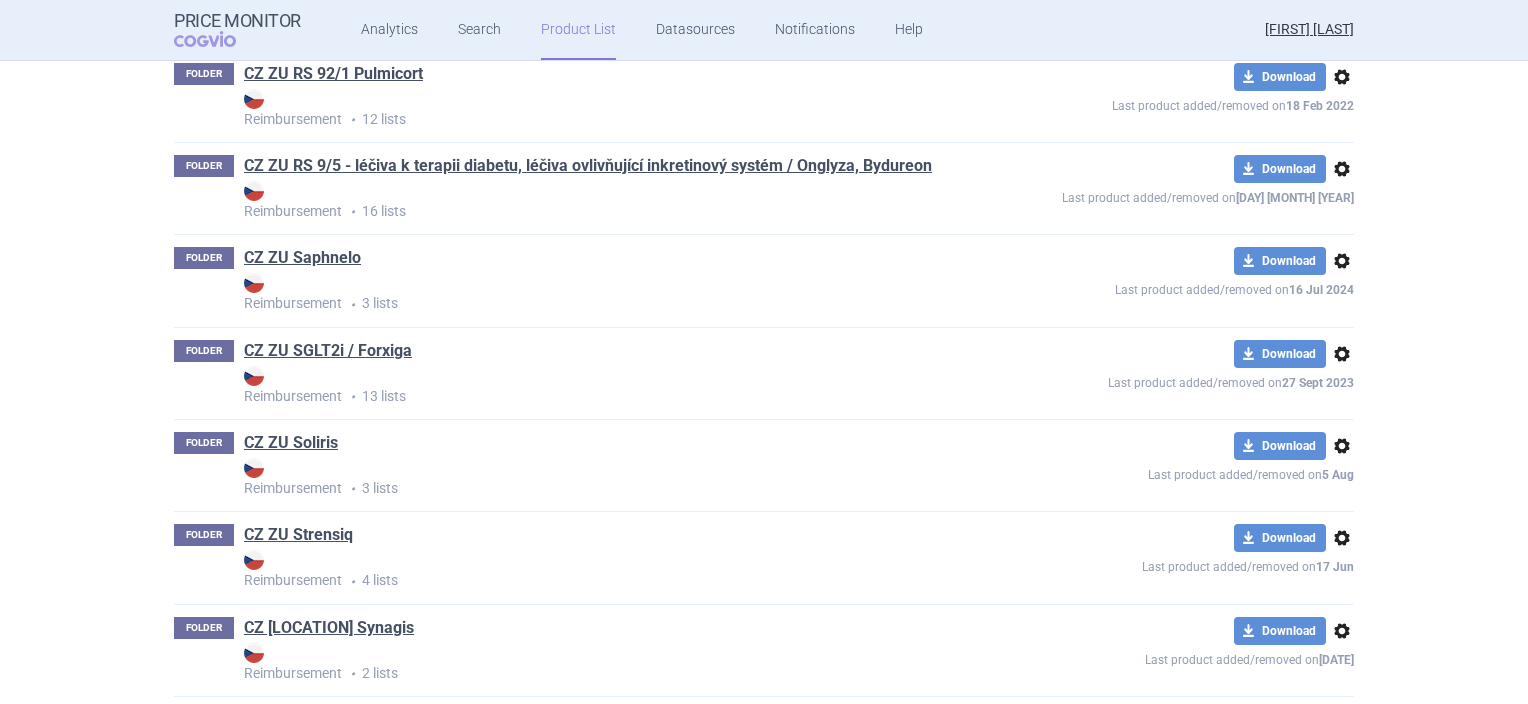 scroll, scrollTop: 1380, scrollLeft: 0, axis: vertical 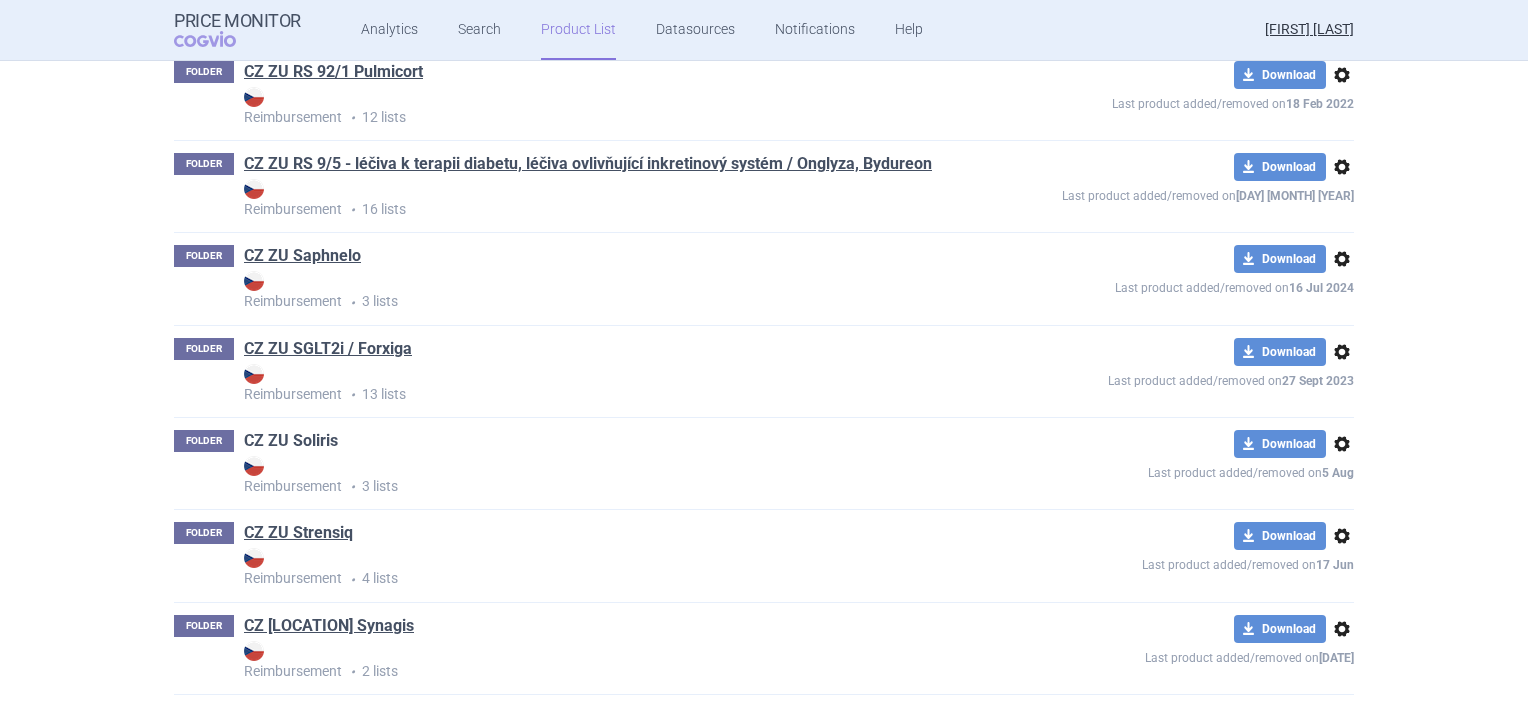click on "CZ ZU Soliris" at bounding box center [291, 441] 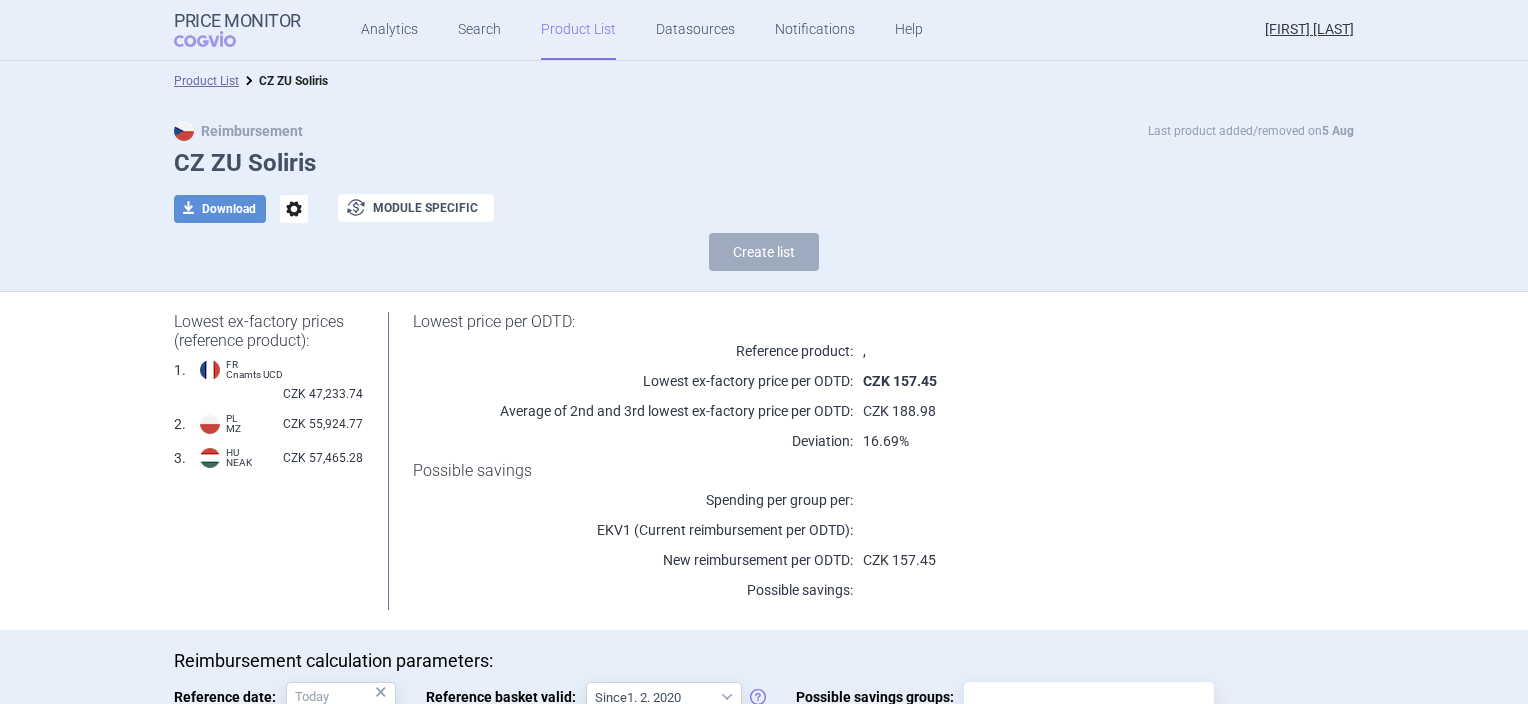 scroll, scrollTop: 100, scrollLeft: 0, axis: vertical 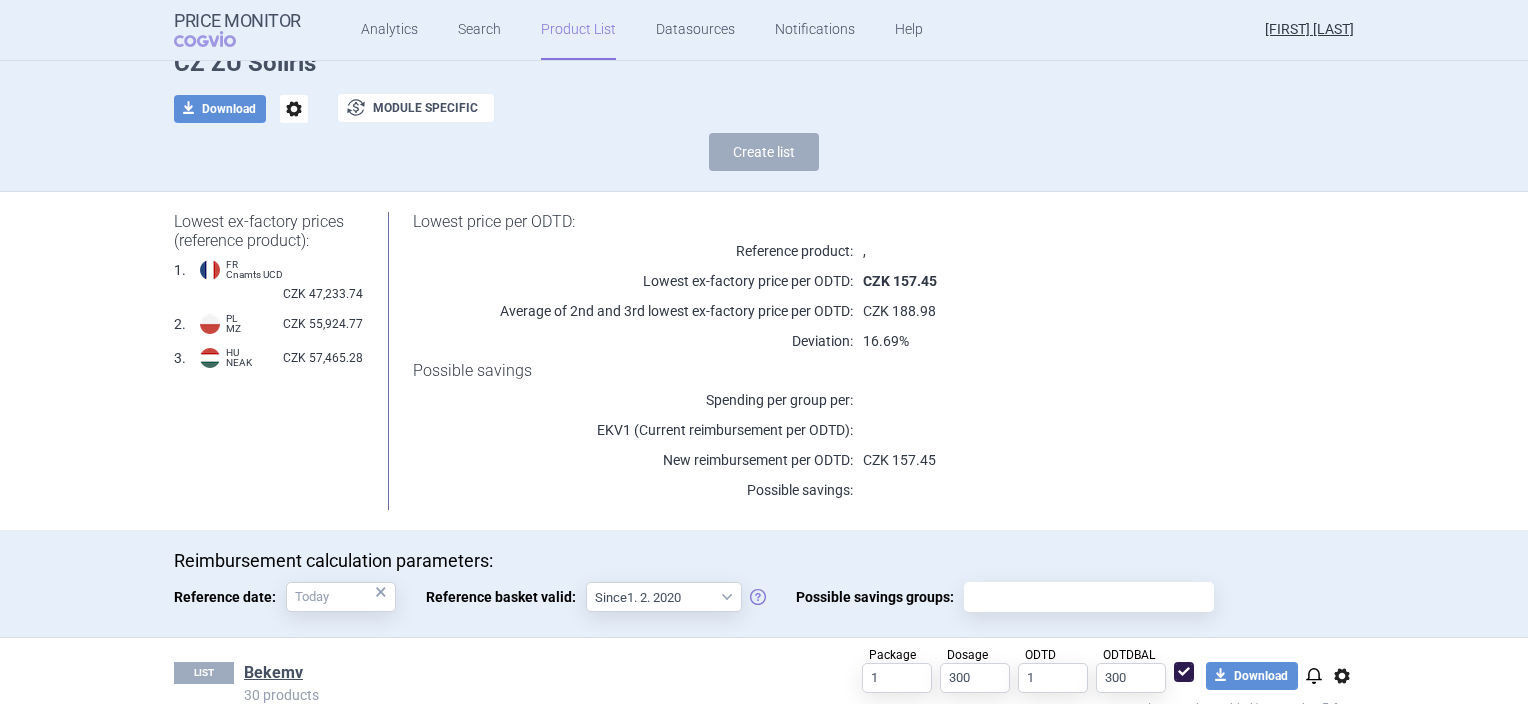 click on "," at bounding box center (1078, 251) 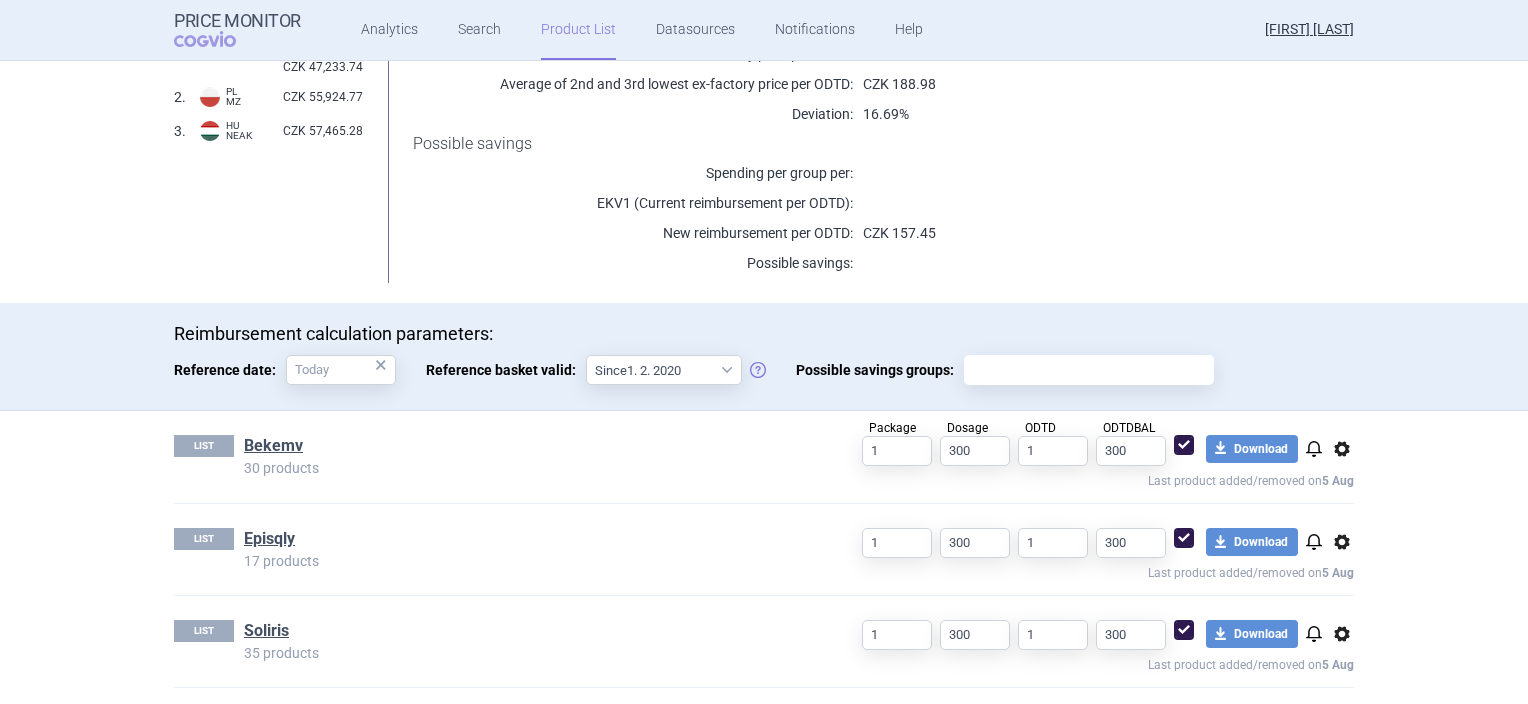 scroll, scrollTop: 329, scrollLeft: 0, axis: vertical 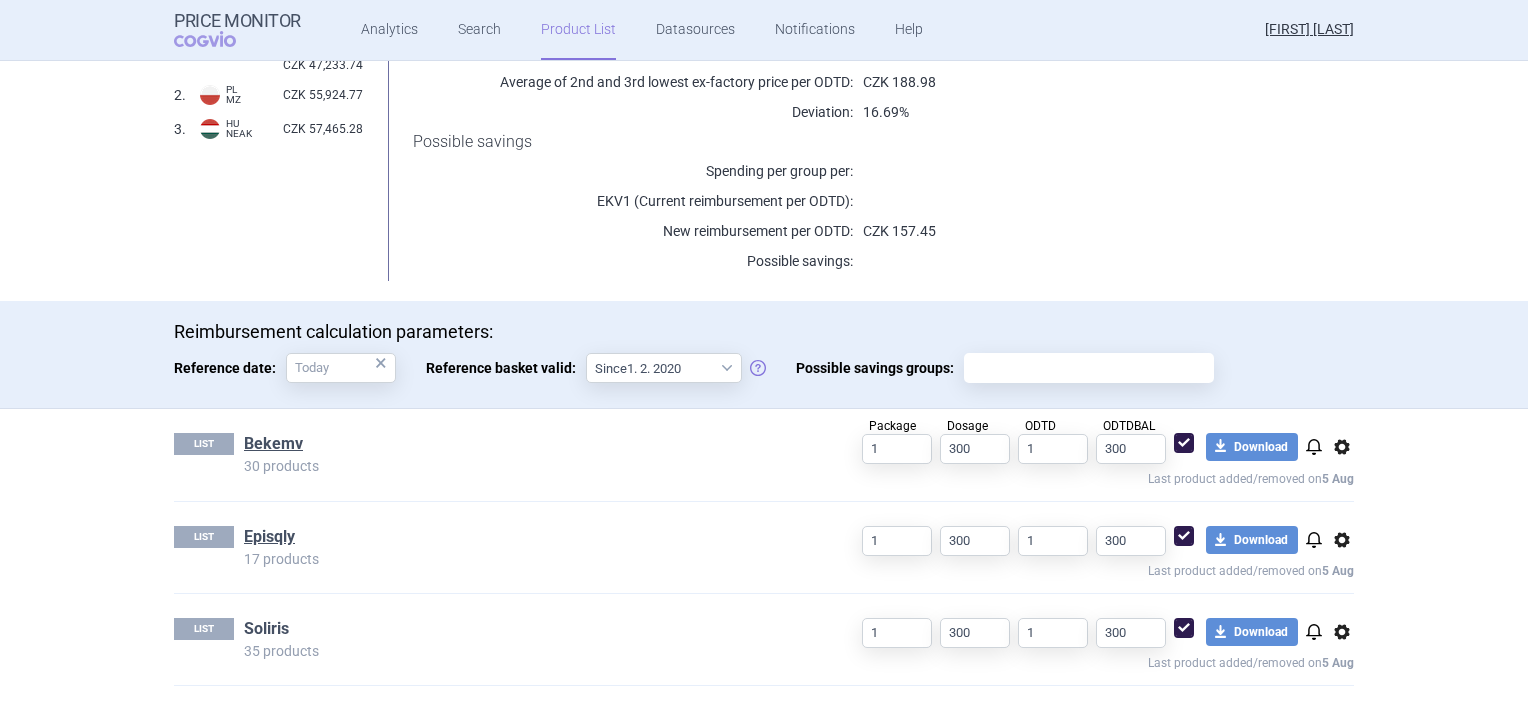 click on "Soliris" at bounding box center [266, 629] 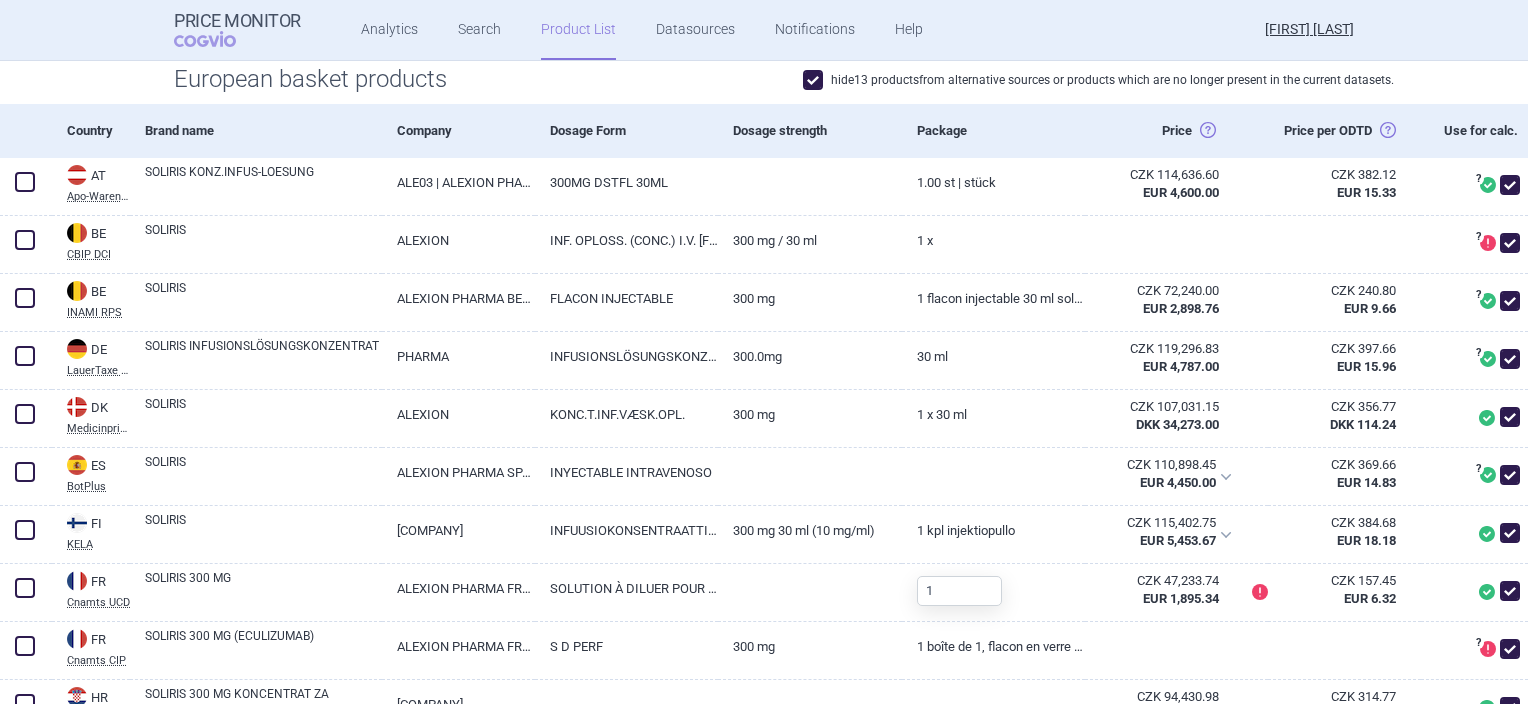 scroll, scrollTop: 0, scrollLeft: 0, axis: both 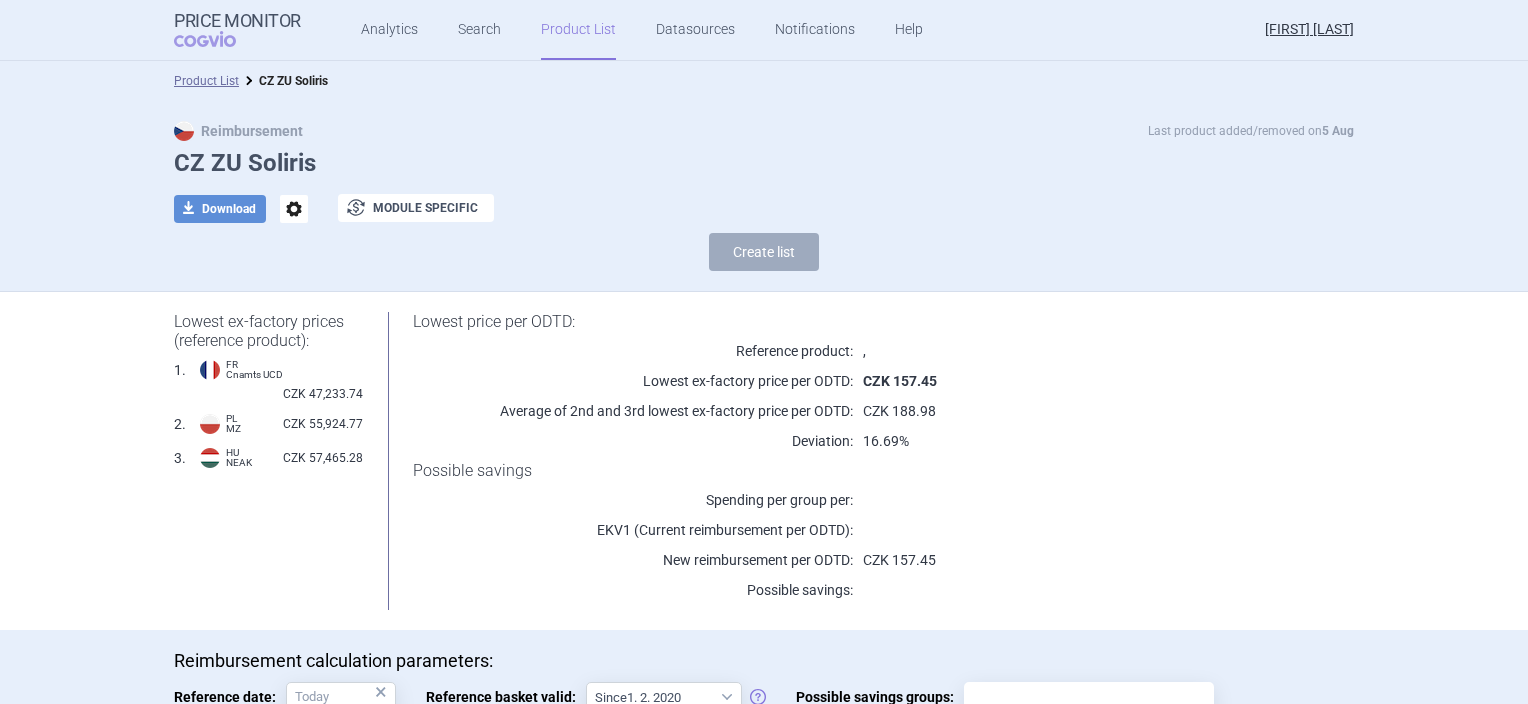 click on "Product List" at bounding box center [578, 30] 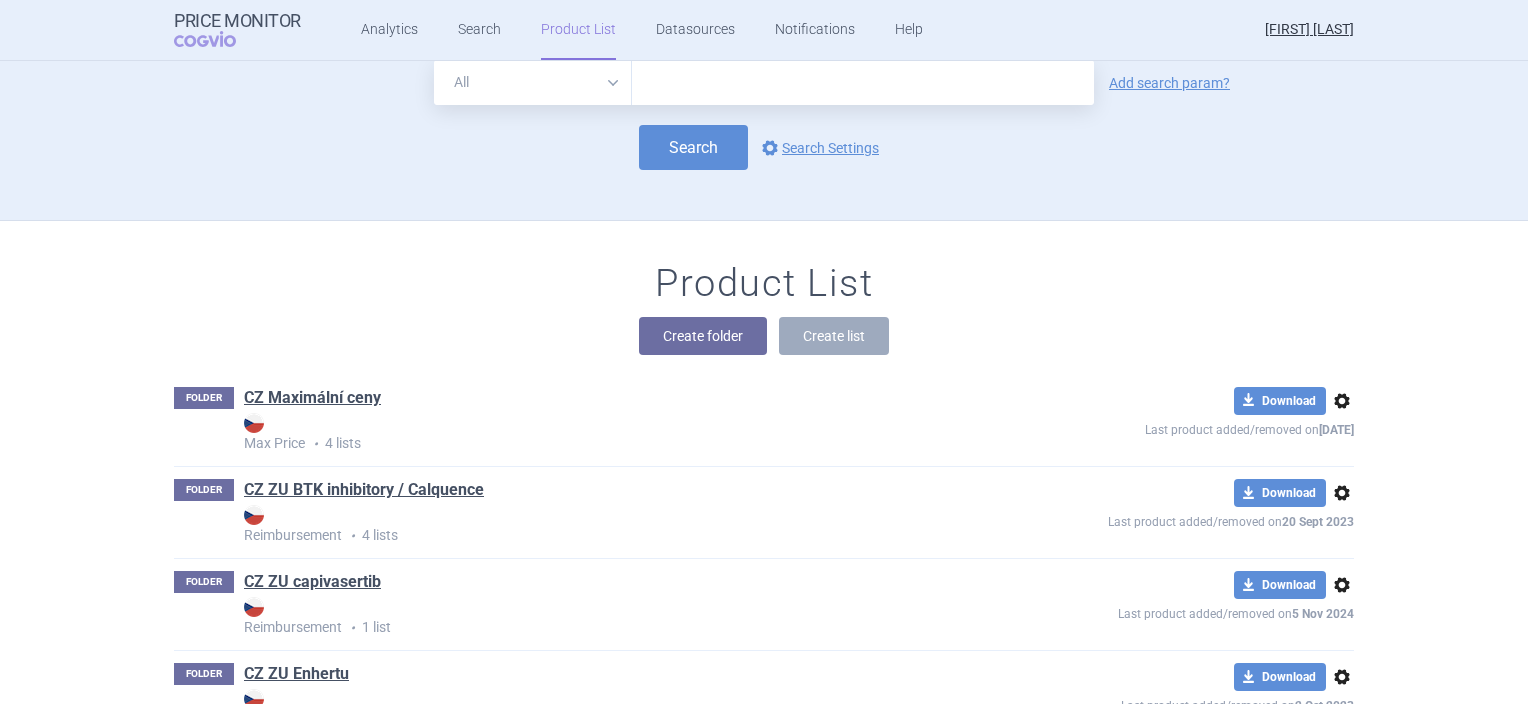 scroll, scrollTop: 0, scrollLeft: 0, axis: both 